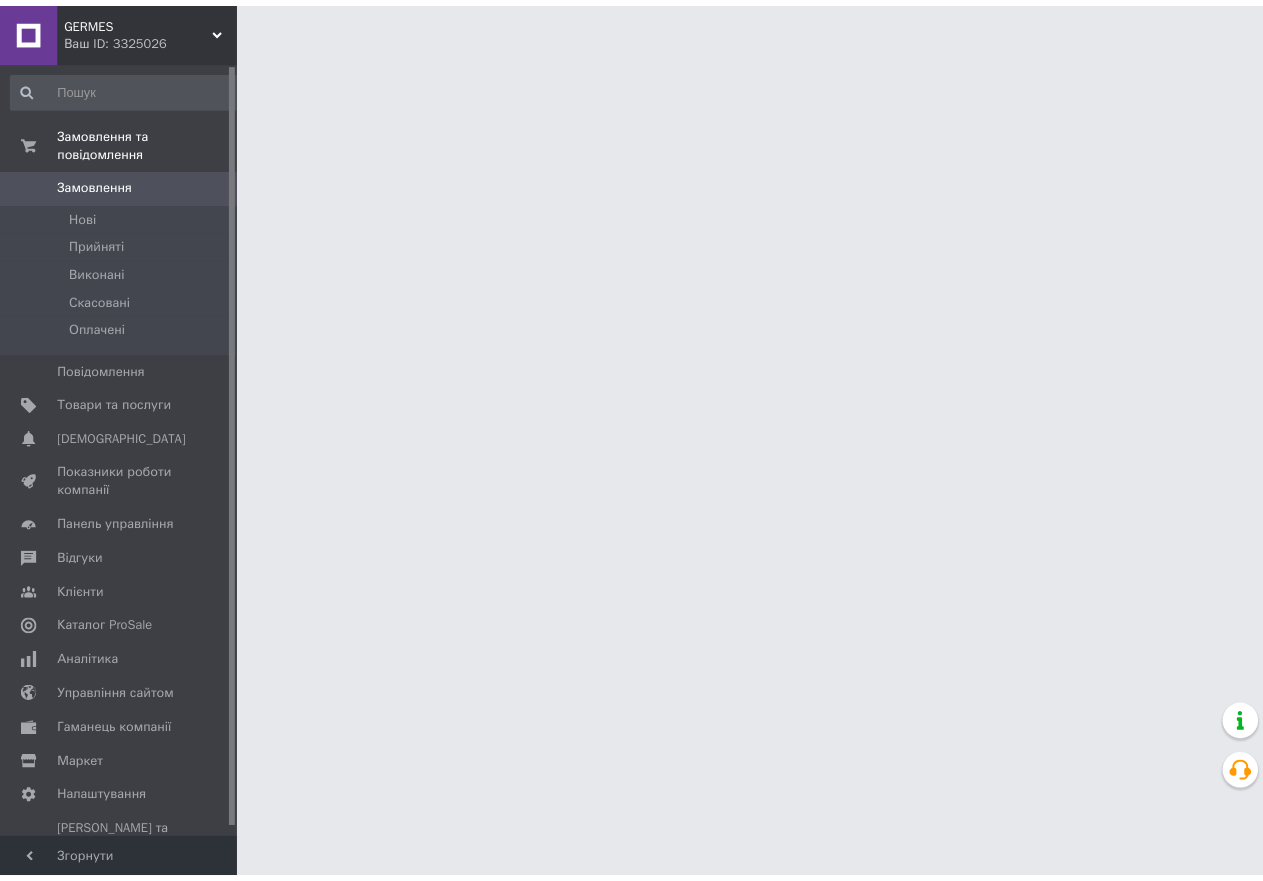 scroll, scrollTop: 0, scrollLeft: 0, axis: both 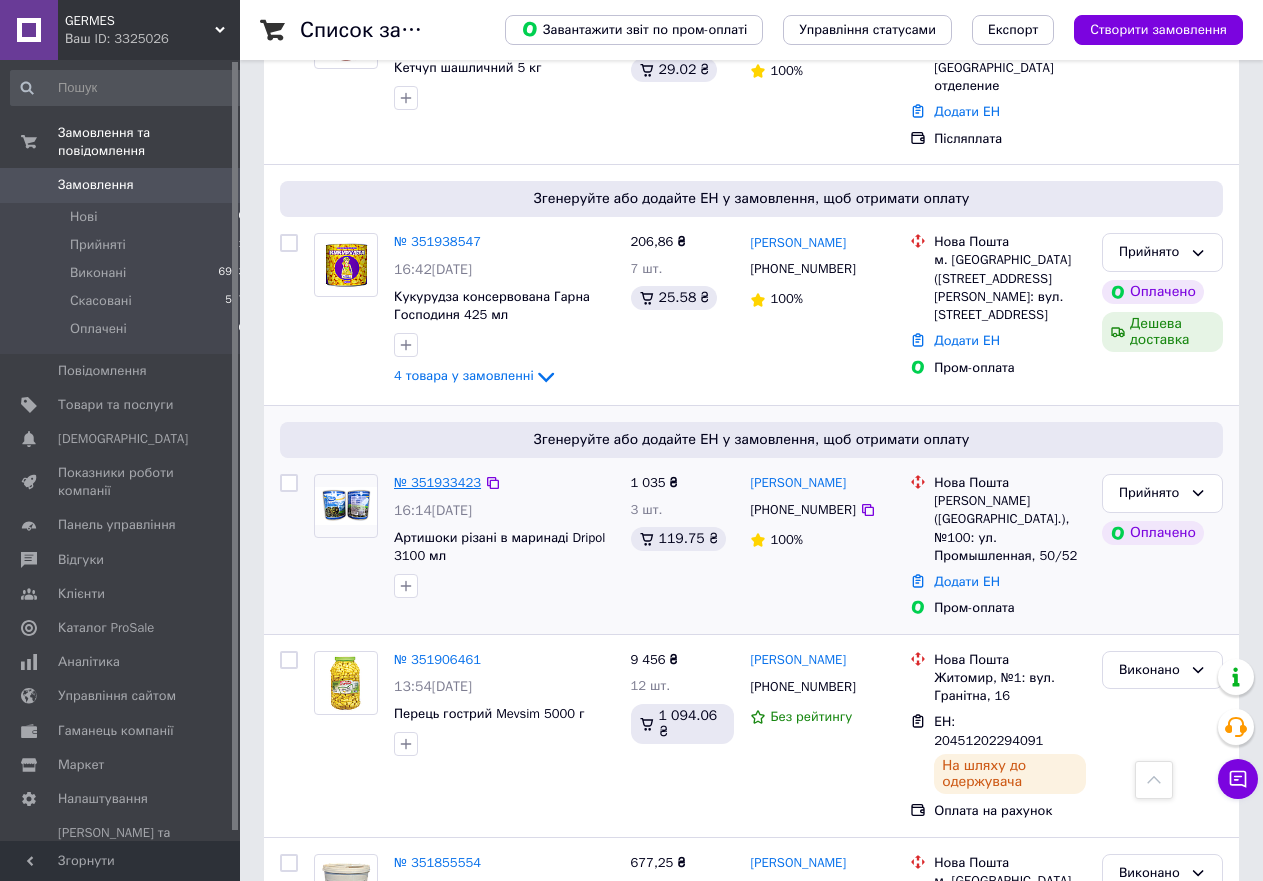 click on "№ 351933423" at bounding box center [437, 482] 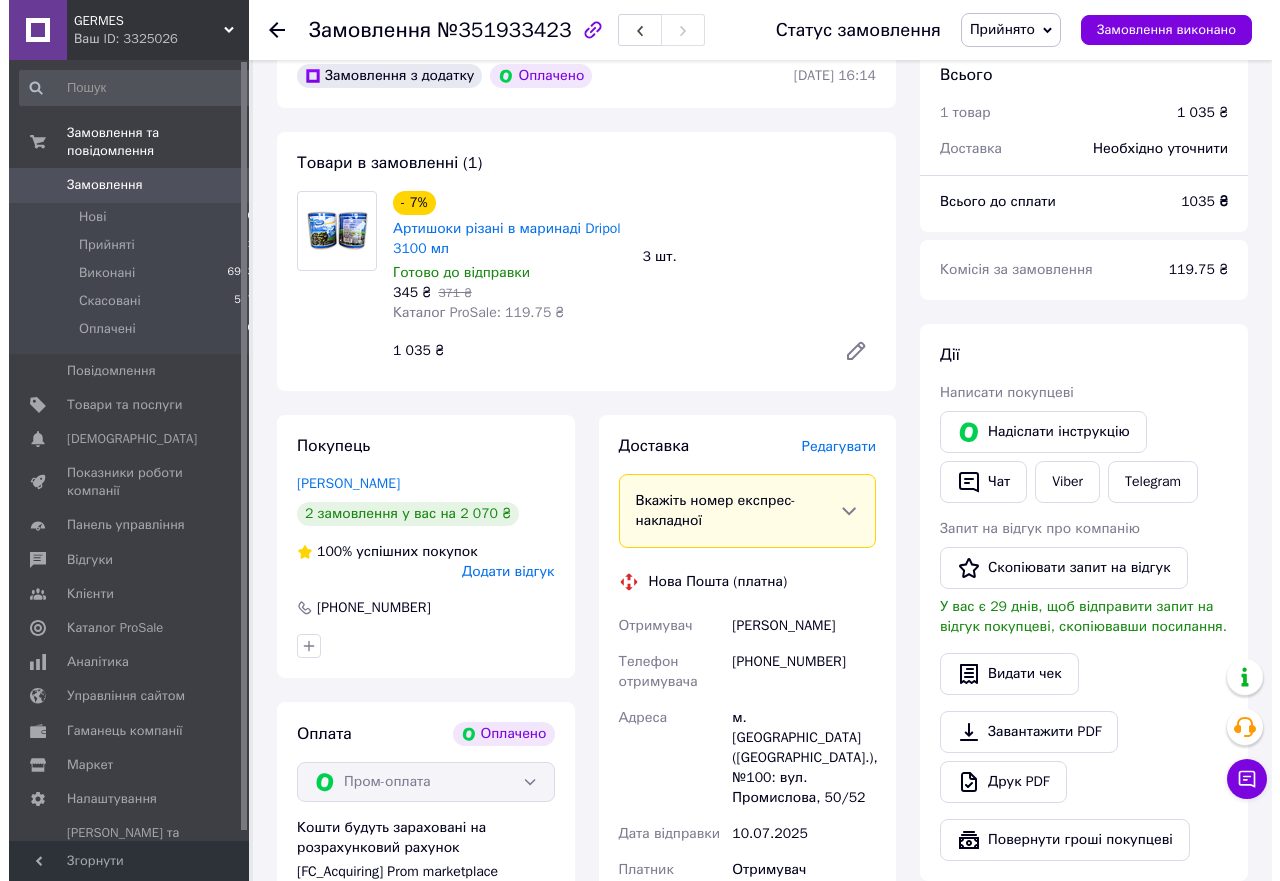 scroll, scrollTop: 306, scrollLeft: 0, axis: vertical 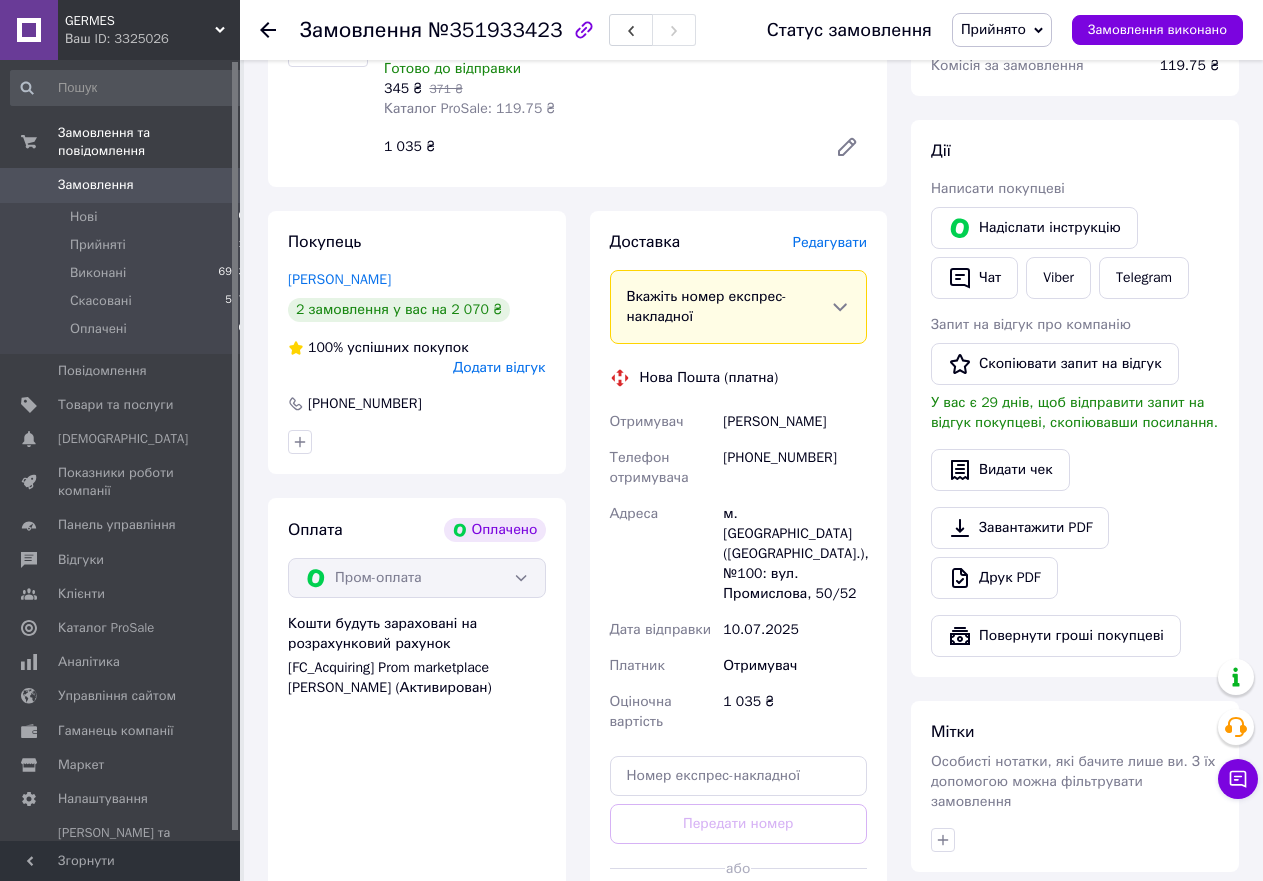 click on "Додати відгук" at bounding box center [499, 367] 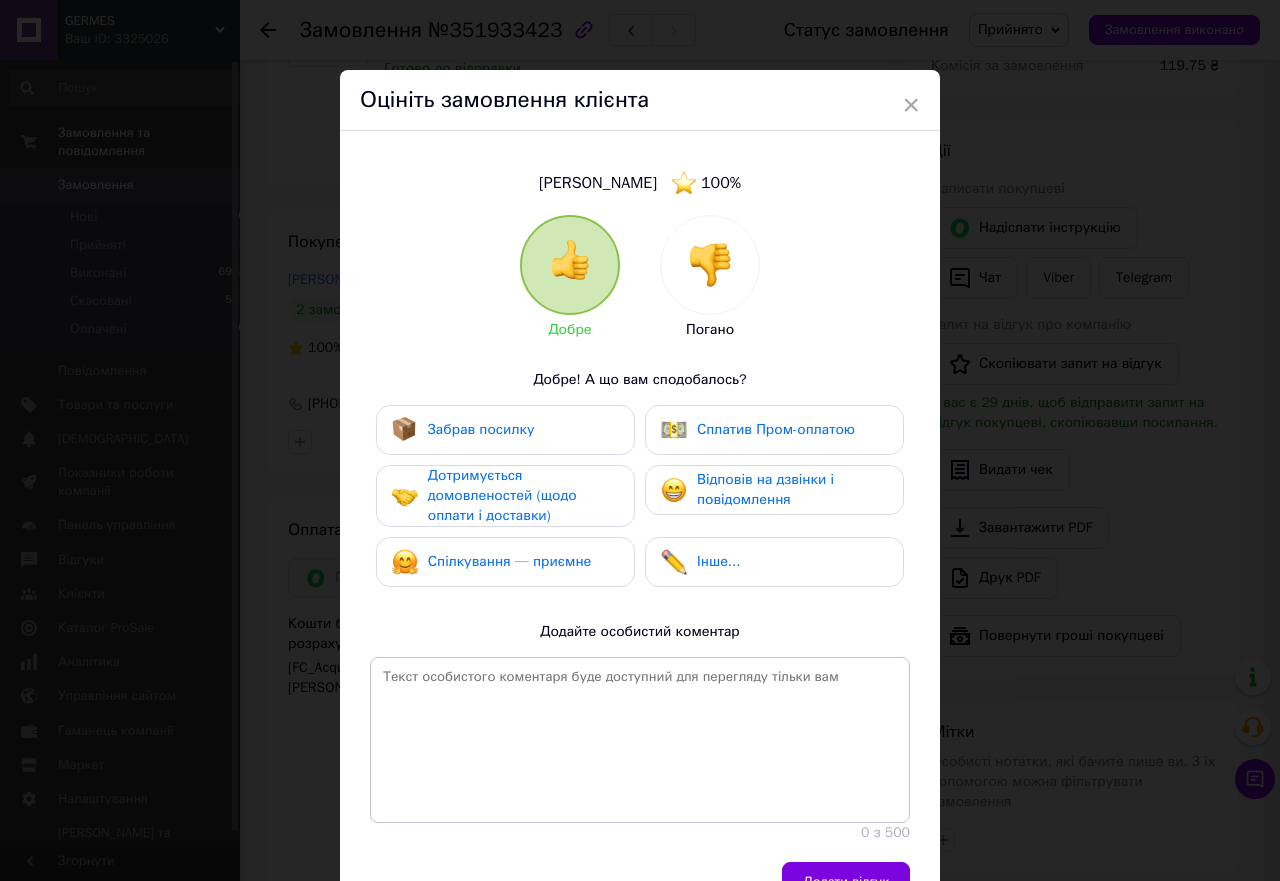 click on "Забрав посилку" at bounding box center [505, 430] 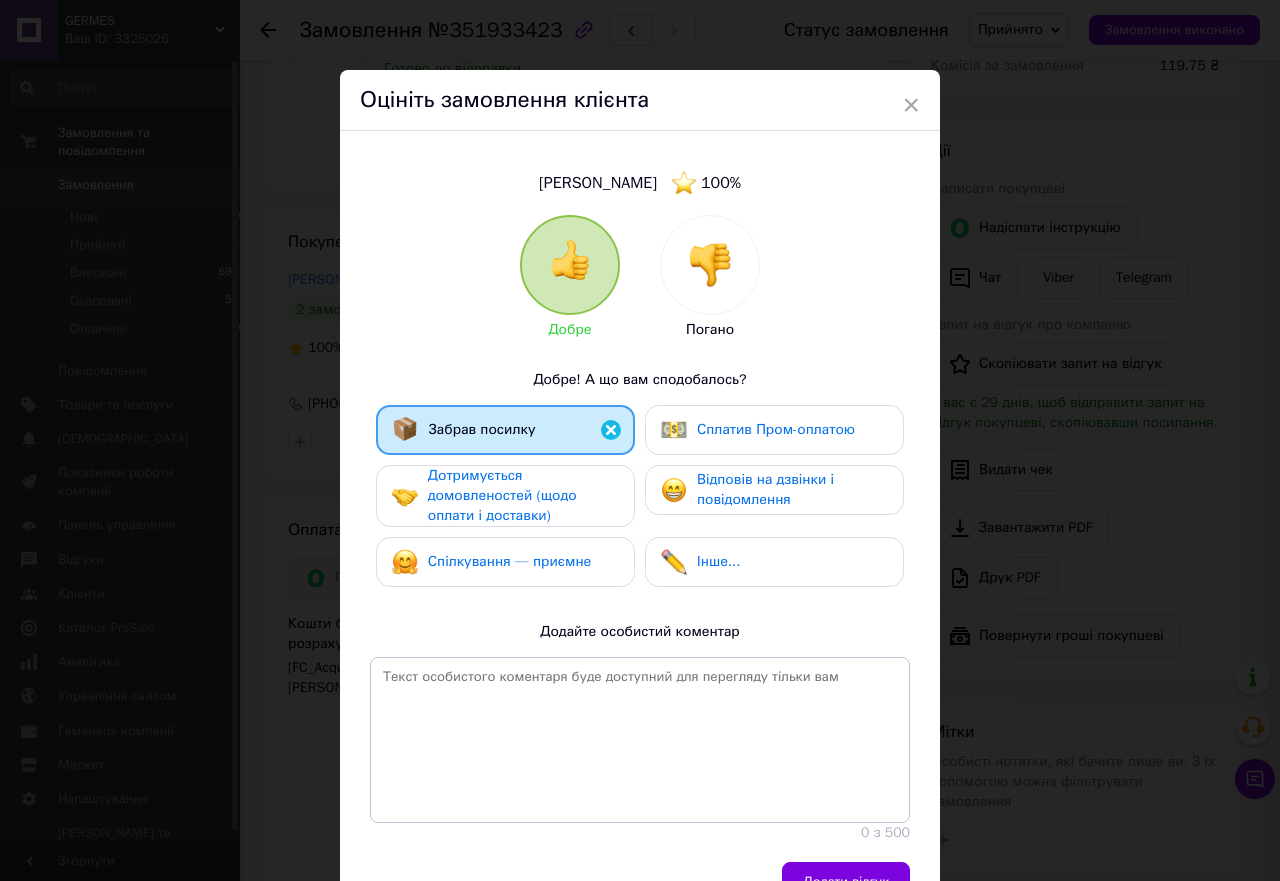 drag, startPoint x: 547, startPoint y: 482, endPoint x: 553, endPoint y: 511, distance: 29.614185 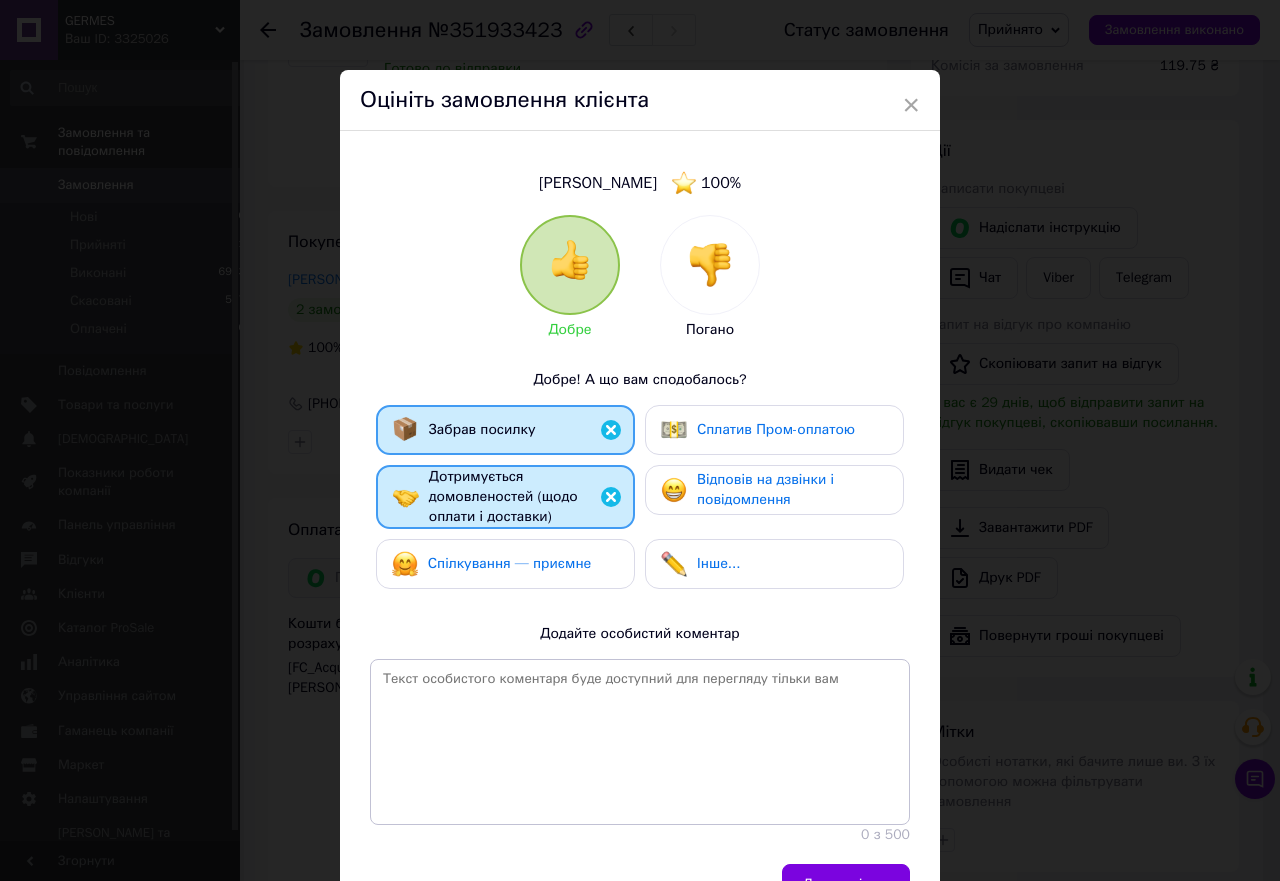 click on "Спілкування — приємне" at bounding box center (510, 563) 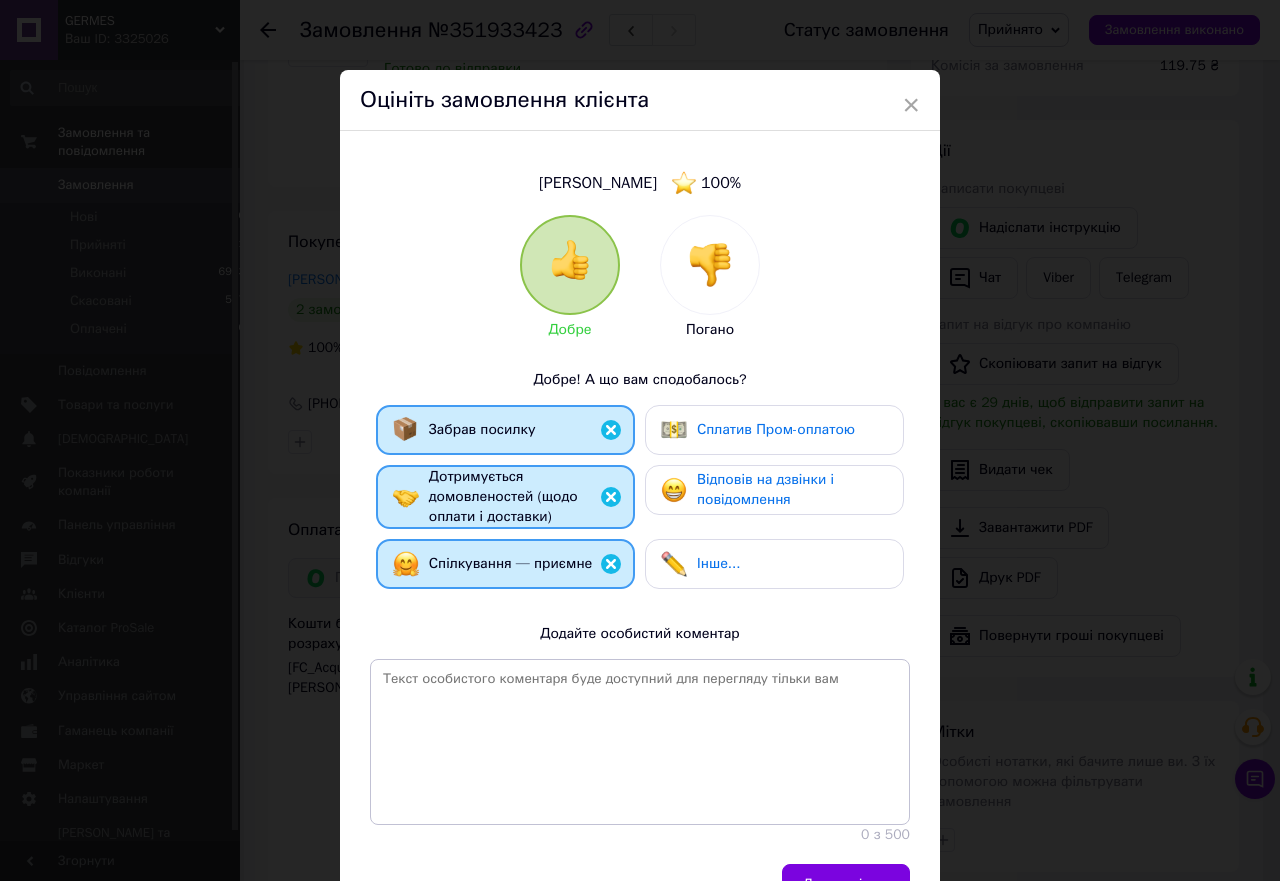 click on "Відповів на дзвінки і повідомлення" at bounding box center [765, 489] 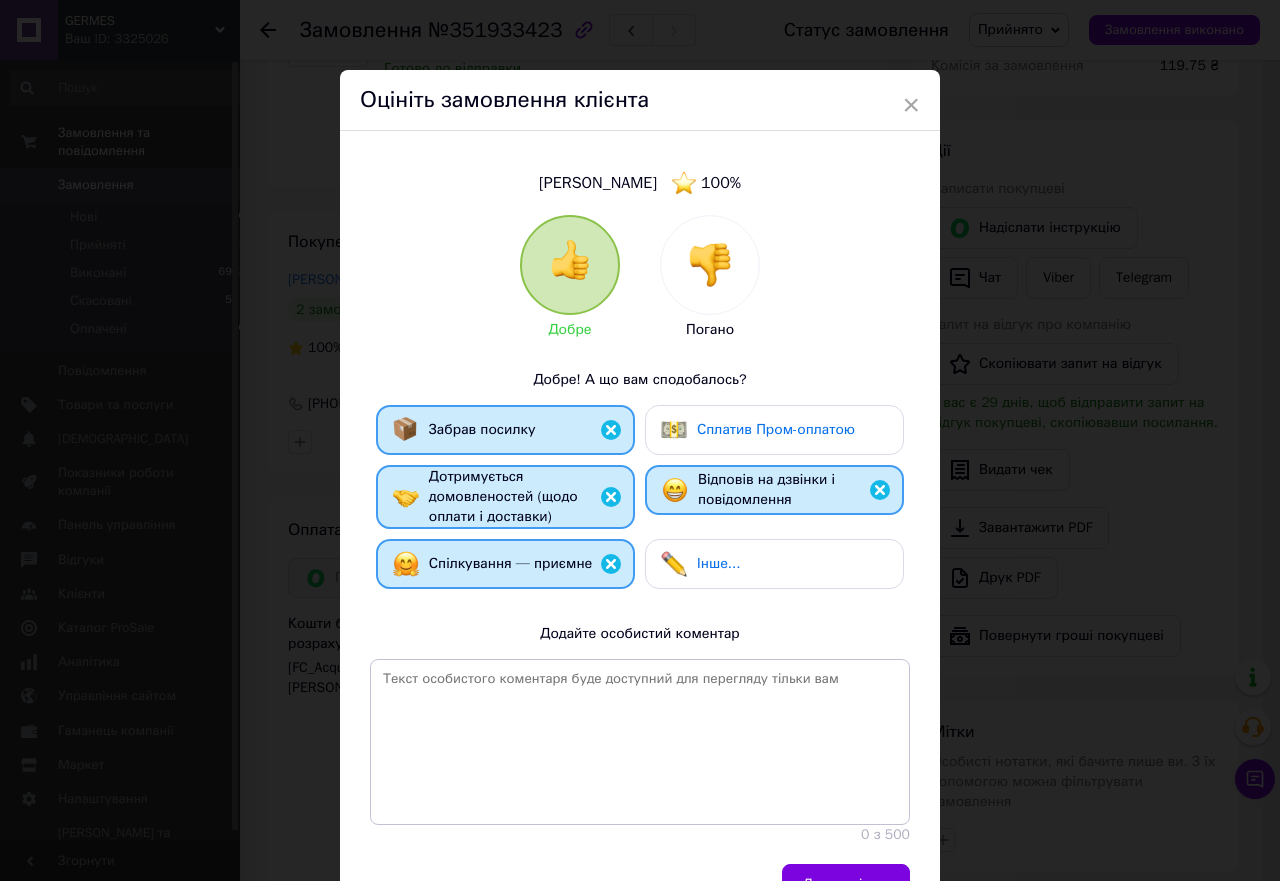 drag, startPoint x: 715, startPoint y: 420, endPoint x: 721, endPoint y: 430, distance: 11.661903 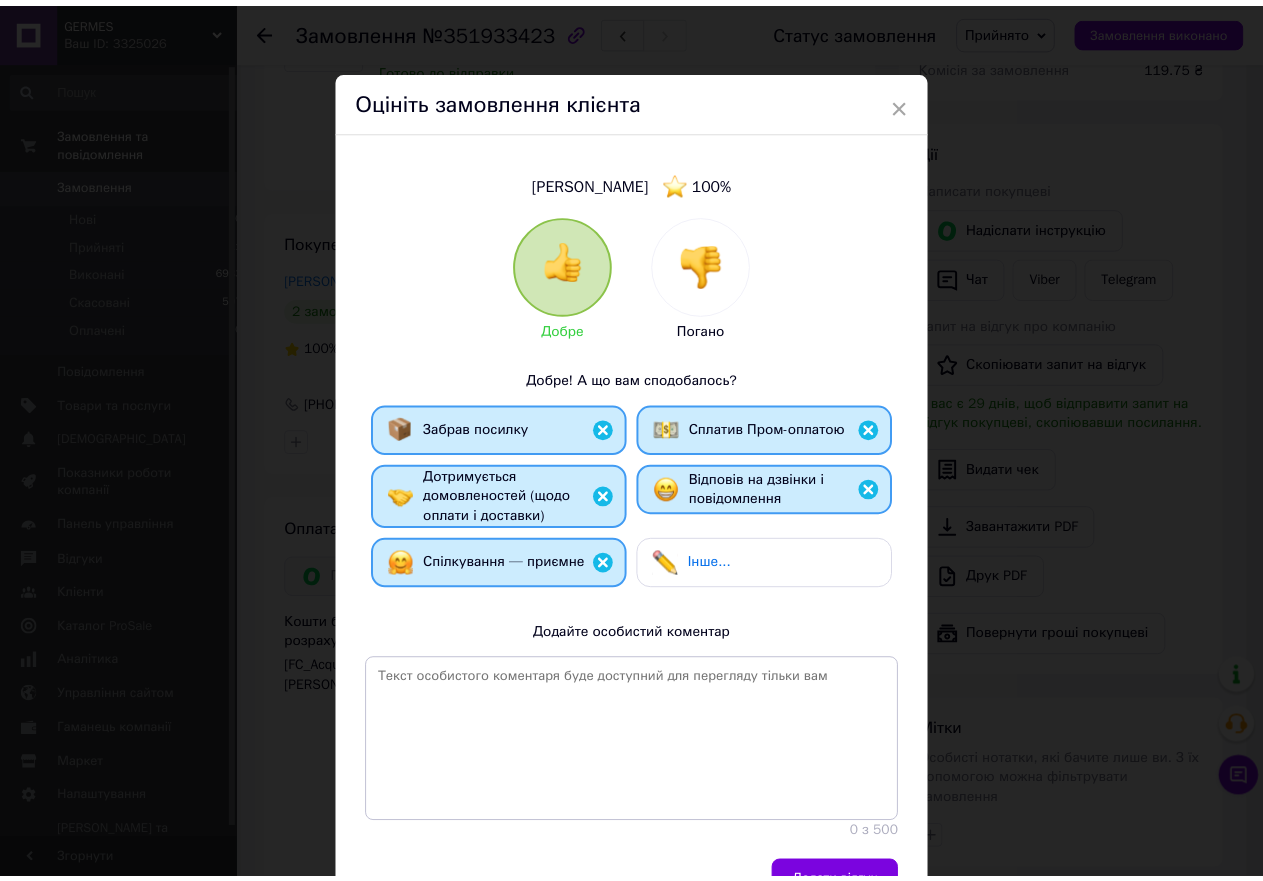 scroll, scrollTop: 137, scrollLeft: 0, axis: vertical 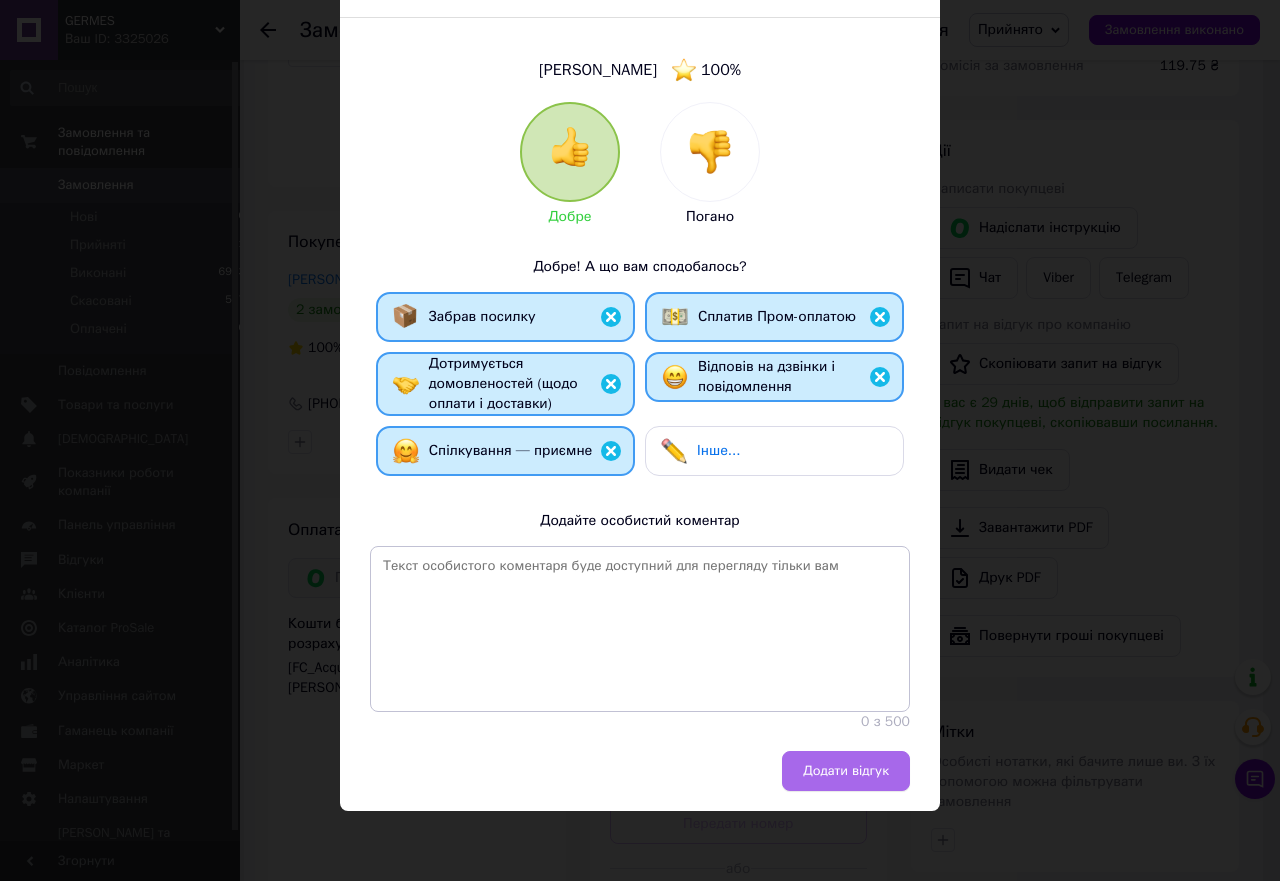 click on "Додати відгук" at bounding box center [846, 771] 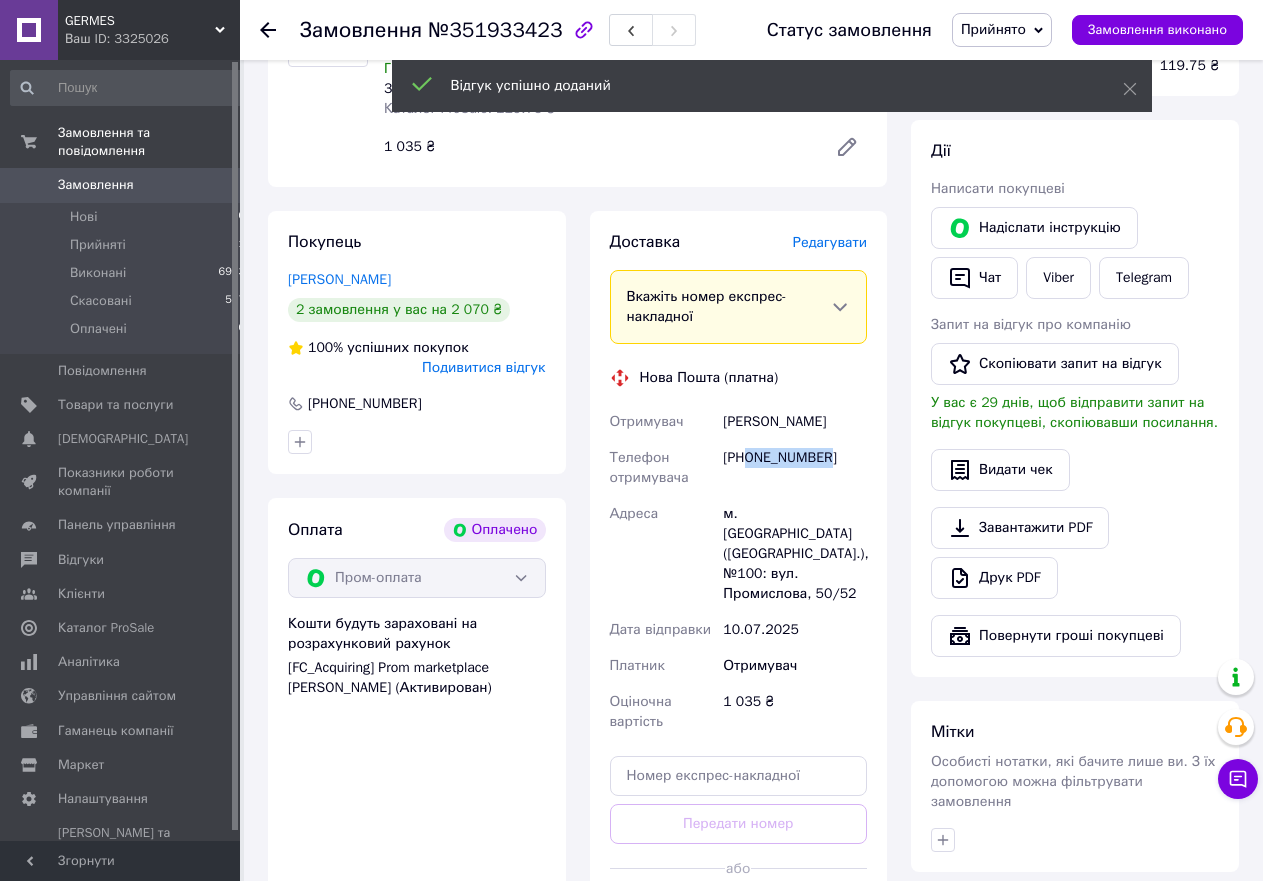 drag, startPoint x: 745, startPoint y: 460, endPoint x: 845, endPoint y: 480, distance: 101.98039 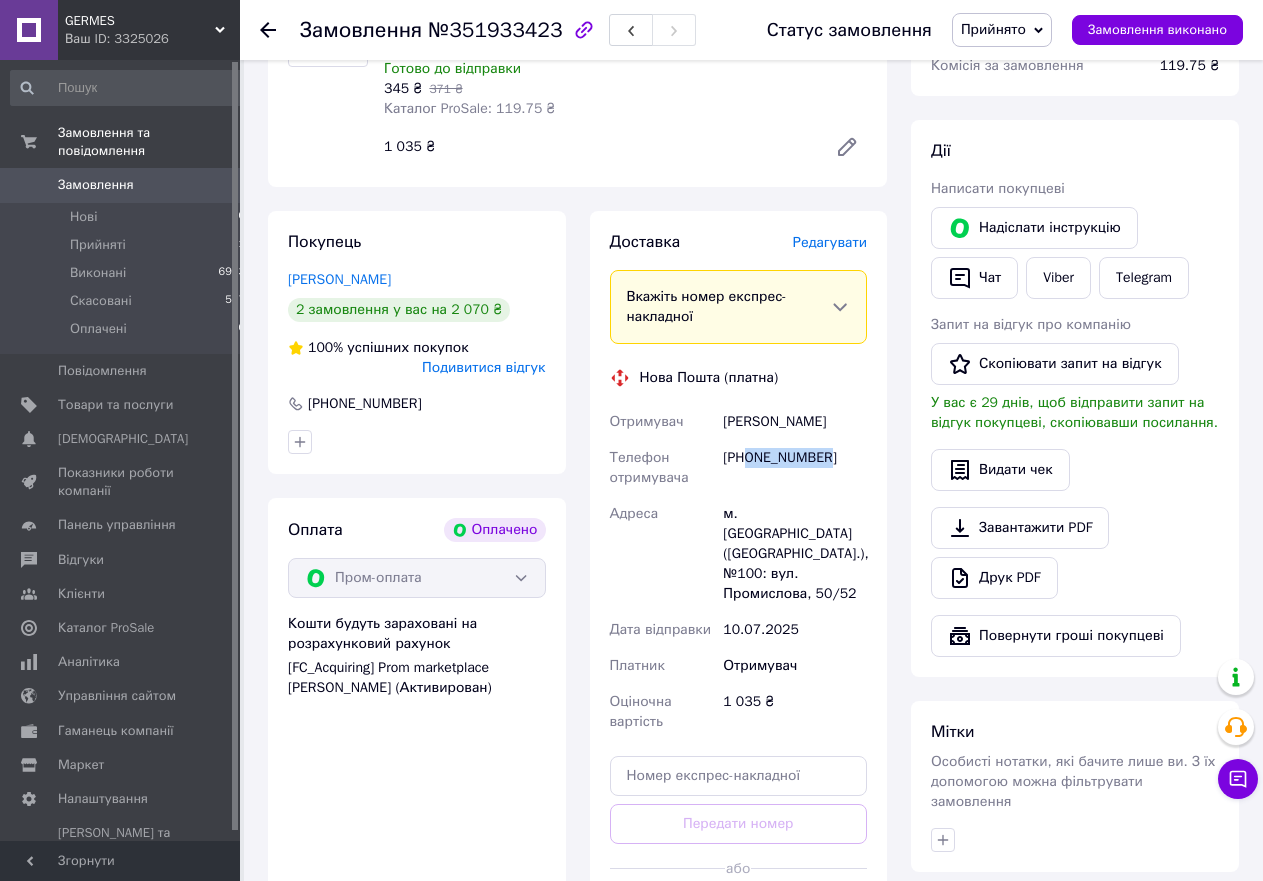 copy on "0666678866" 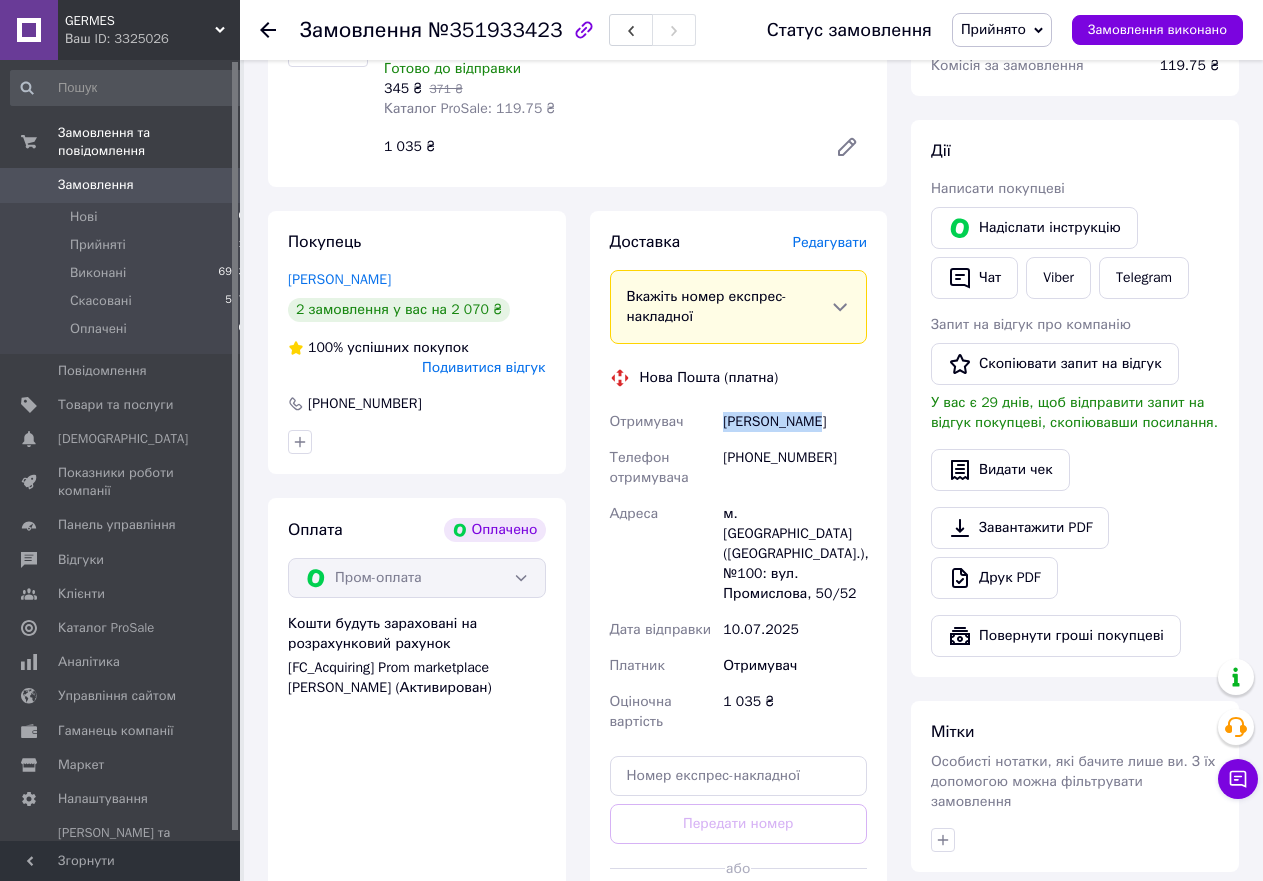 drag, startPoint x: 727, startPoint y: 421, endPoint x: 828, endPoint y: 431, distance: 101.49384 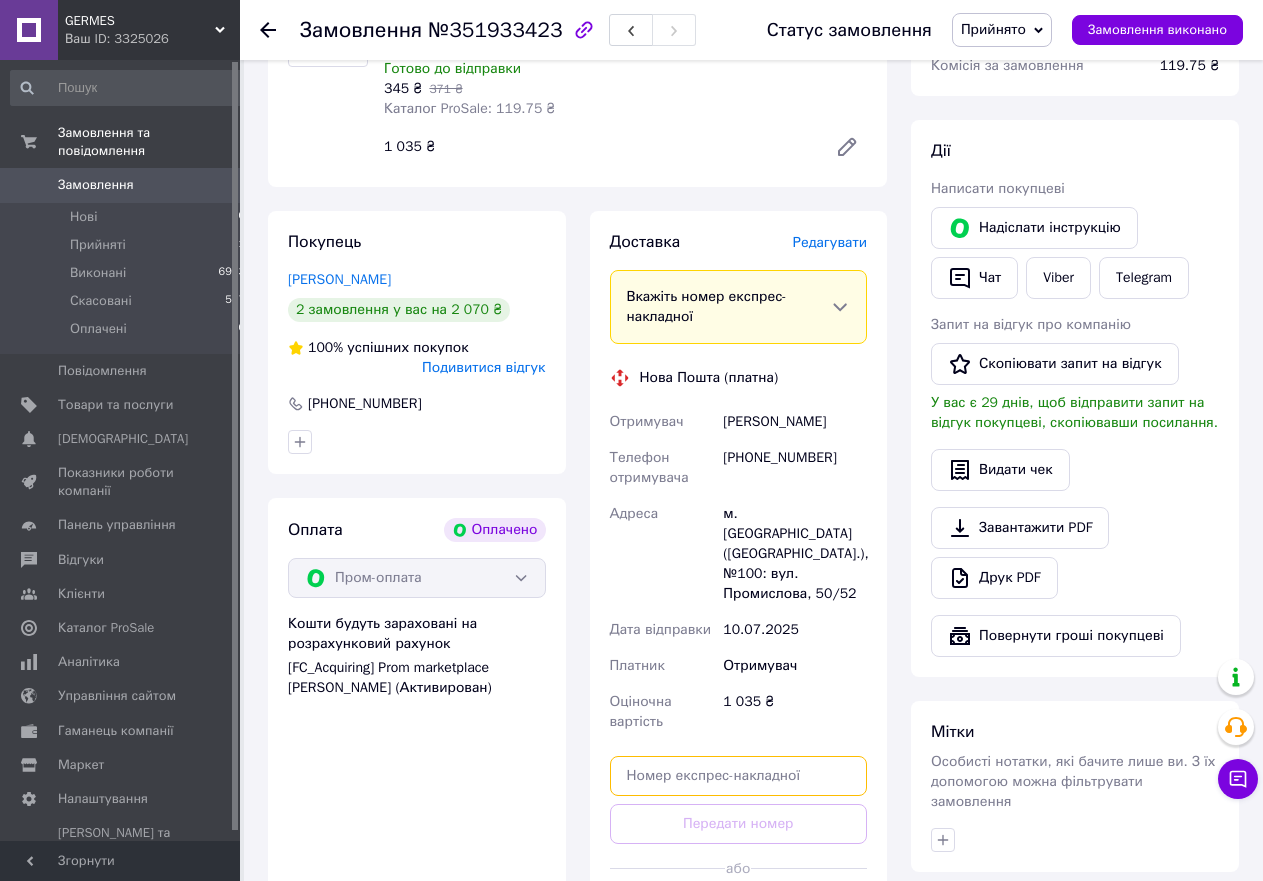 click at bounding box center [739, 776] 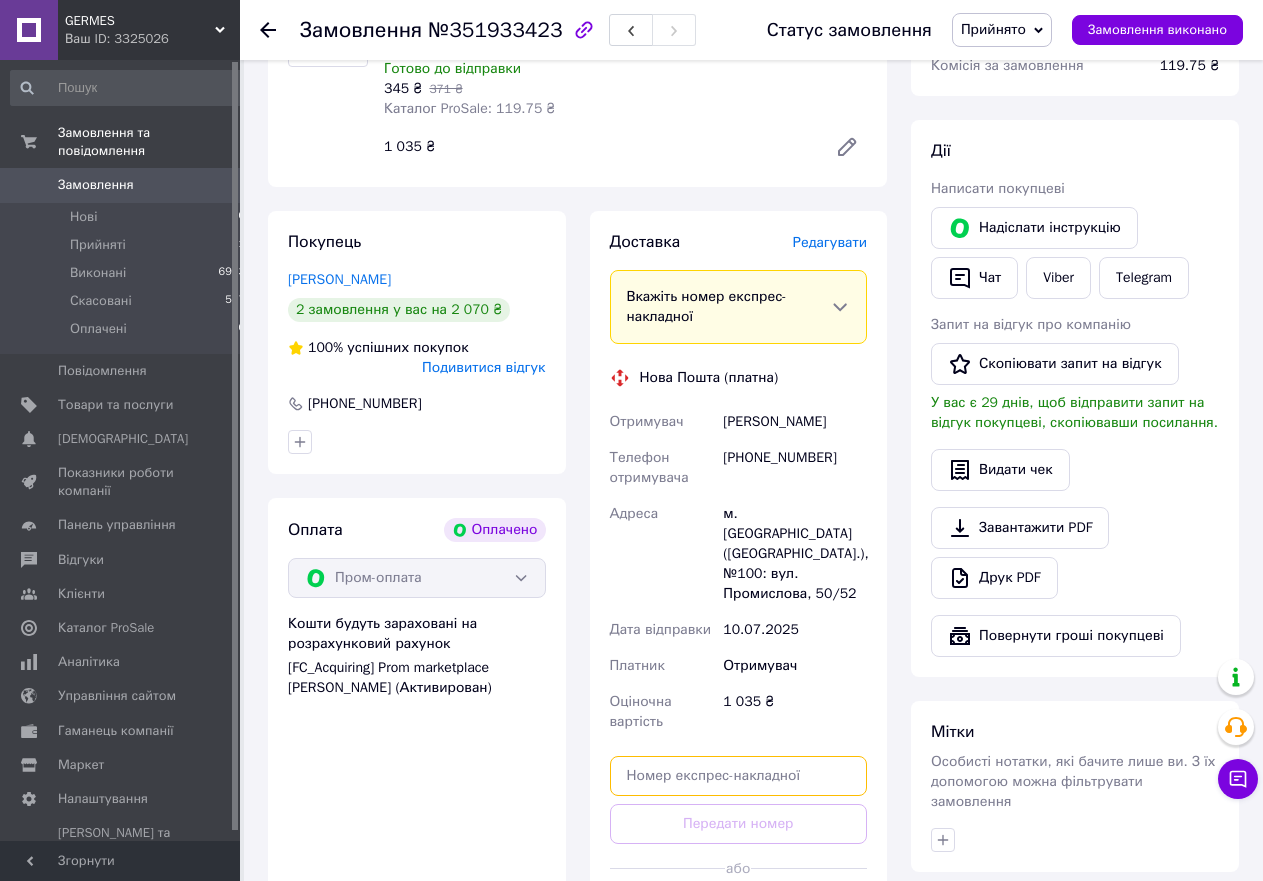 paste on "20451202927712" 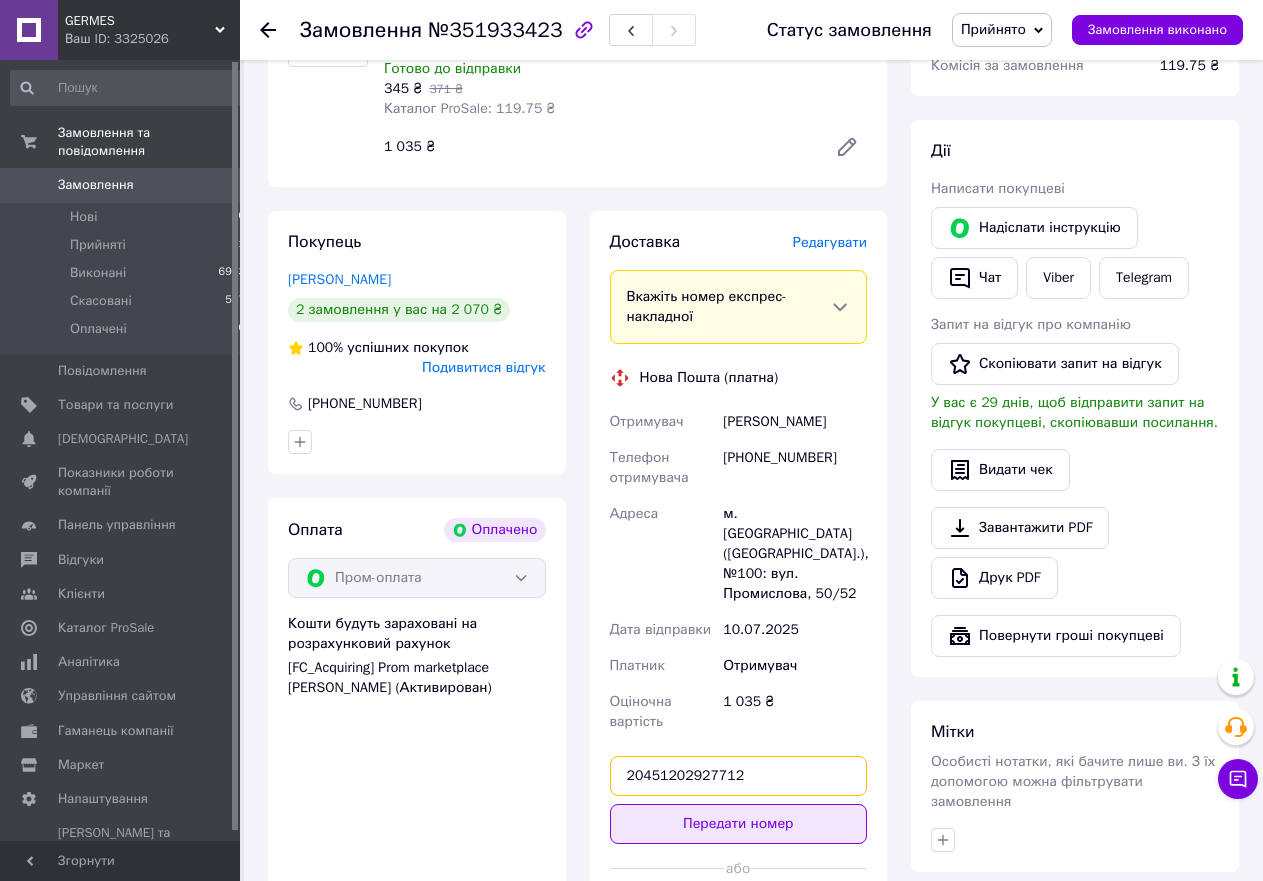 type on "20451202927712" 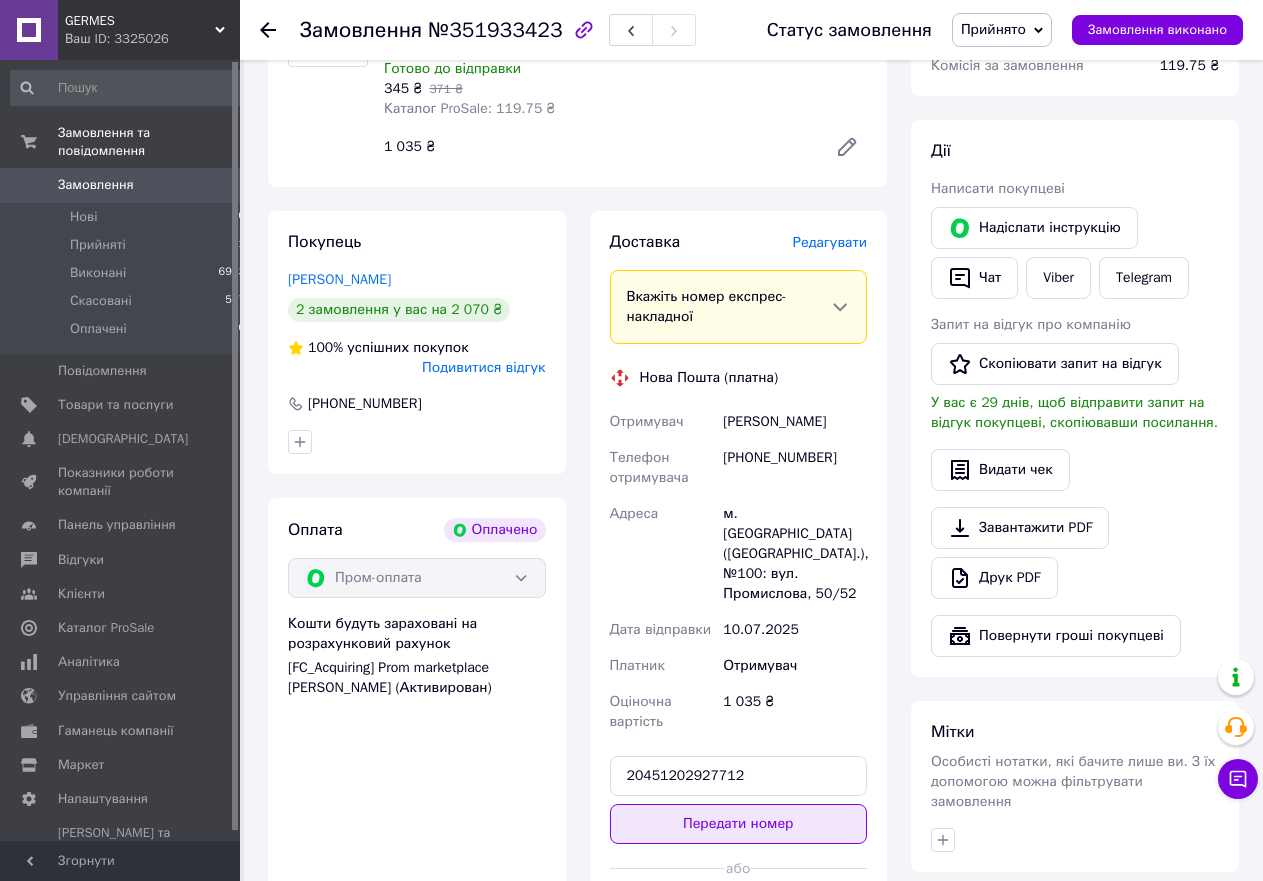 click on "Передати номер" at bounding box center [739, 824] 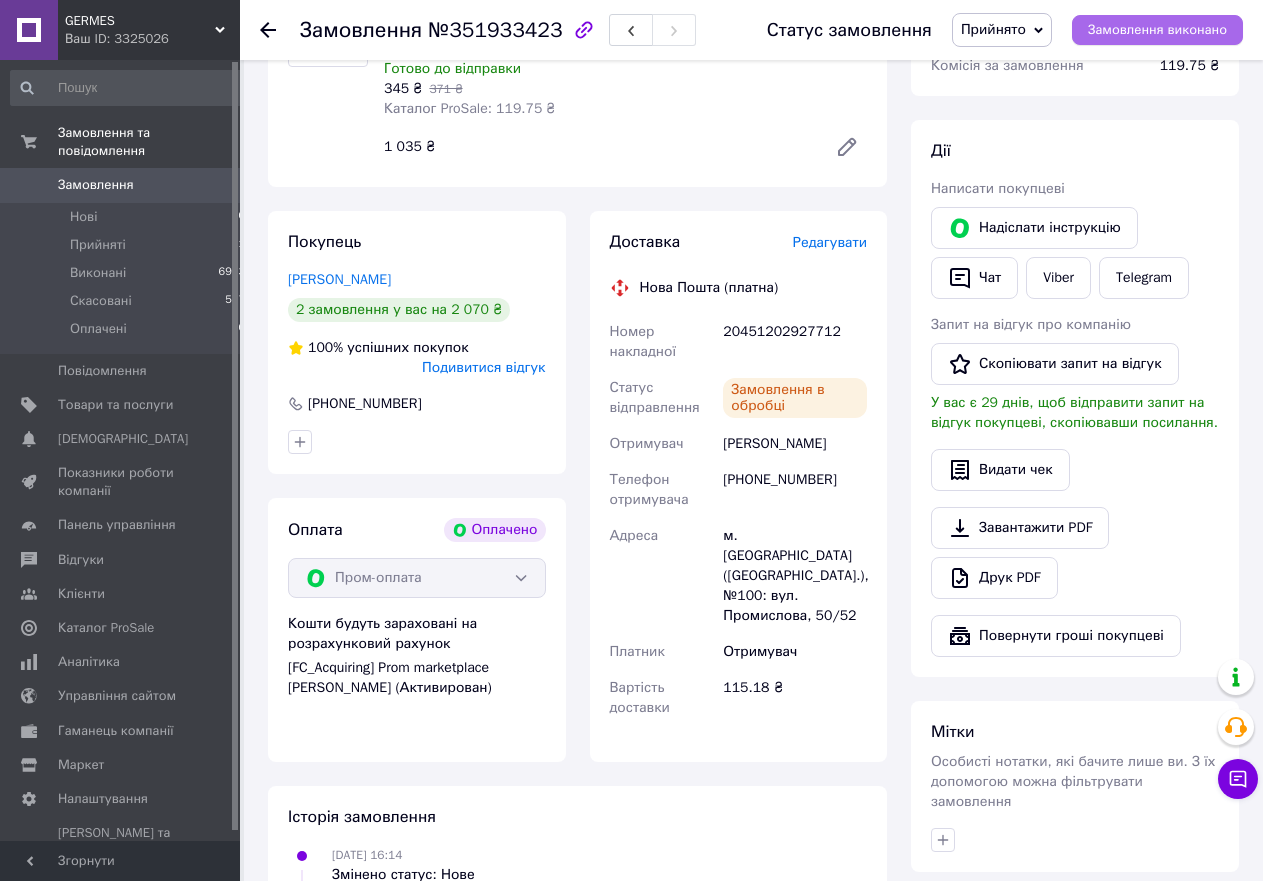 click on "Замовлення виконано" at bounding box center [1157, 30] 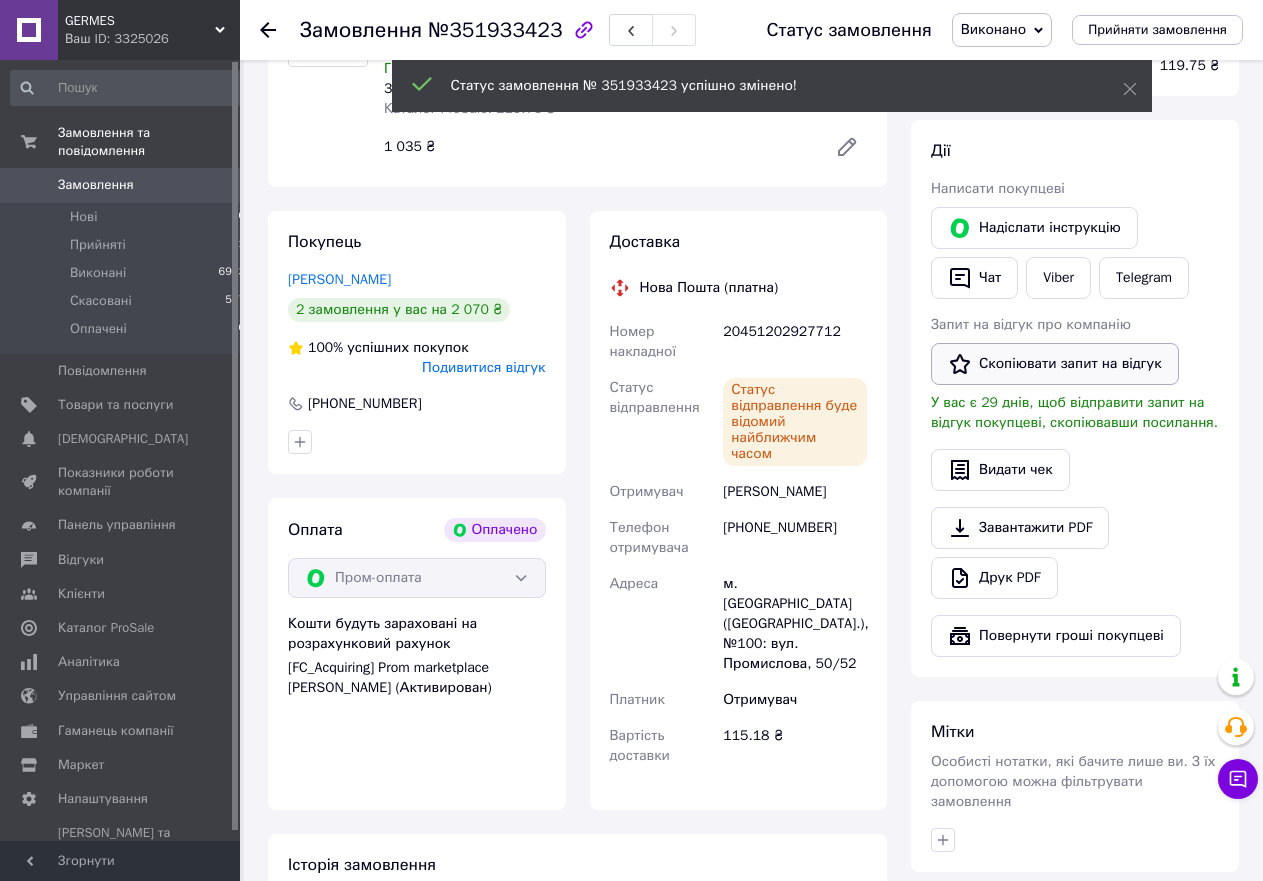 click on "Скопіювати запит на відгук" at bounding box center [1055, 364] 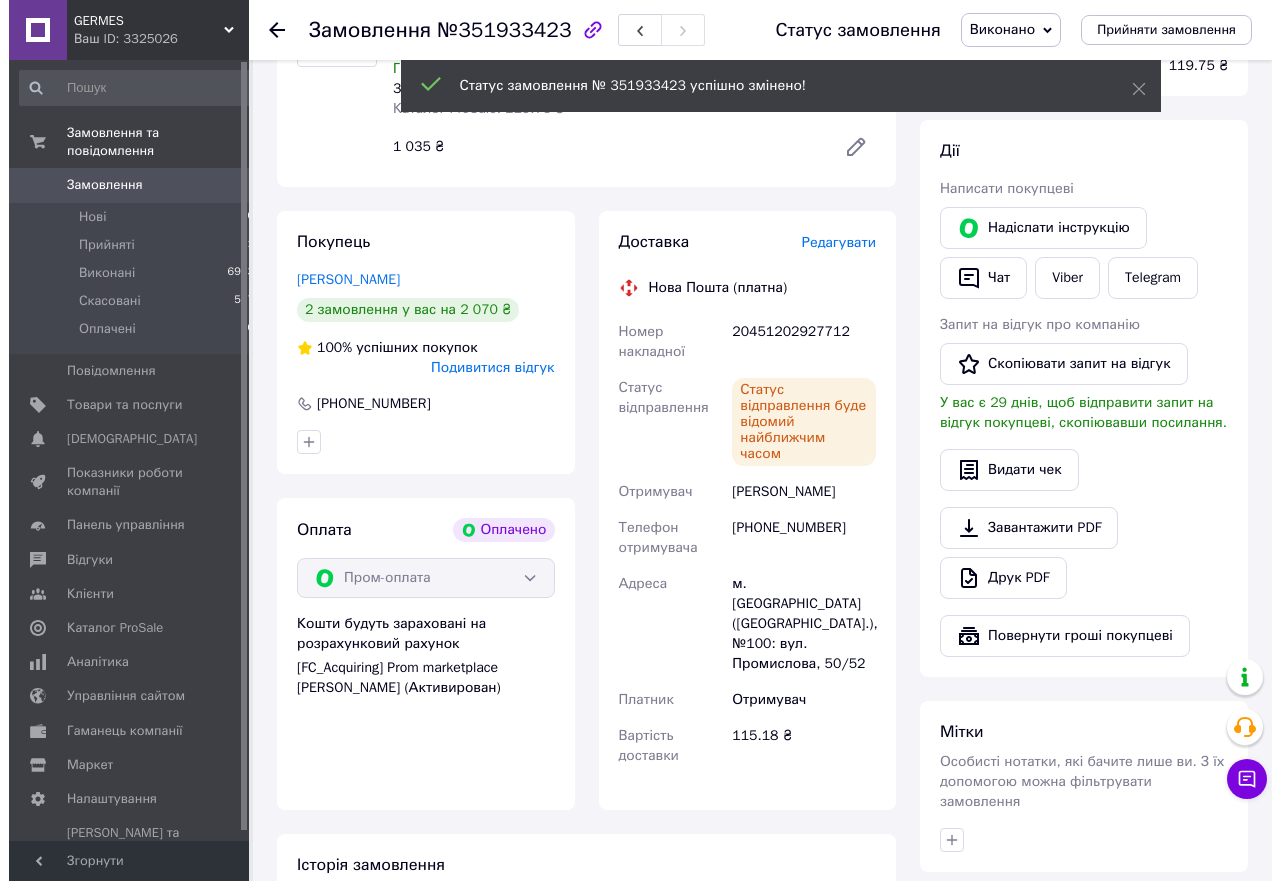 scroll, scrollTop: 0, scrollLeft: 0, axis: both 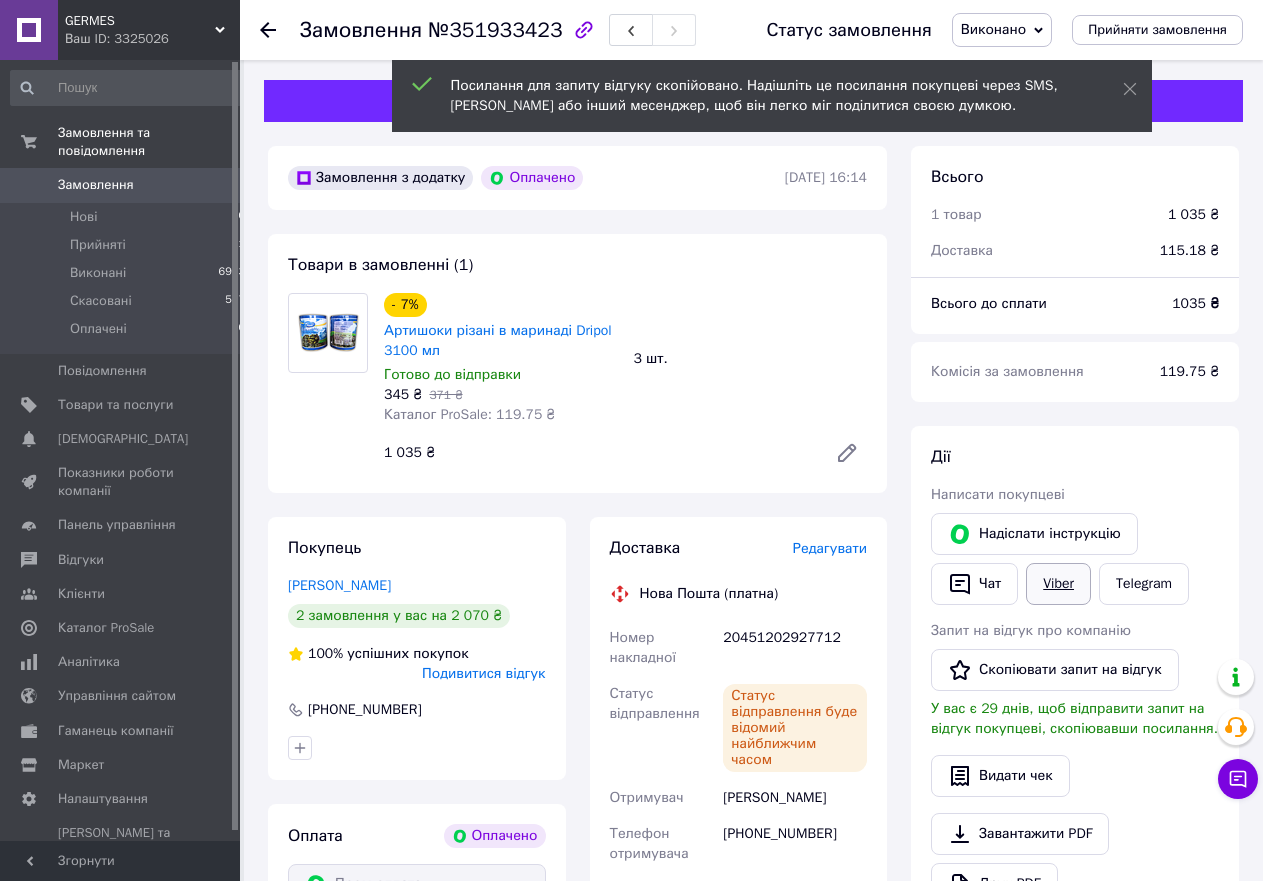 click on "Viber" at bounding box center [1058, 584] 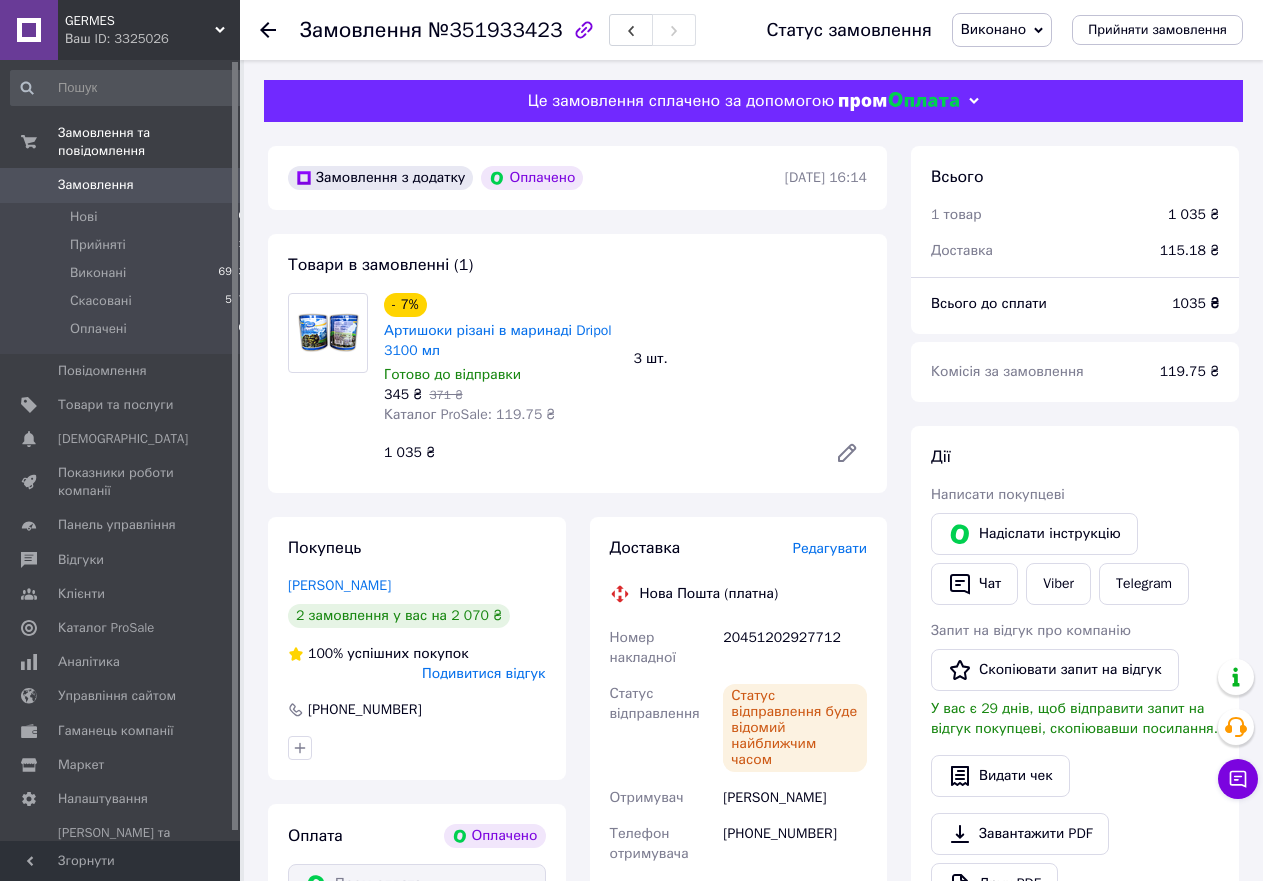 click 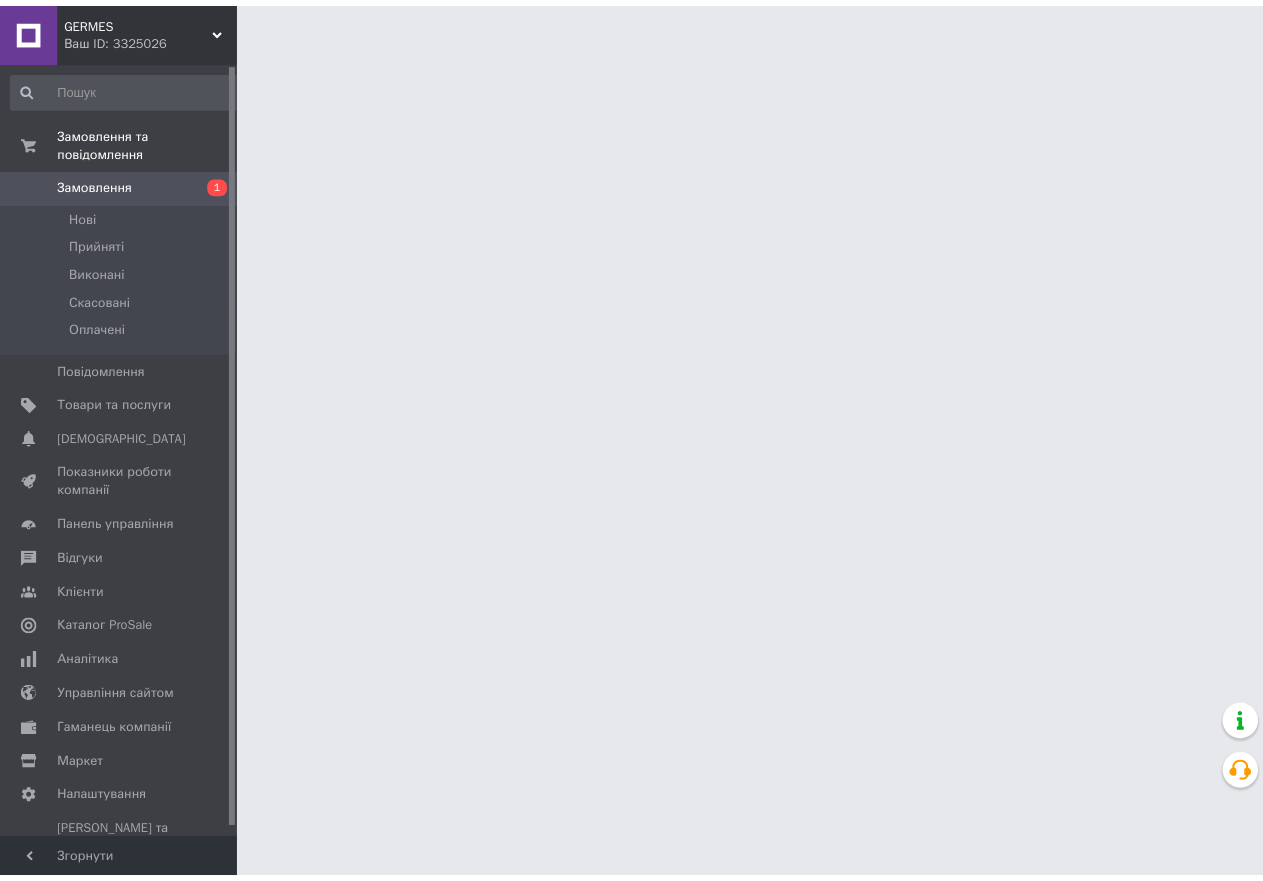 scroll, scrollTop: 0, scrollLeft: 0, axis: both 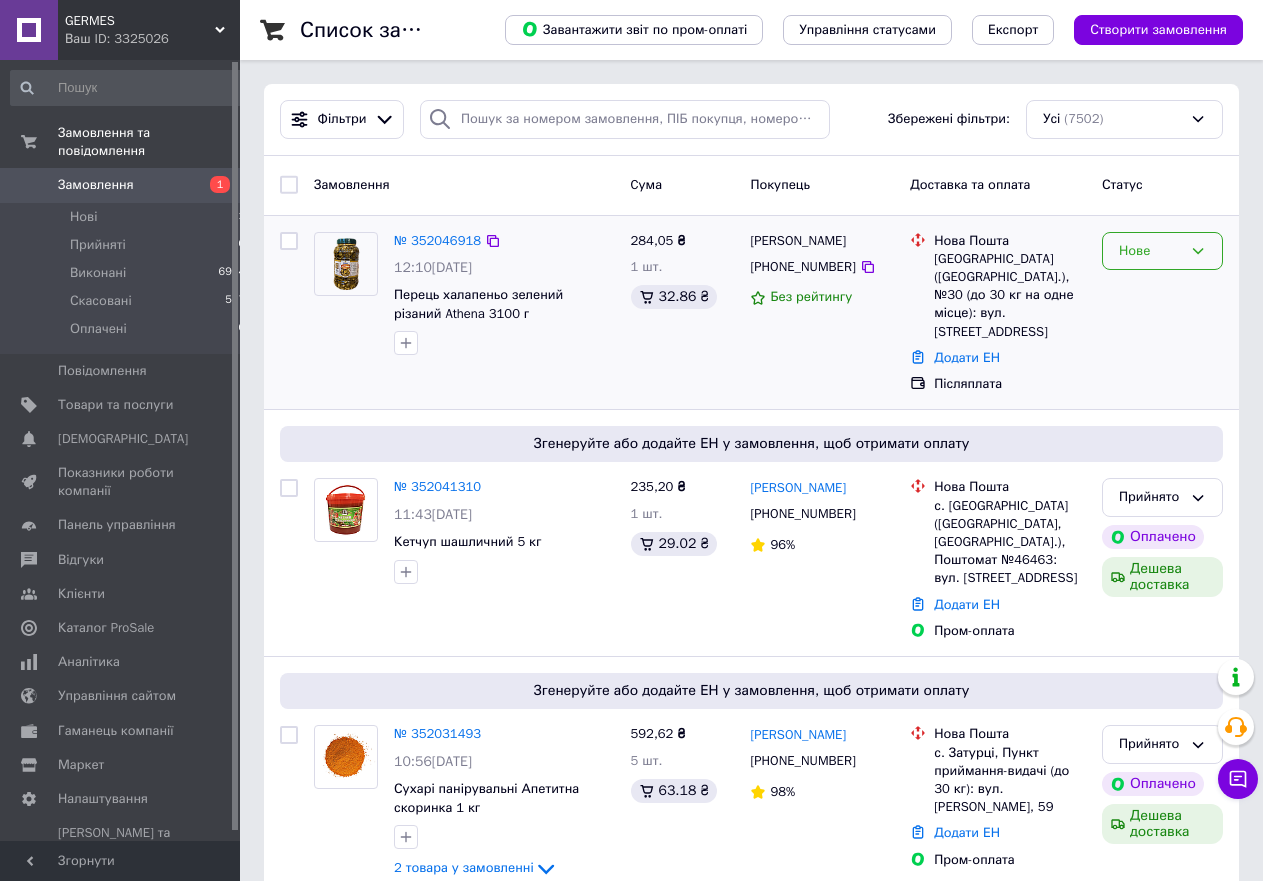 click on "Нове" at bounding box center (1162, 251) 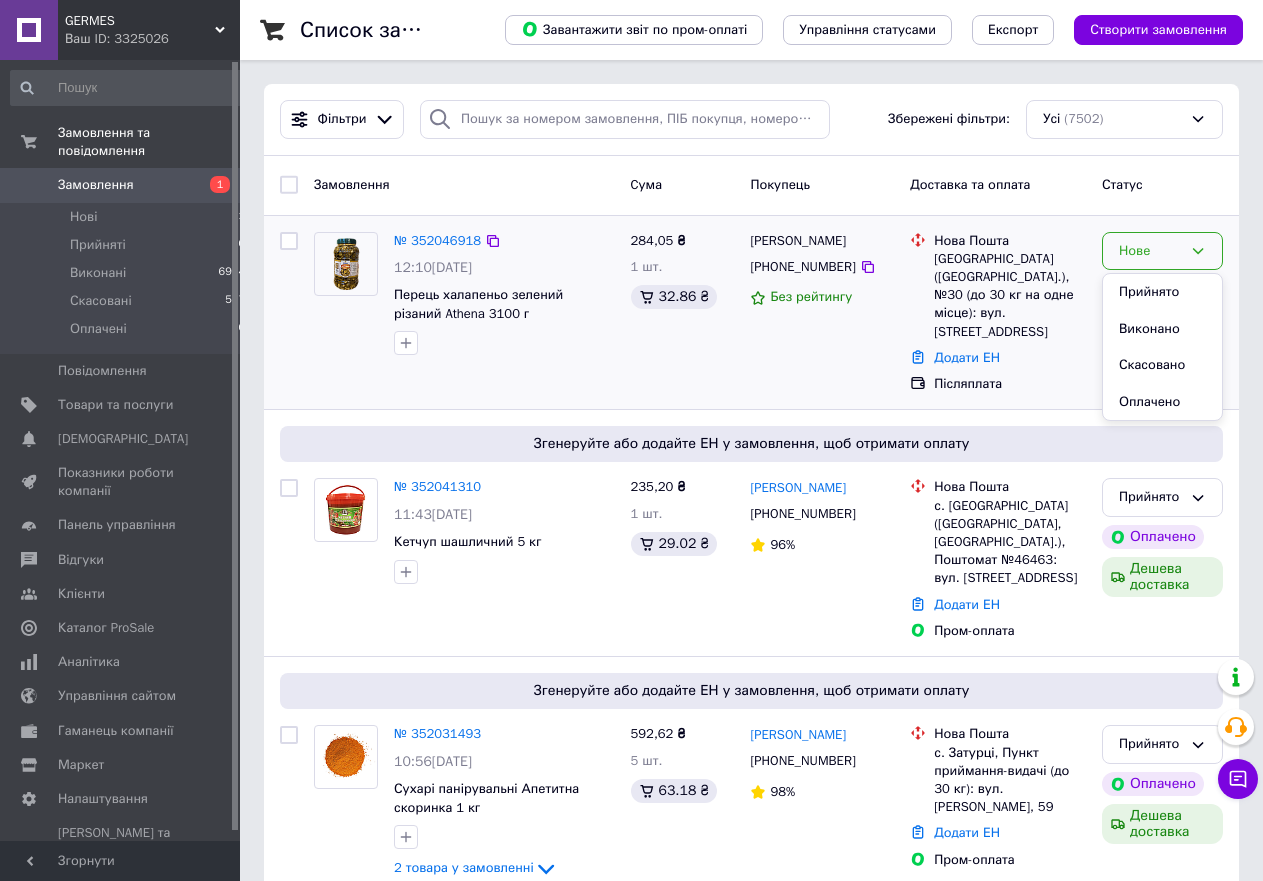 click on "Прийнято" at bounding box center [1162, 292] 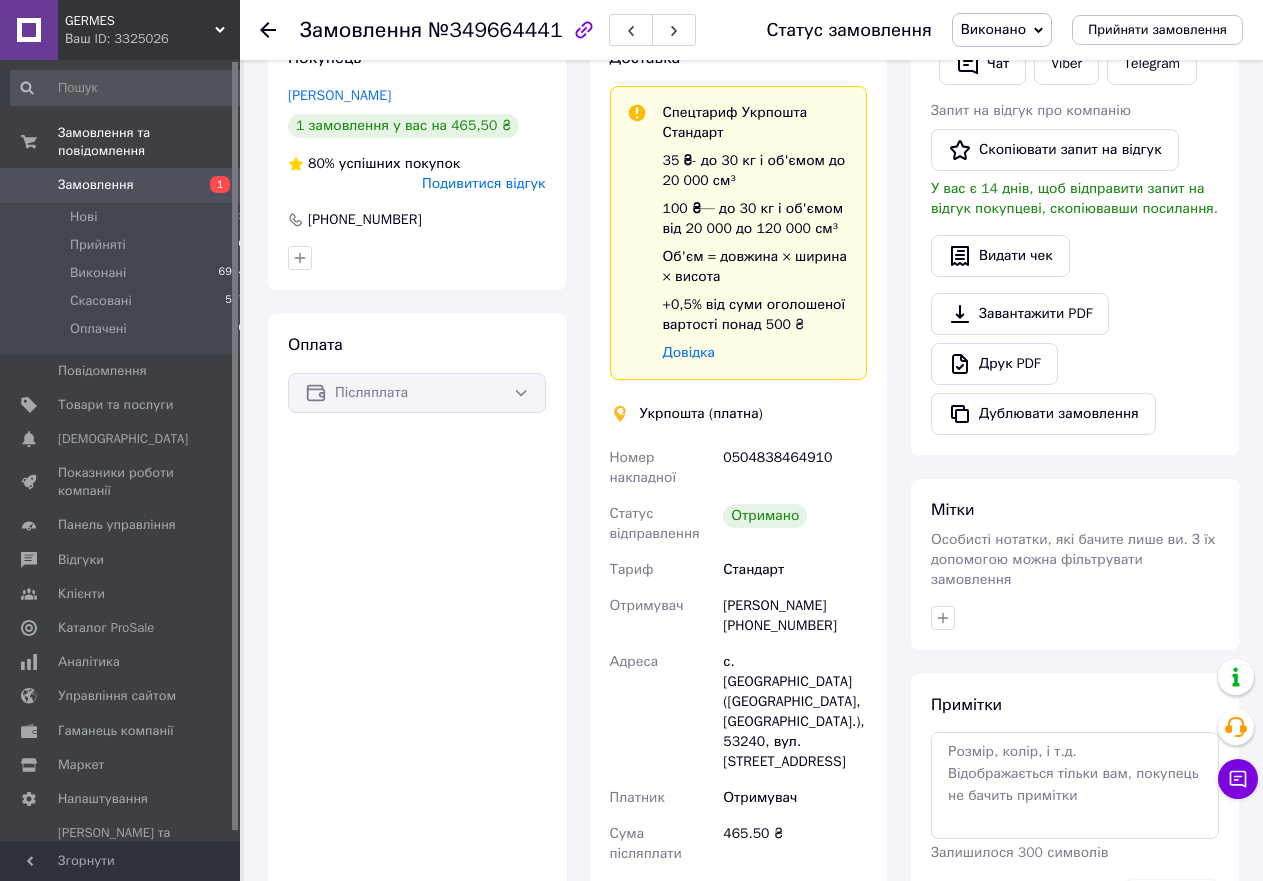 scroll, scrollTop: 612, scrollLeft: 0, axis: vertical 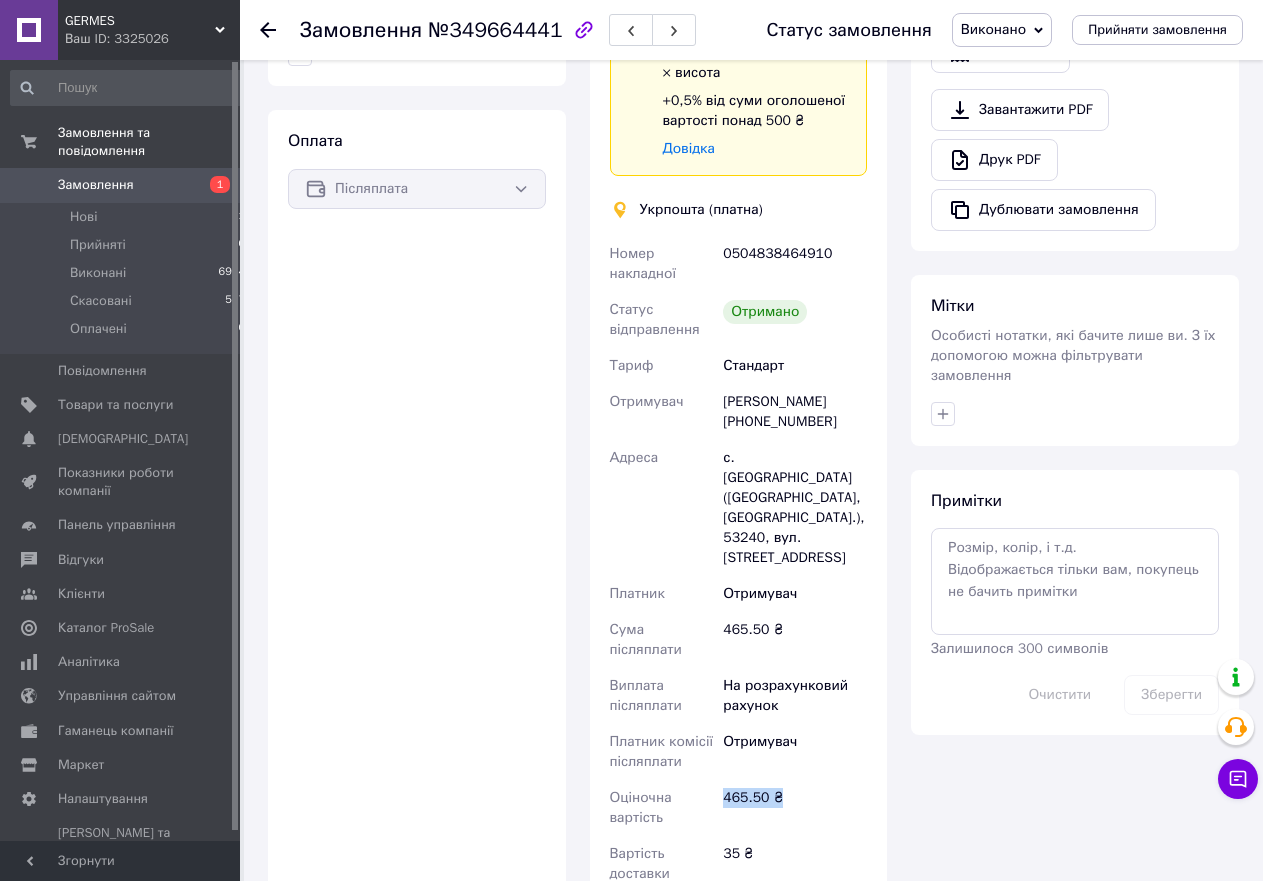 drag, startPoint x: 722, startPoint y: 759, endPoint x: 772, endPoint y: 759, distance: 50 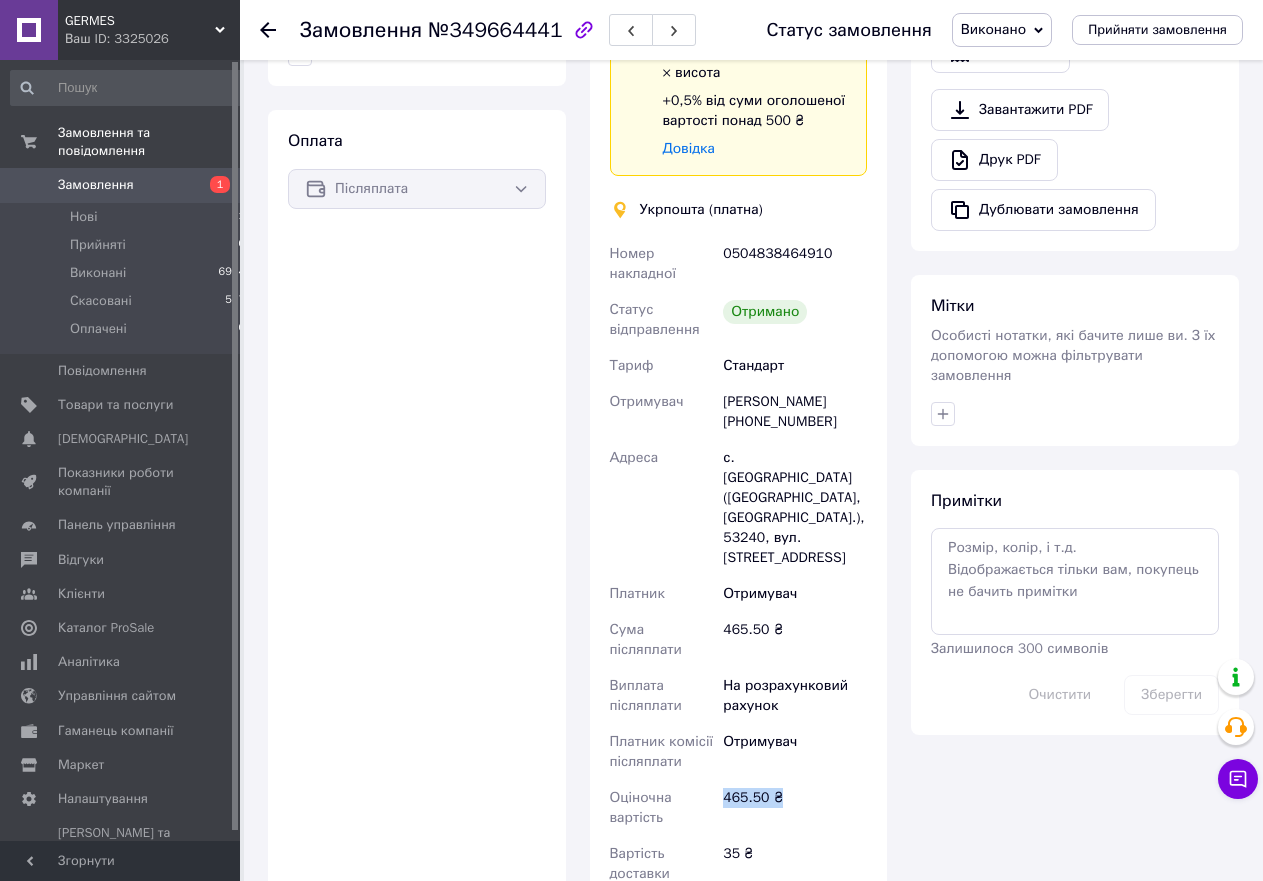 click on "Тетяна Гирич +380971751210" at bounding box center (795, 412) 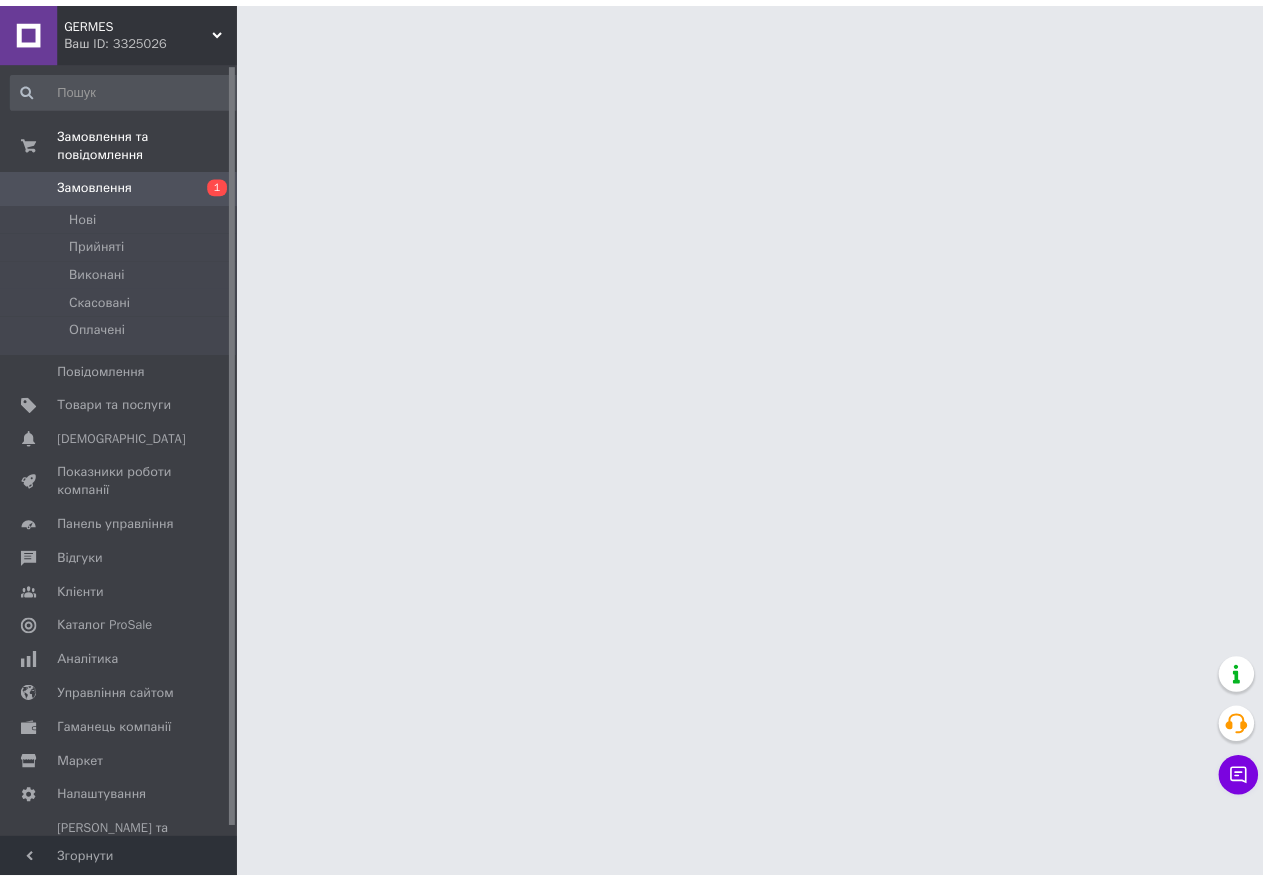 scroll, scrollTop: 0, scrollLeft: 0, axis: both 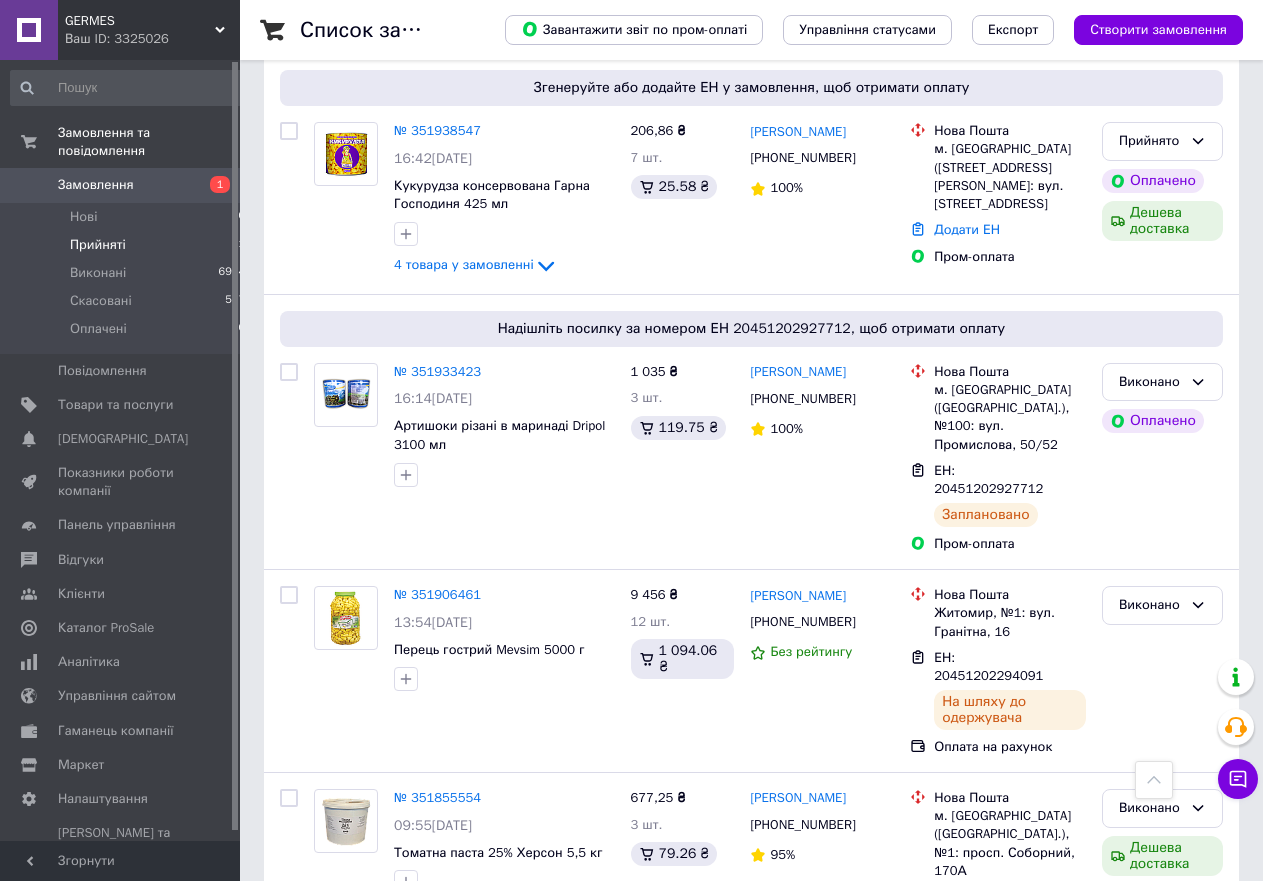 click on "Прийняті" at bounding box center (98, 245) 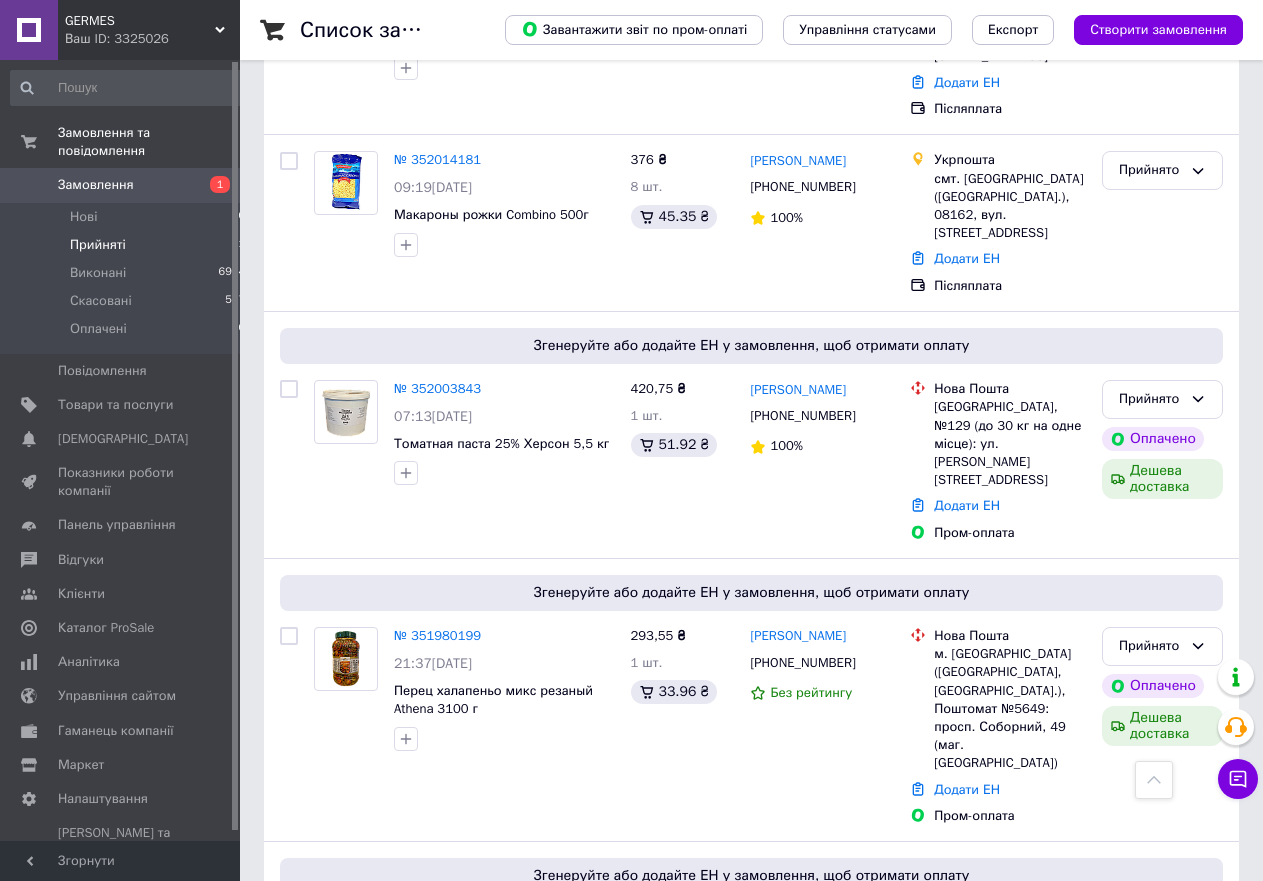 scroll, scrollTop: 1709, scrollLeft: 0, axis: vertical 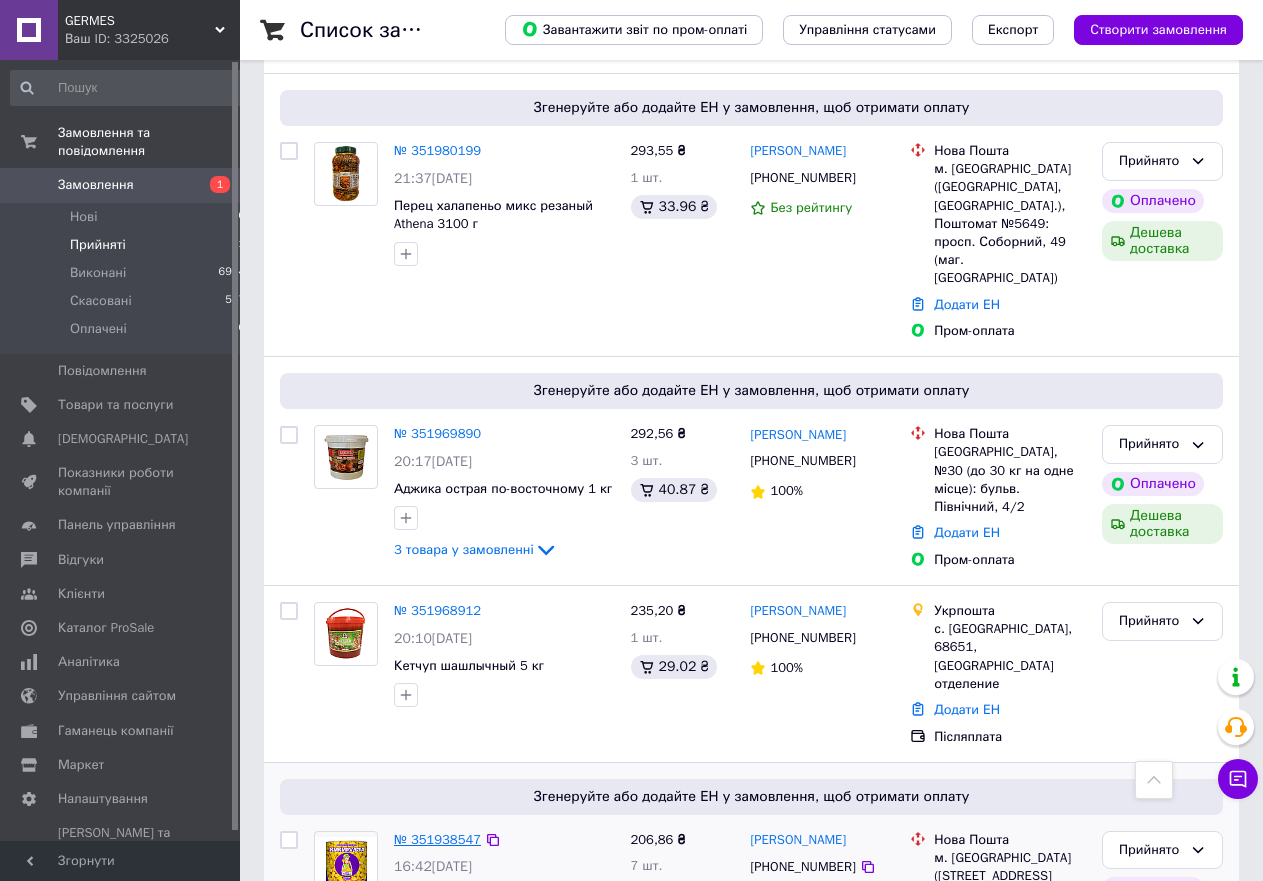 click on "№ 351938547" at bounding box center (437, 839) 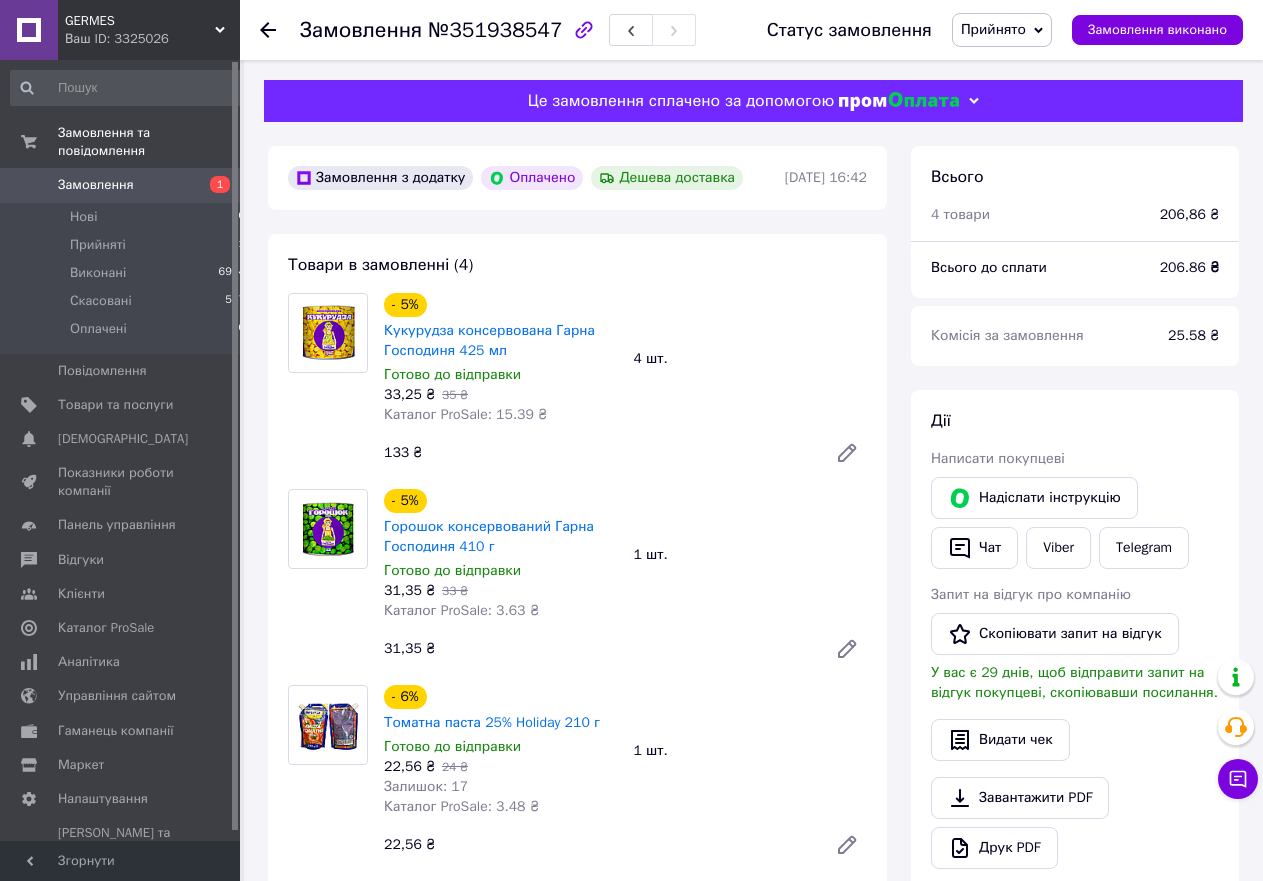 scroll, scrollTop: 714, scrollLeft: 0, axis: vertical 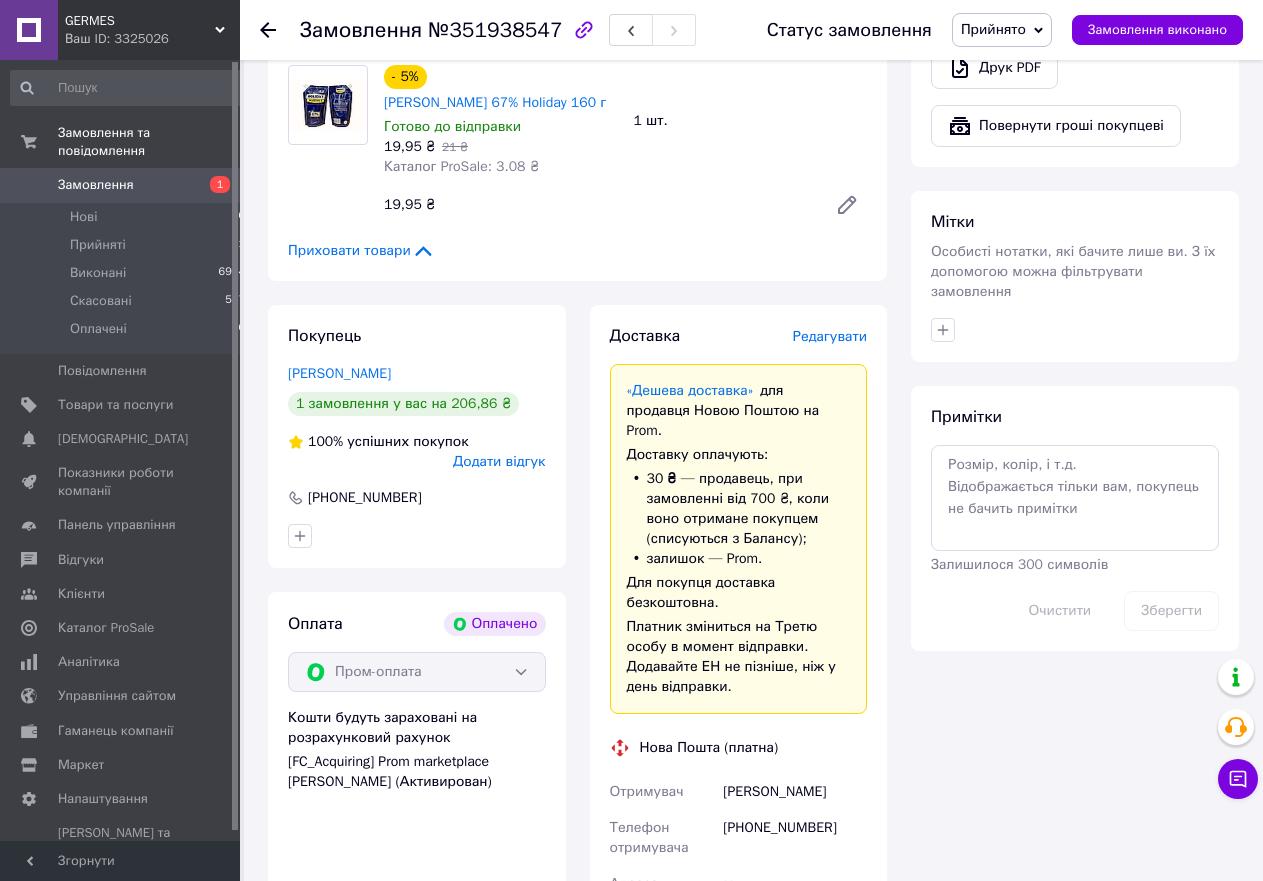 click on "Додати відгук" at bounding box center [499, 461] 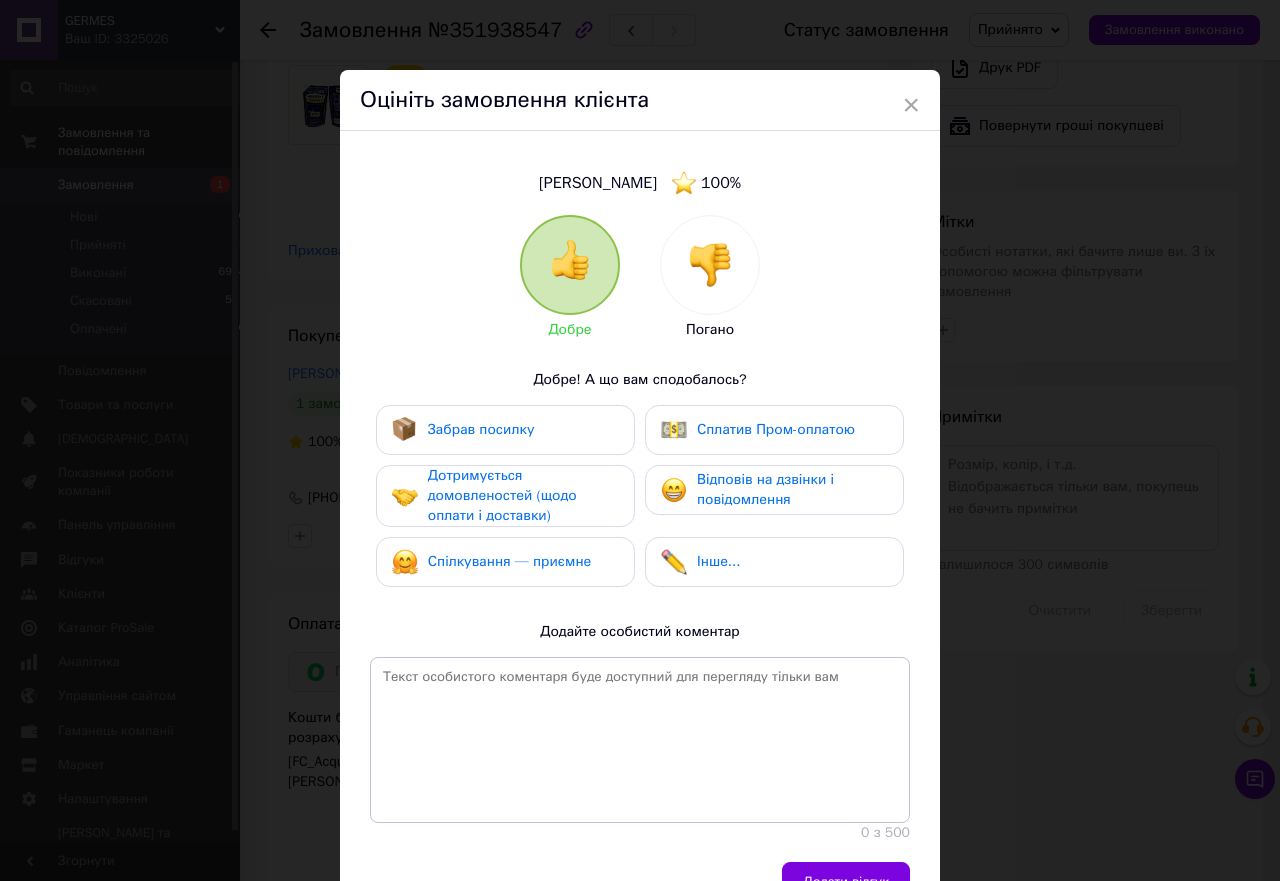 drag, startPoint x: 555, startPoint y: 429, endPoint x: 569, endPoint y: 430, distance: 14.035668 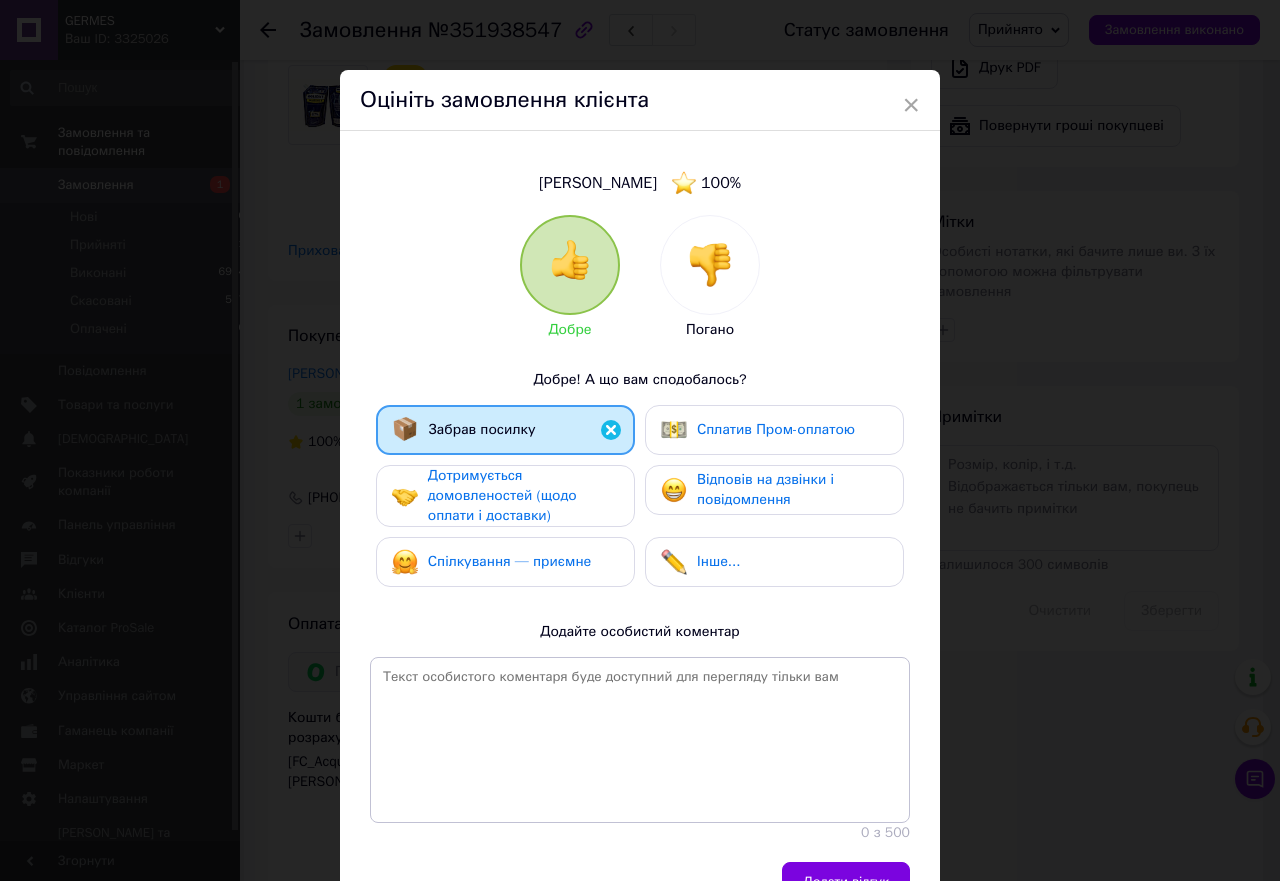 click on "Сплатив Пром-оплатою" at bounding box center (758, 430) 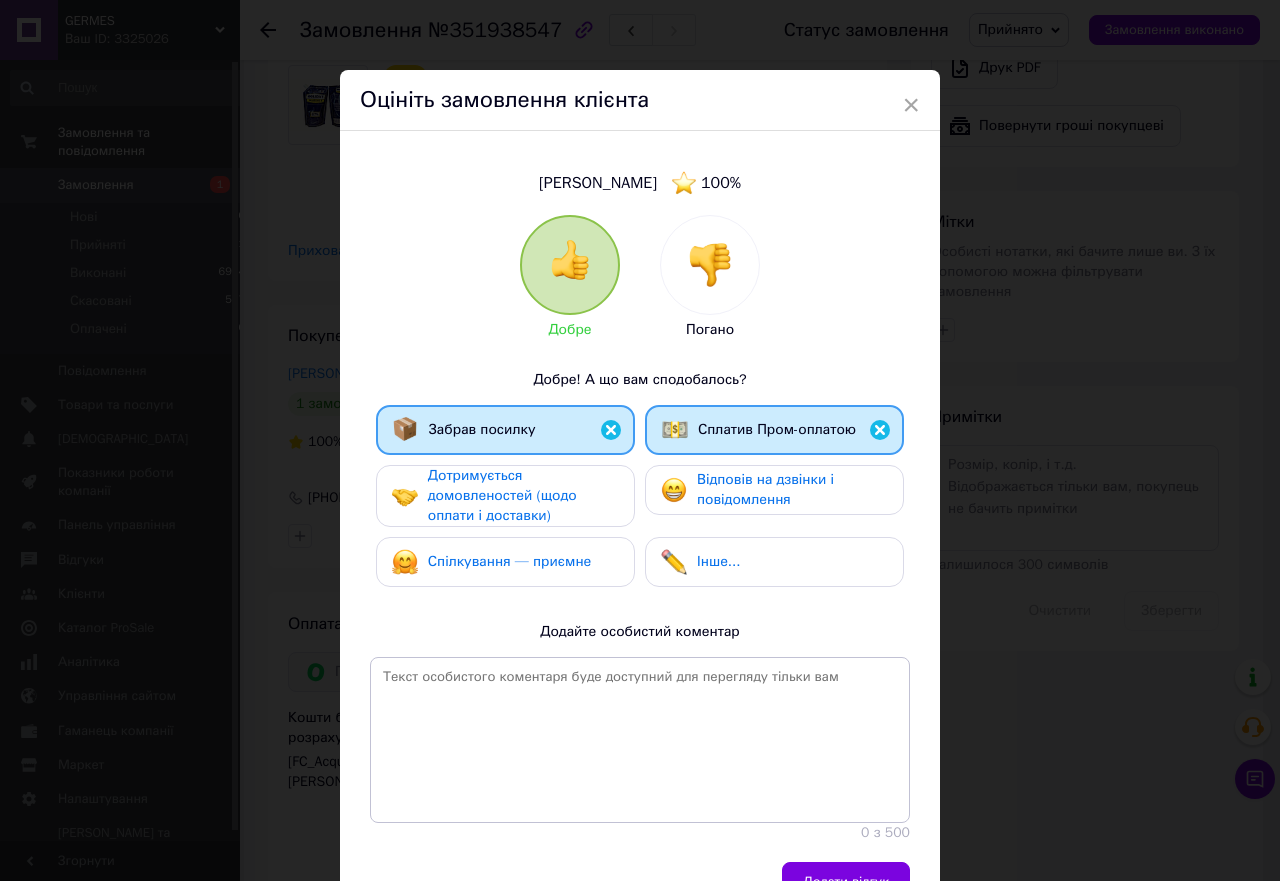 drag, startPoint x: 688, startPoint y: 465, endPoint x: 642, endPoint y: 491, distance: 52.83938 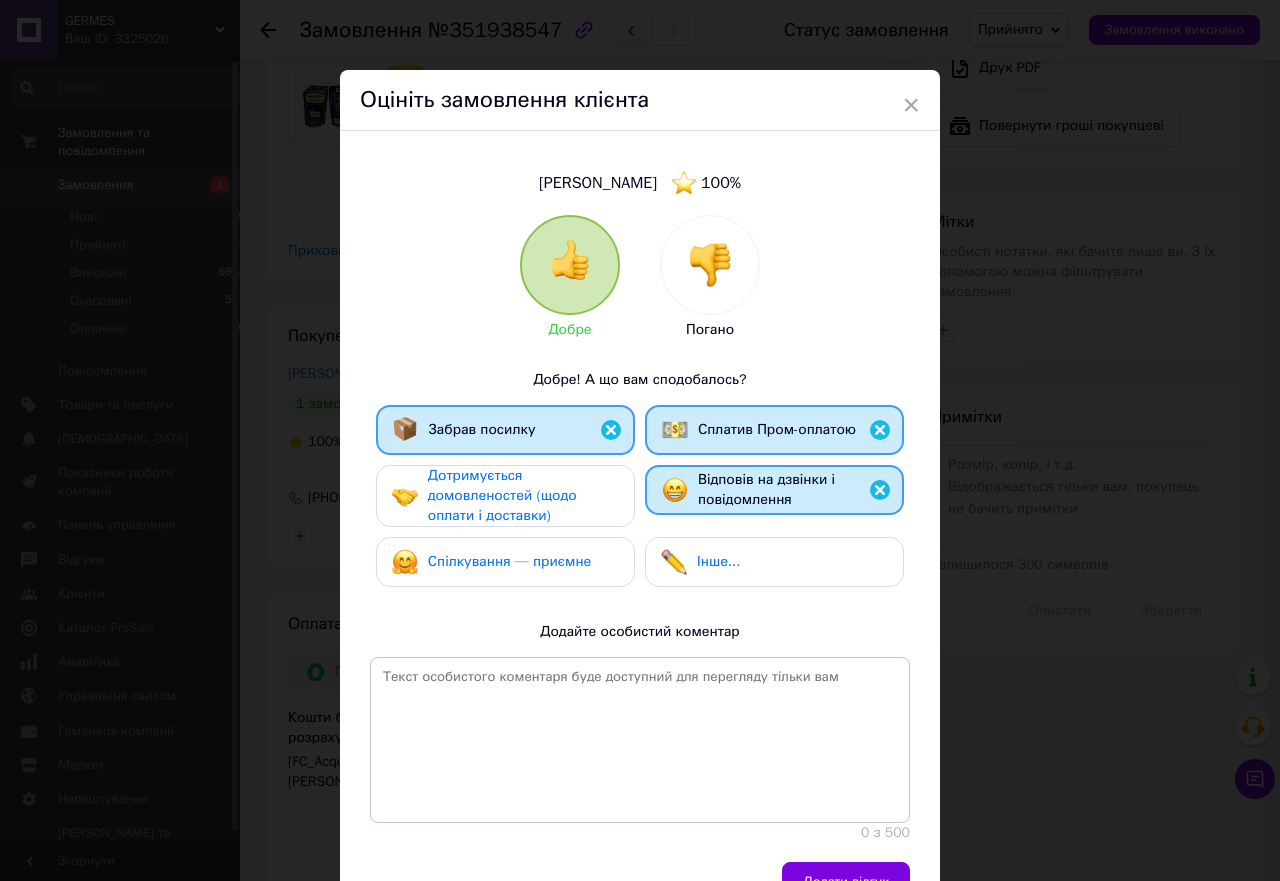 click on "Дотримується домовленостей (щодо оплати і доставки)" at bounding box center (523, 496) 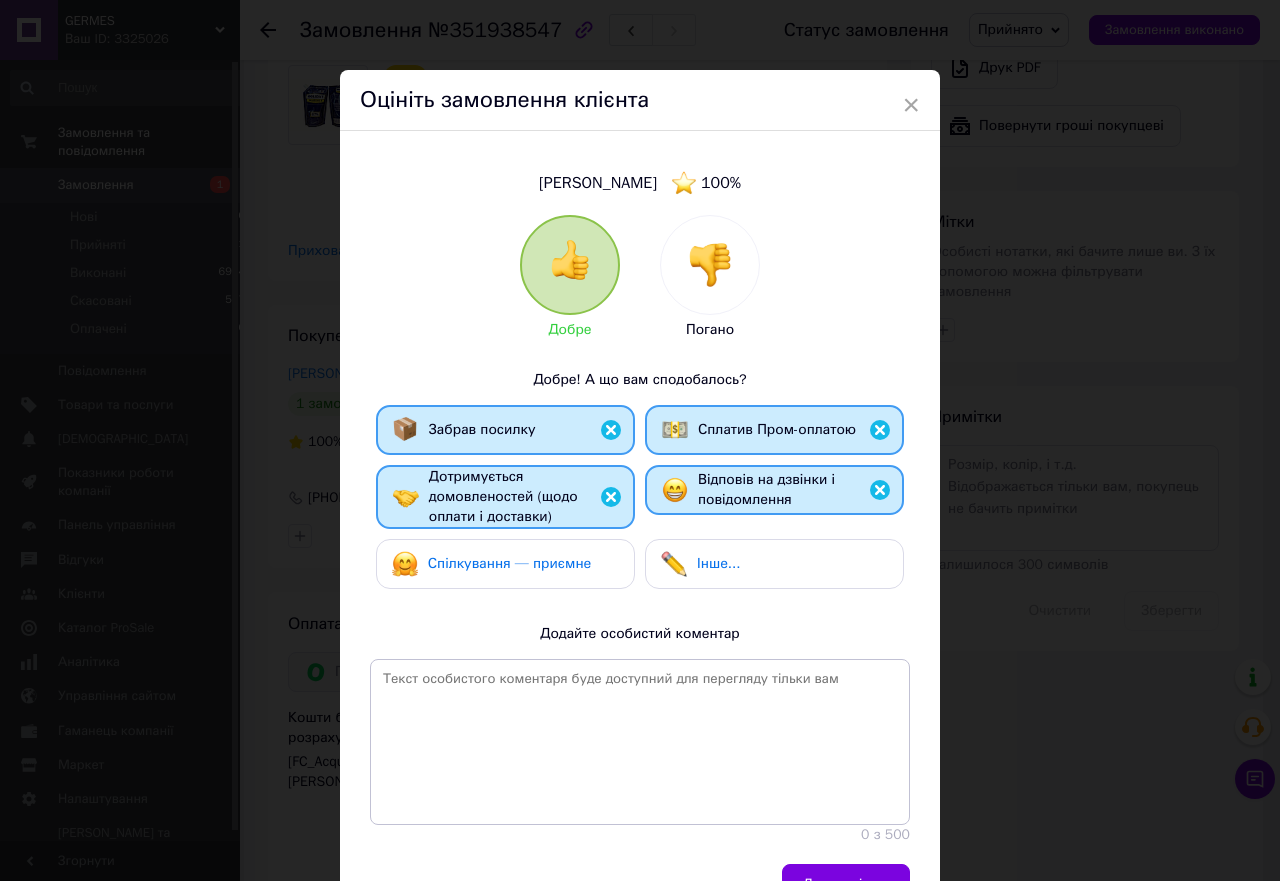 click on "Спілкування — приємне" at bounding box center [505, 564] 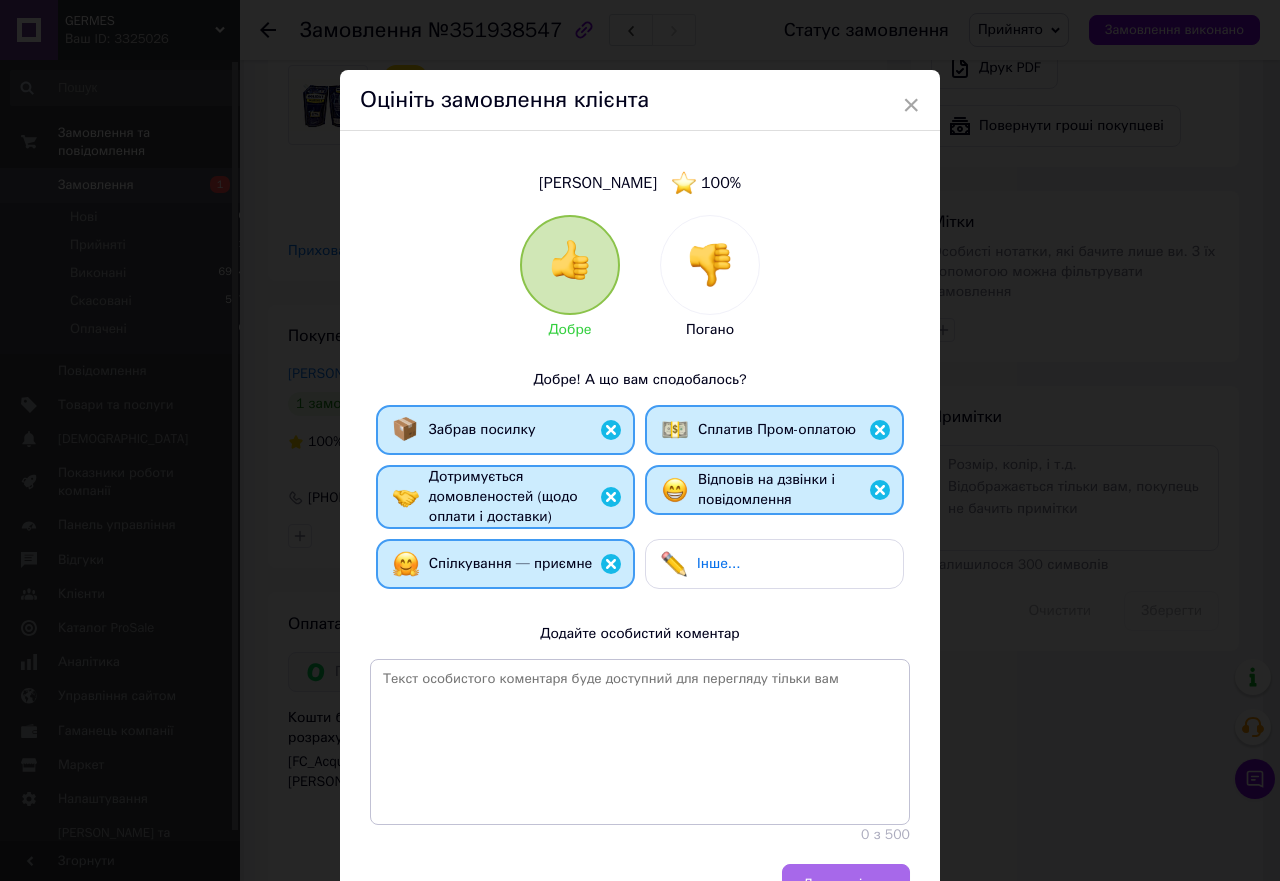 scroll, scrollTop: 137, scrollLeft: 0, axis: vertical 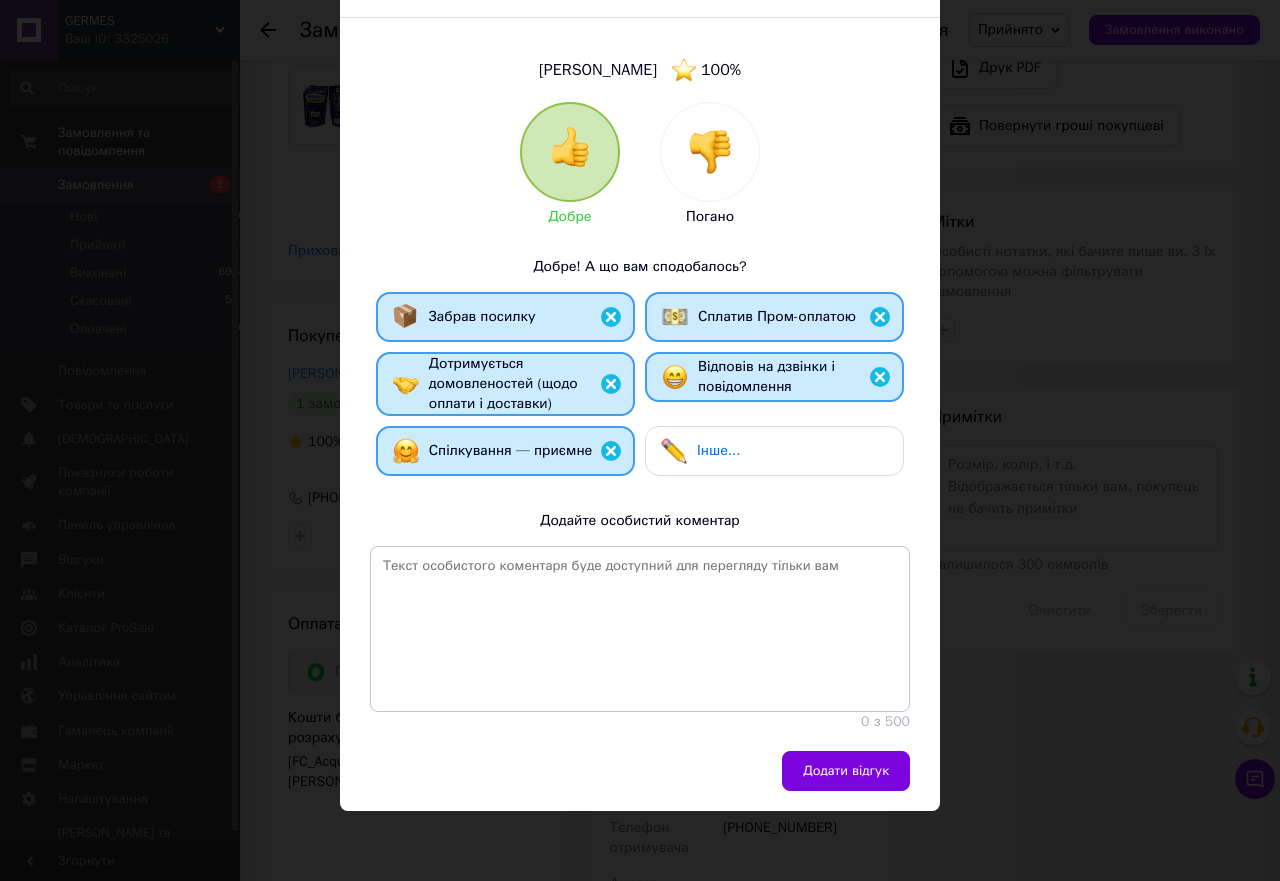 click on "Додати відгук" at bounding box center [846, 771] 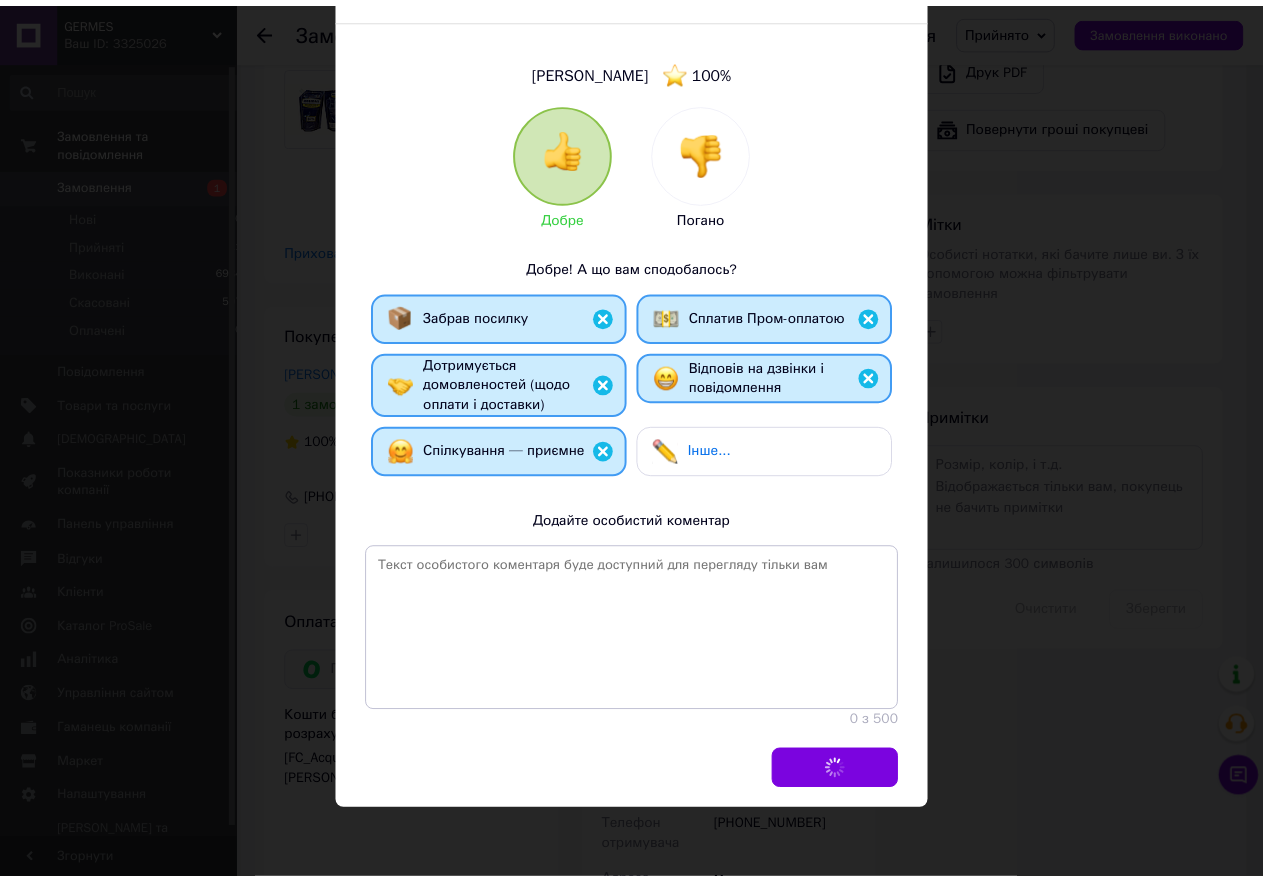 scroll, scrollTop: 0, scrollLeft: 0, axis: both 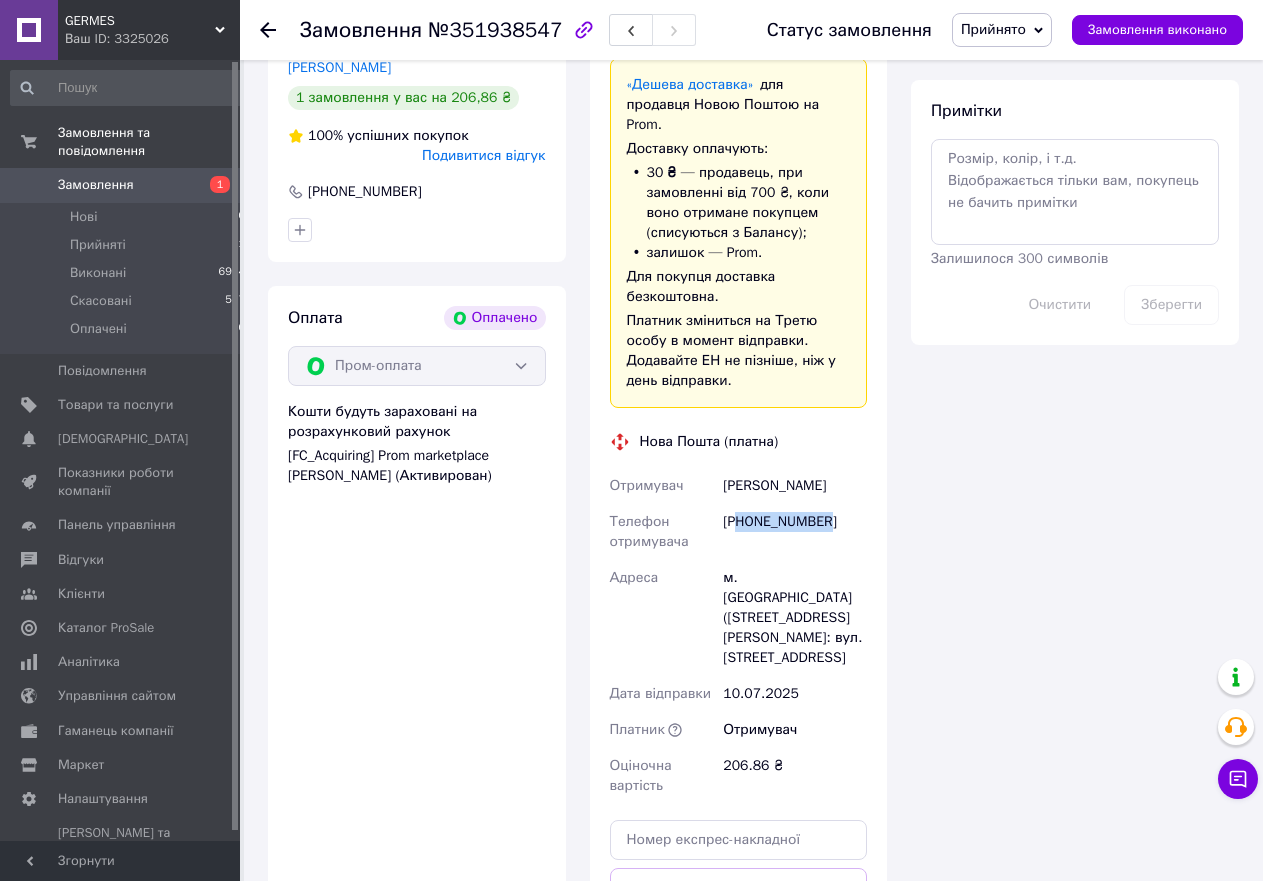 drag, startPoint x: 739, startPoint y: 527, endPoint x: 832, endPoint y: 525, distance: 93.0215 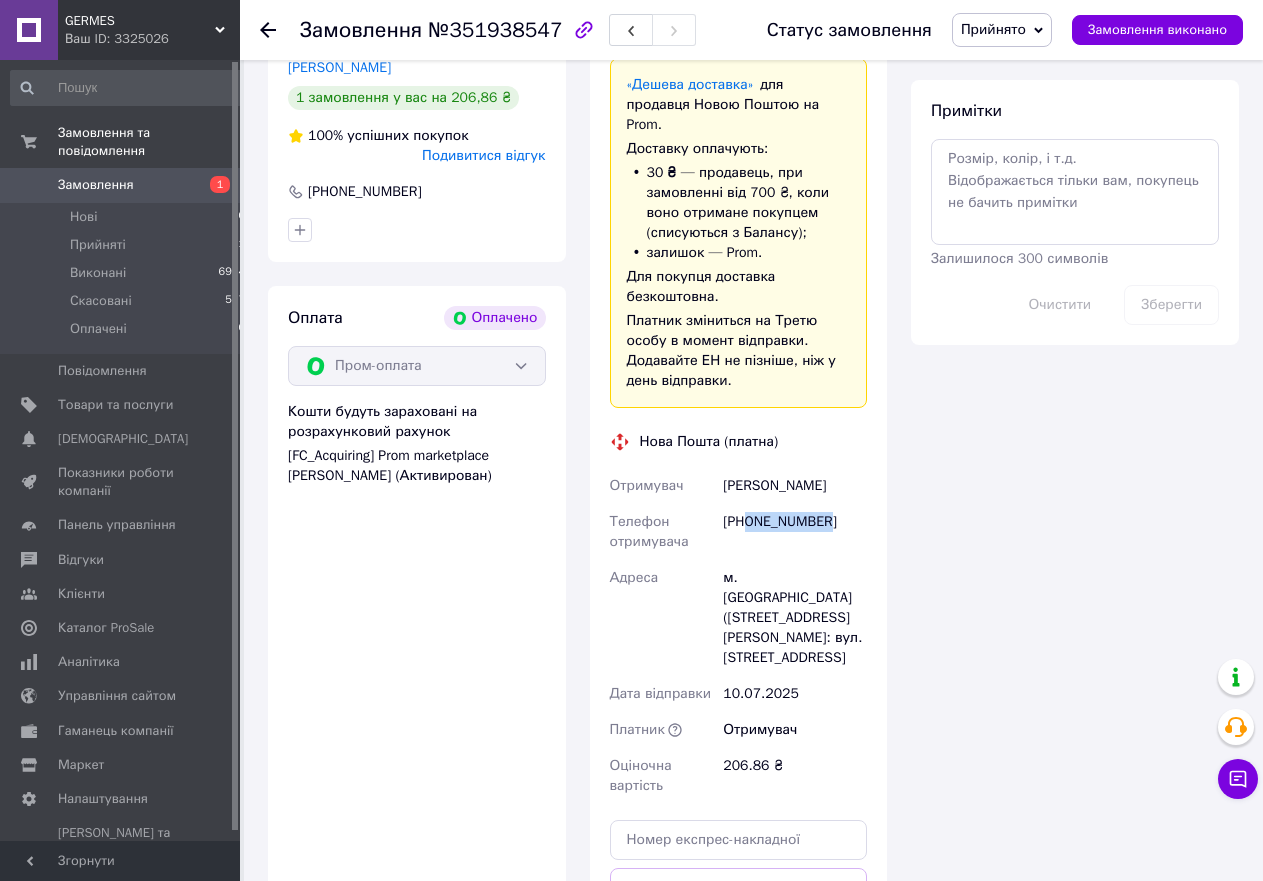 drag, startPoint x: 745, startPoint y: 525, endPoint x: 841, endPoint y: 528, distance: 96.04687 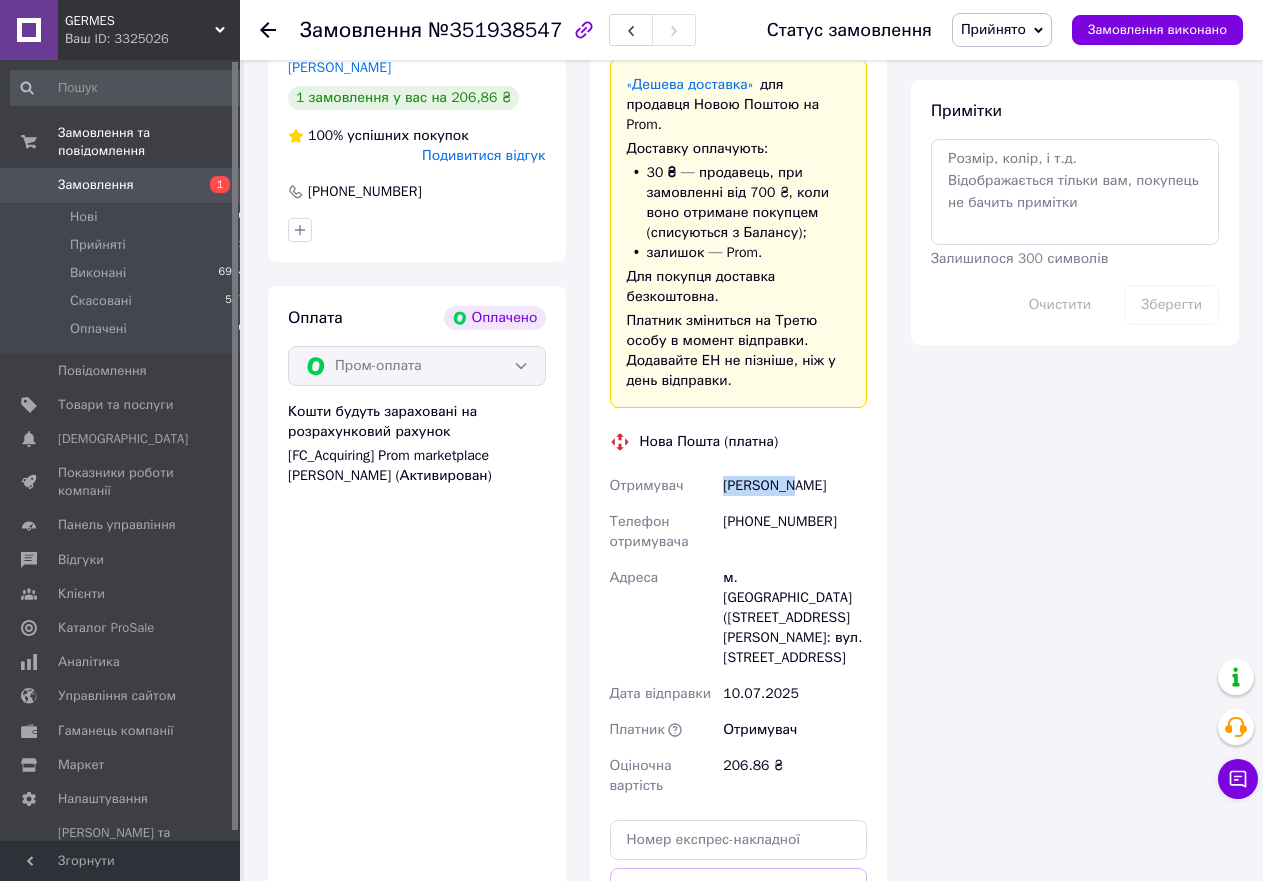 drag, startPoint x: 727, startPoint y: 489, endPoint x: 813, endPoint y: 489, distance: 86 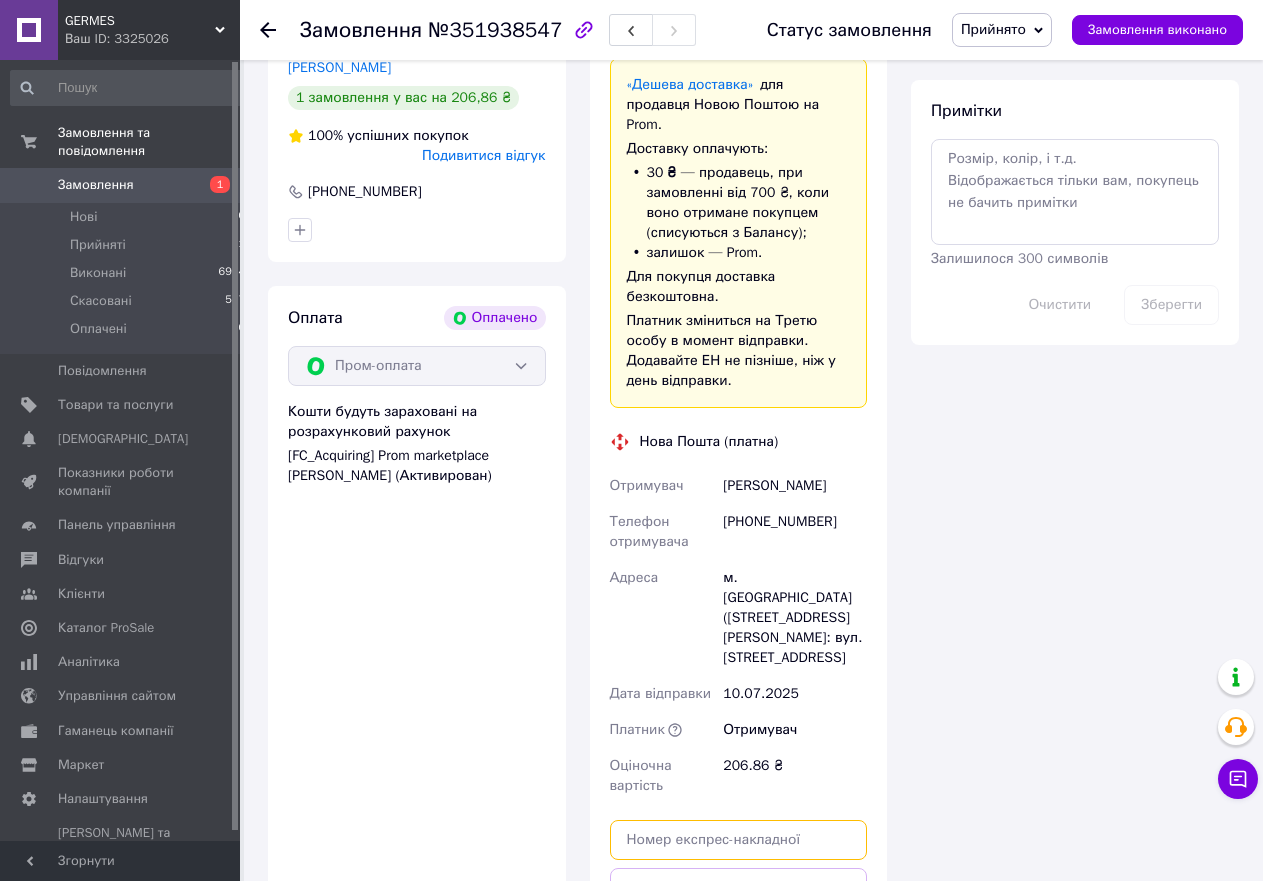 paste on "20451202971695" 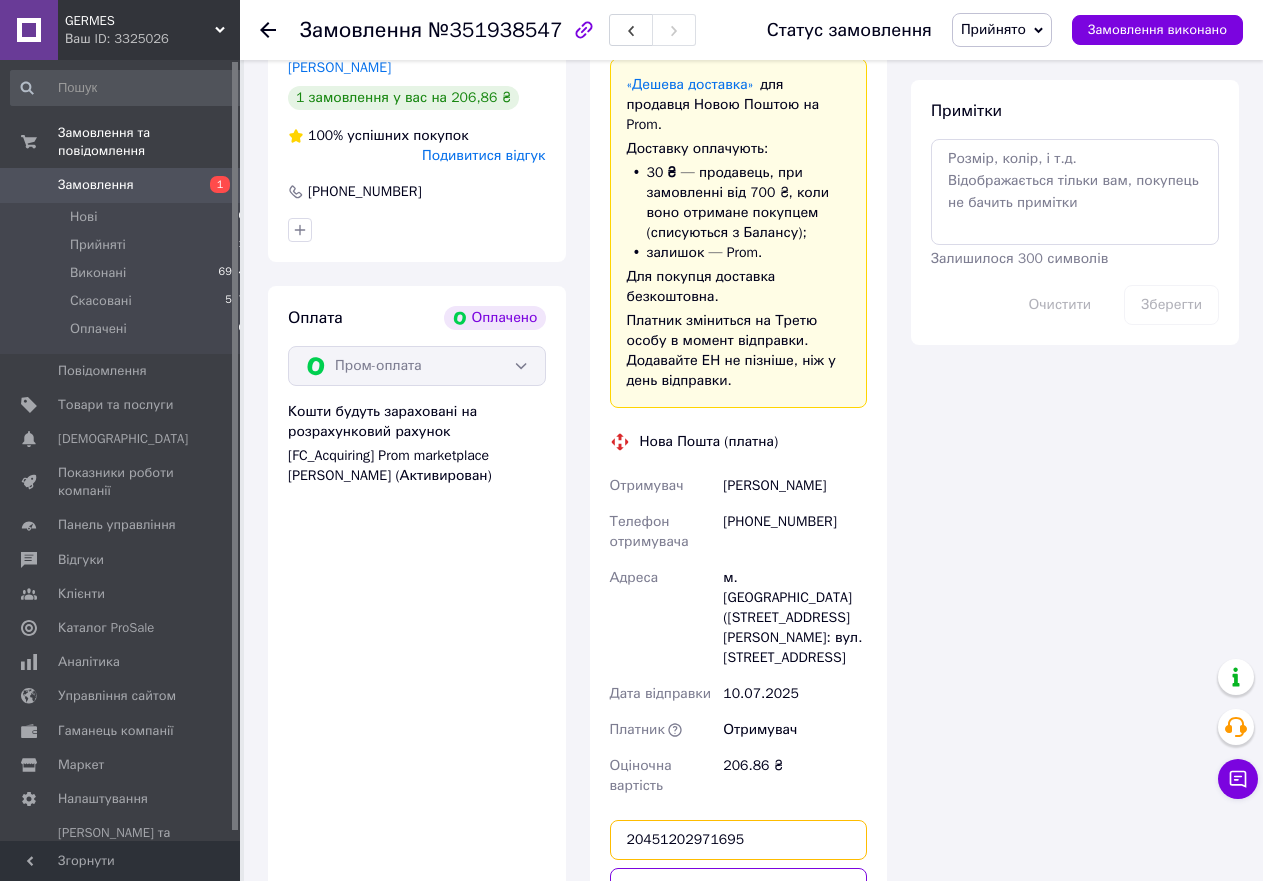 scroll, scrollTop: 1326, scrollLeft: 0, axis: vertical 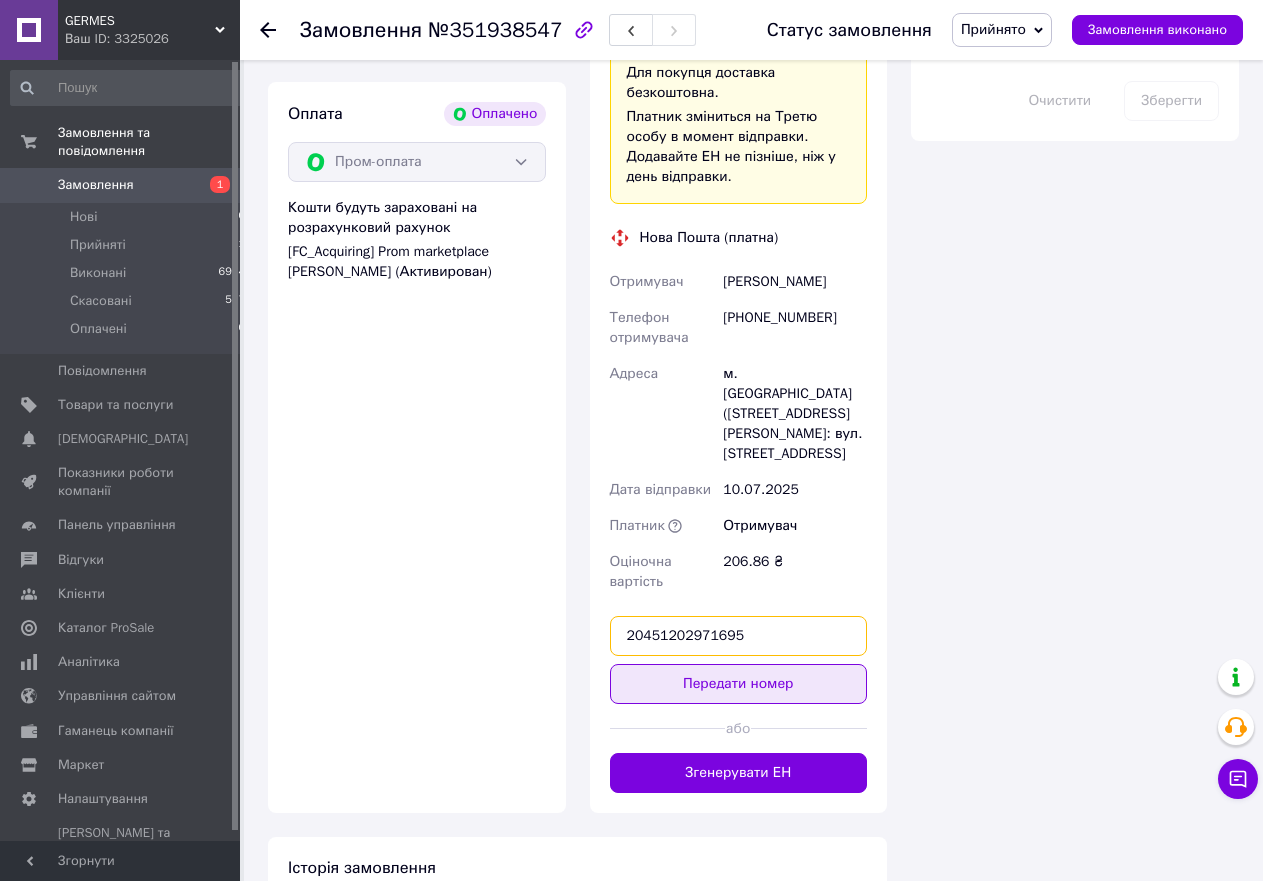 type on "20451202971695" 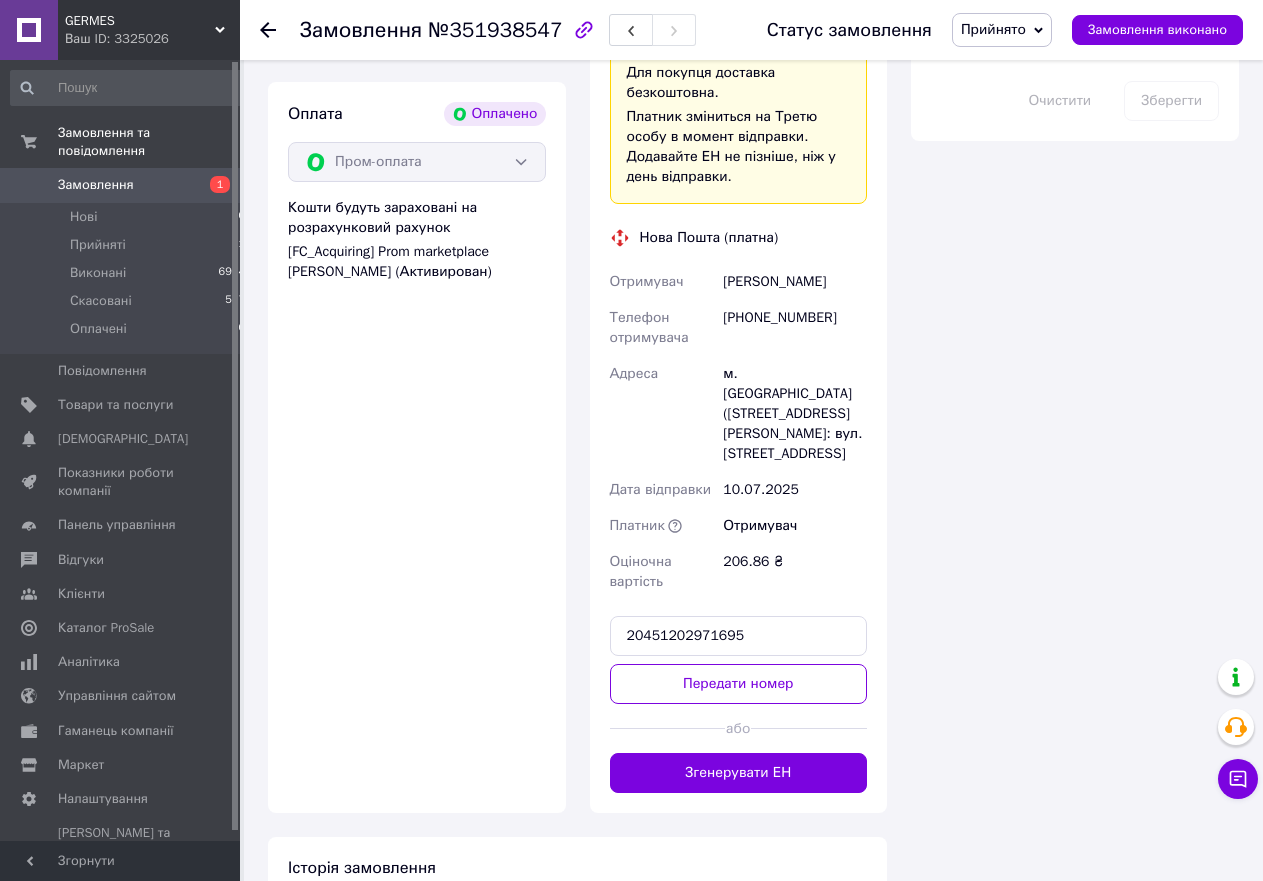 click on "Передати номер" at bounding box center (739, 684) 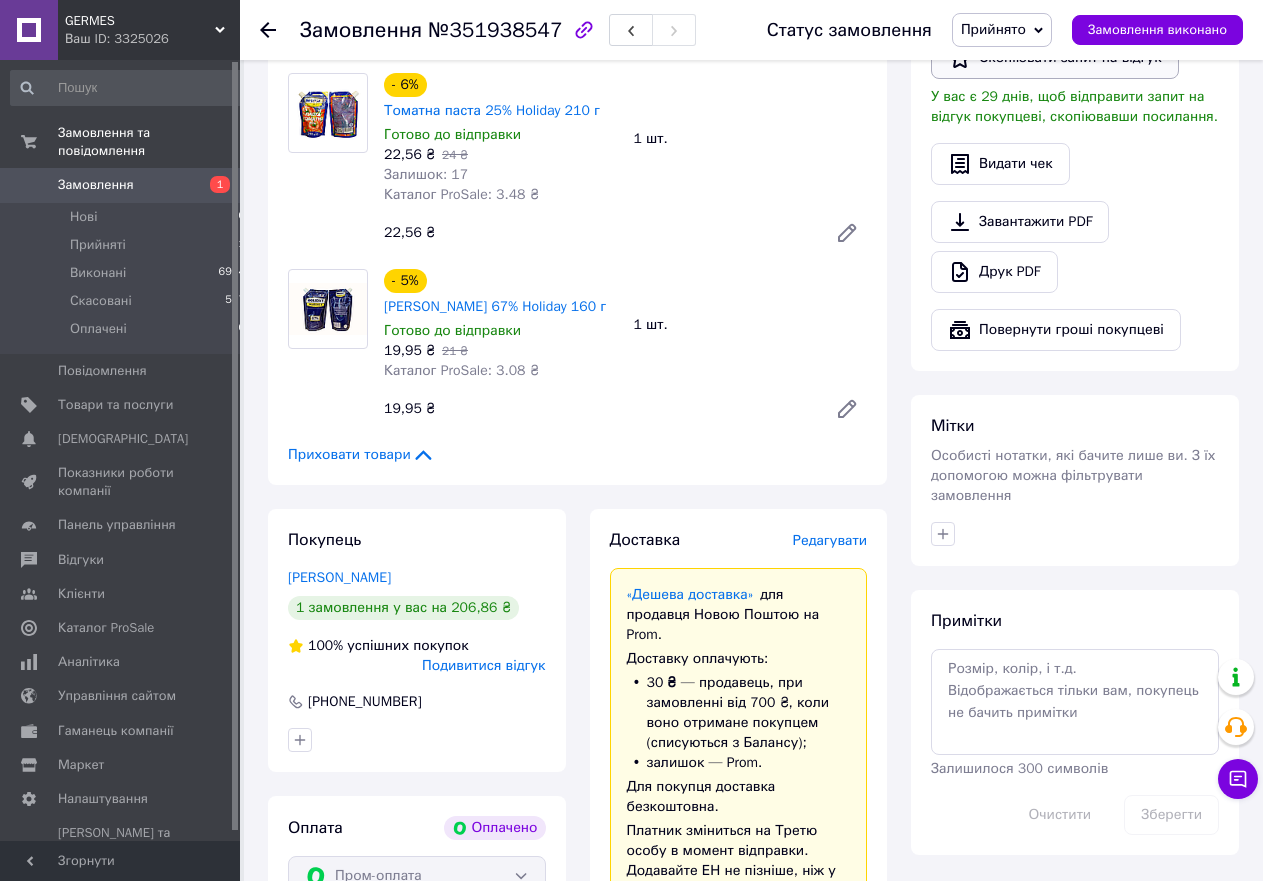 scroll, scrollTop: 0, scrollLeft: 0, axis: both 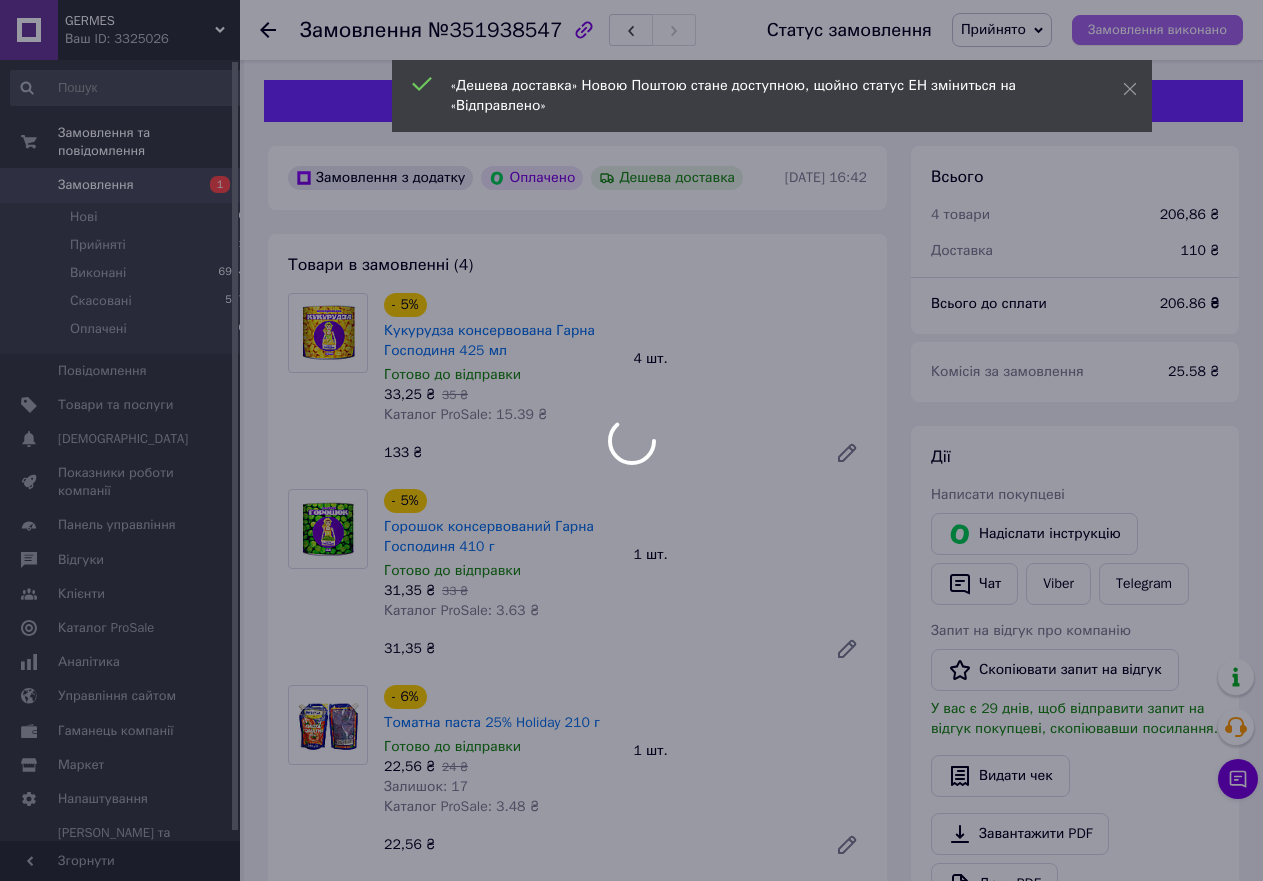 drag, startPoint x: 1160, startPoint y: 35, endPoint x: 1171, endPoint y: 30, distance: 12.083046 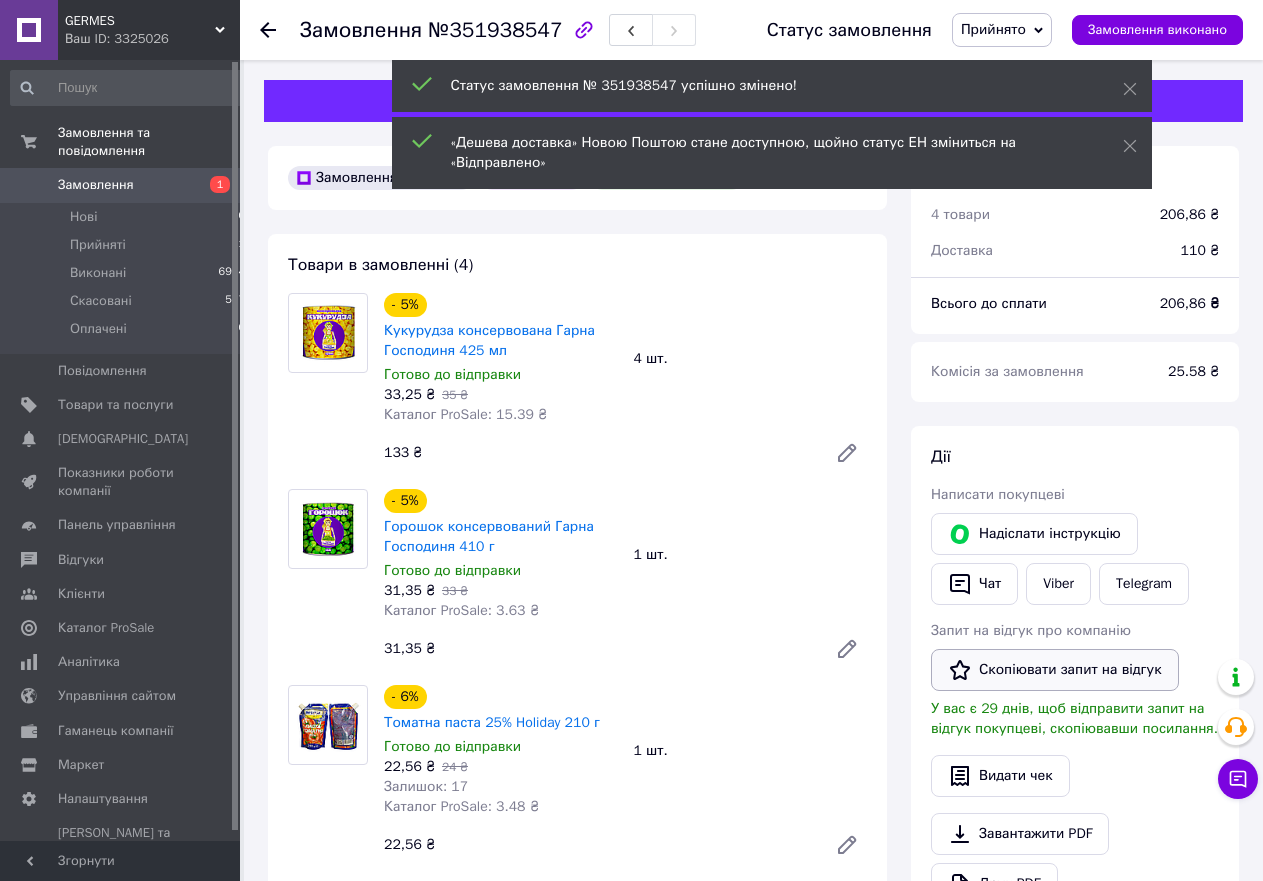 click on "Скопіювати запит на відгук" at bounding box center [1055, 670] 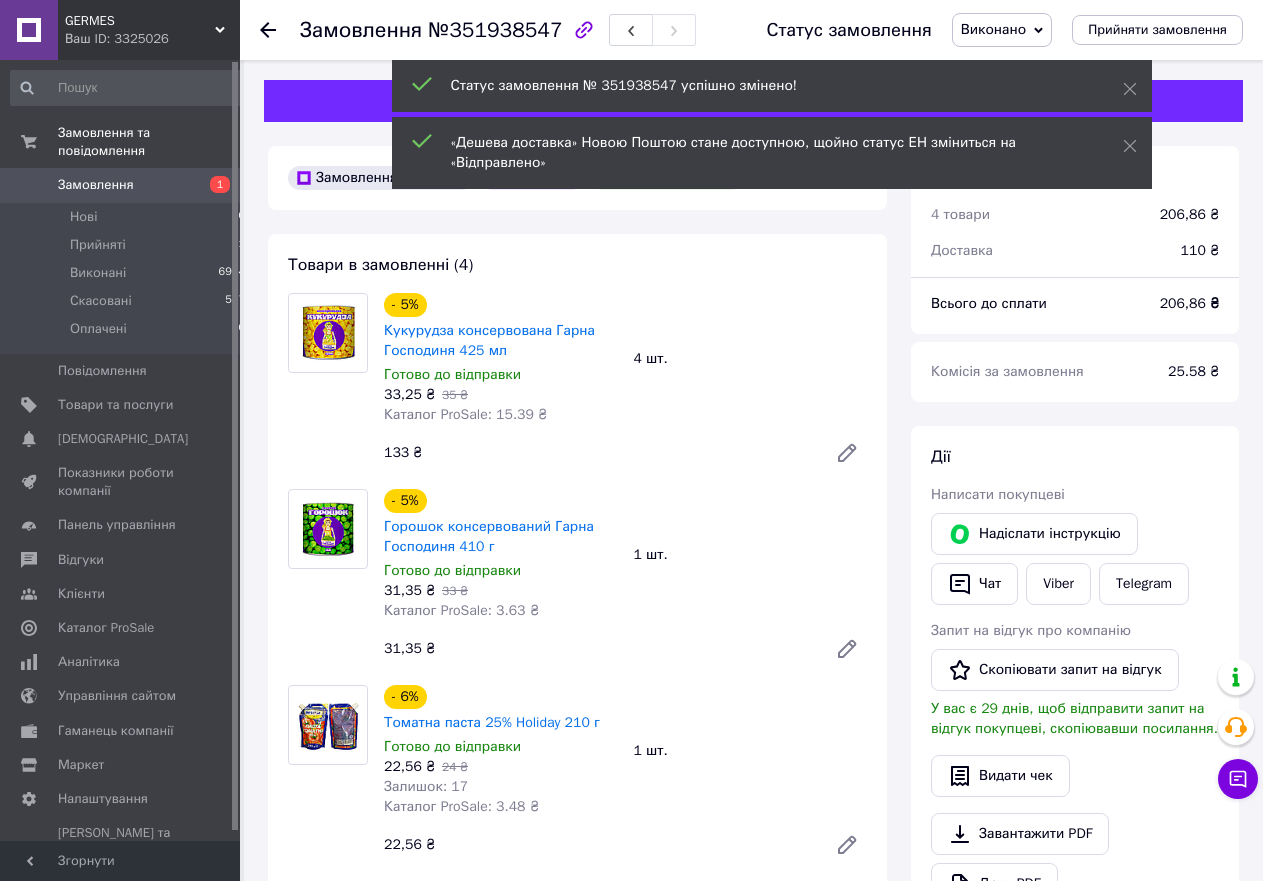 scroll, scrollTop: 976, scrollLeft: 0, axis: vertical 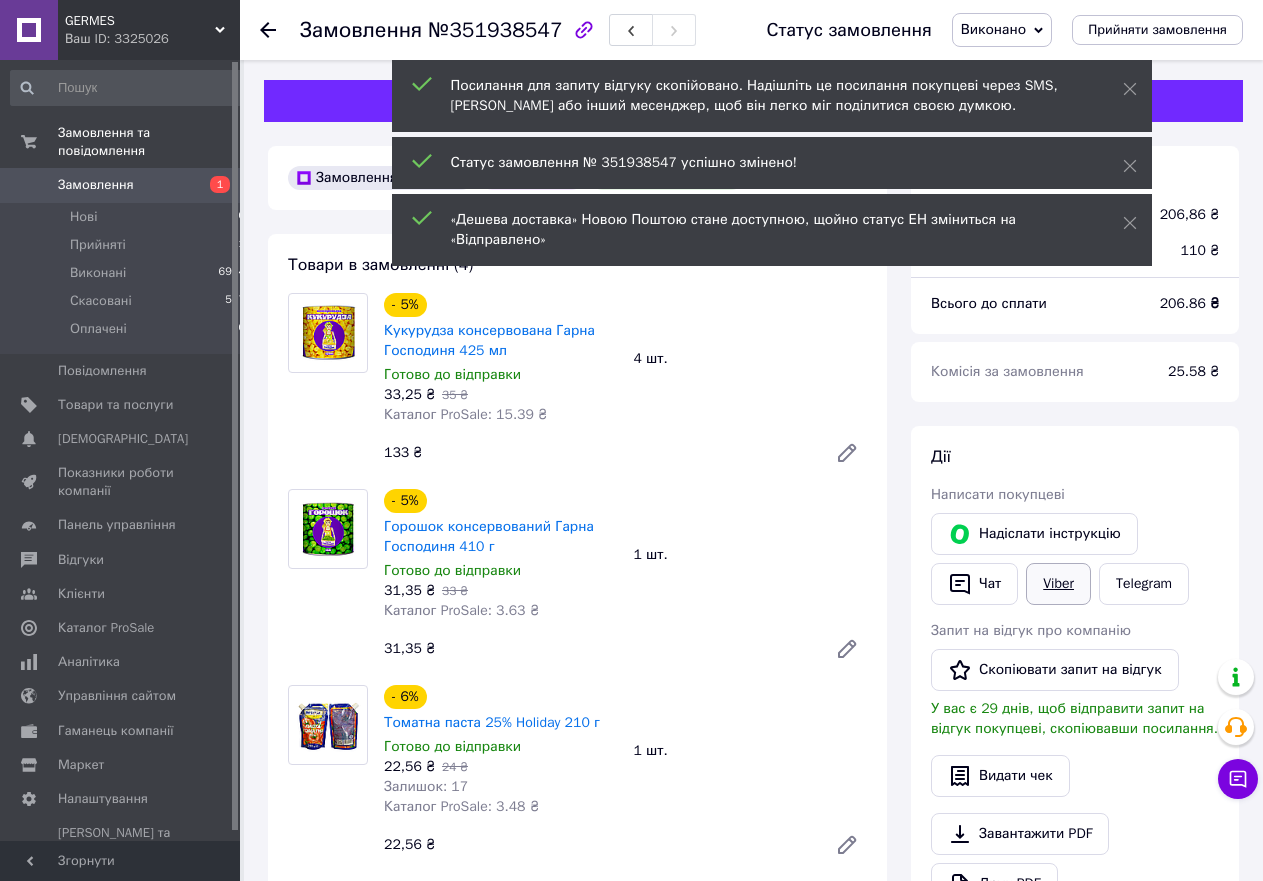 click on "Viber" at bounding box center [1058, 584] 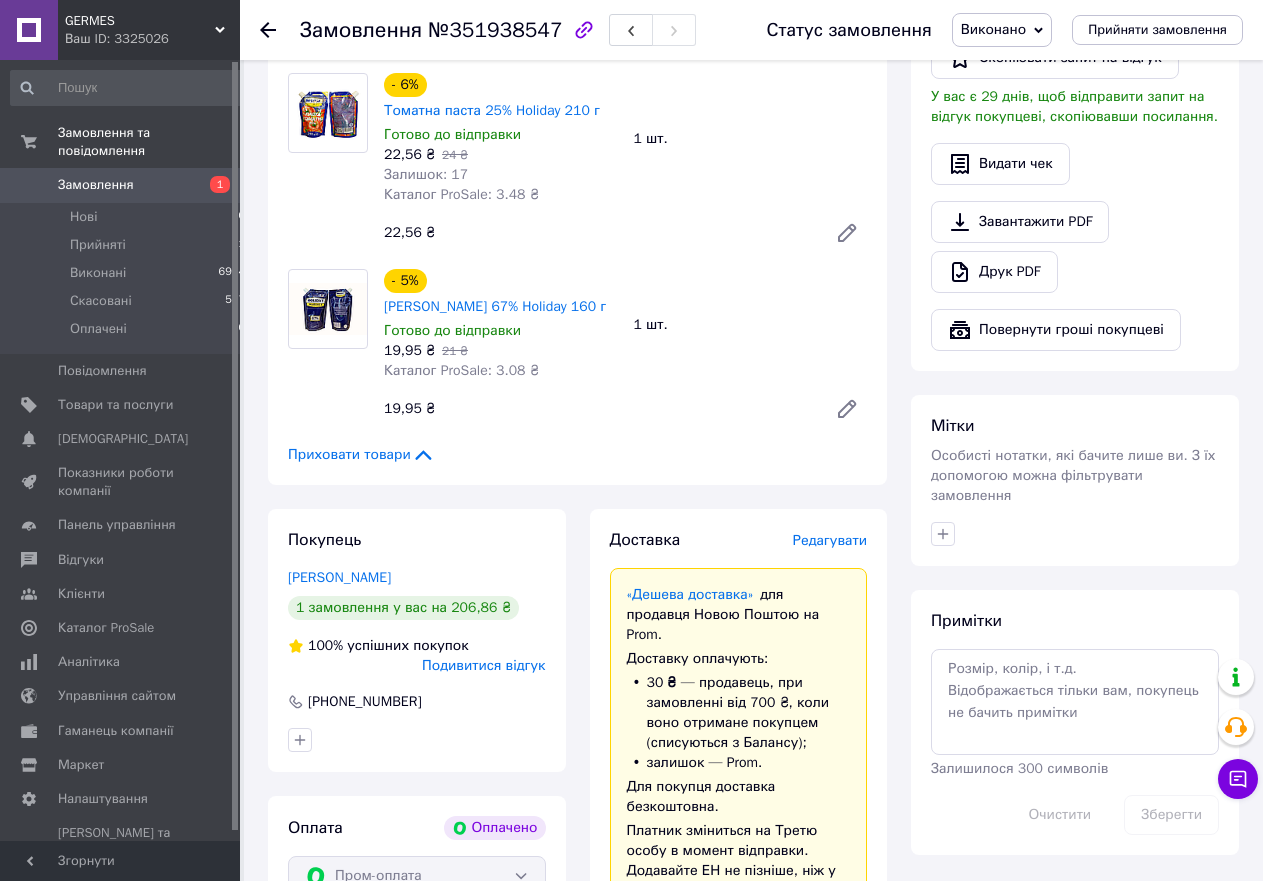 scroll, scrollTop: 0, scrollLeft: 0, axis: both 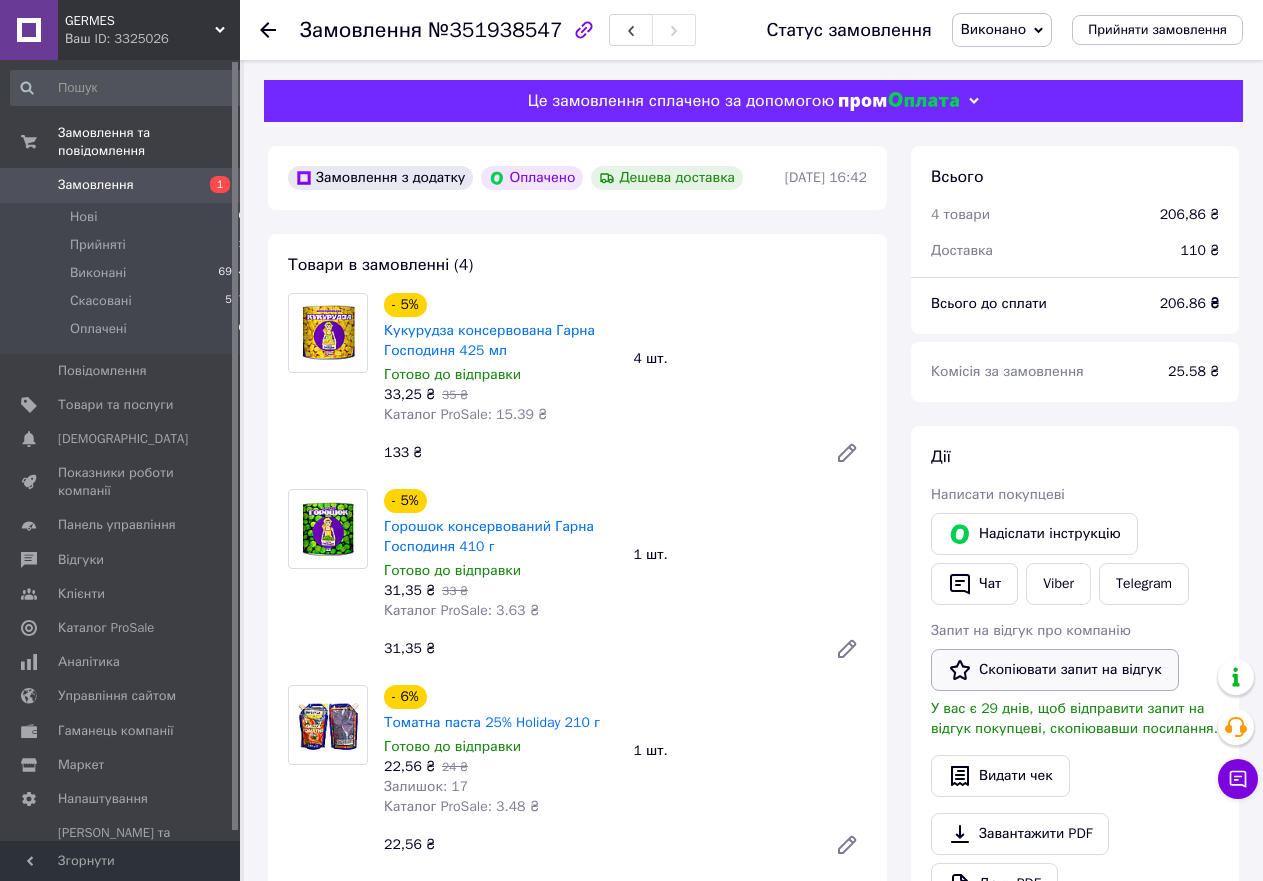 click on "Скопіювати запит на відгук" at bounding box center (1055, 670) 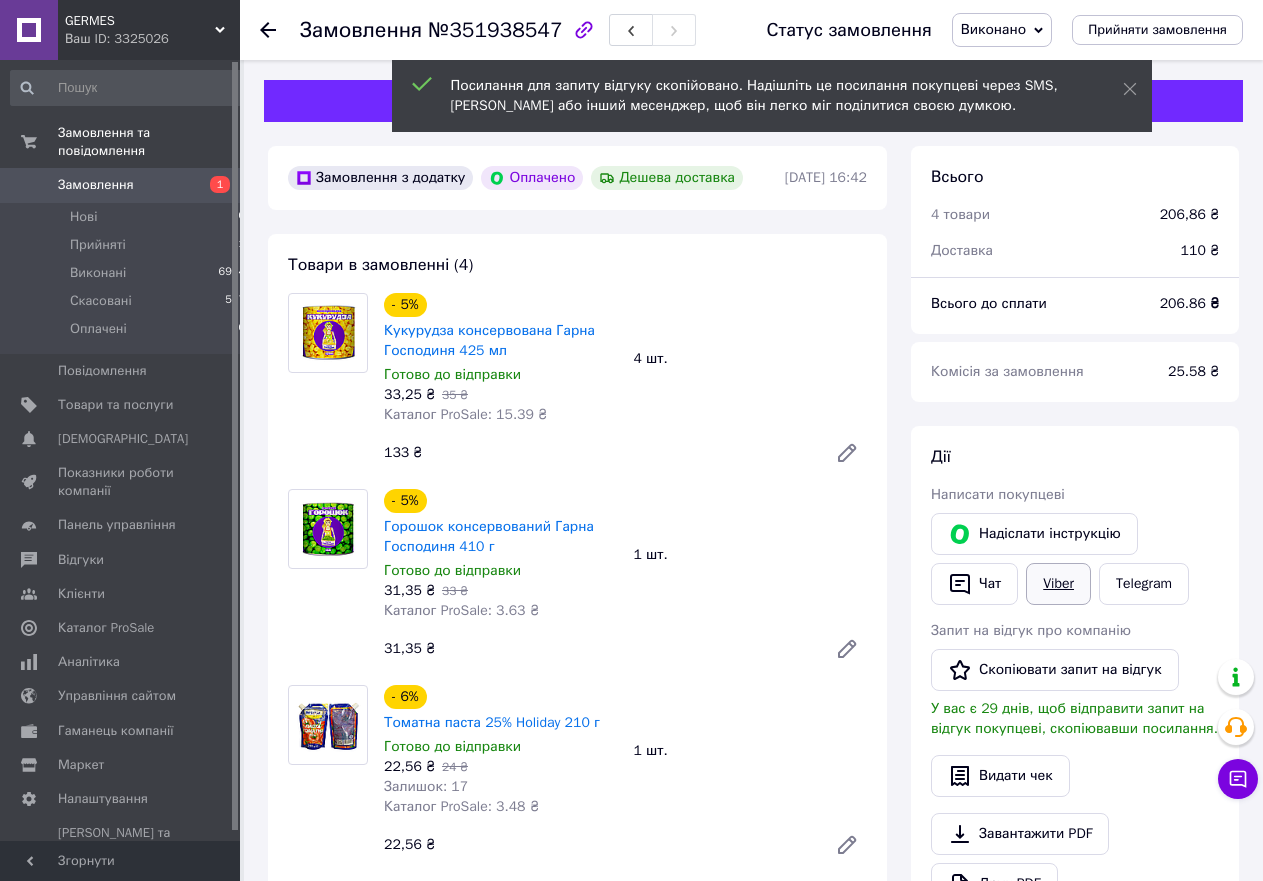 click on "Viber" at bounding box center [1058, 584] 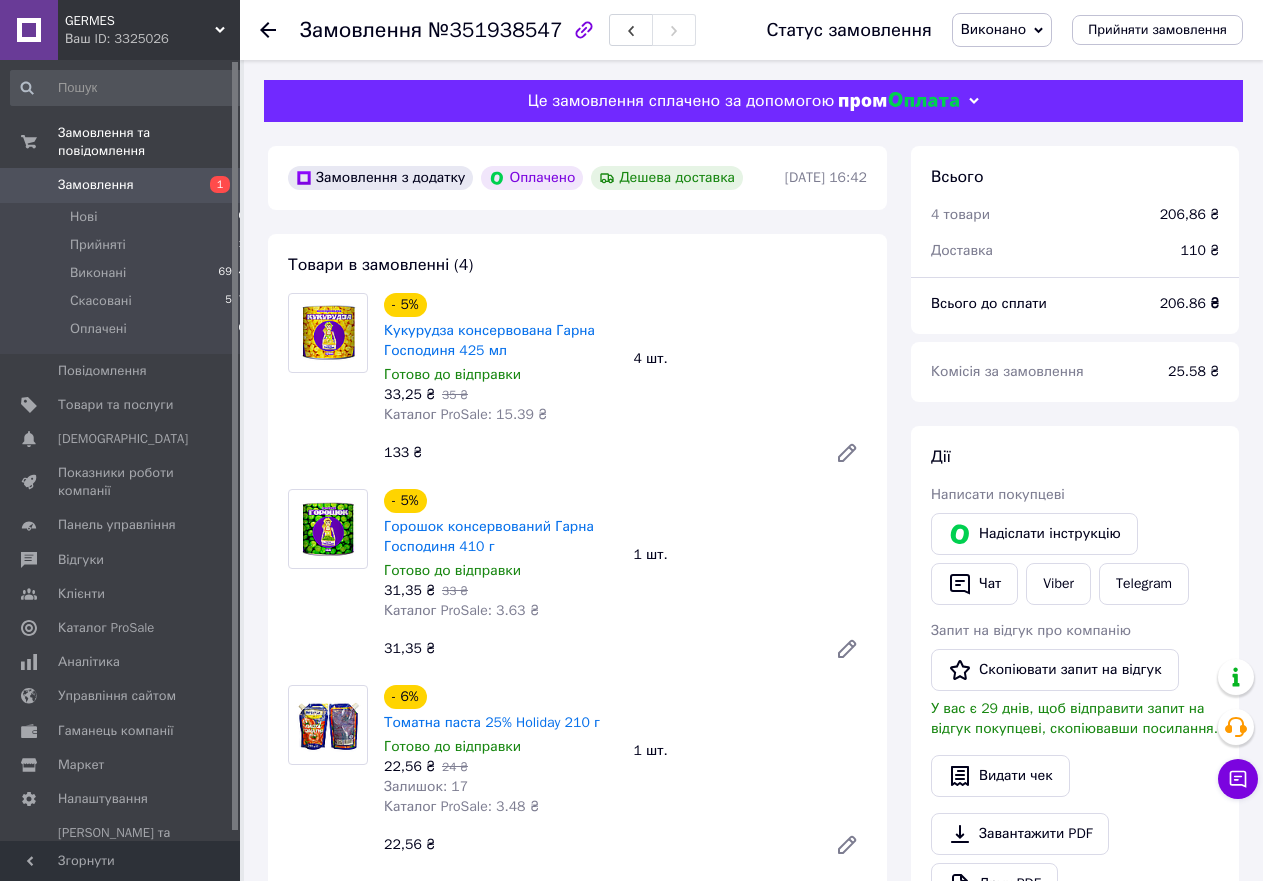 click 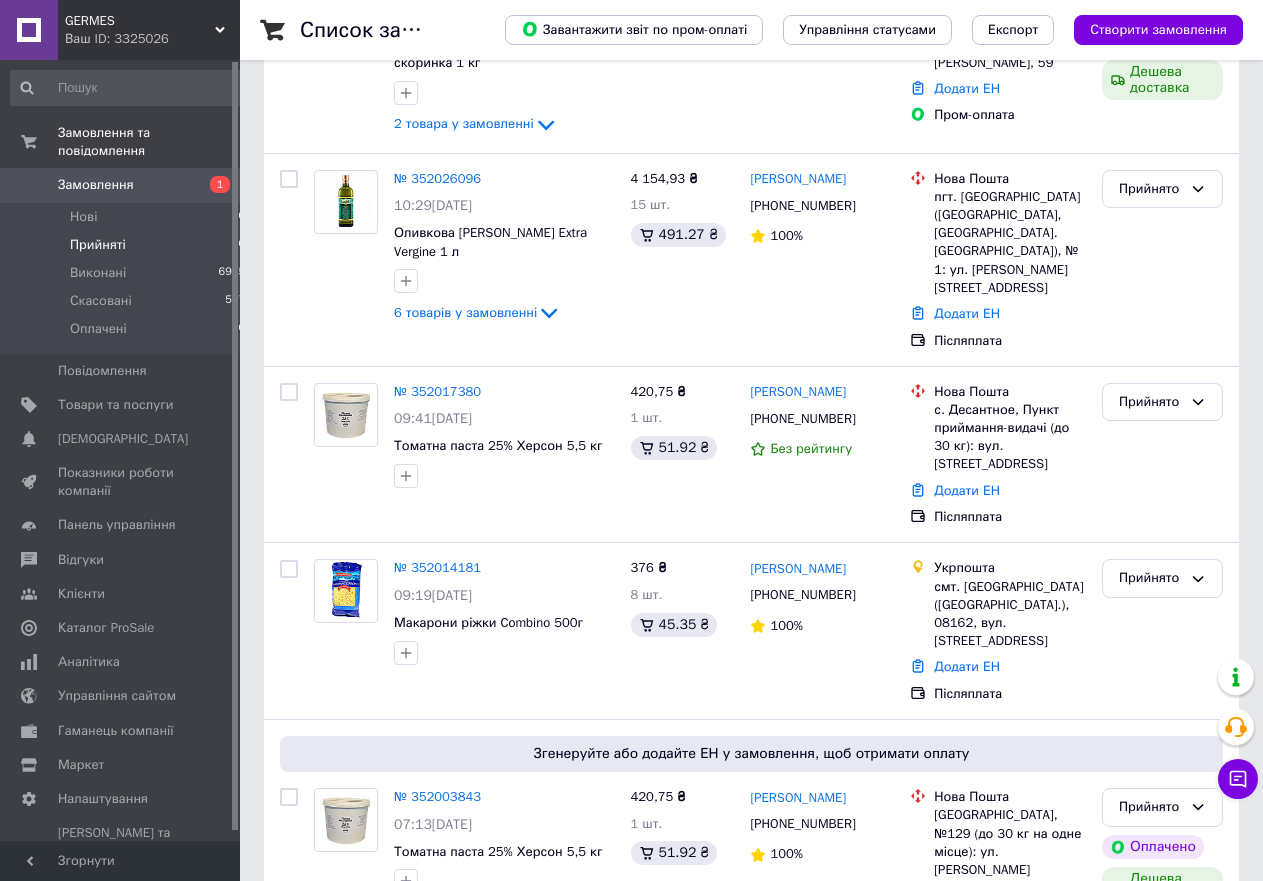 scroll, scrollTop: 1462, scrollLeft: 0, axis: vertical 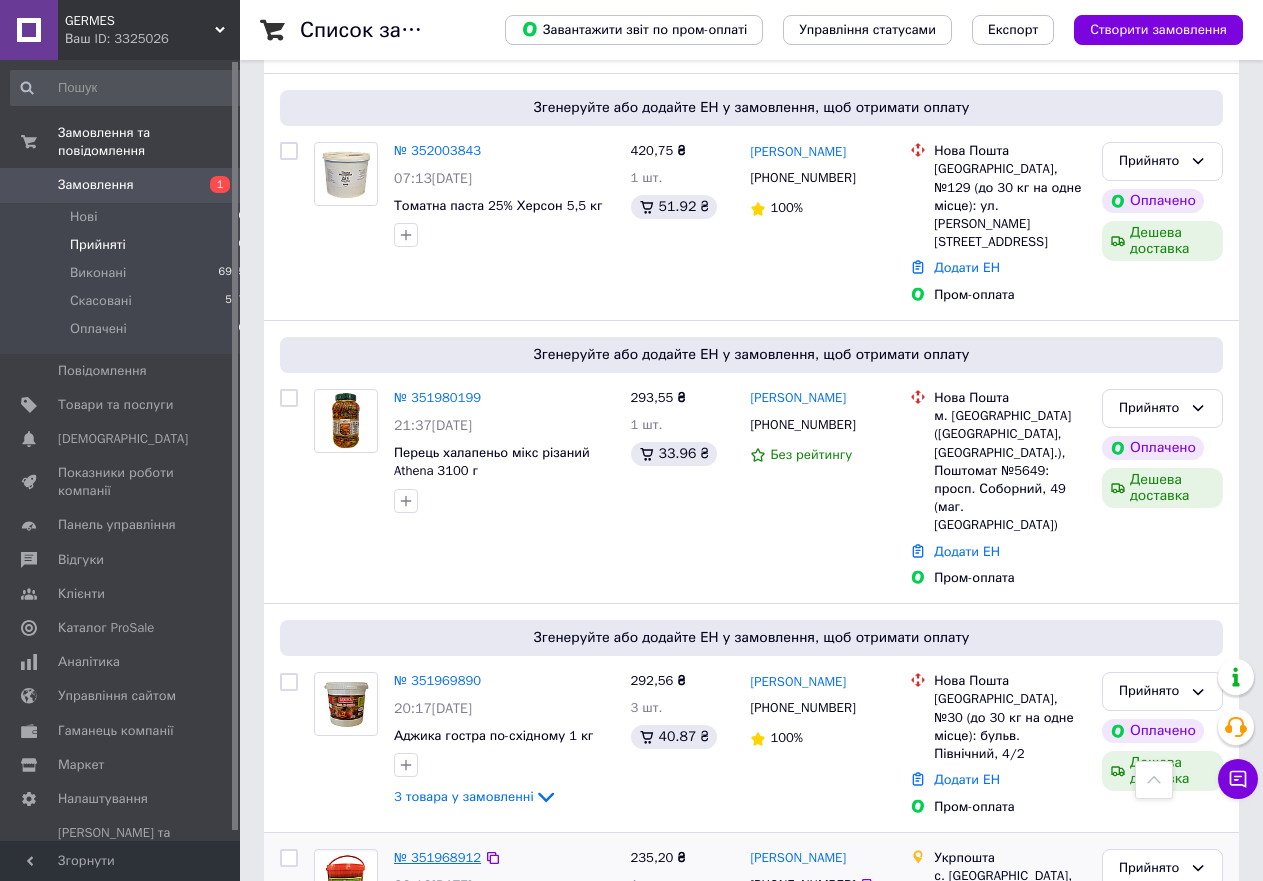 click on "№ 351968912" at bounding box center [437, 857] 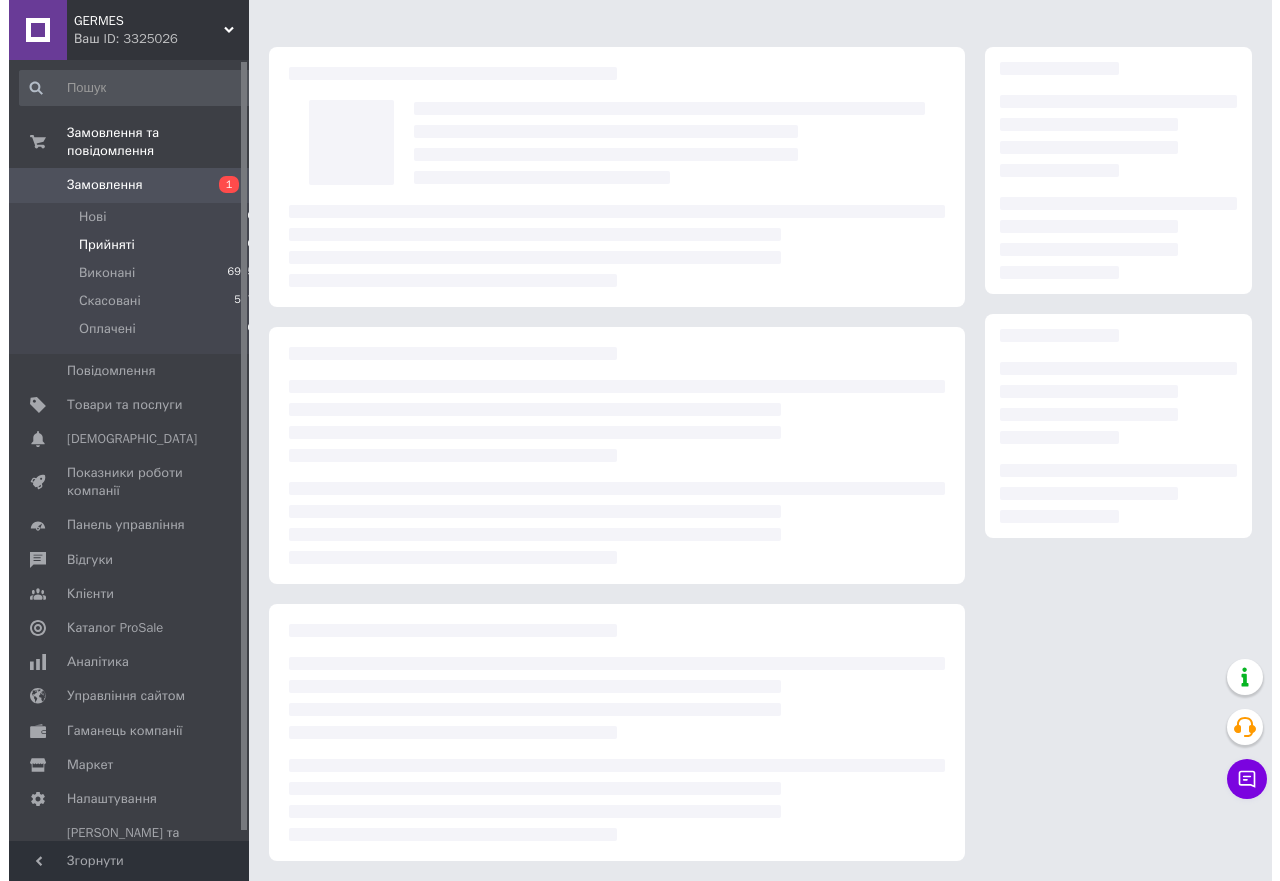 scroll, scrollTop: 4, scrollLeft: 0, axis: vertical 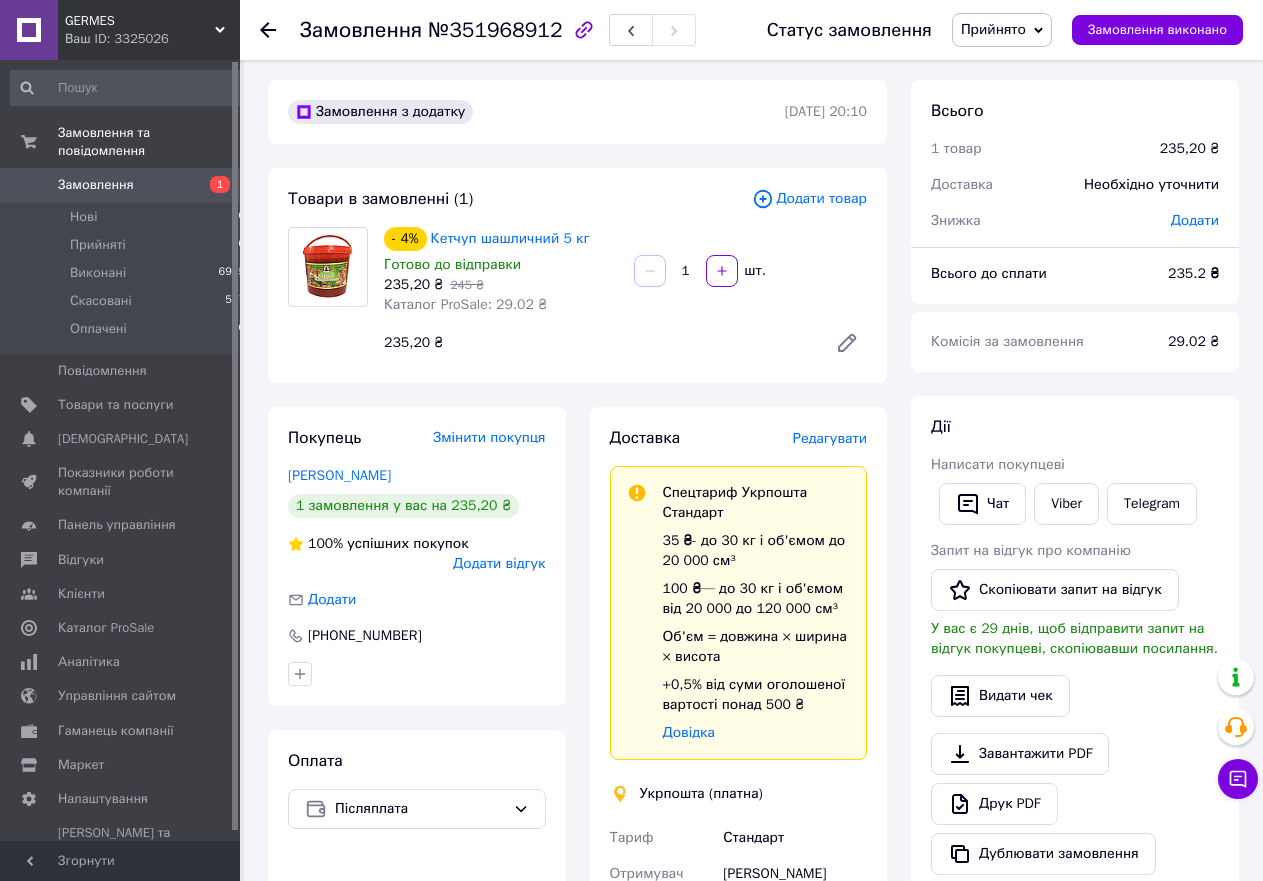 click on "Додати відгук" at bounding box center [499, 563] 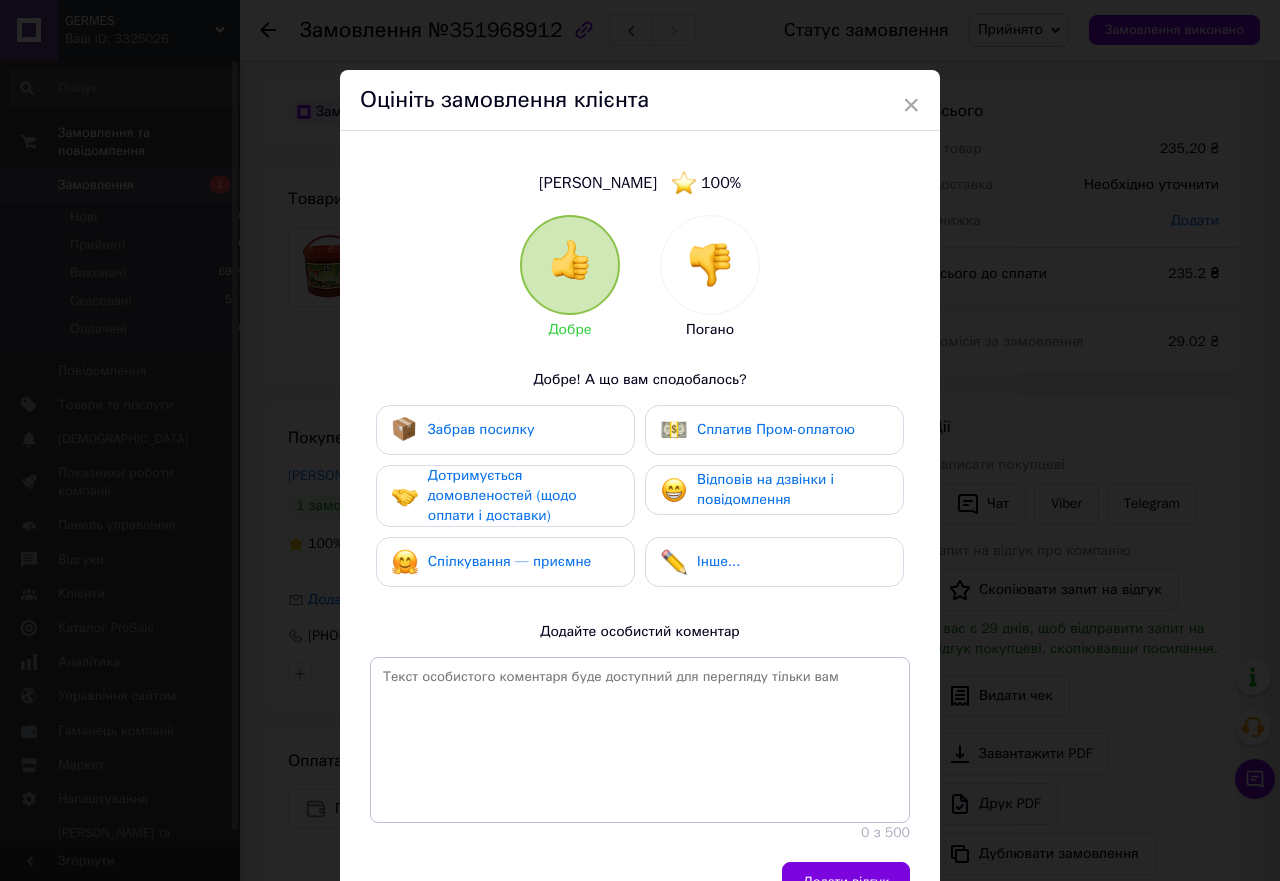 drag, startPoint x: 536, startPoint y: 430, endPoint x: 541, endPoint y: 440, distance: 11.18034 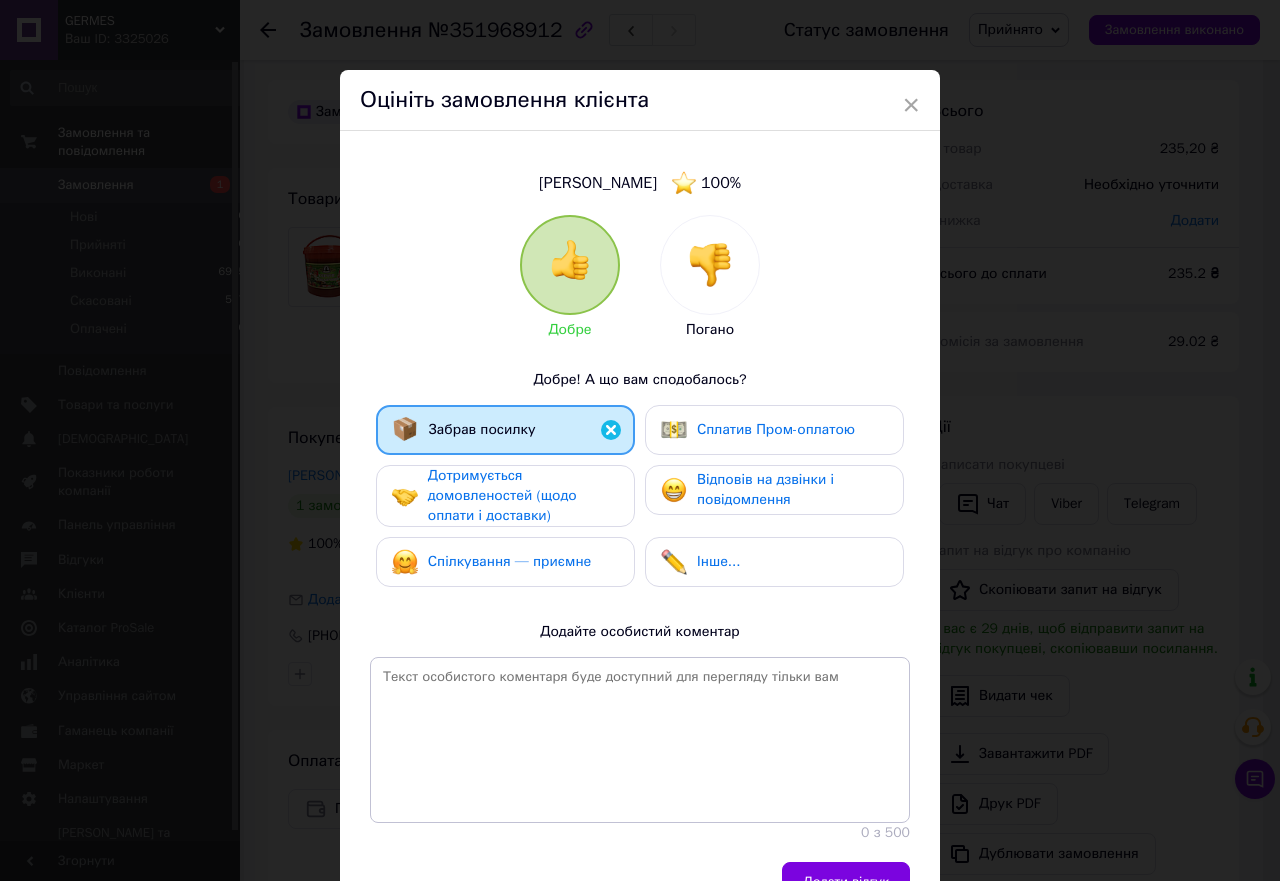 drag, startPoint x: 576, startPoint y: 493, endPoint x: 694, endPoint y: 498, distance: 118.10589 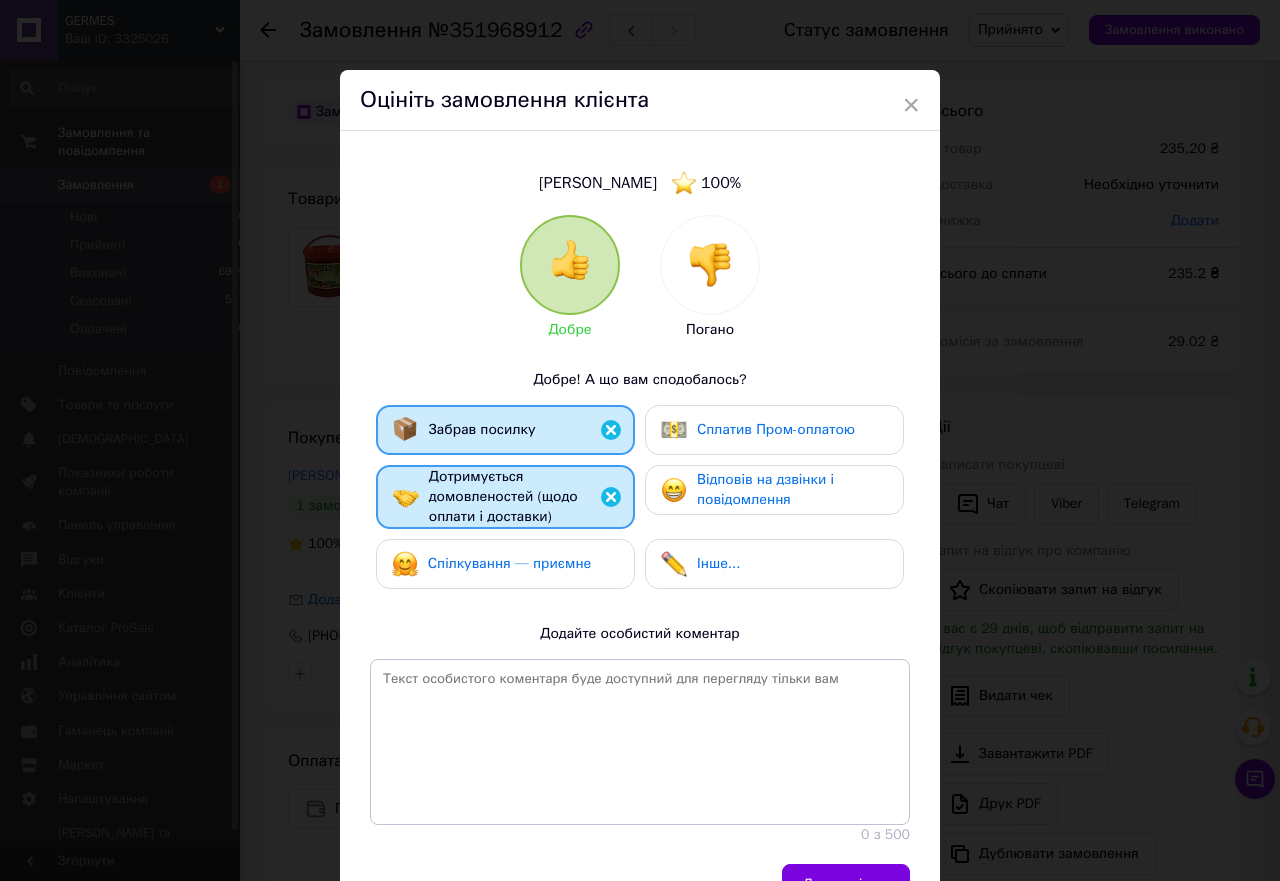 click on "Відповів на дзвінки і повідомлення" at bounding box center (765, 489) 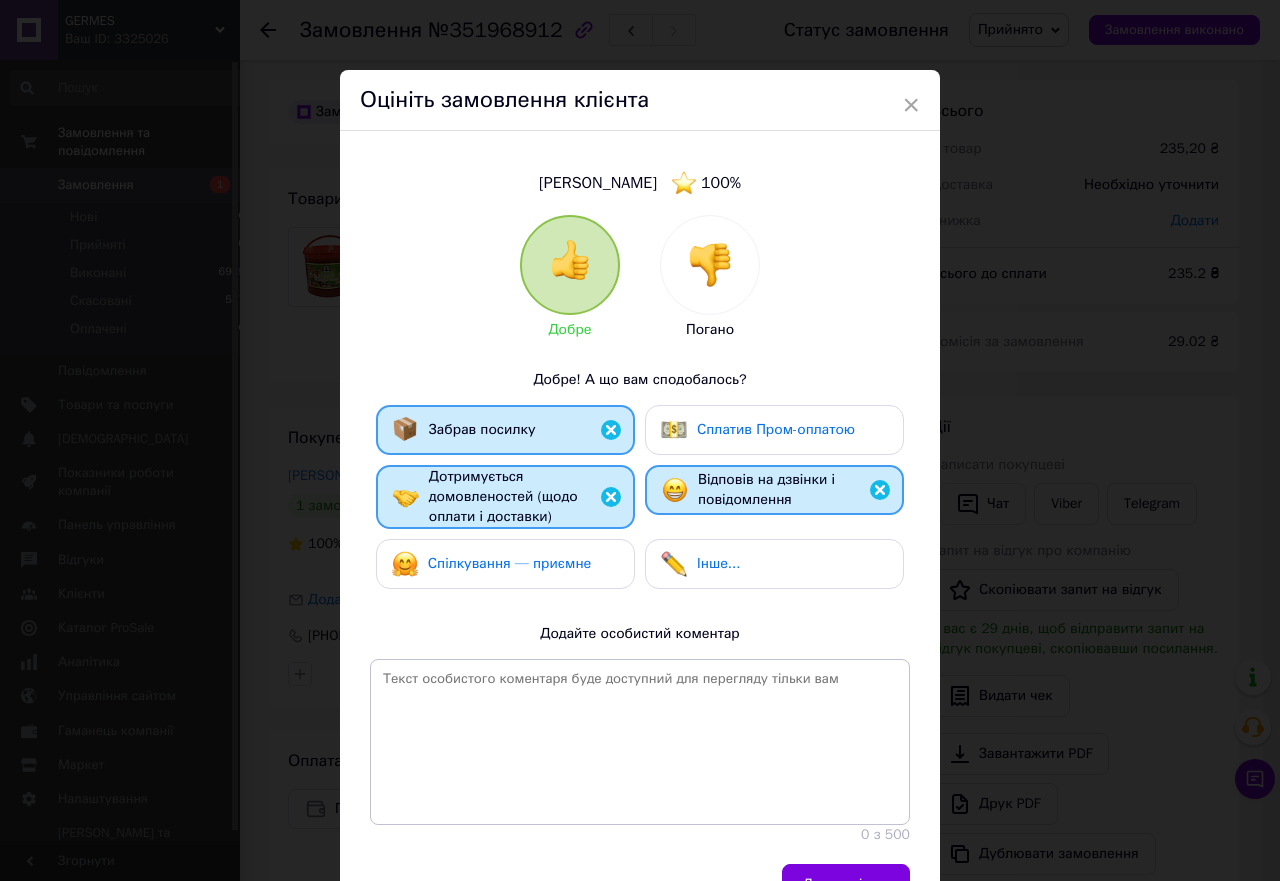 click on "Сплатив Пром-оплатою" at bounding box center [758, 430] 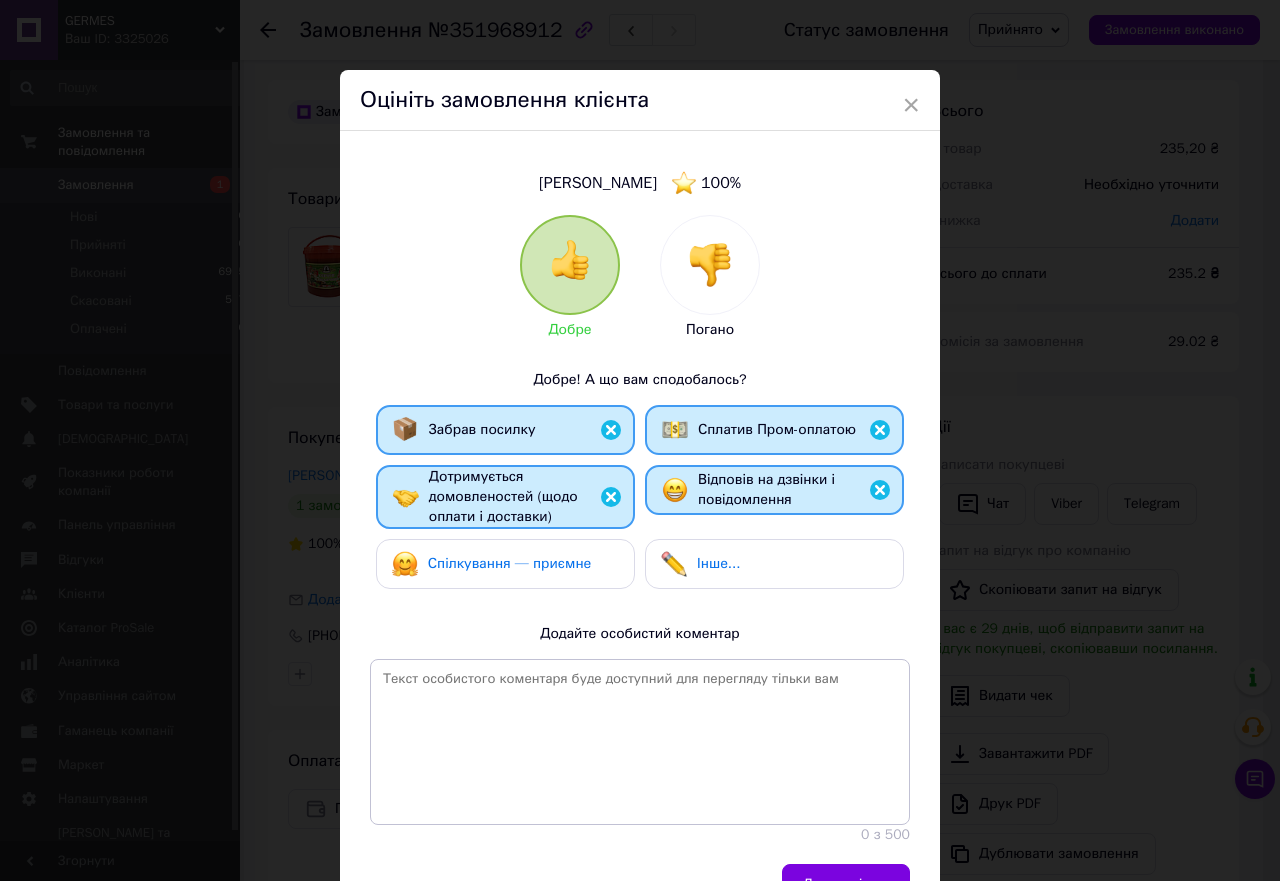 click on "Спілкування — приємне" at bounding box center (510, 563) 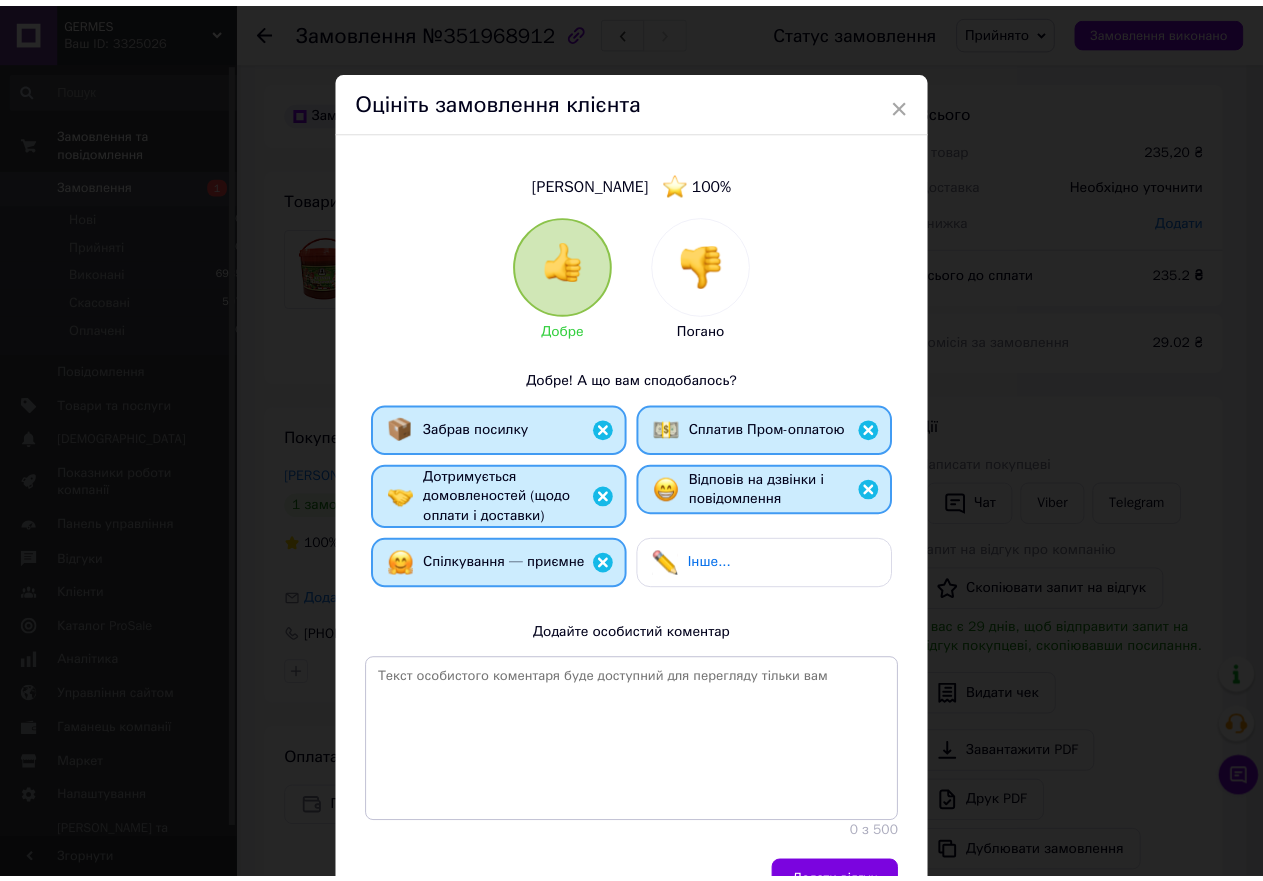 scroll, scrollTop: 137, scrollLeft: 0, axis: vertical 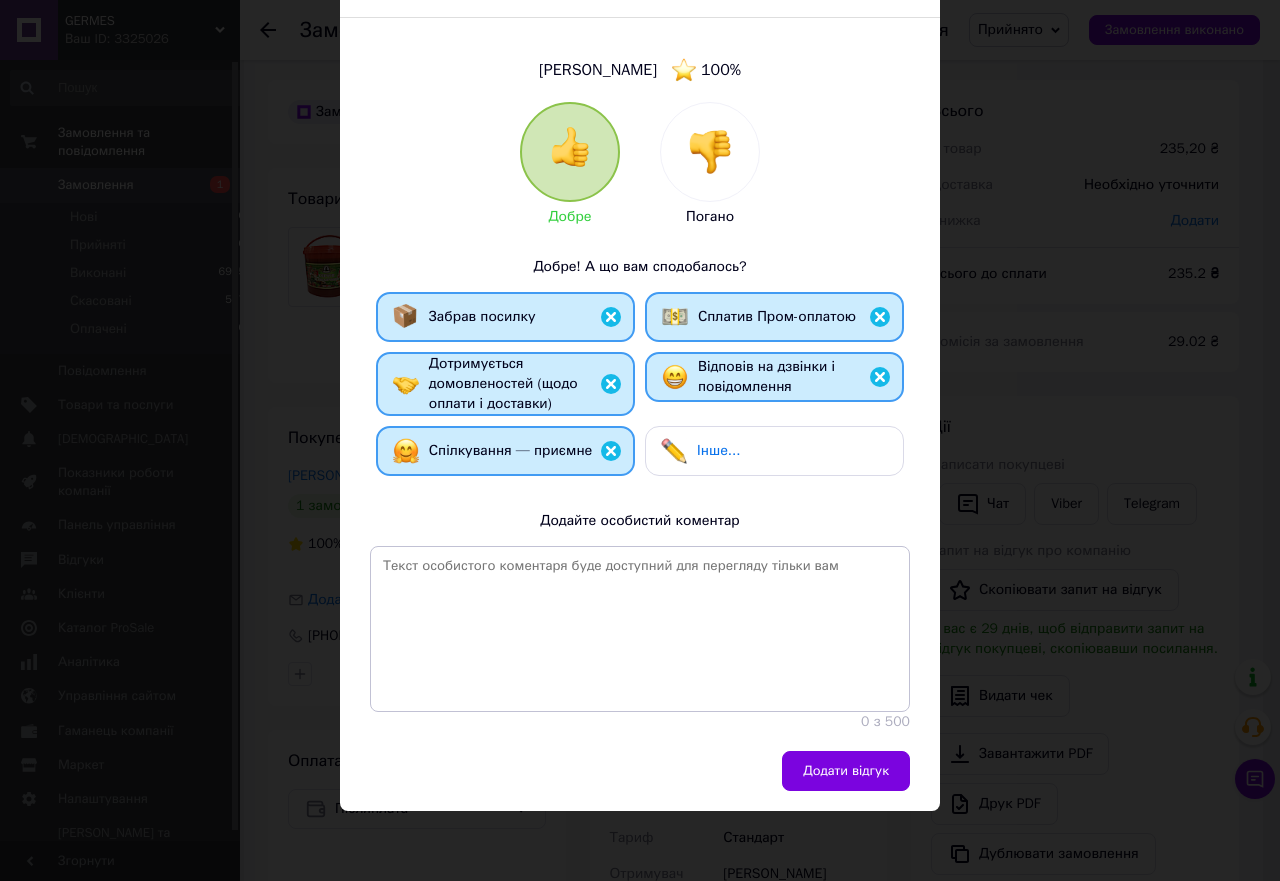 click on "Сплатив Пром-оплатою" at bounding box center [759, 317] 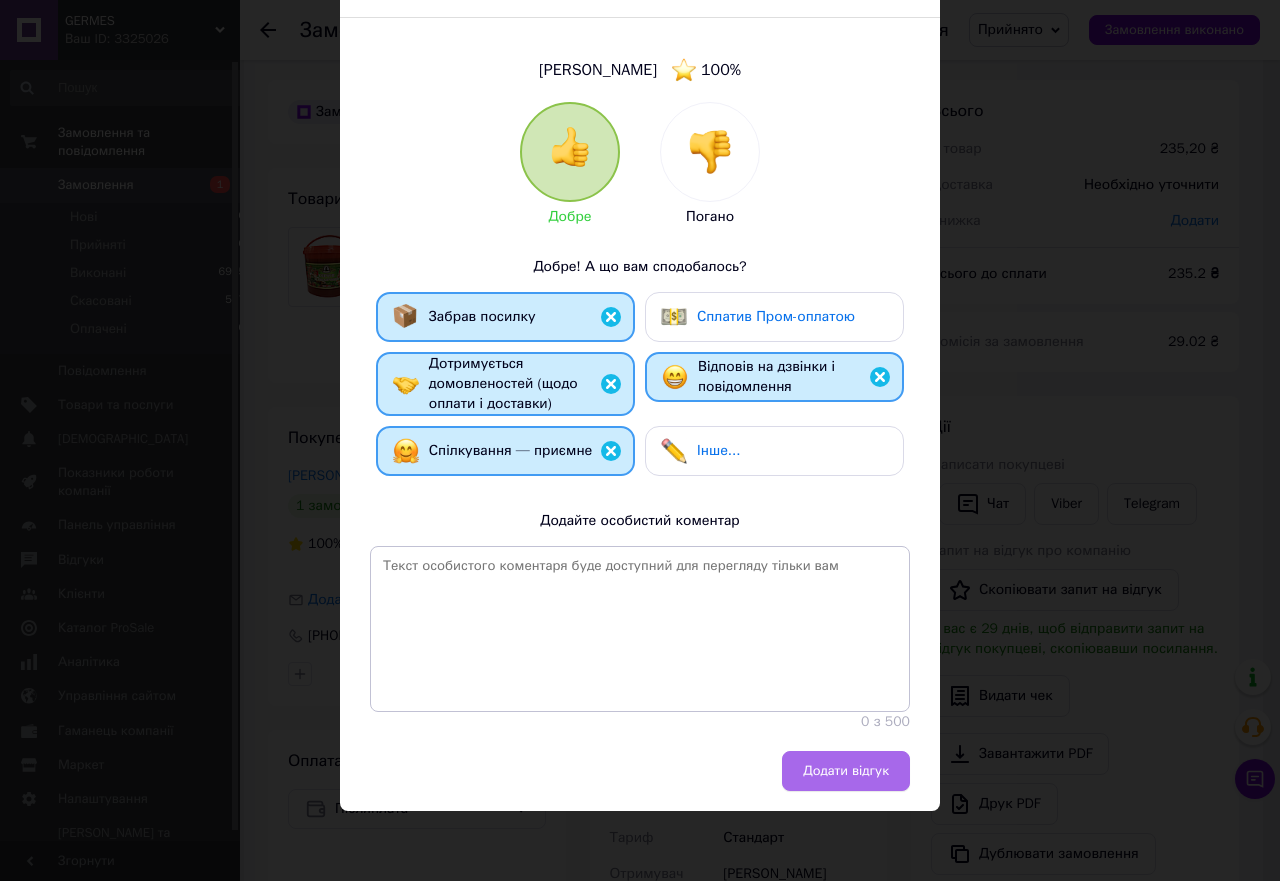 click on "Додати відгук" at bounding box center (846, 771) 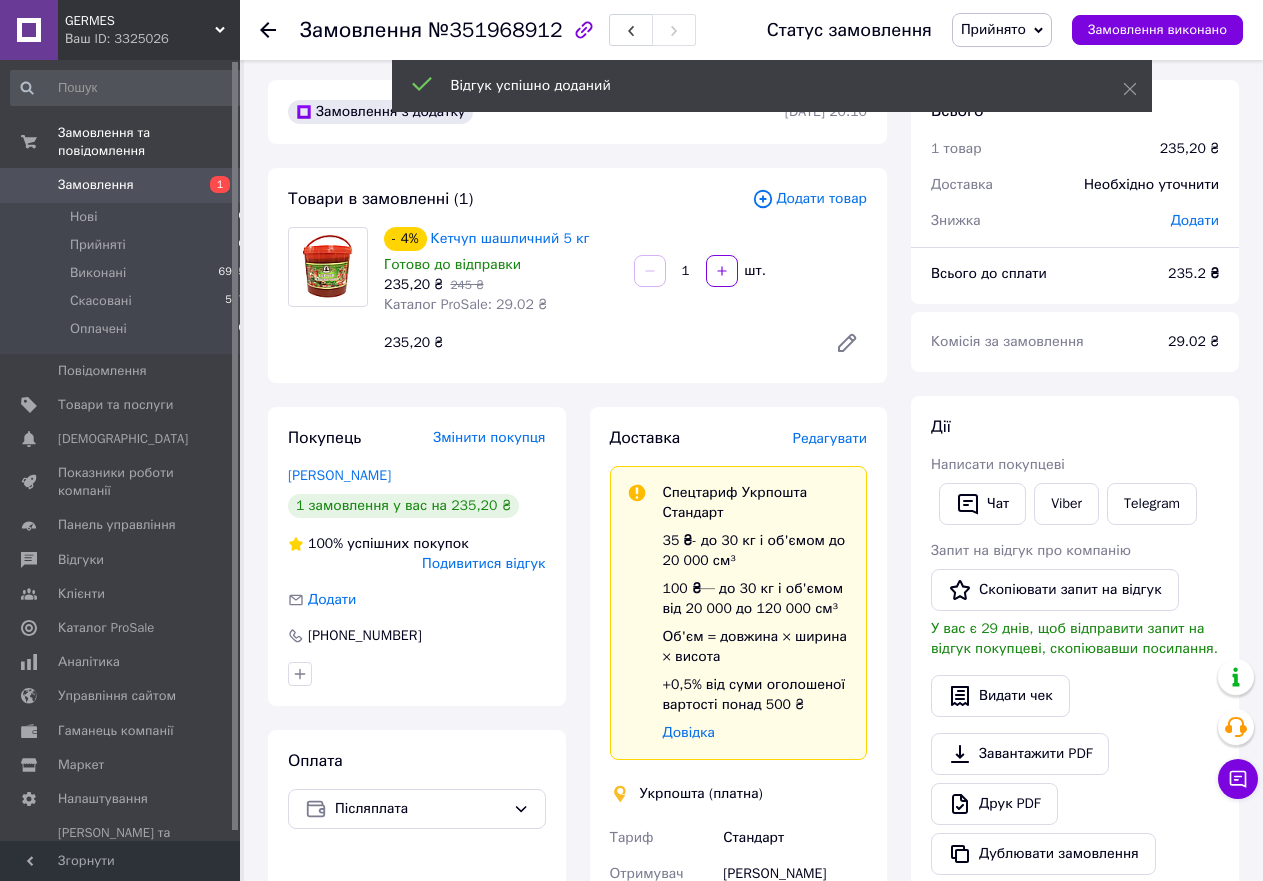 click on "Редагувати" at bounding box center (830, 438) 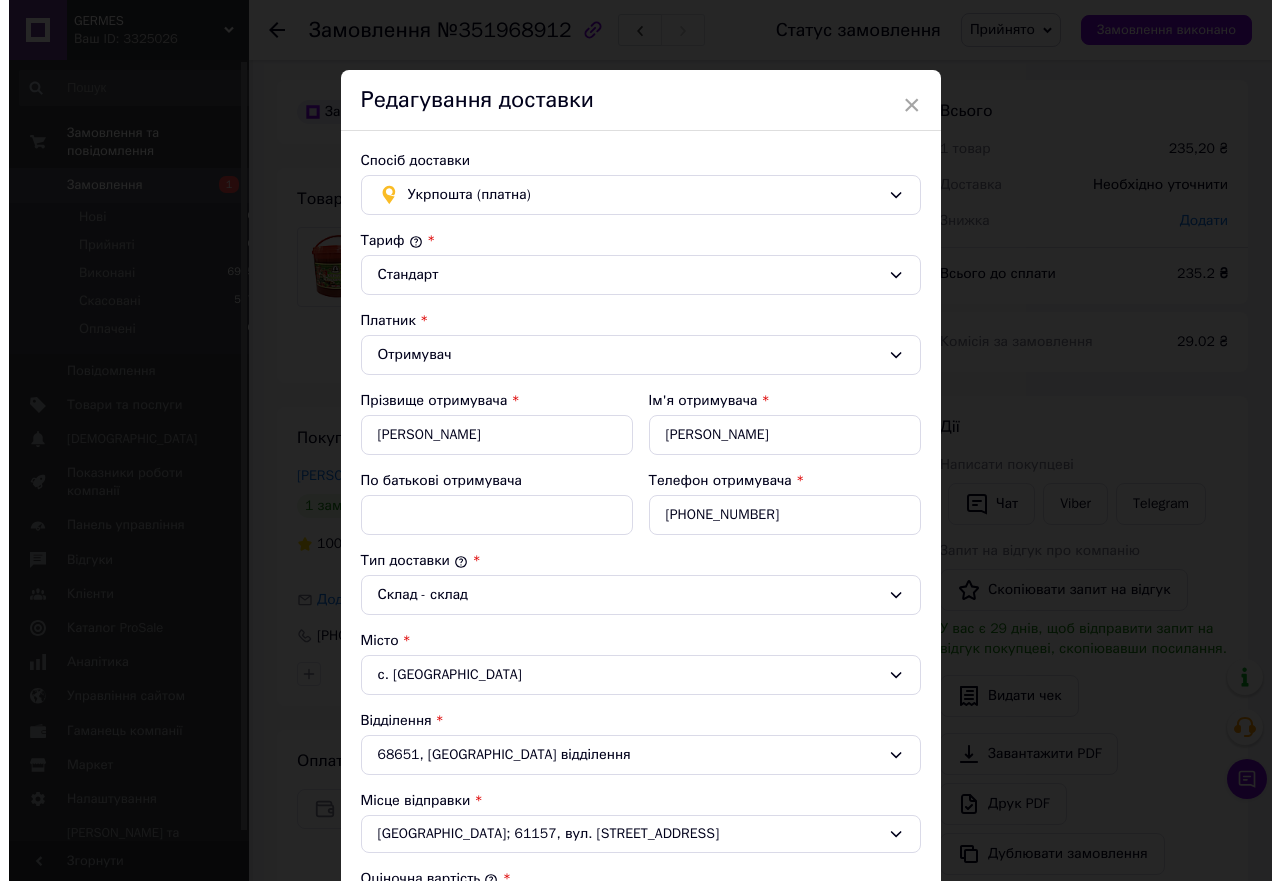 scroll, scrollTop: 556, scrollLeft: 0, axis: vertical 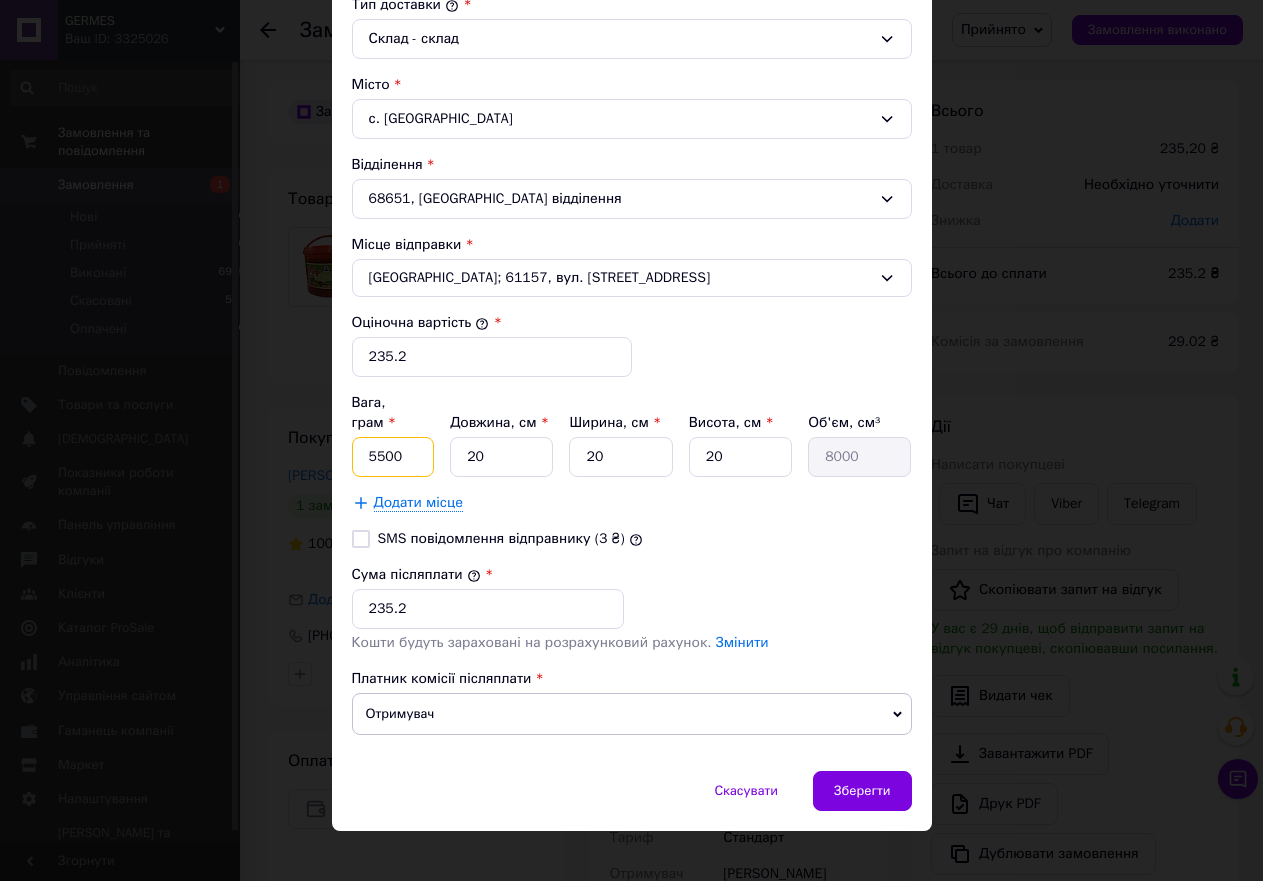 drag, startPoint x: 409, startPoint y: 427, endPoint x: 292, endPoint y: 427, distance: 117 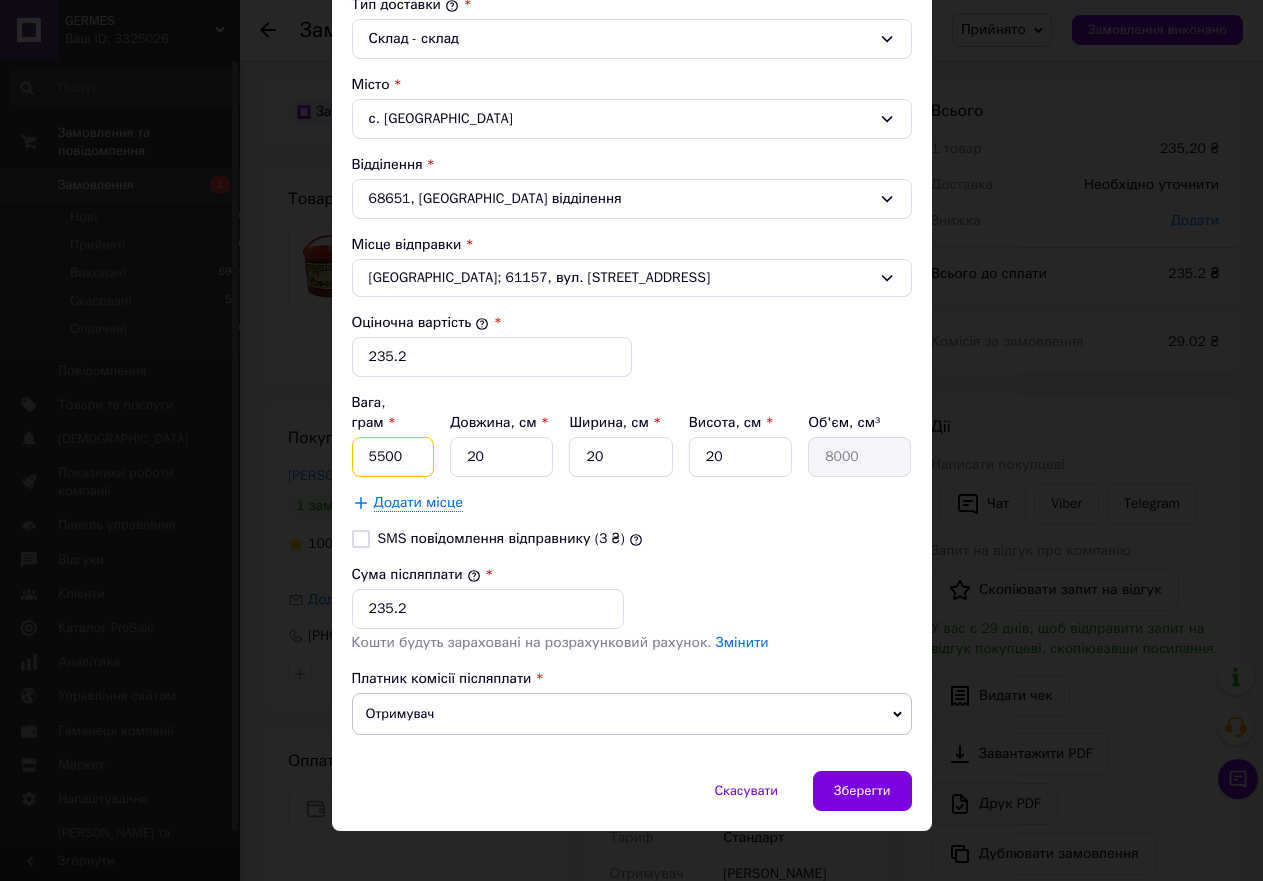 click on "× Редагування доставки Спосіб доставки Укрпошта (платна) Тариф     * Стандарт Платник   * Отримувач Прізвище отримувача   * Скурту Ім'я отримувача   * Михаил По батькові отримувача Телефон отримувача   * +380683489306 Тип доставки     * Склад - склад Місто с. Нова Покровка Відділення 68651, Пересувне відділення Місце відправки   * Харків; 61157, вул. Академіка Богомольця, 1А Оціночна вартість     * 235.2 Вага, грам   * 5500 Довжина, см   * 20 Ширина, см   * 20 Висота, см   * 20 Об'єм, см³ 8000 Додати місце SMS повідомлення відправнику (3 ₴)   Сума післяплати     * 235.2   Змінити Отримувач" at bounding box center (631, 440) 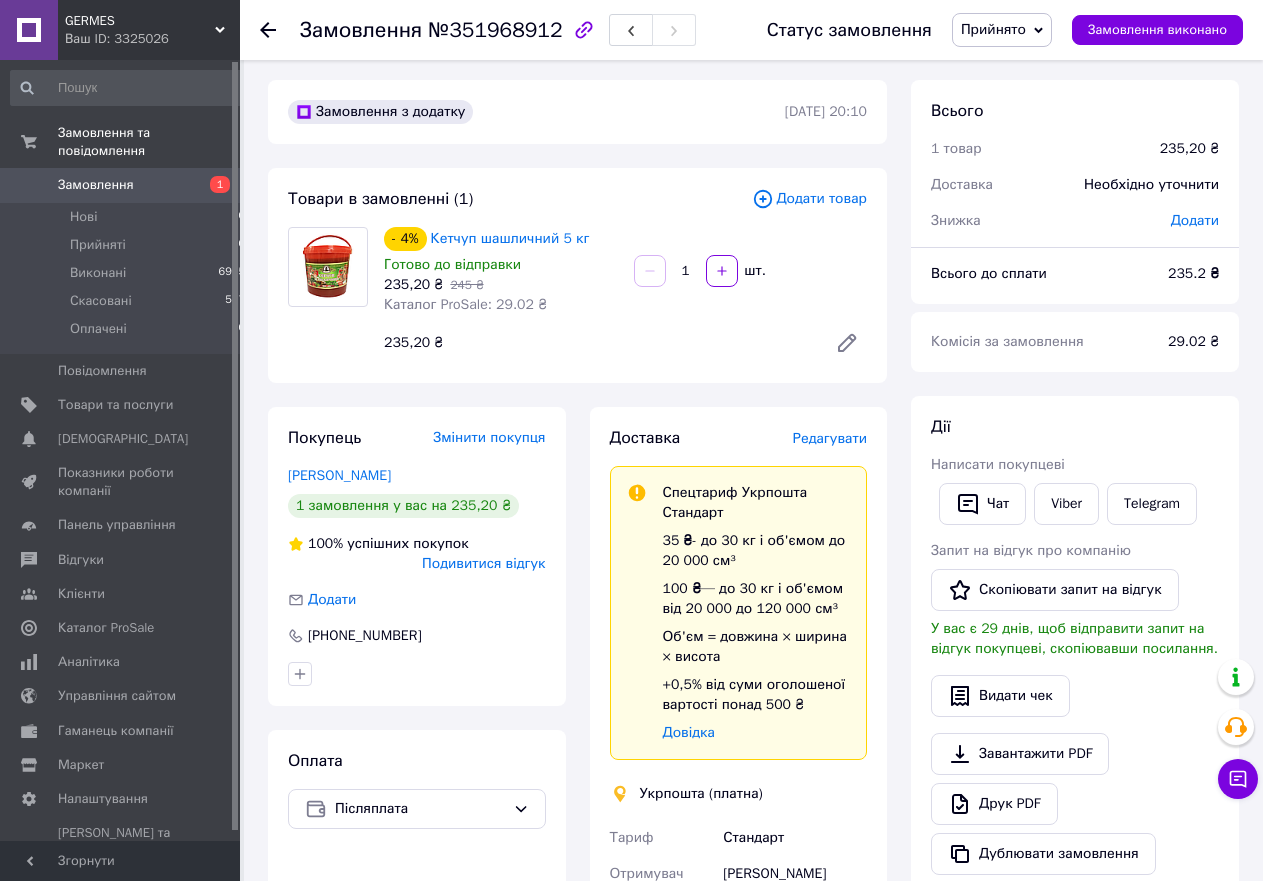 click on "Редагувати" at bounding box center [830, 438] 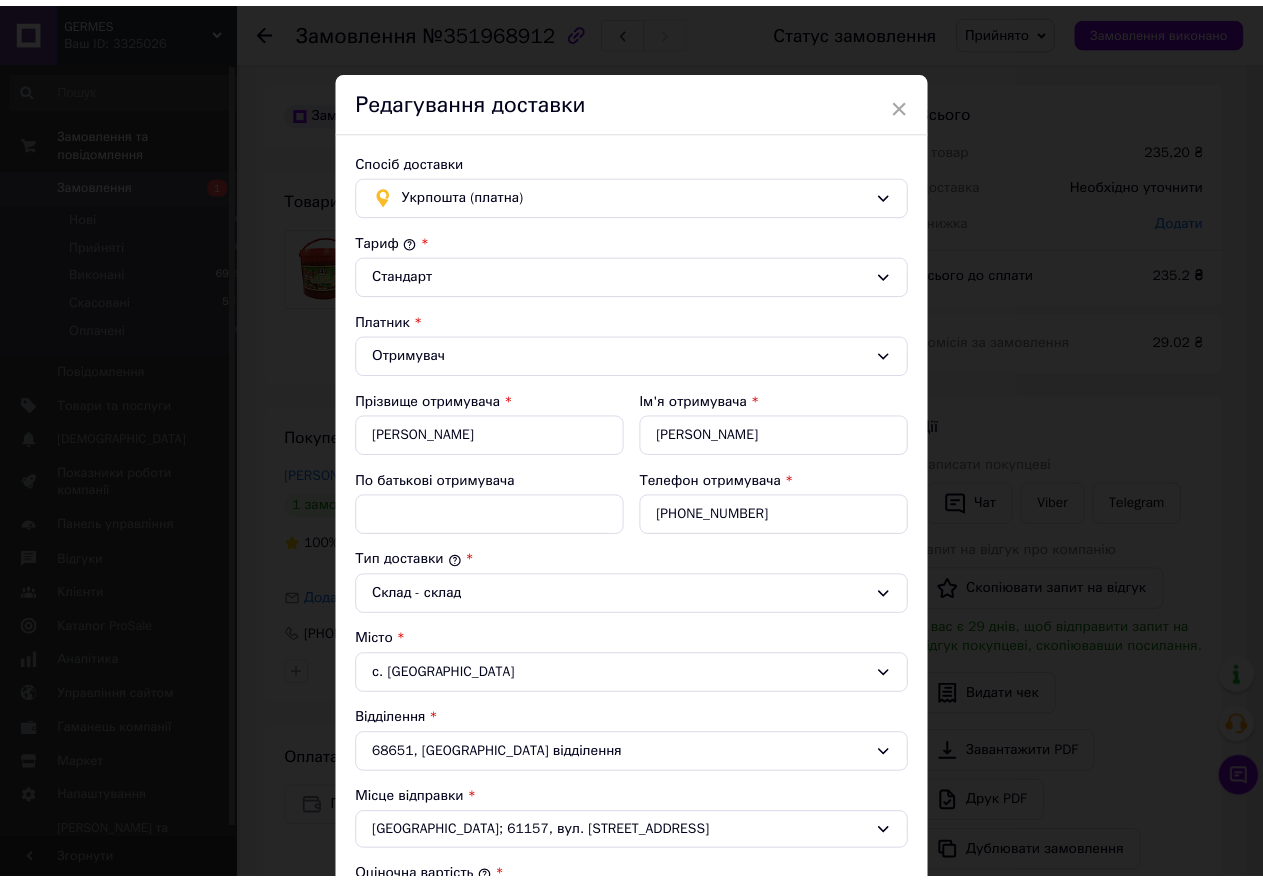 scroll, scrollTop: 556, scrollLeft: 0, axis: vertical 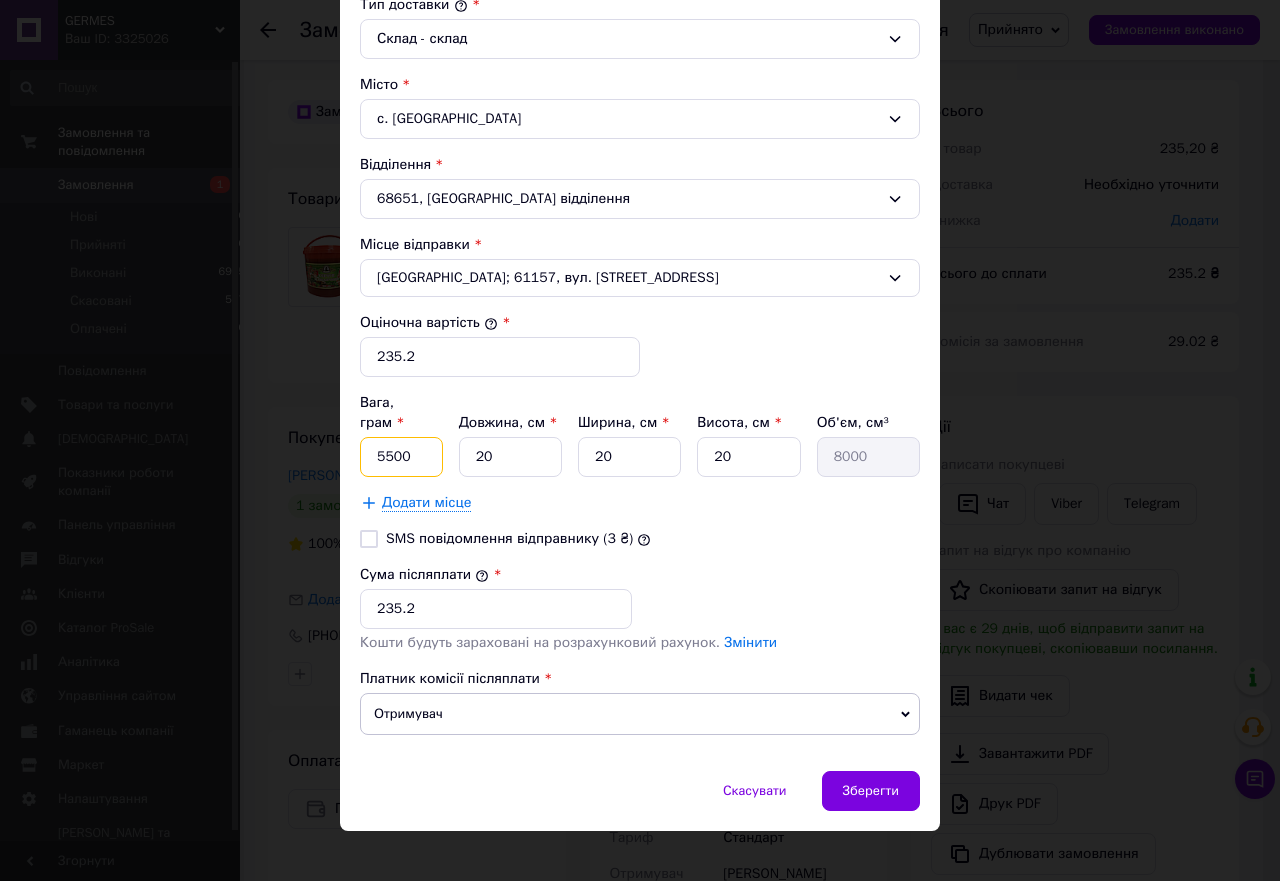 drag, startPoint x: 404, startPoint y: 441, endPoint x: 353, endPoint y: 433, distance: 51.62364 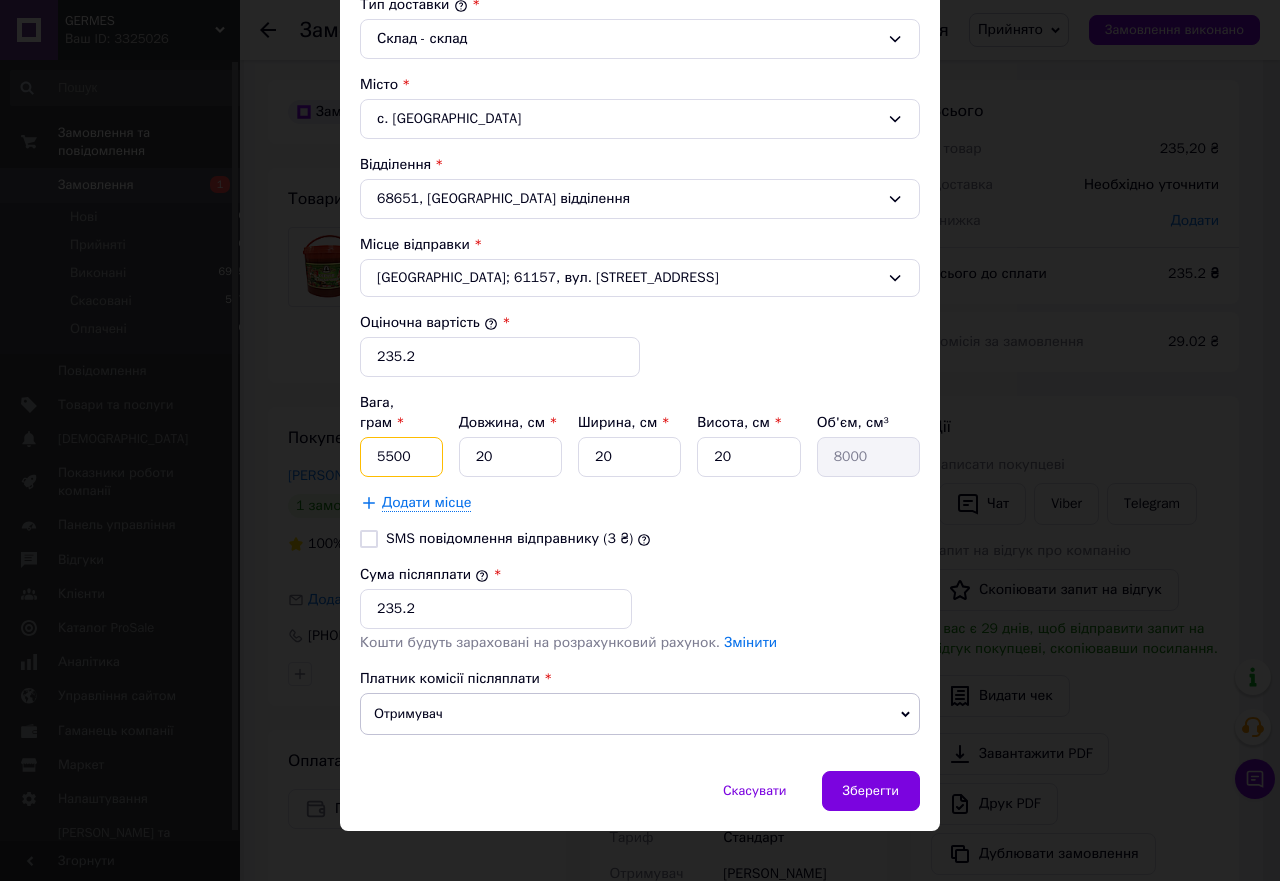 click on "5500" at bounding box center [401, 457] 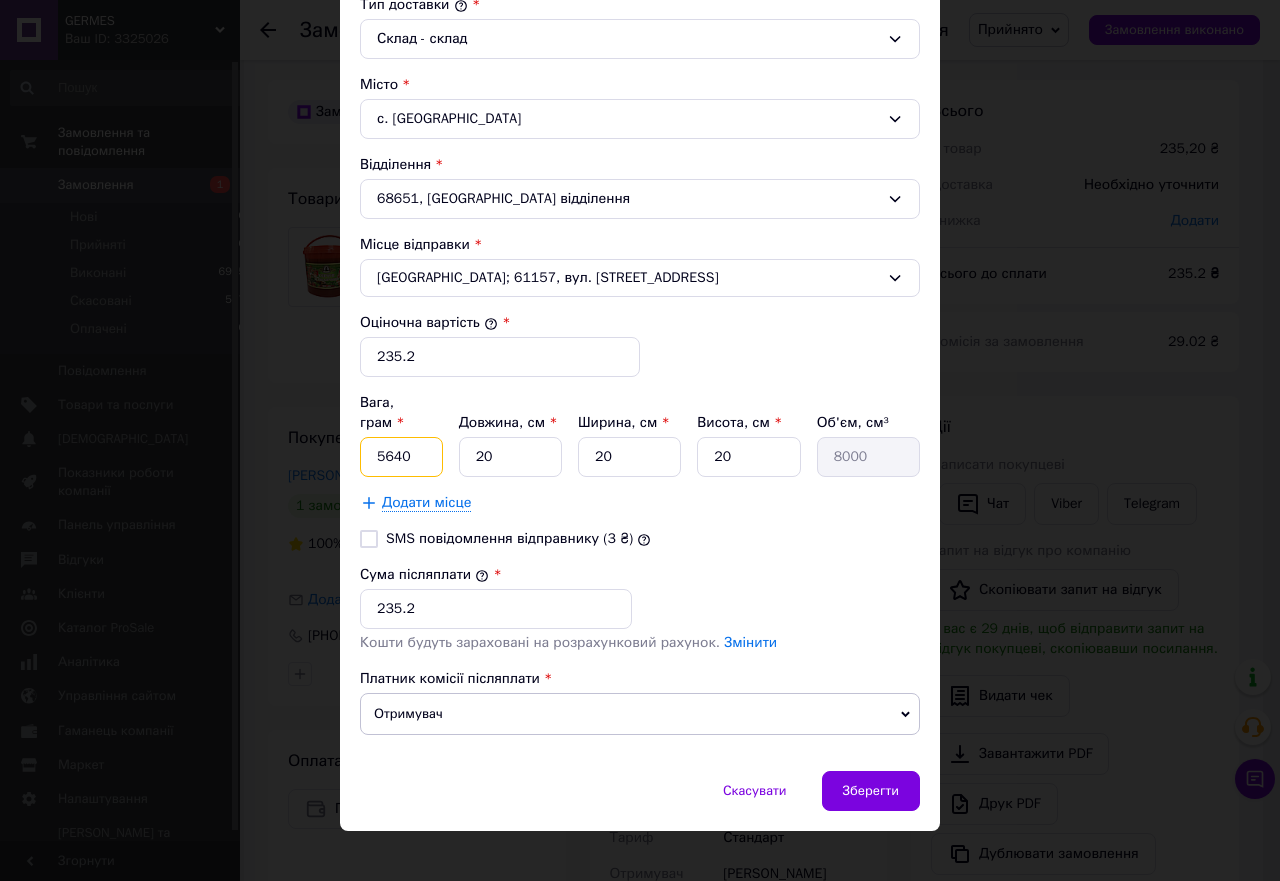 type on "5640" 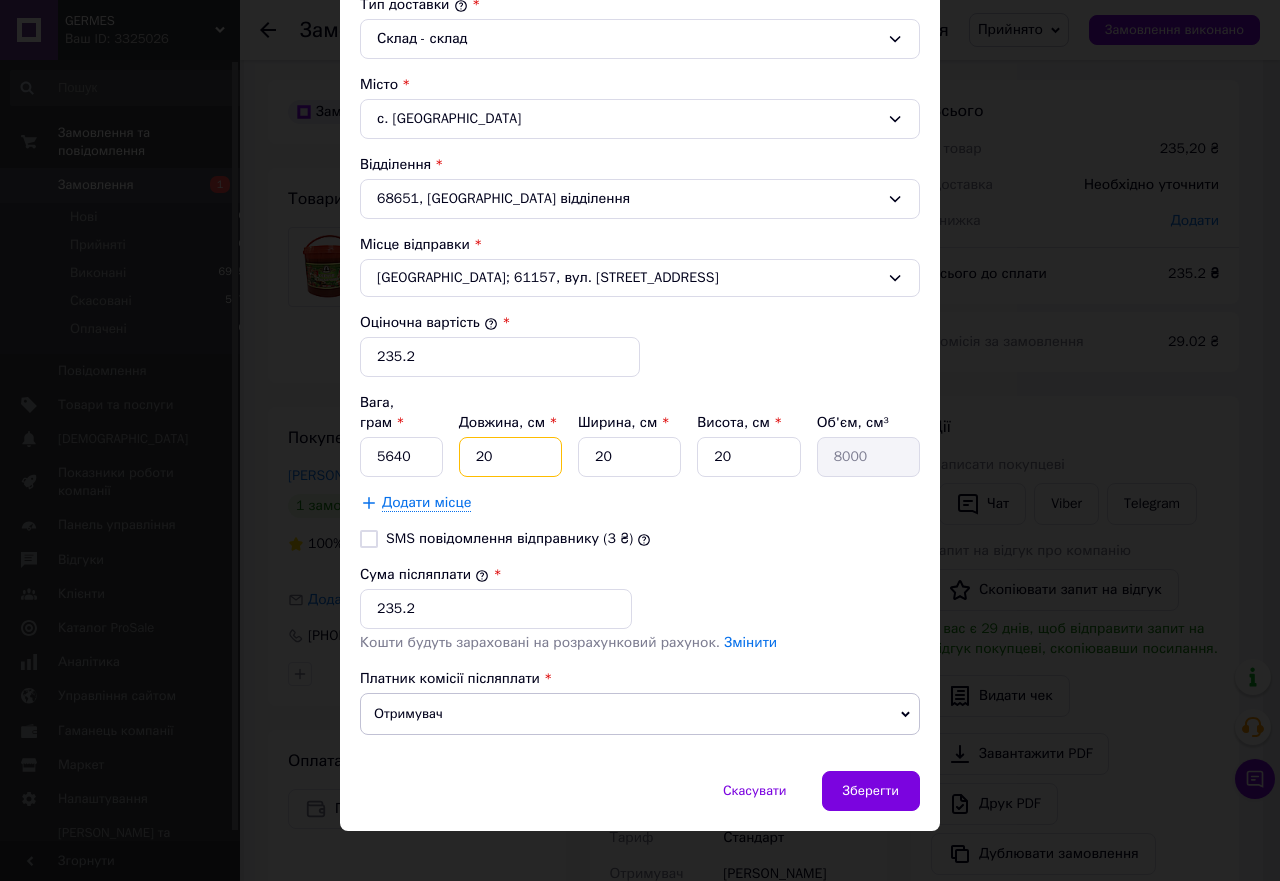 type on "2" 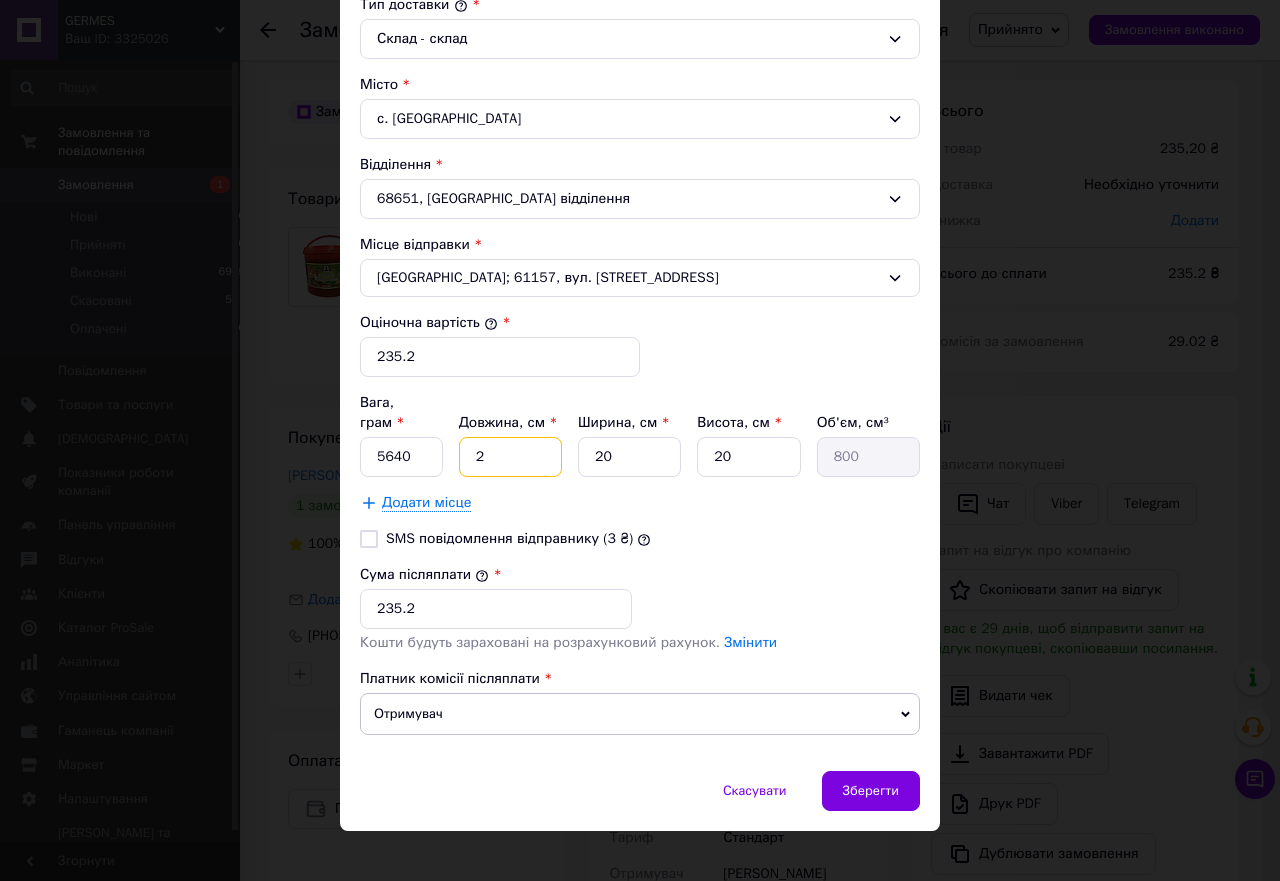 type on "28" 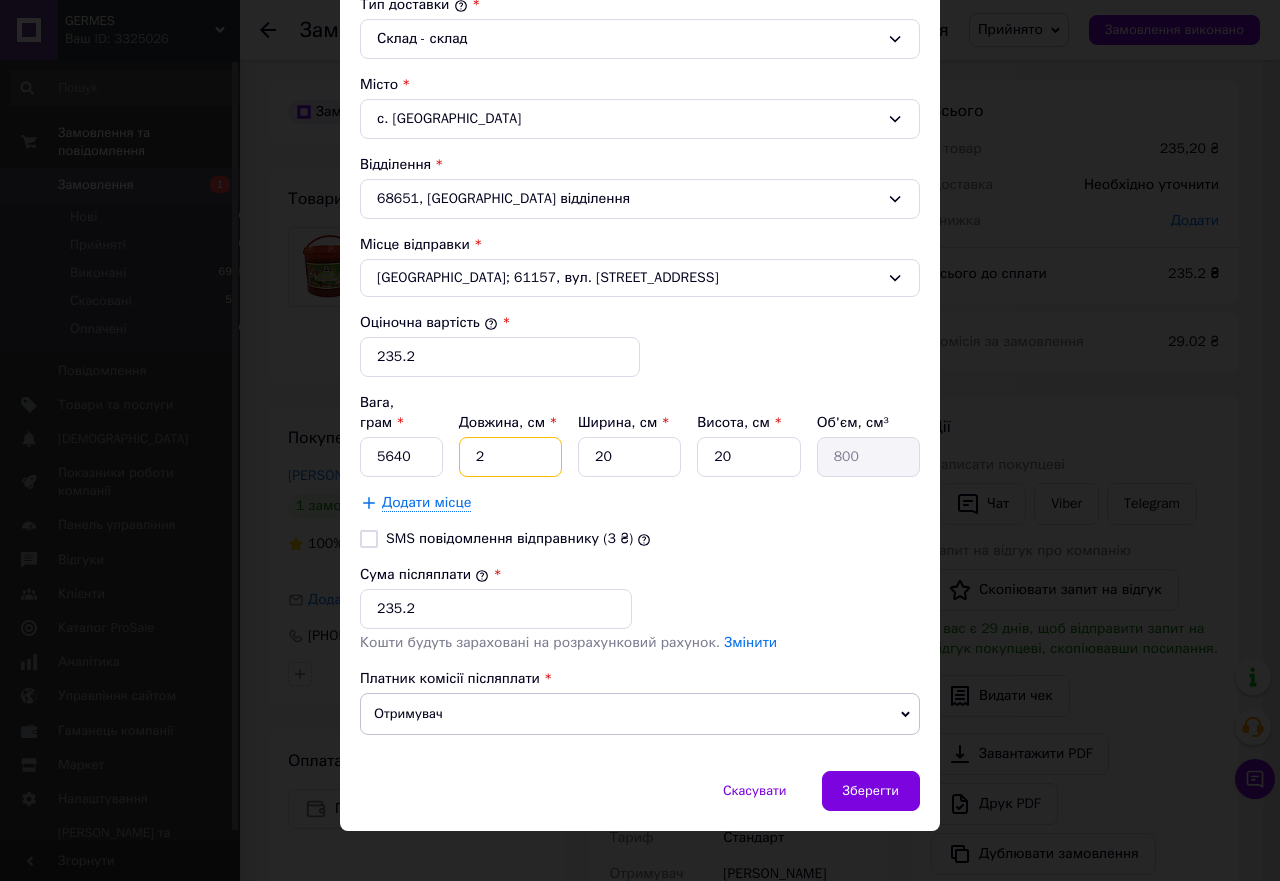 type on "11200" 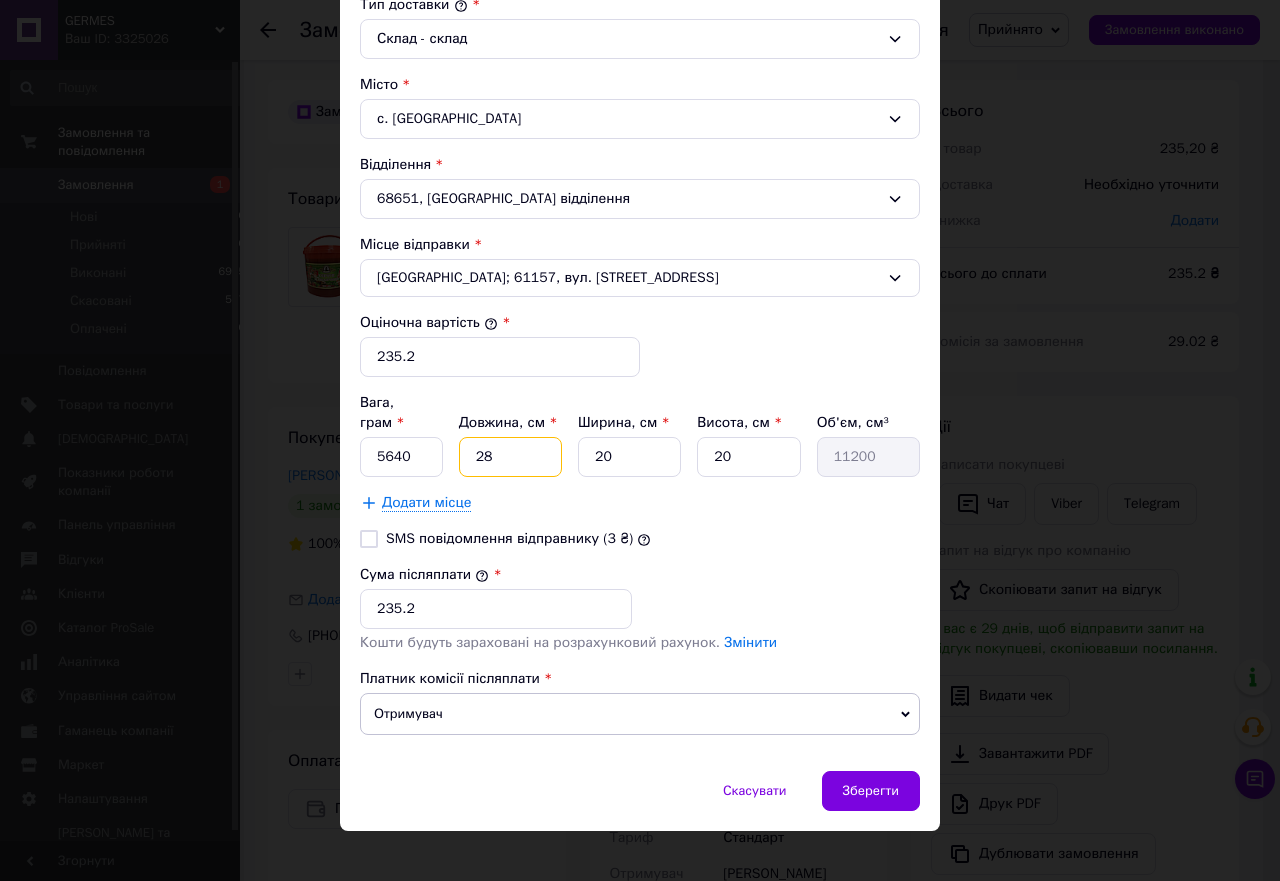type on "28" 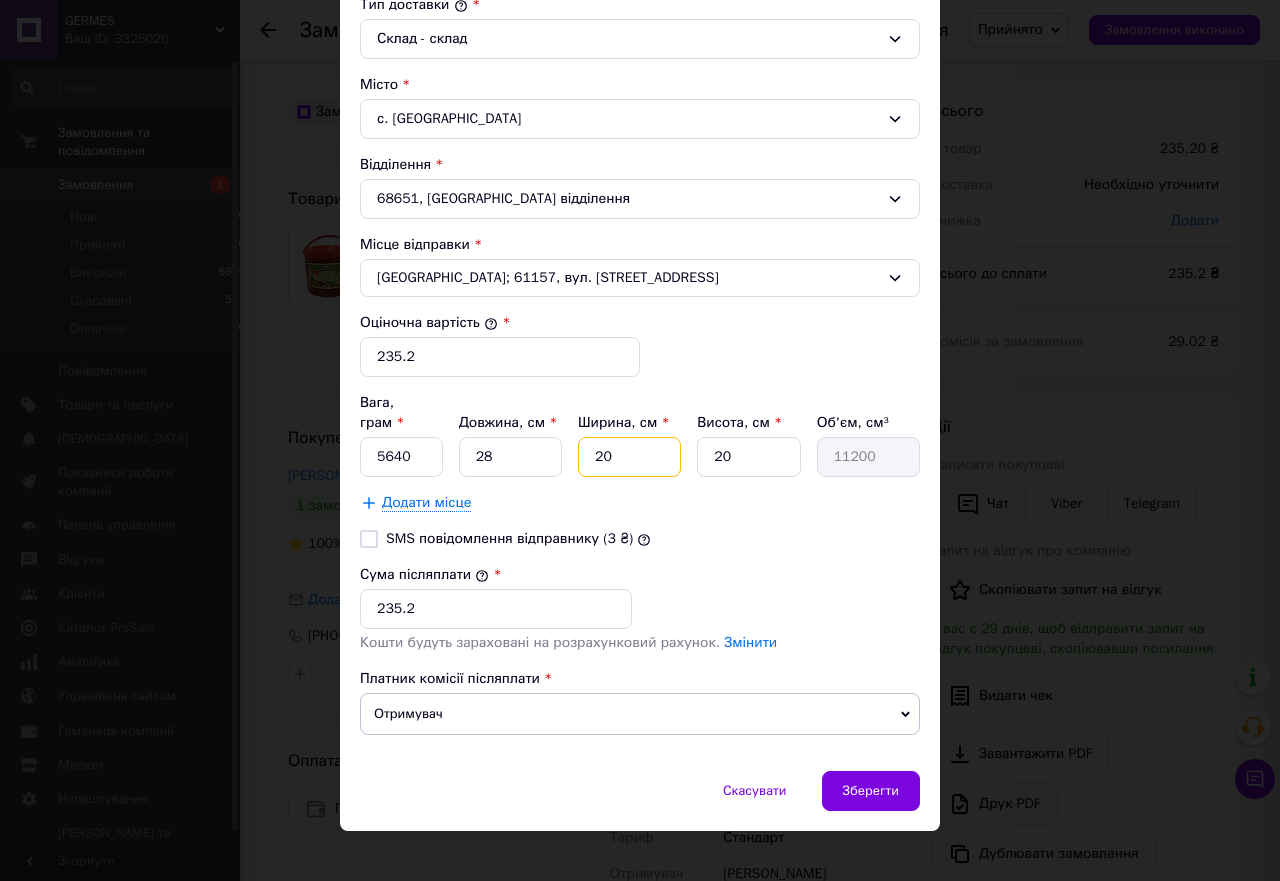 type on "2" 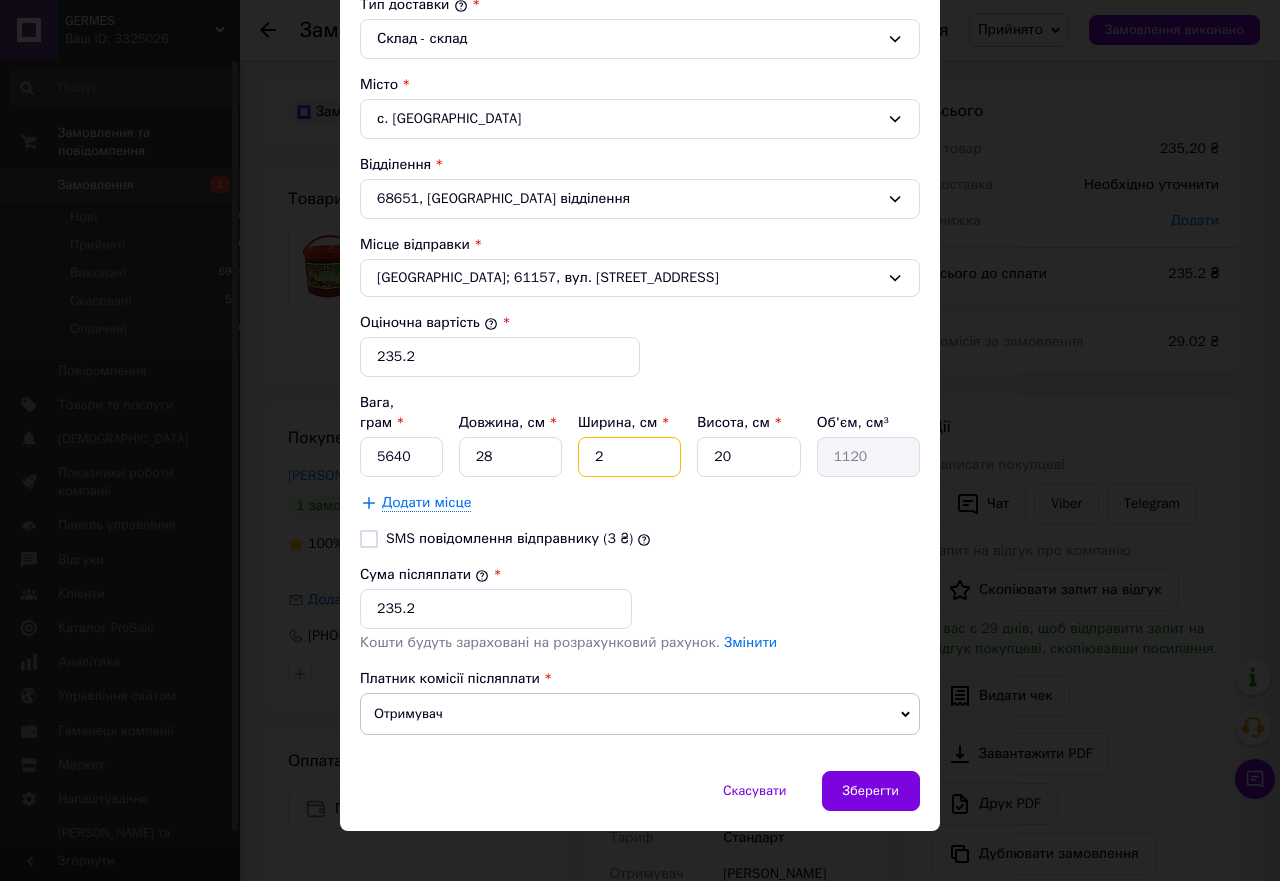 type on "23" 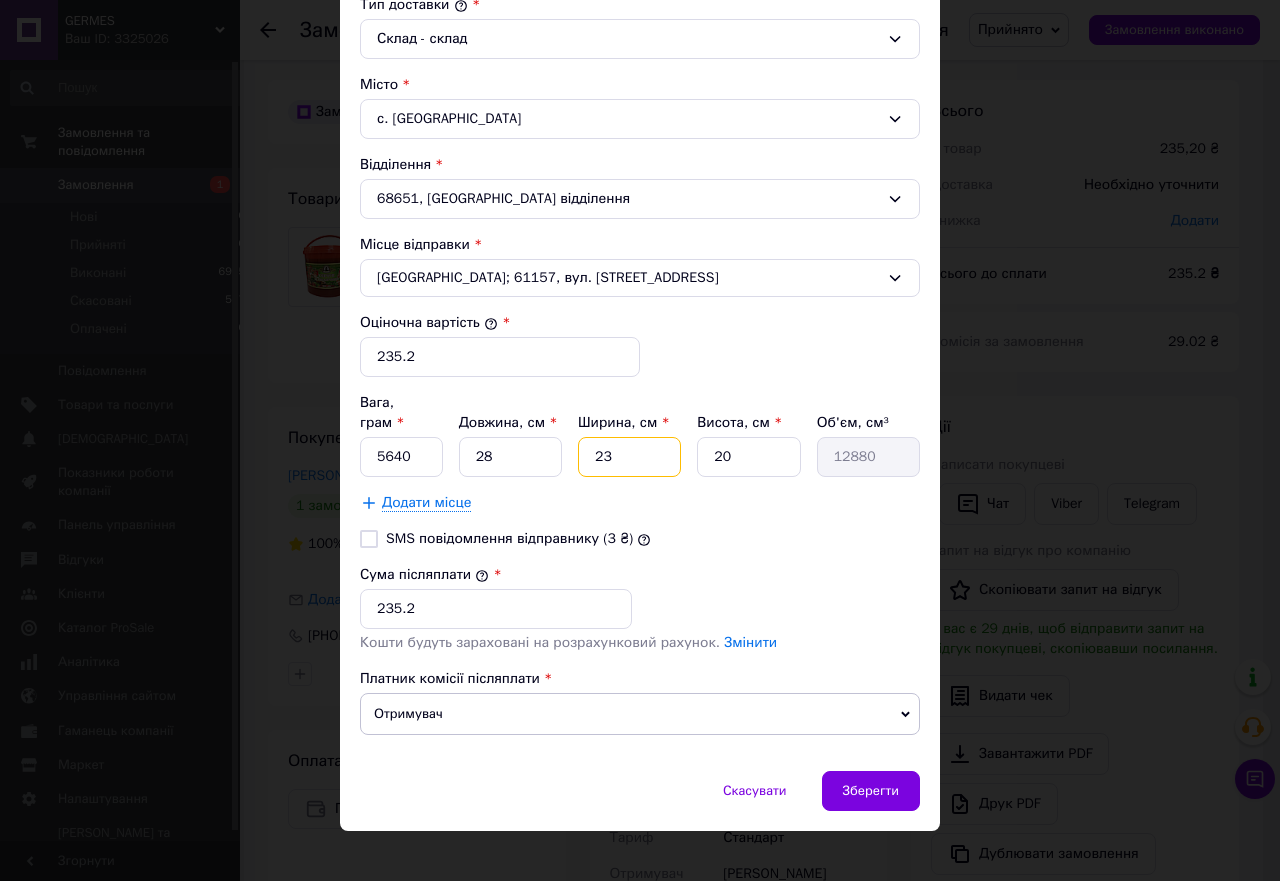 type on "23" 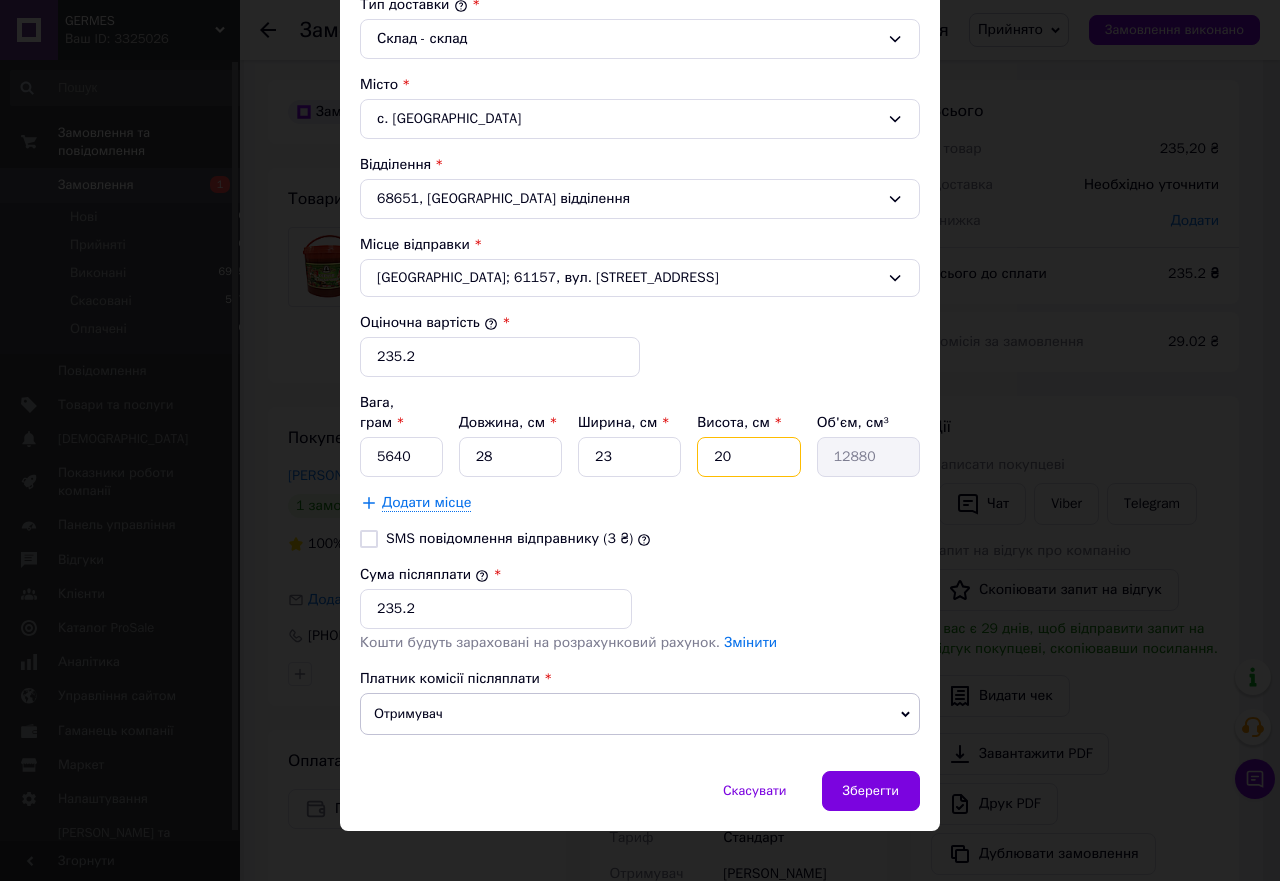 type on "2" 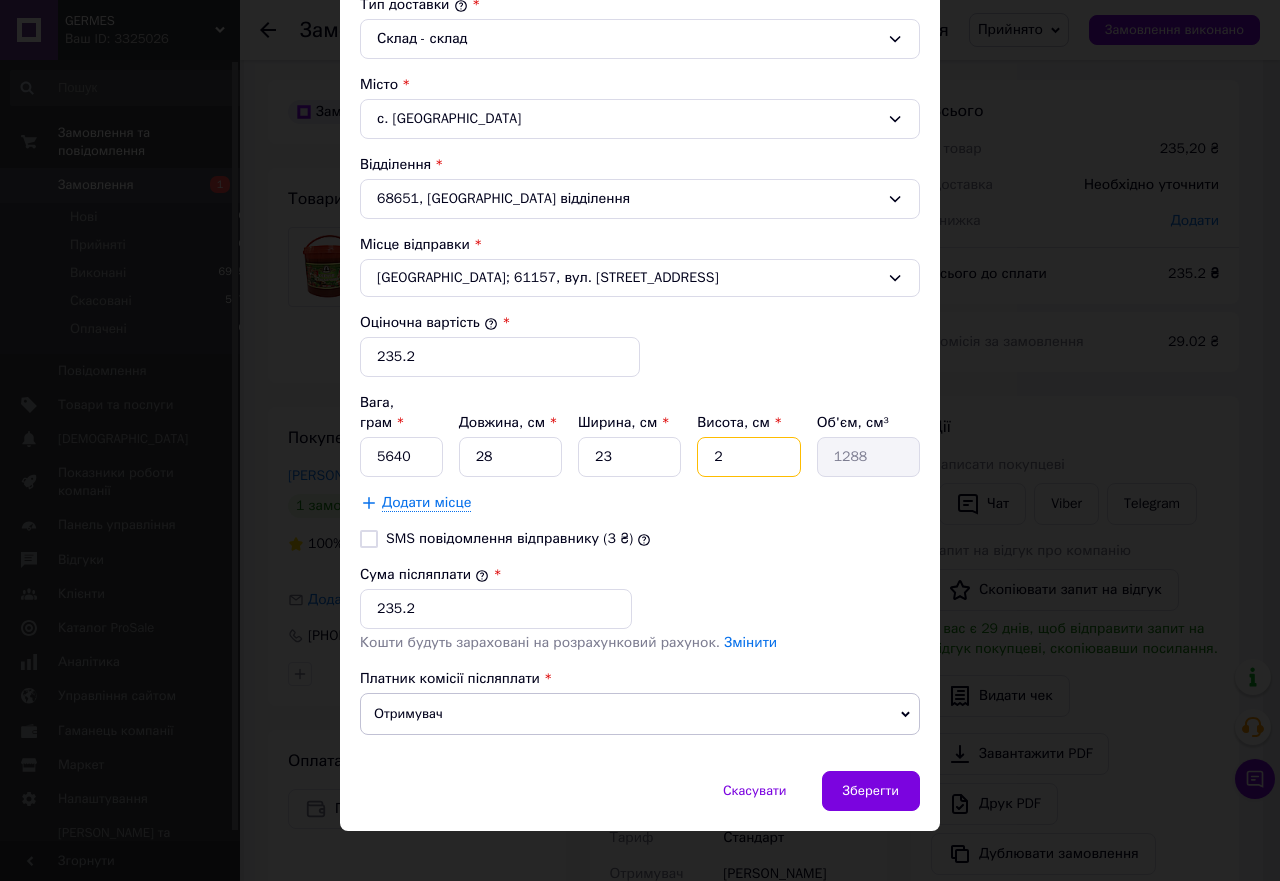 type on "22" 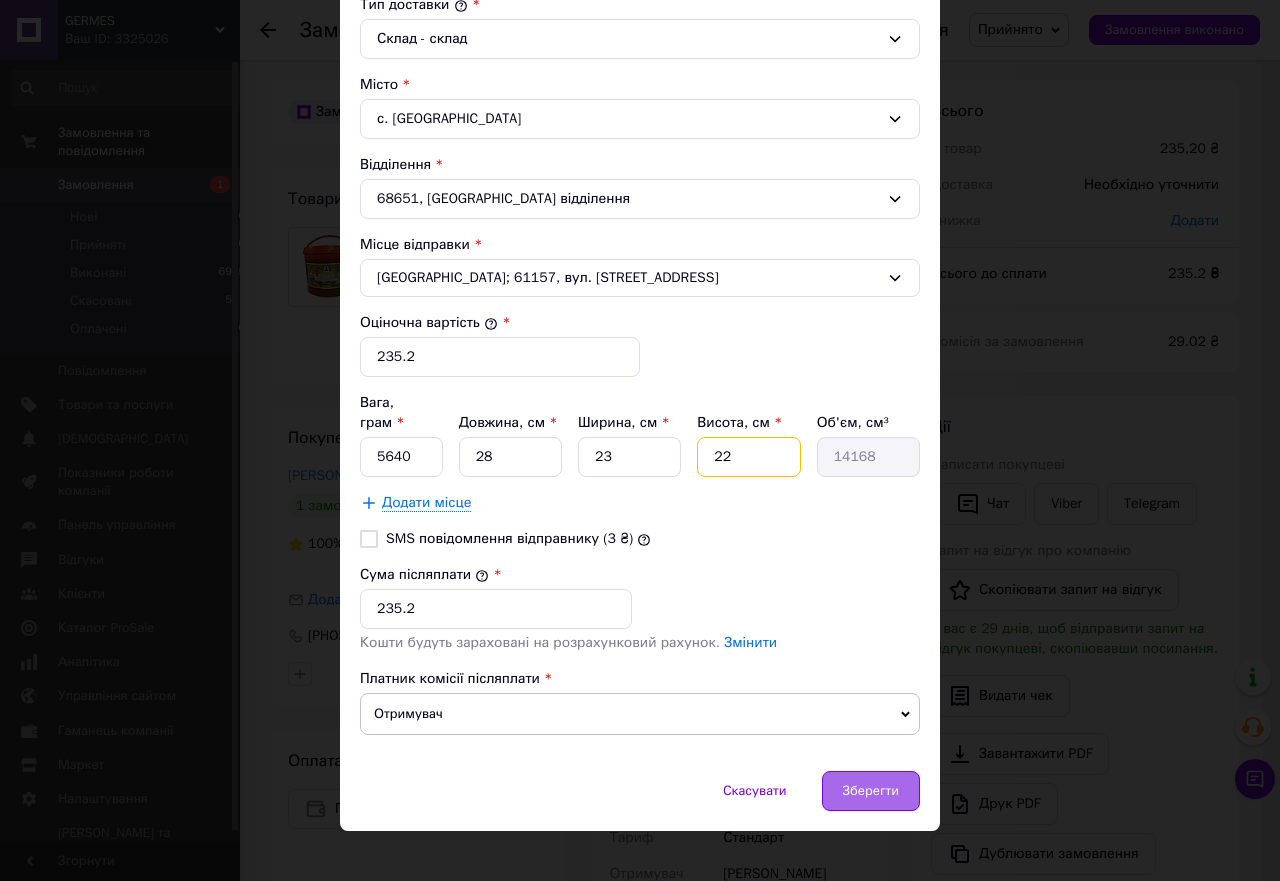 type on "22" 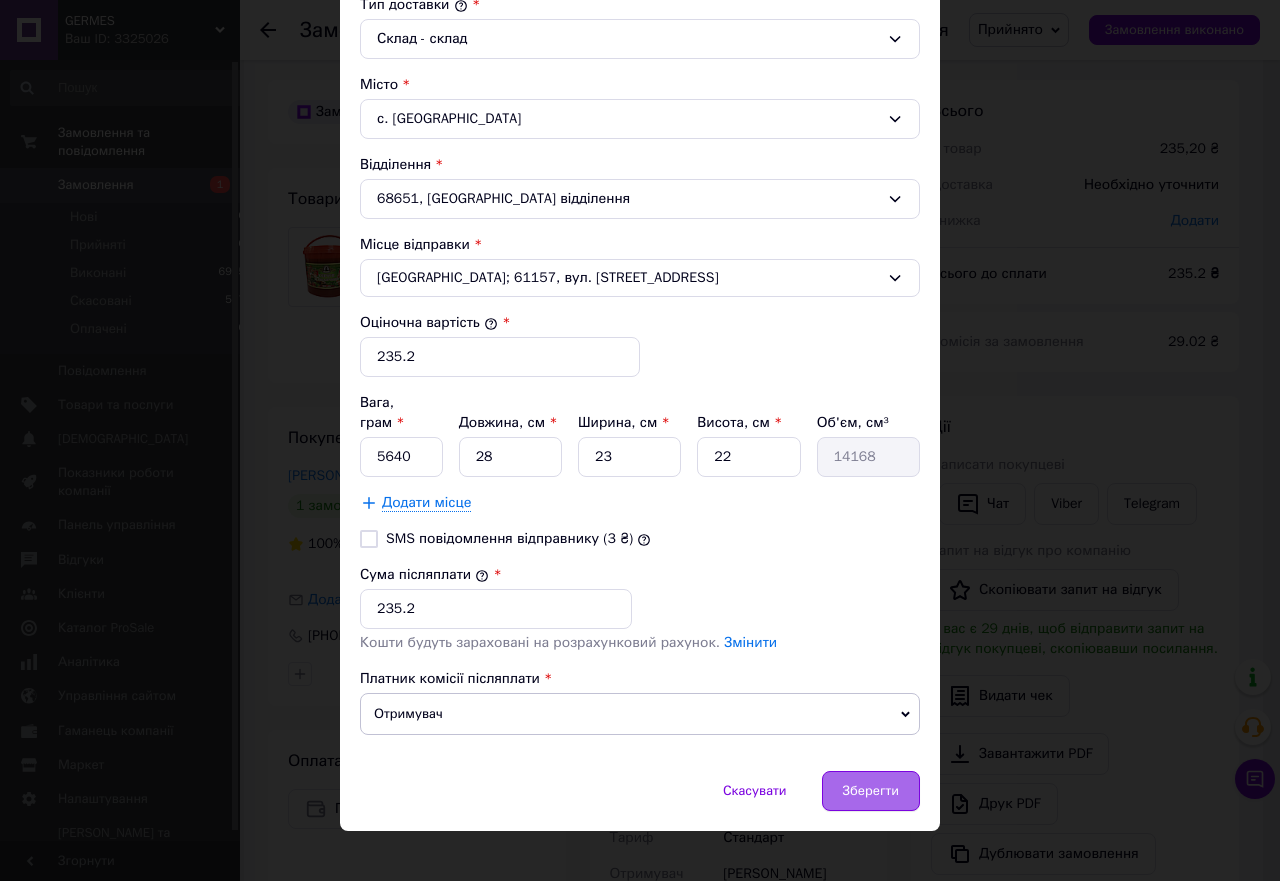 click on "Зберегти" at bounding box center [871, 791] 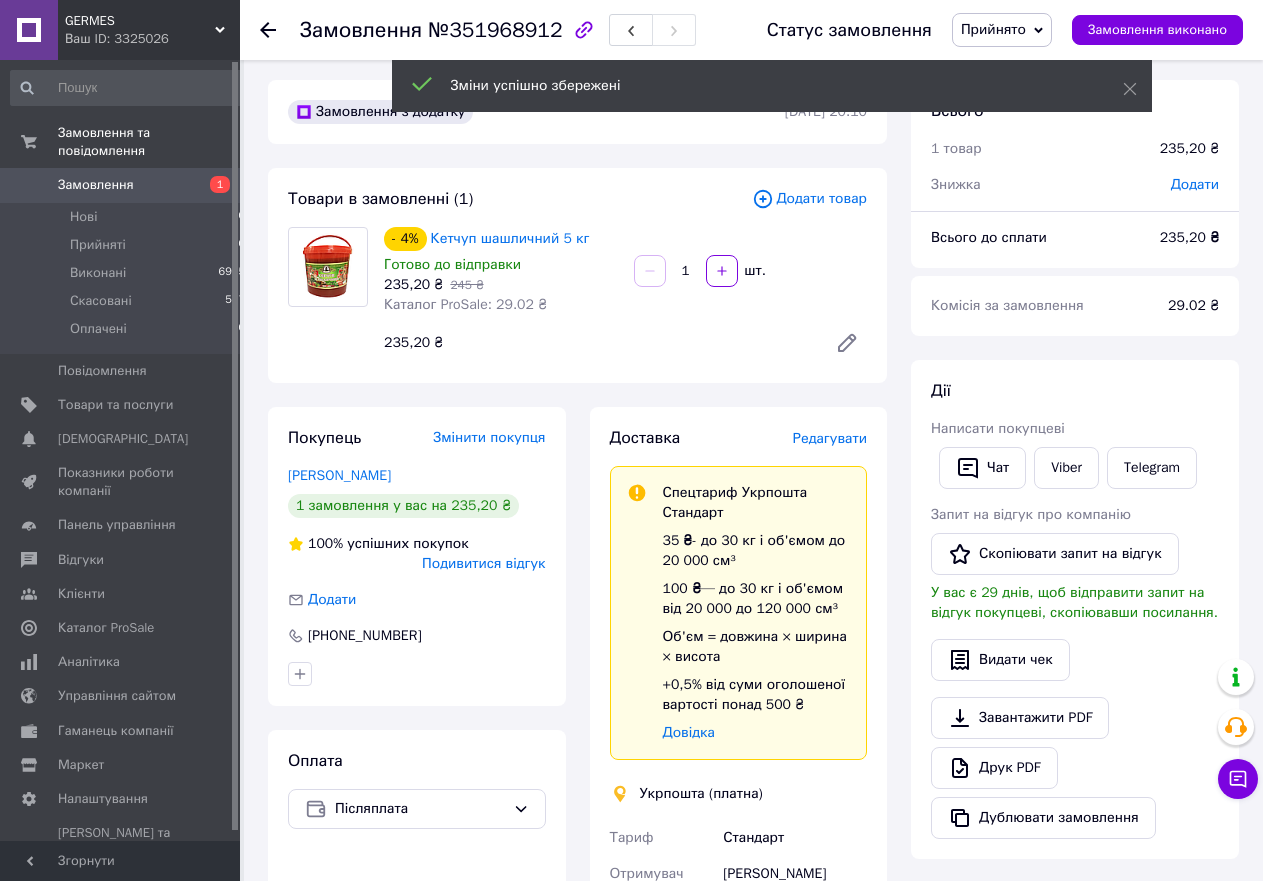 scroll, scrollTop: 616, scrollLeft: 0, axis: vertical 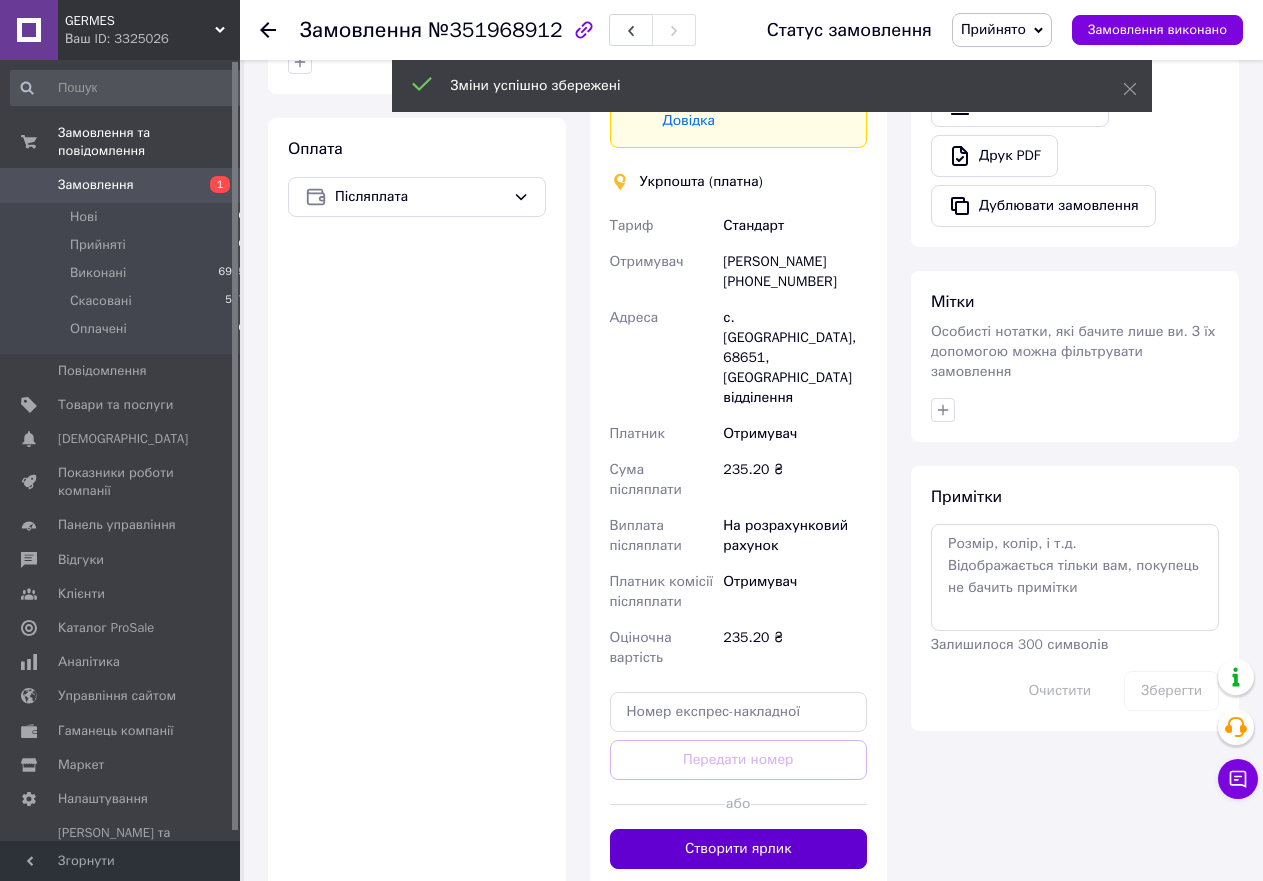 click on "Створити ярлик" at bounding box center [739, 849] 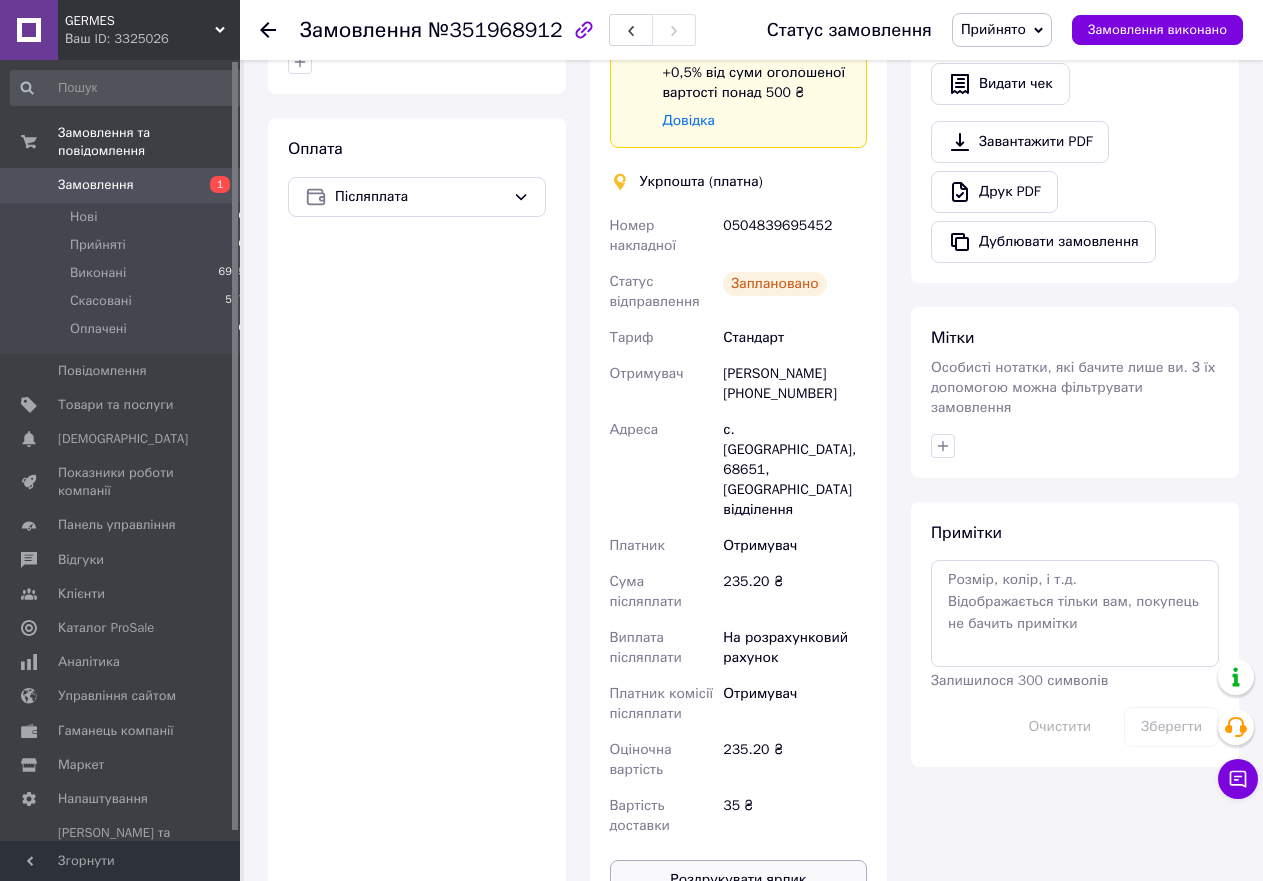 click on "Доставка Редагувати Спецтариф Укрпошта Стандарт 35 ₴  - до 30 кг і об'ємом до 20 000 см³ 100 ₴  — до 30 кг і об'ємом від 20 000 до 120 000 см³ Об'єм = довжина × ширина × висота +0,5% від суми оголошеної вартості понад 500 ₴ Довідка Укрпошта (платна) Номер накладної 0504839695452 Статус відправлення Заплановано Тариф Стандарт Отримувач Михаил Скурту +380683489306 Адреса с. Нова Покровка, 68651, Пересувне відділення Платник Отримувач Сума післяплати 235.20 ₴ Виплата післяплати На розрахунковий рахунок Платник комісії післяплати Отримувач Оціночна вартість 235.20 ₴ Вартість доставки 35 ₴" at bounding box center (739, 357) 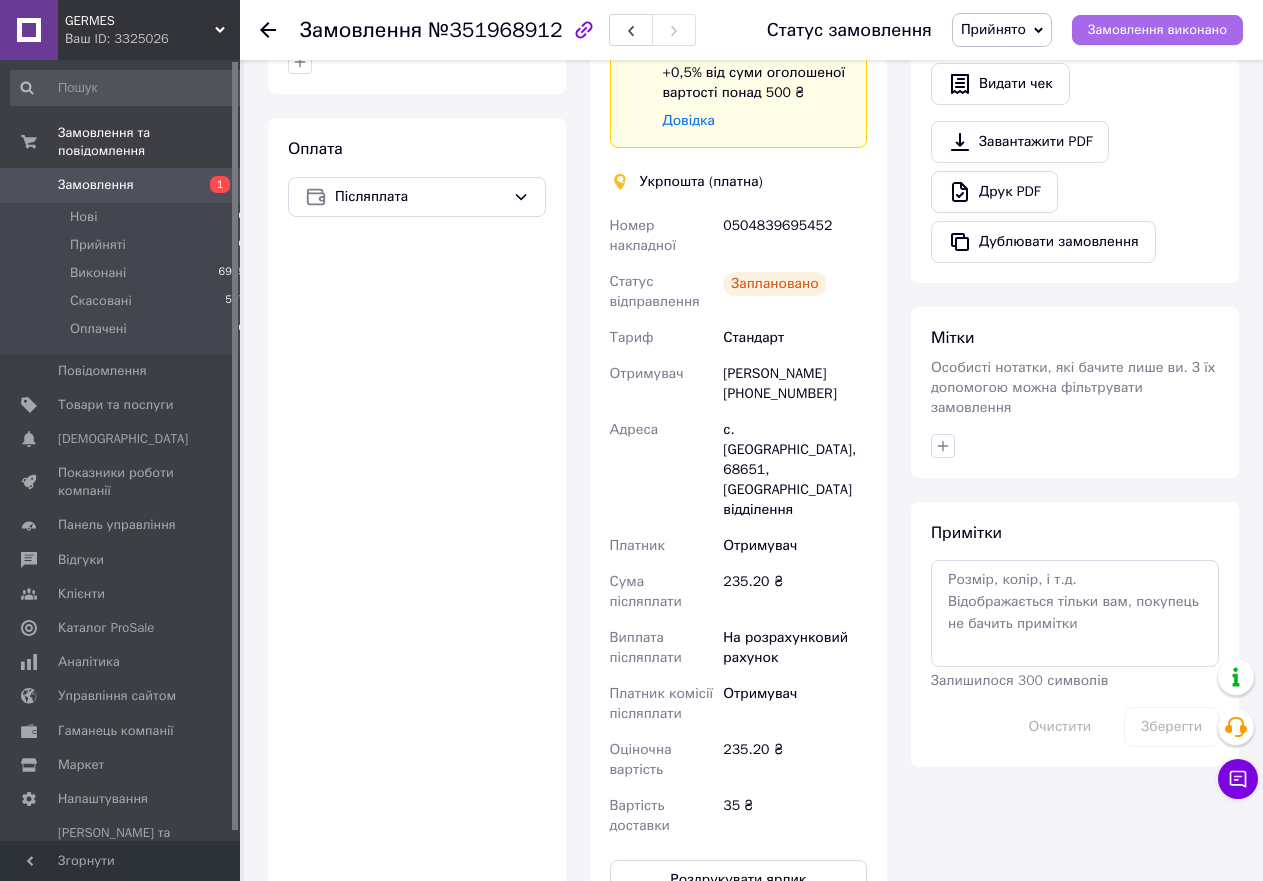 click on "Замовлення виконано" at bounding box center [1157, 30] 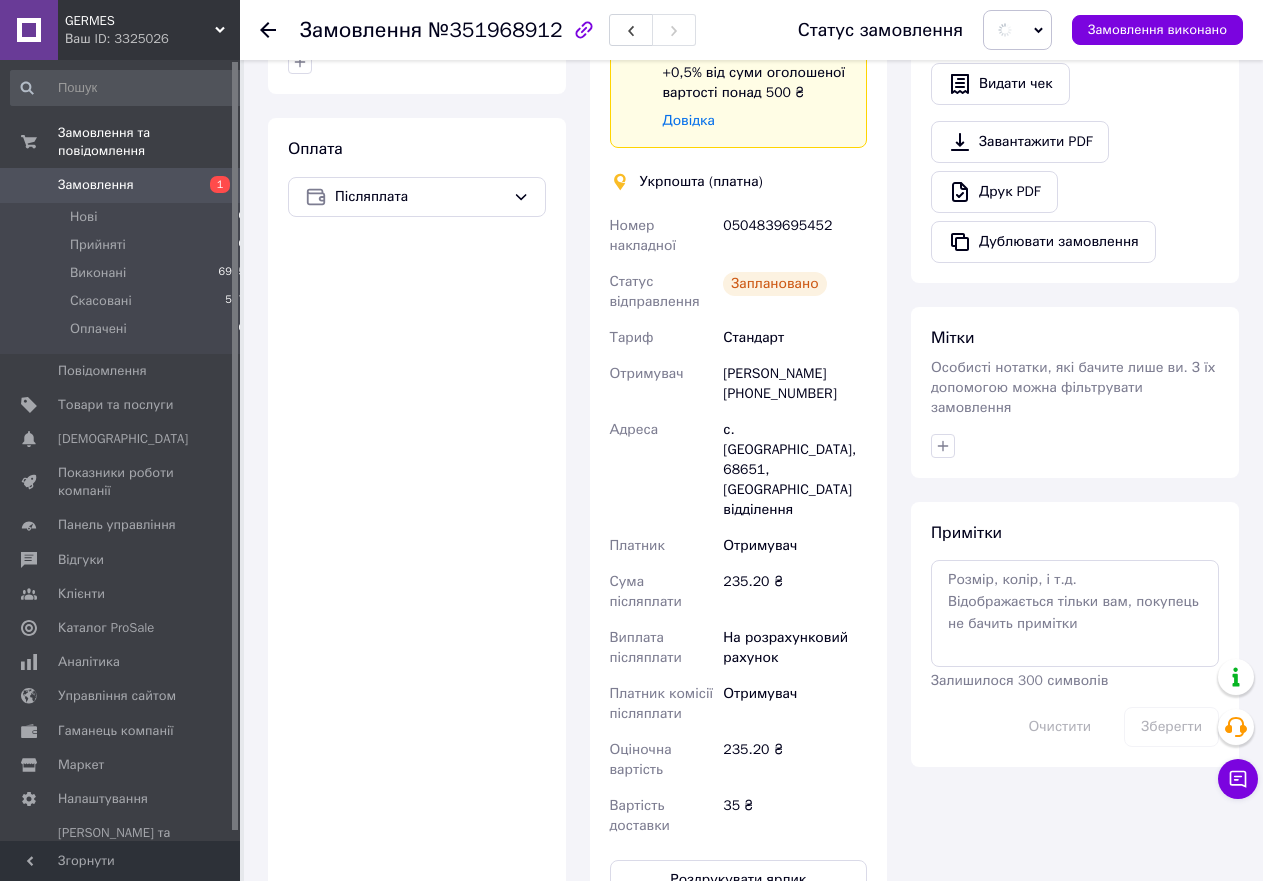 scroll, scrollTop: 0, scrollLeft: 0, axis: both 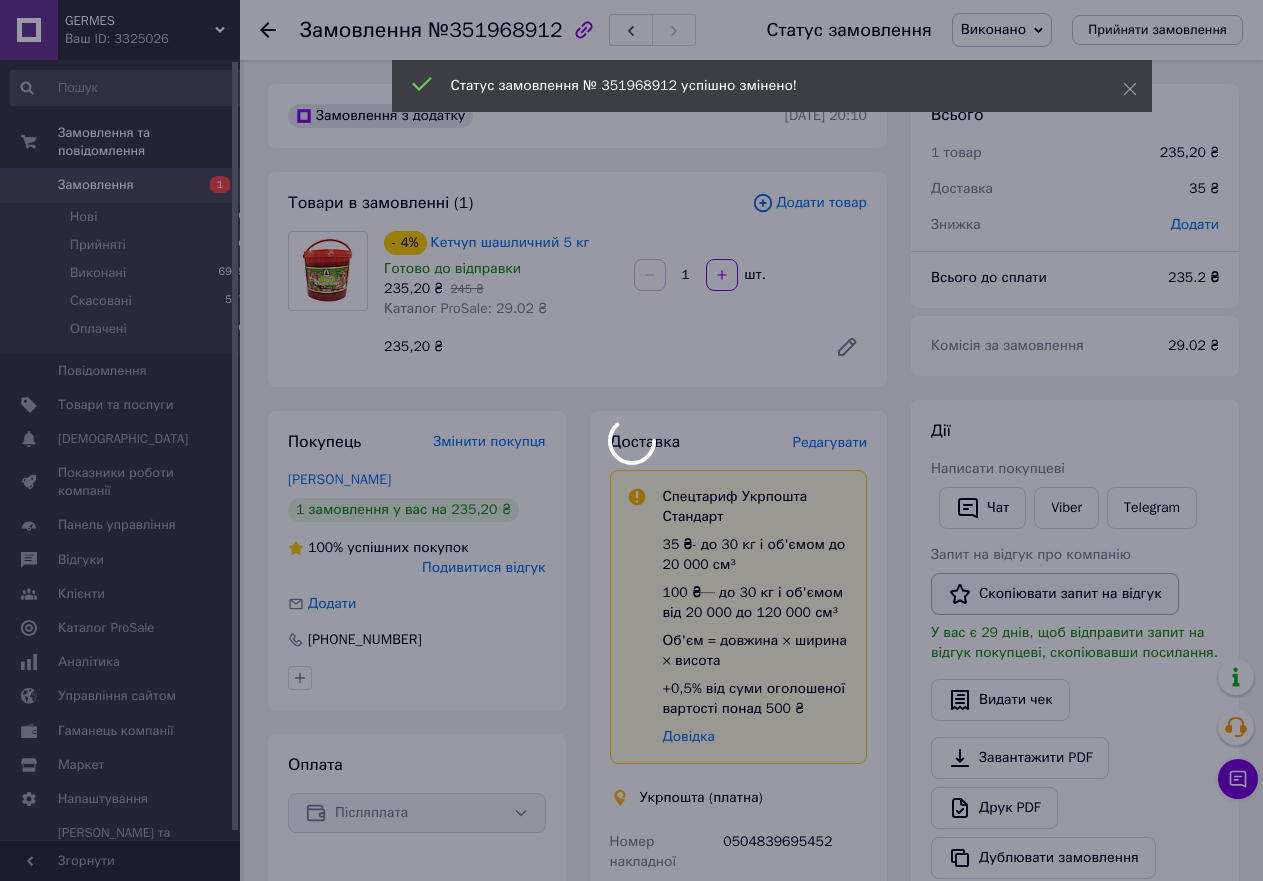 click at bounding box center [631, 440] 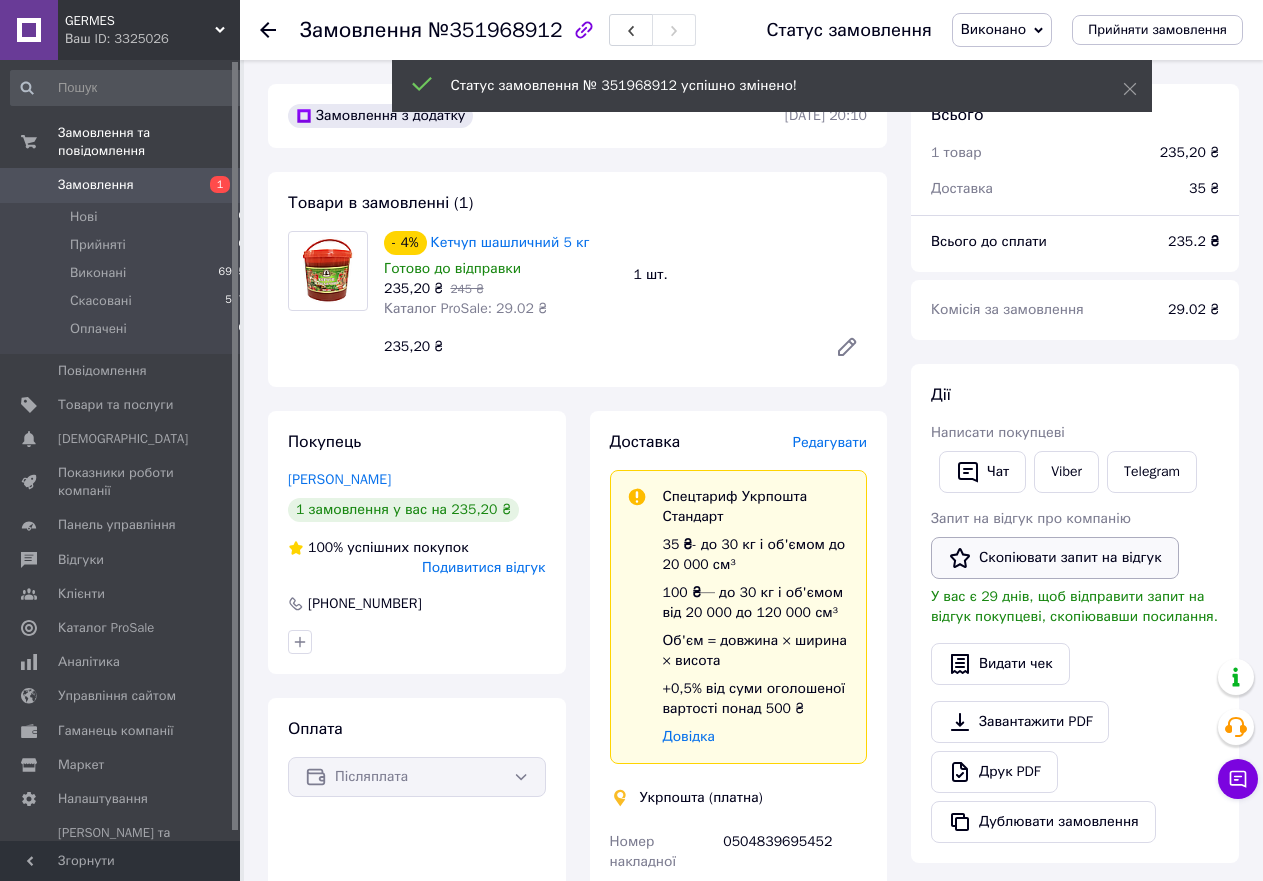 click on "Скопіювати запит на відгук" at bounding box center (1055, 558) 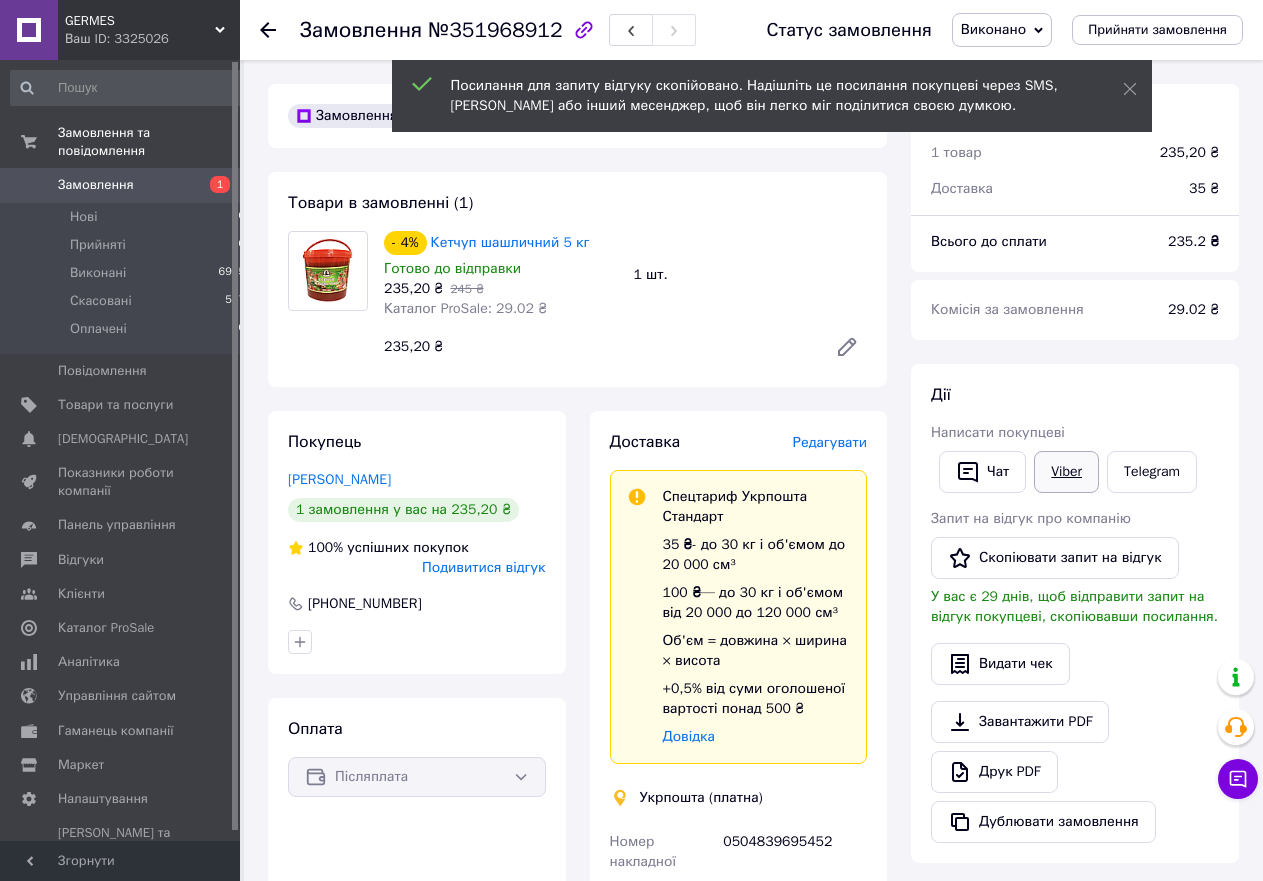 click on "Viber" at bounding box center [1066, 472] 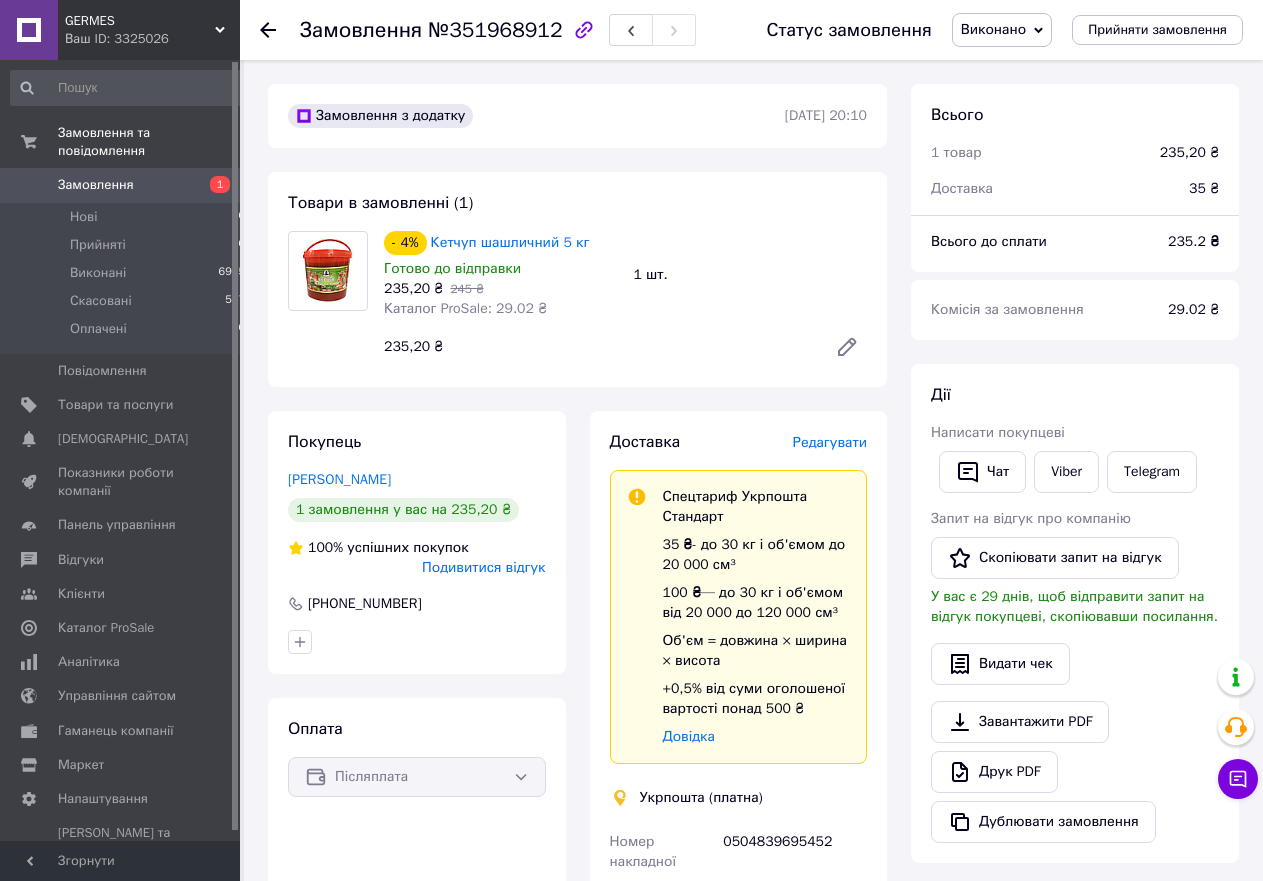 click 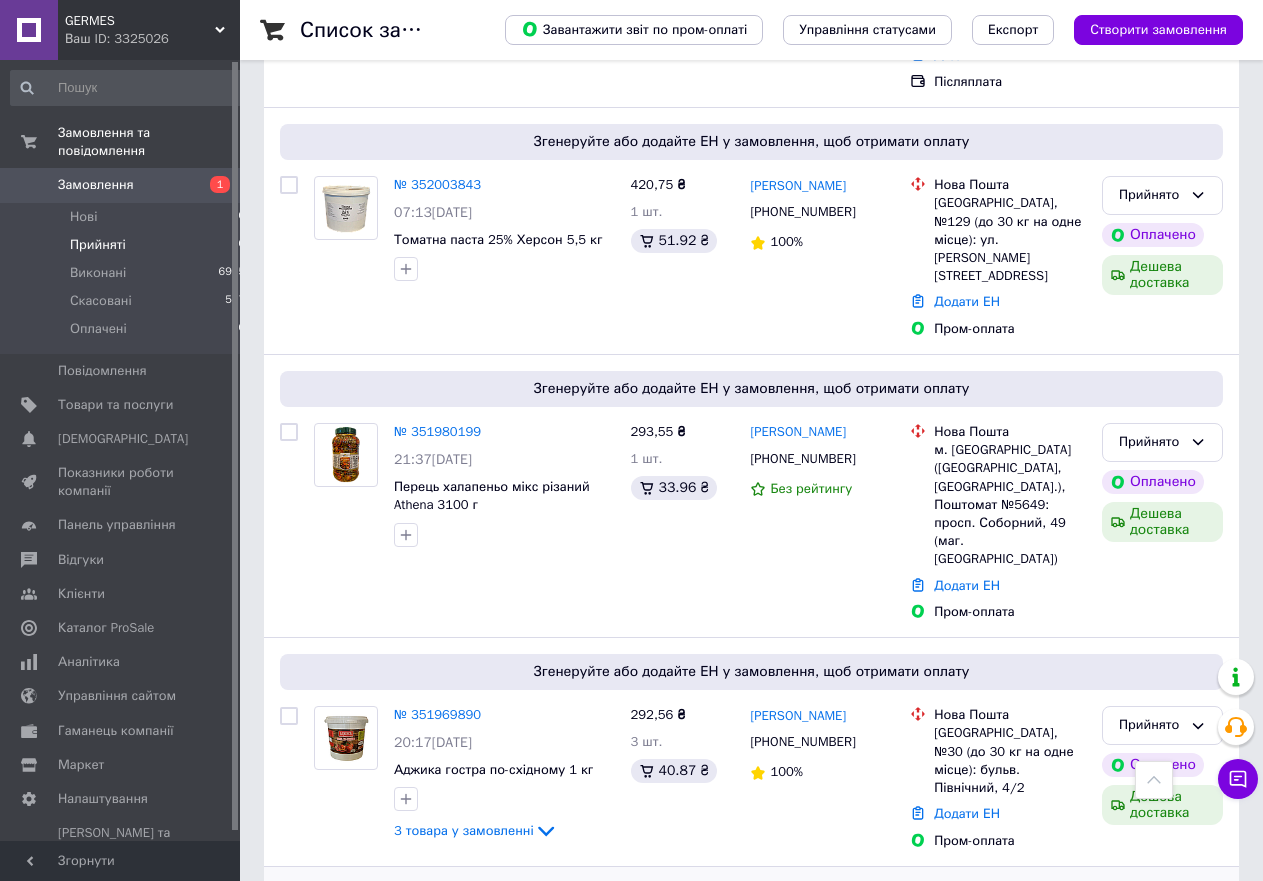 scroll, scrollTop: 1472, scrollLeft: 0, axis: vertical 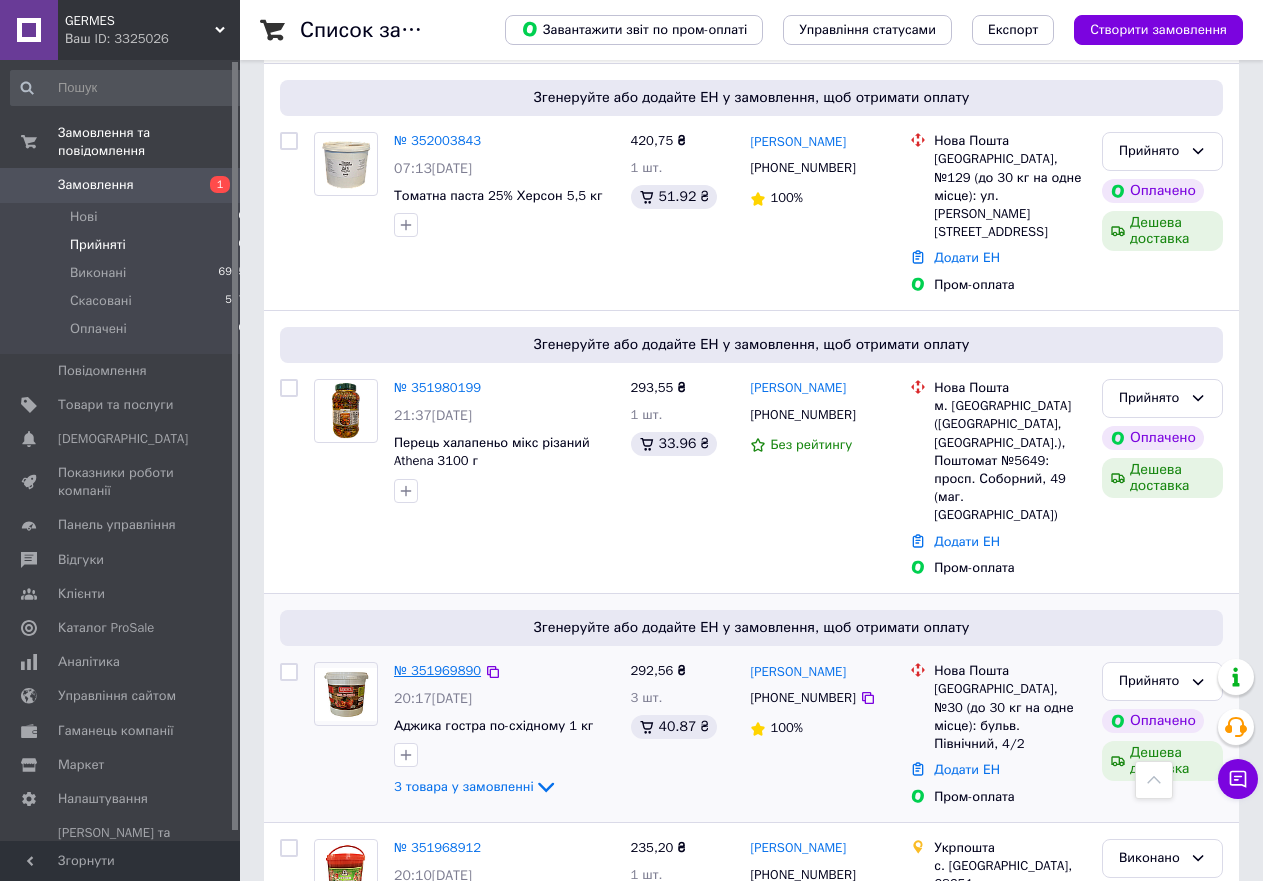 click on "№ 351969890" at bounding box center [437, 670] 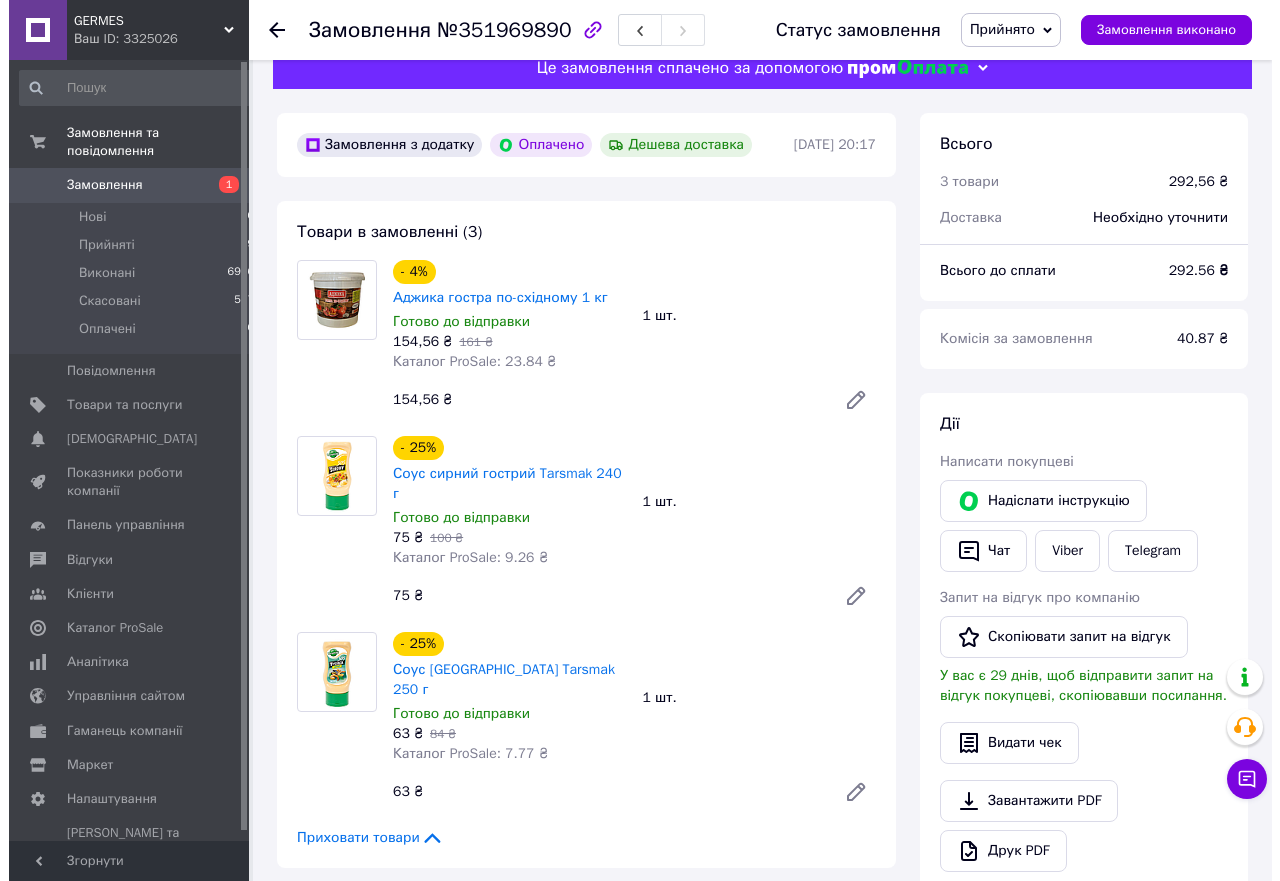 scroll, scrollTop: 747, scrollLeft: 0, axis: vertical 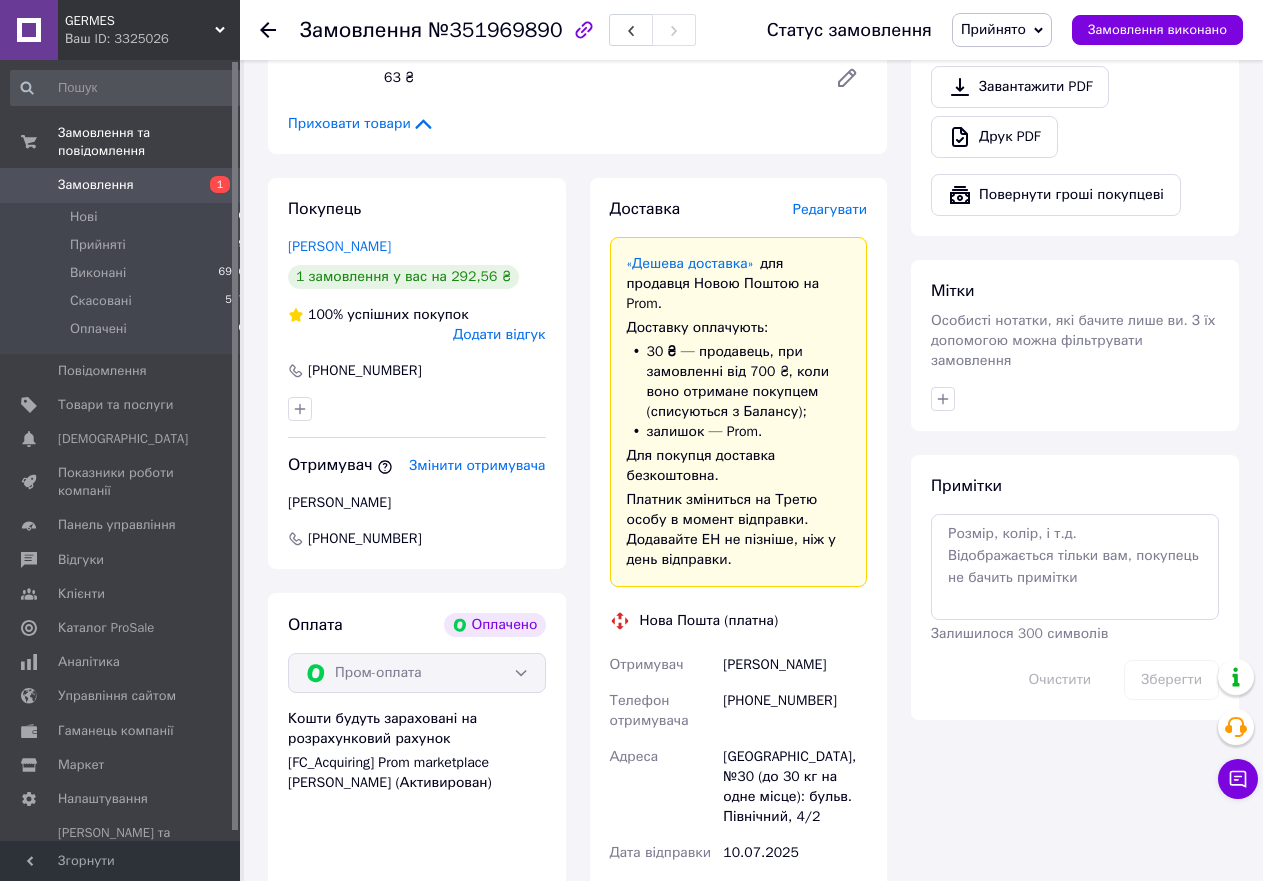 click on "Додати відгук" at bounding box center (499, 334) 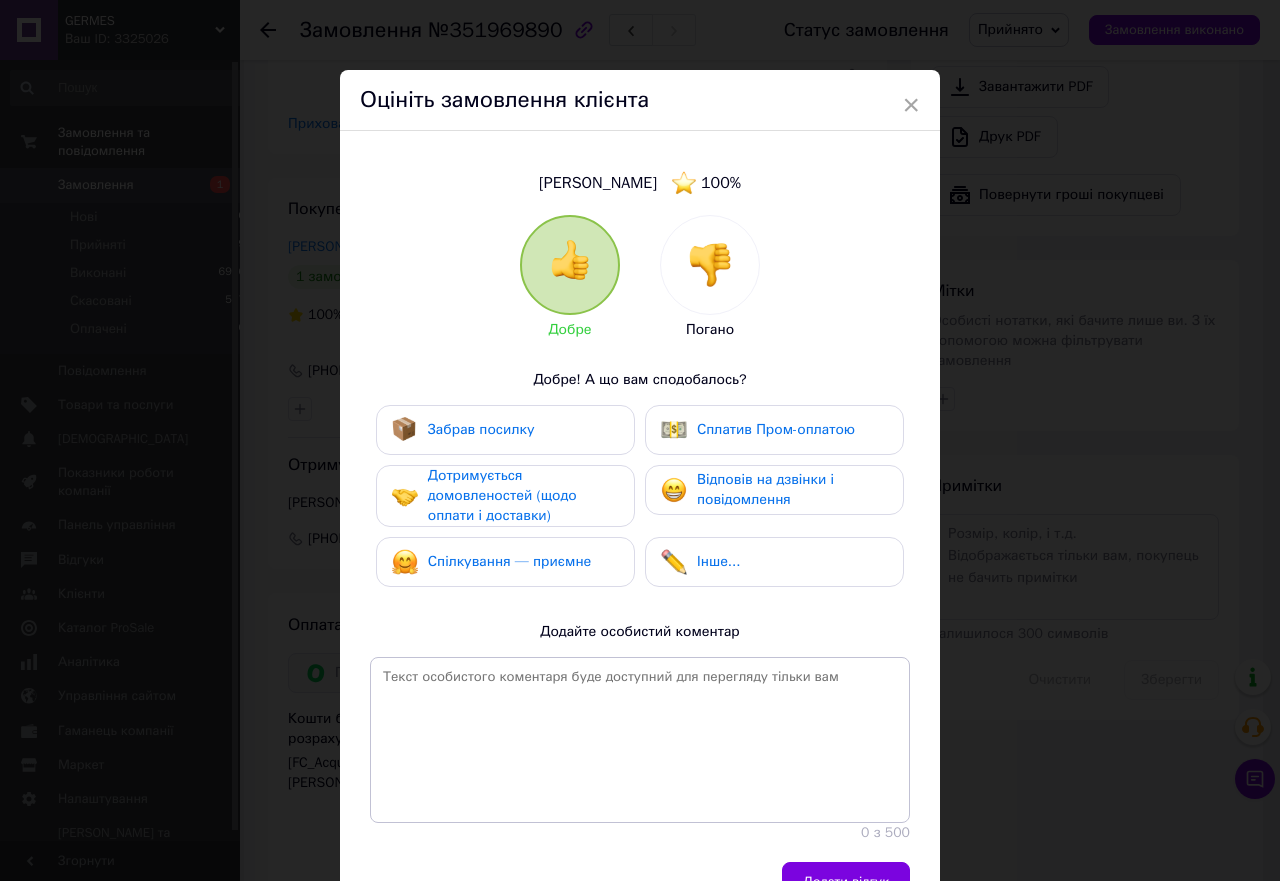 click on "Забрав посилку" at bounding box center [505, 430] 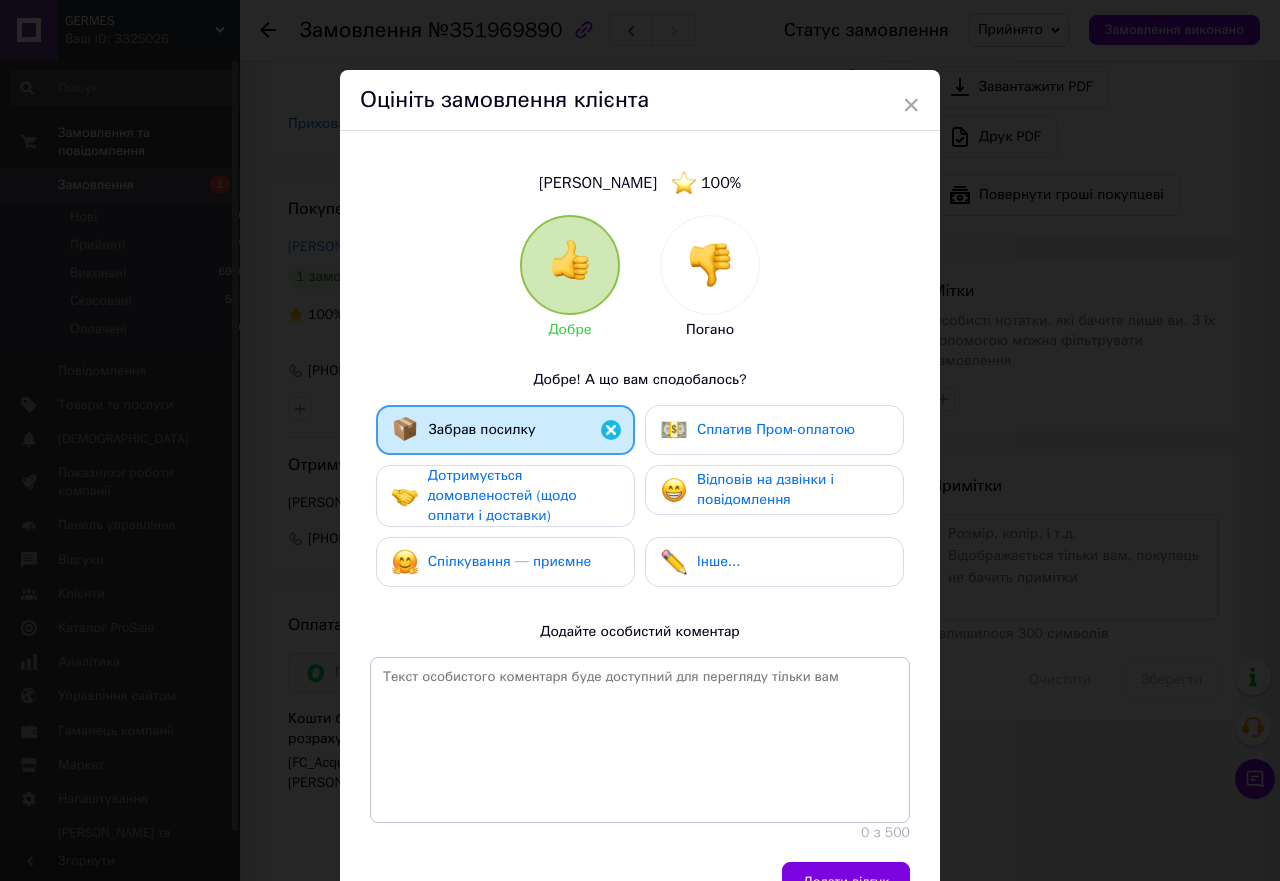 drag, startPoint x: 557, startPoint y: 486, endPoint x: 570, endPoint y: 548, distance: 63.348244 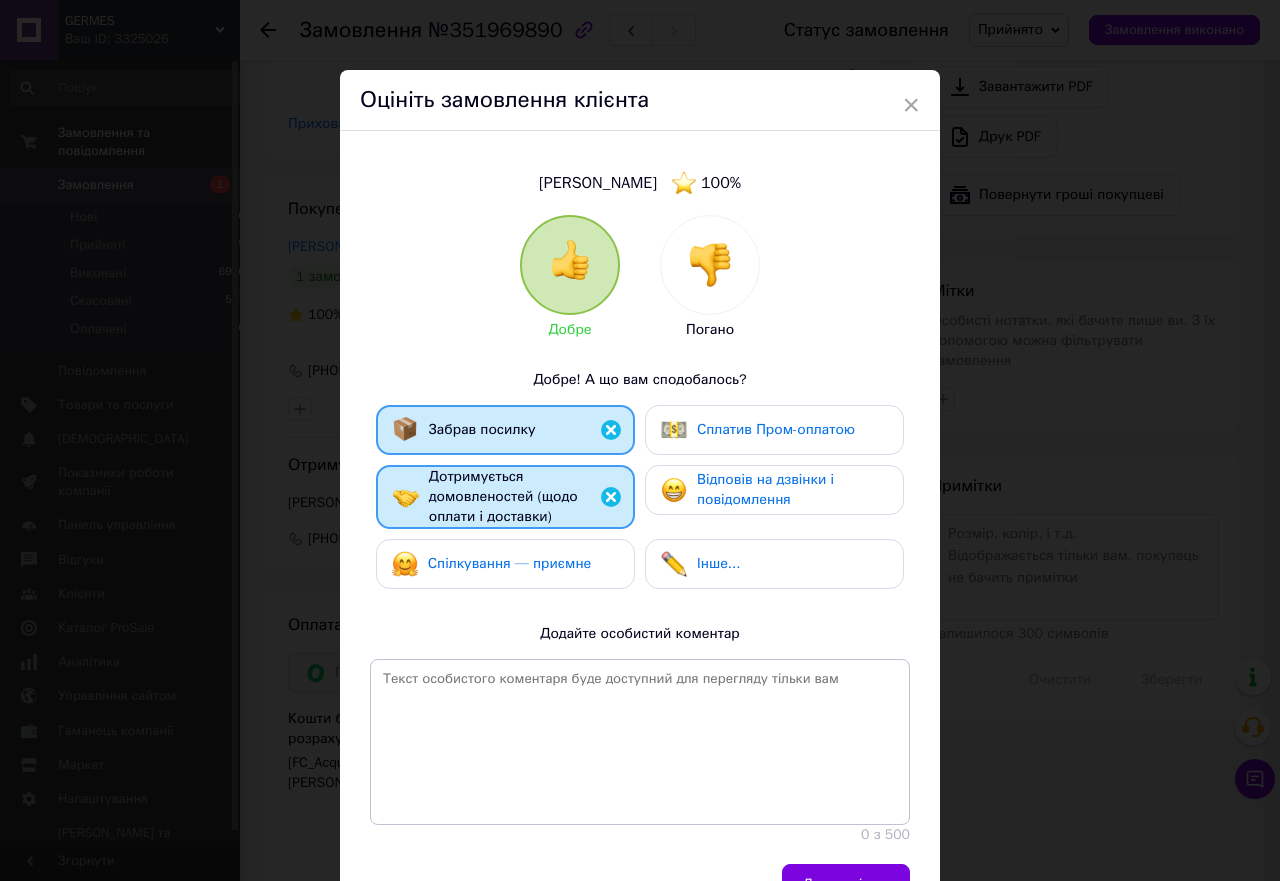 click on "Спілкування — приємне" at bounding box center (505, 564) 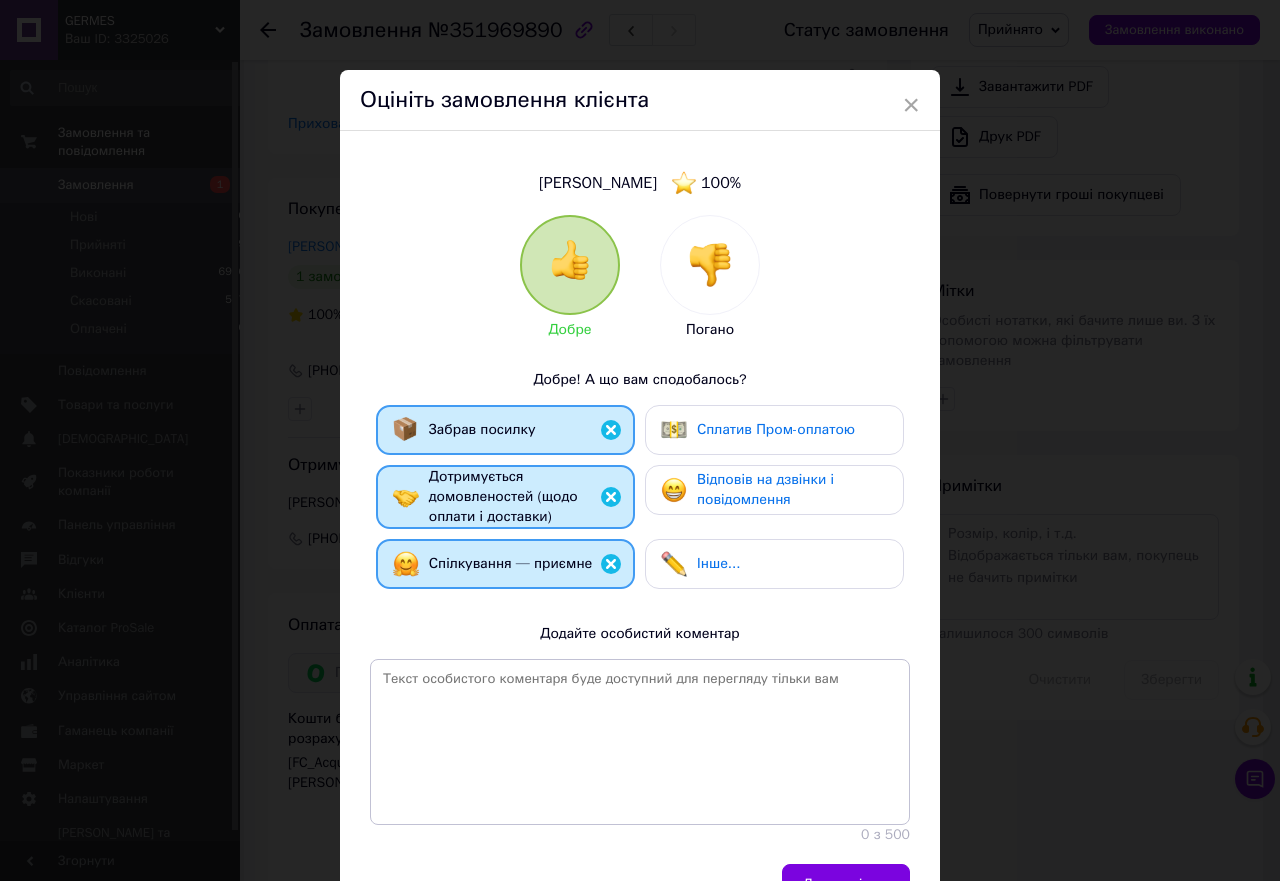drag, startPoint x: 686, startPoint y: 493, endPoint x: 719, endPoint y: 481, distance: 35.1141 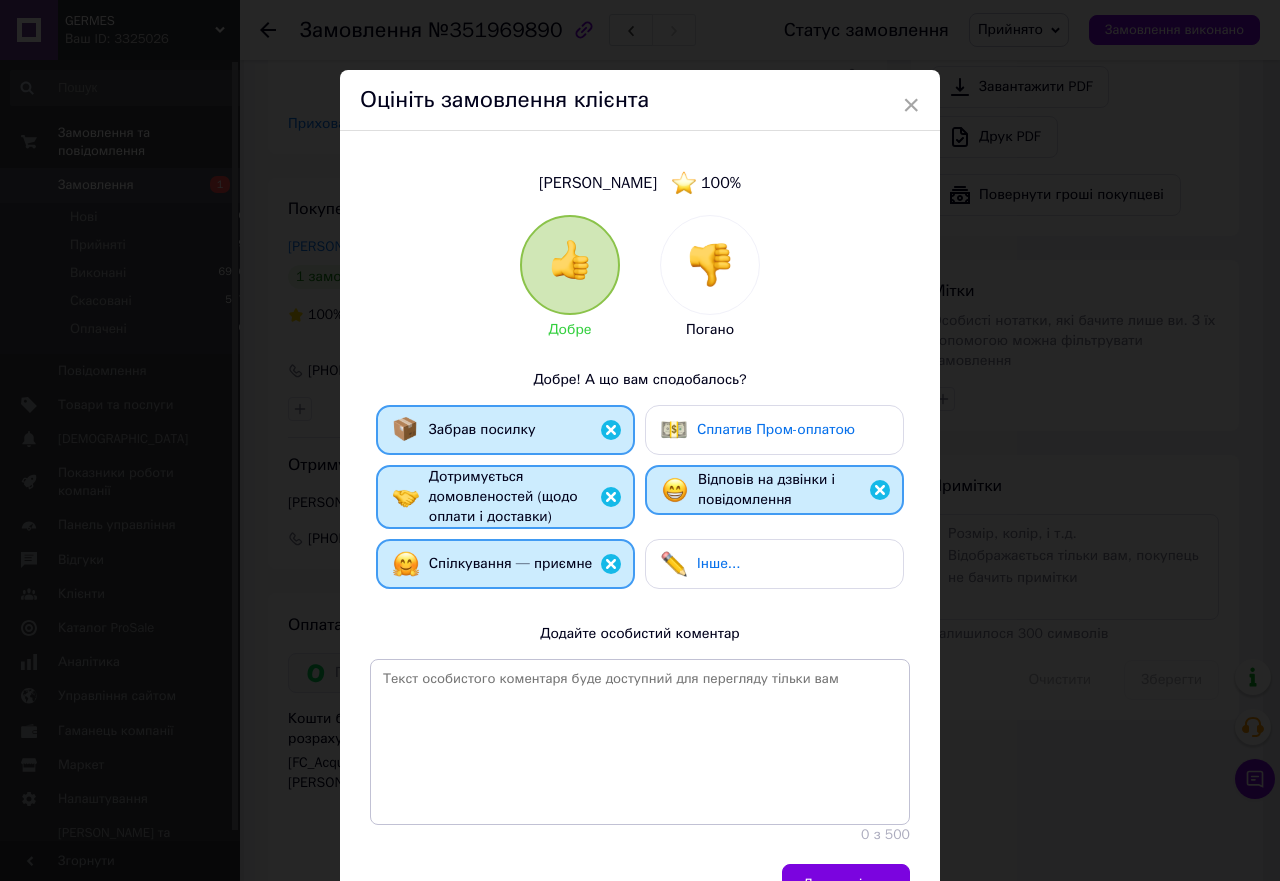 click on "Сплатив Пром-оплатою" at bounding box center [774, 430] 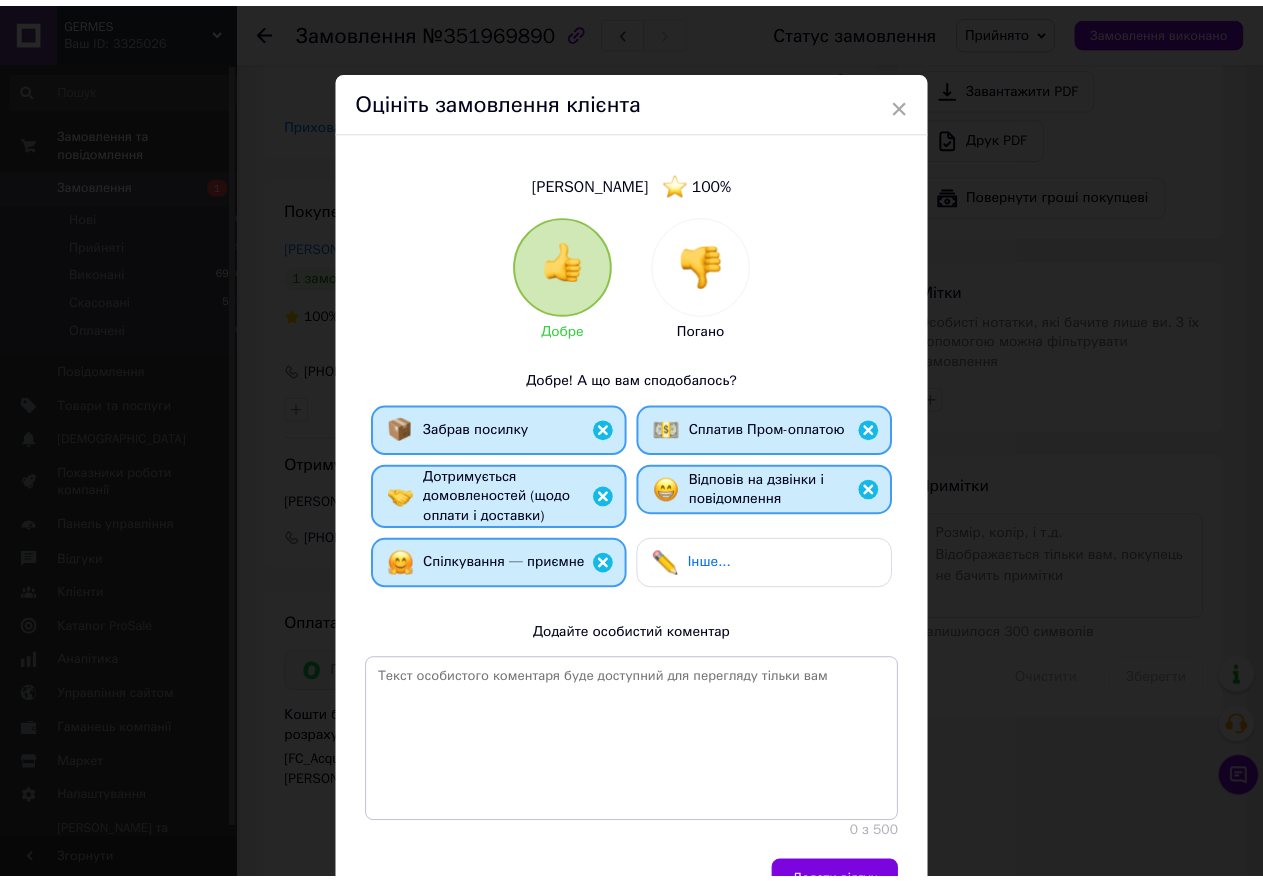 scroll, scrollTop: 137, scrollLeft: 0, axis: vertical 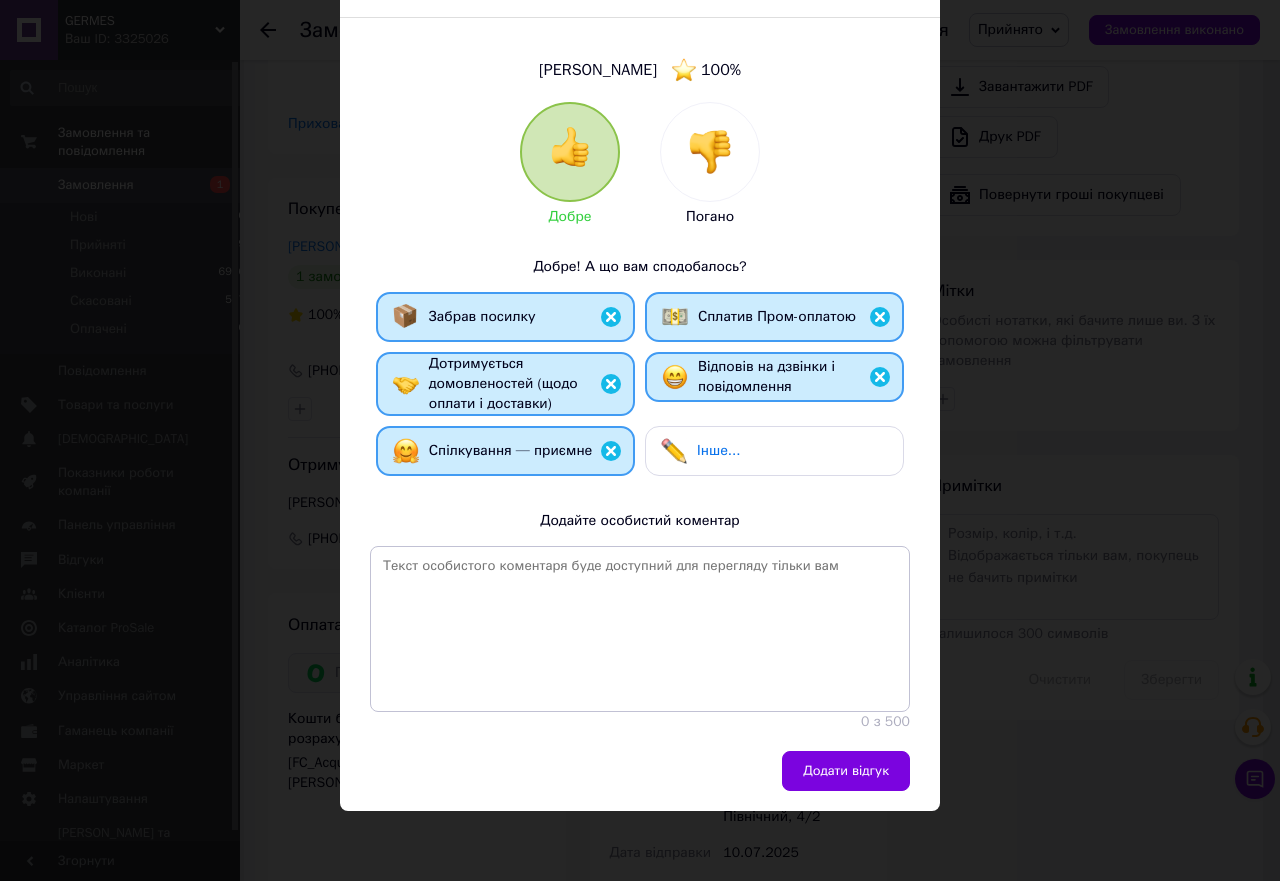 drag, startPoint x: 849, startPoint y: 790, endPoint x: 853, endPoint y: 777, distance: 13.601471 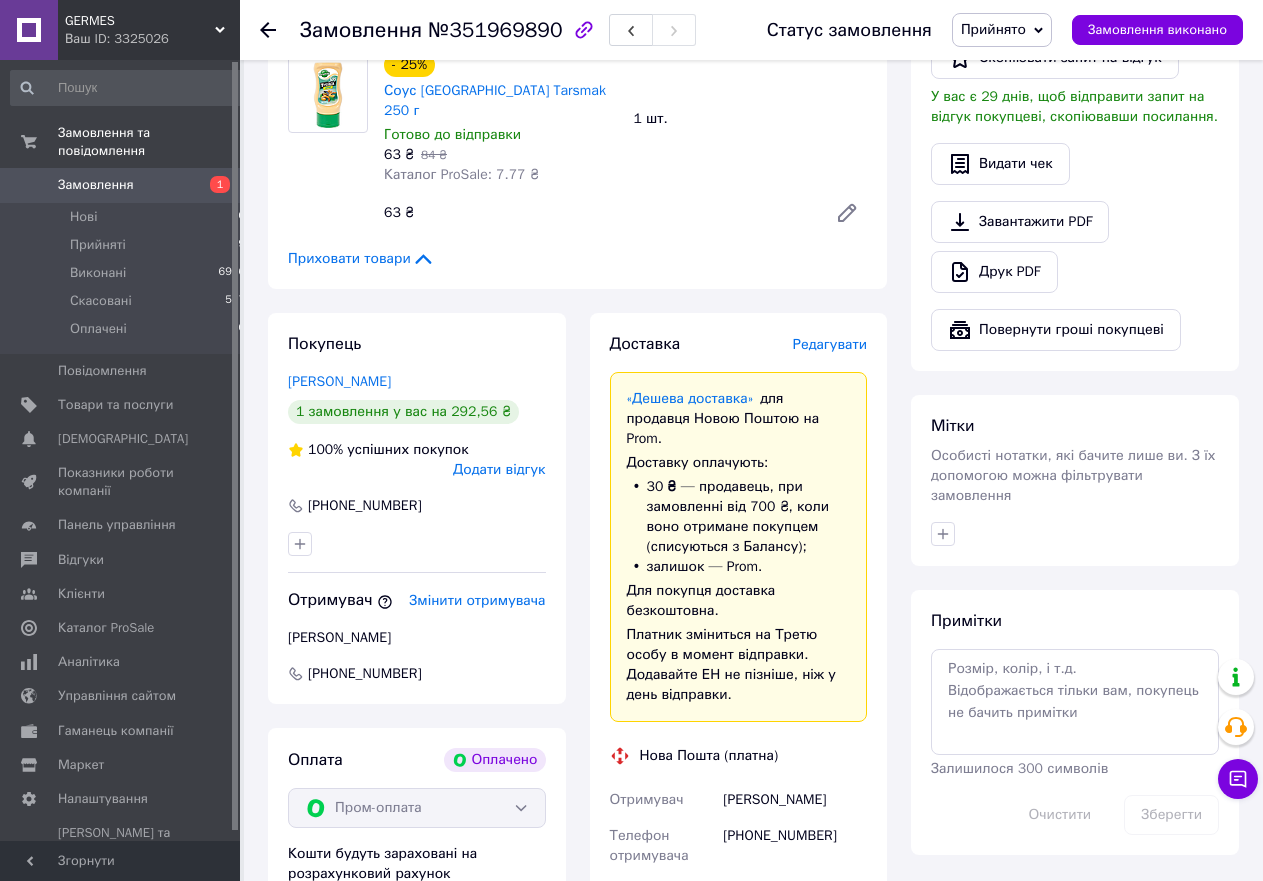 scroll, scrollTop: 714, scrollLeft: 0, axis: vertical 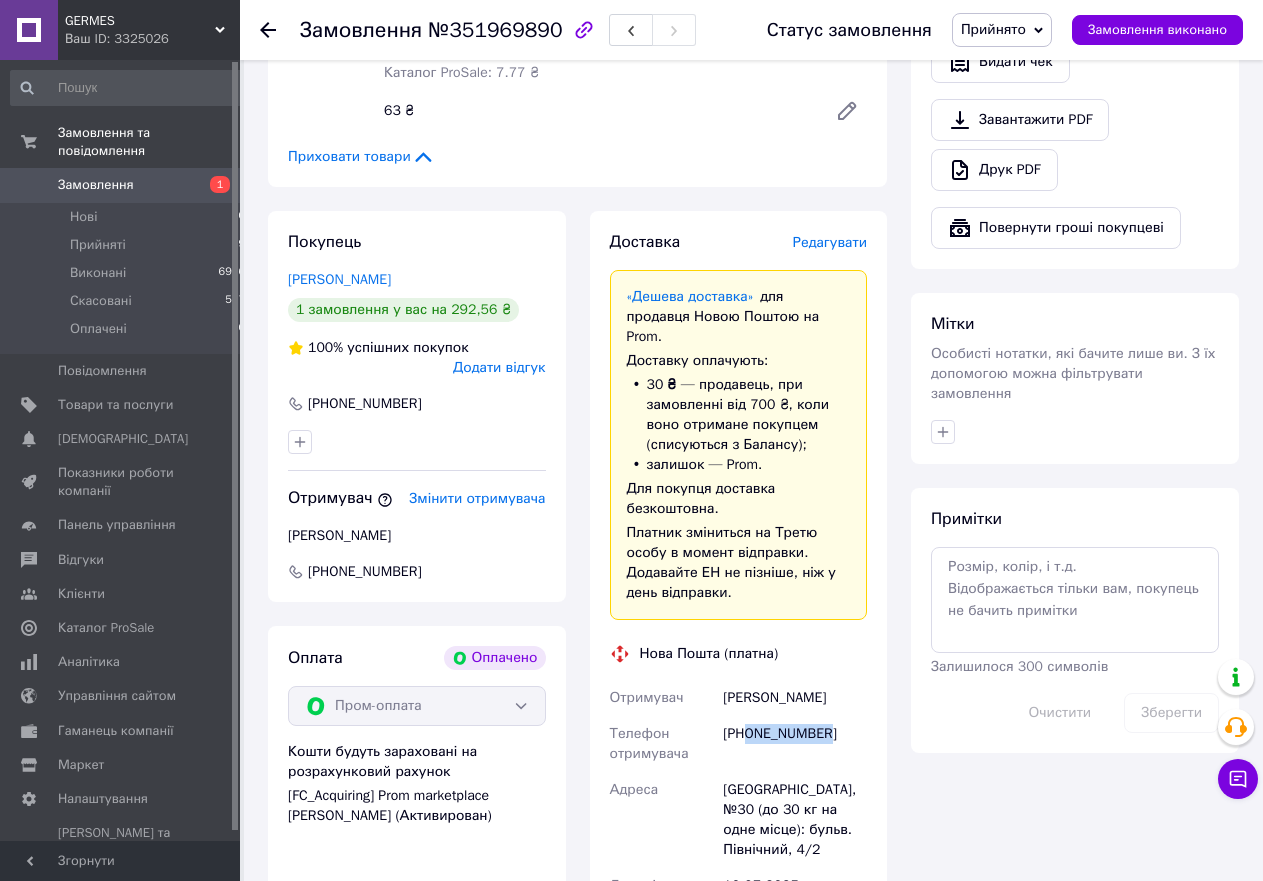drag, startPoint x: 747, startPoint y: 676, endPoint x: 839, endPoint y: 693, distance: 93.55747 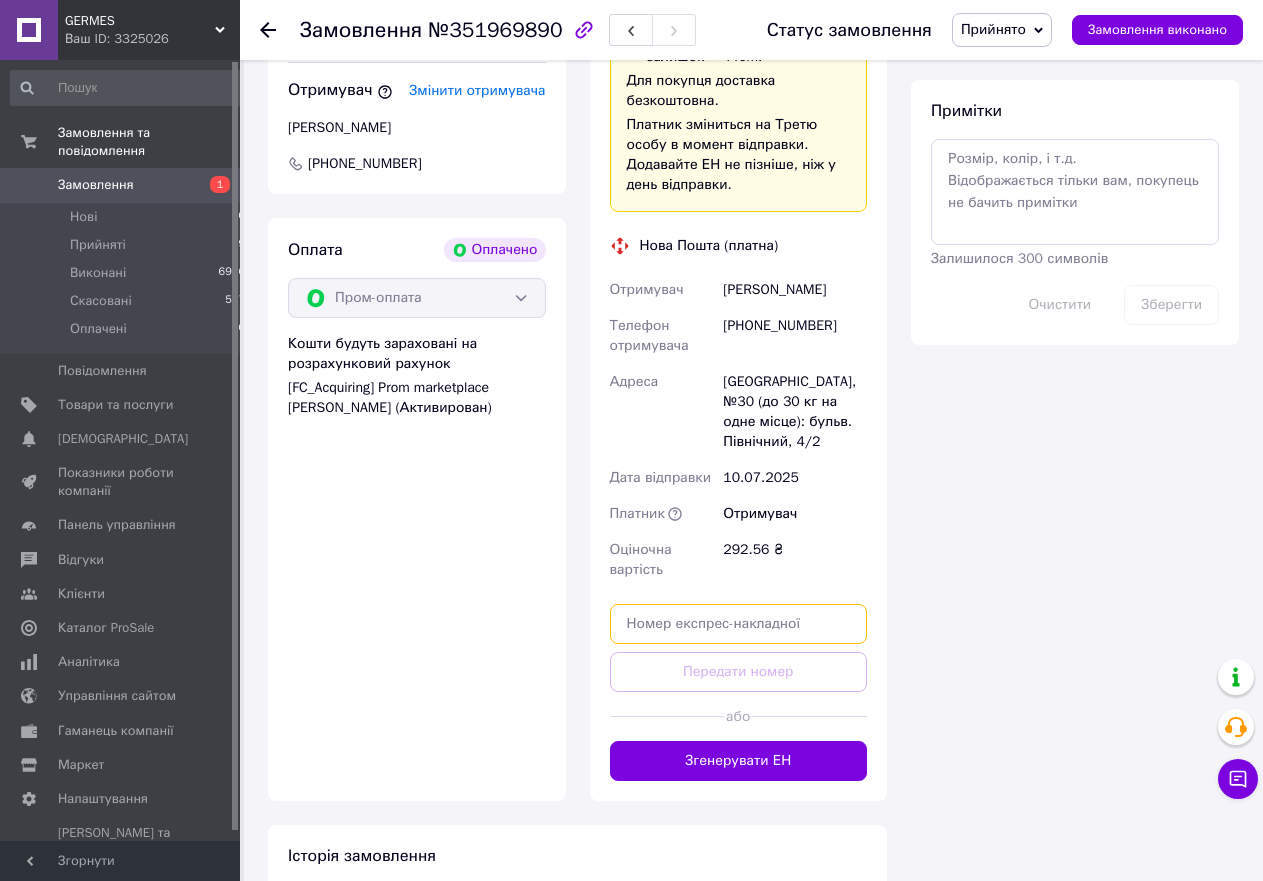 paste on "20451202988929" 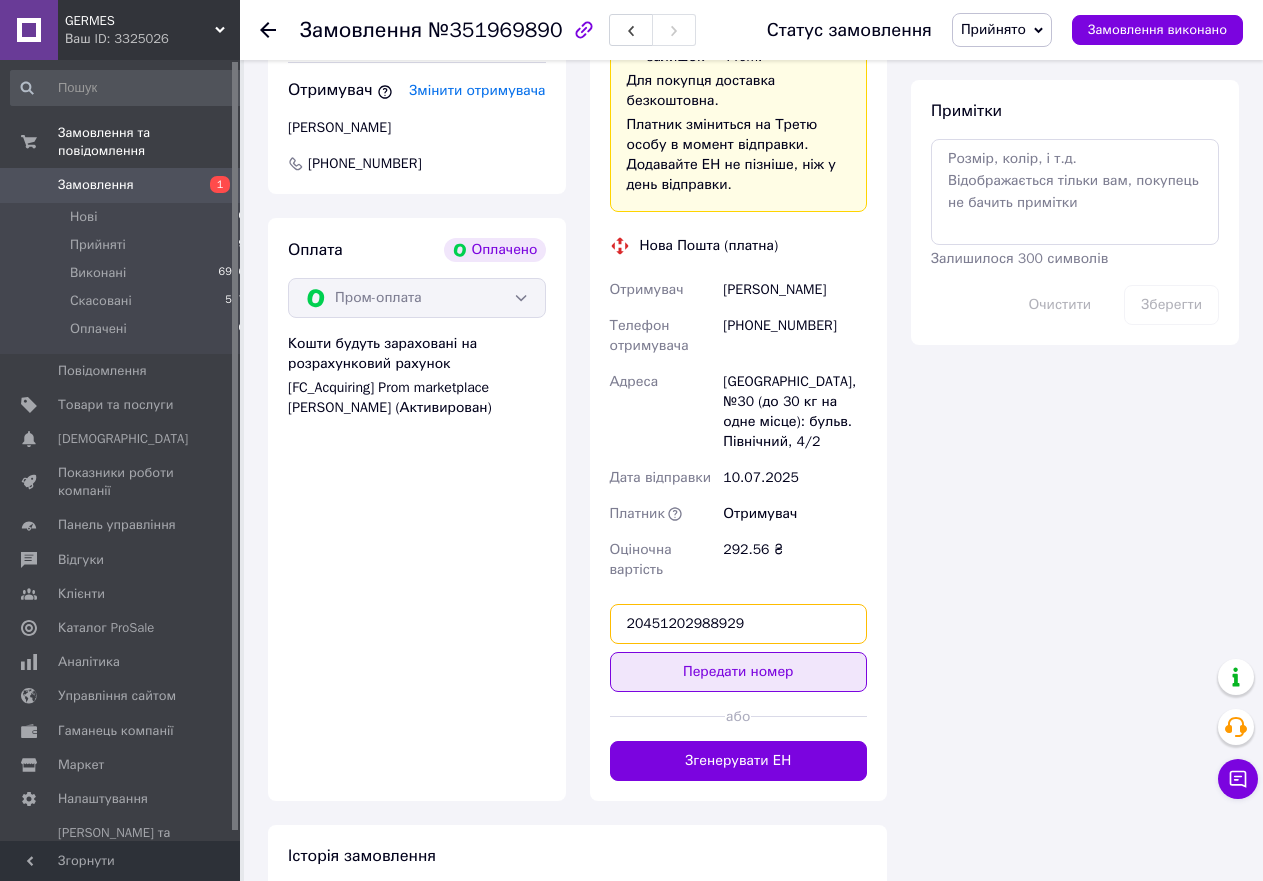 type on "20451202988929" 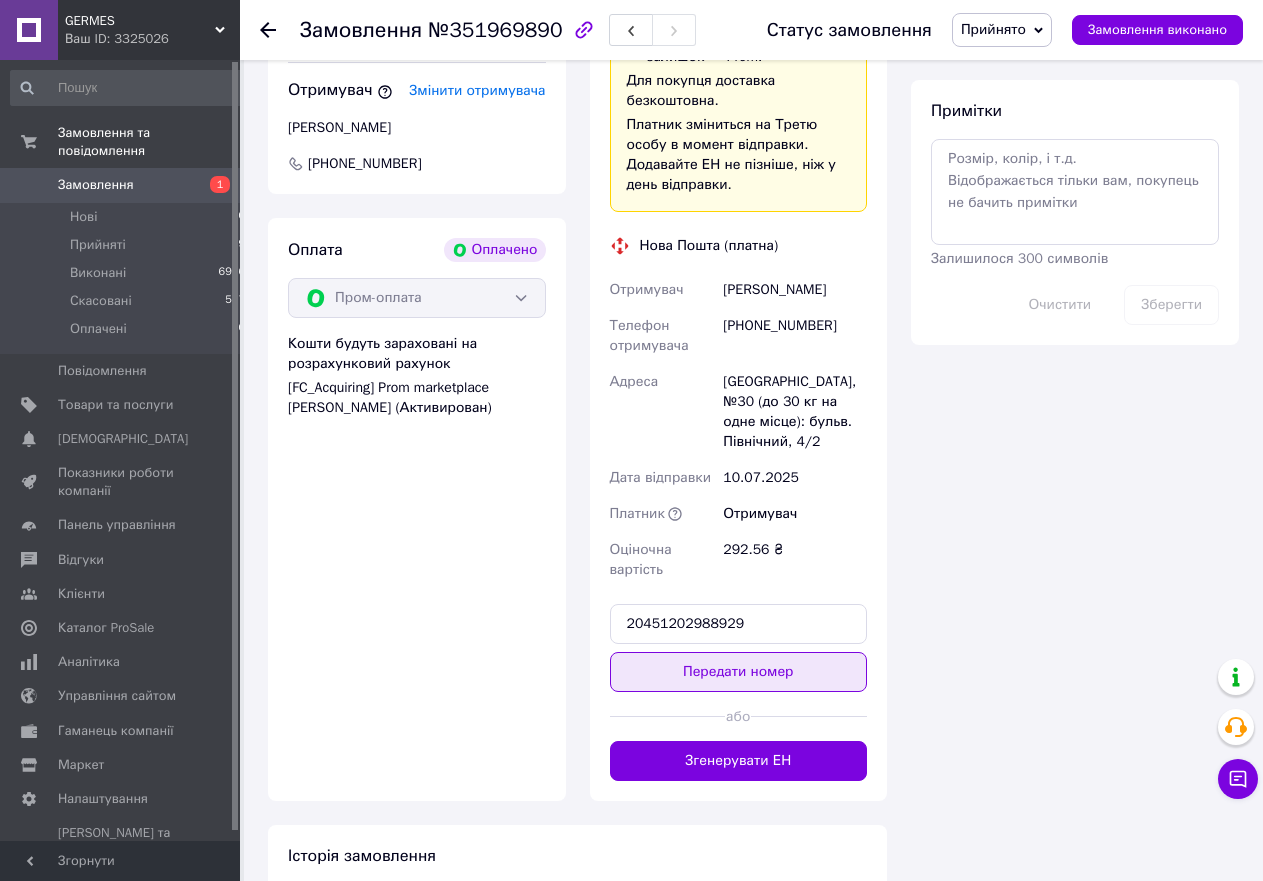 click on "Передати номер" at bounding box center (739, 672) 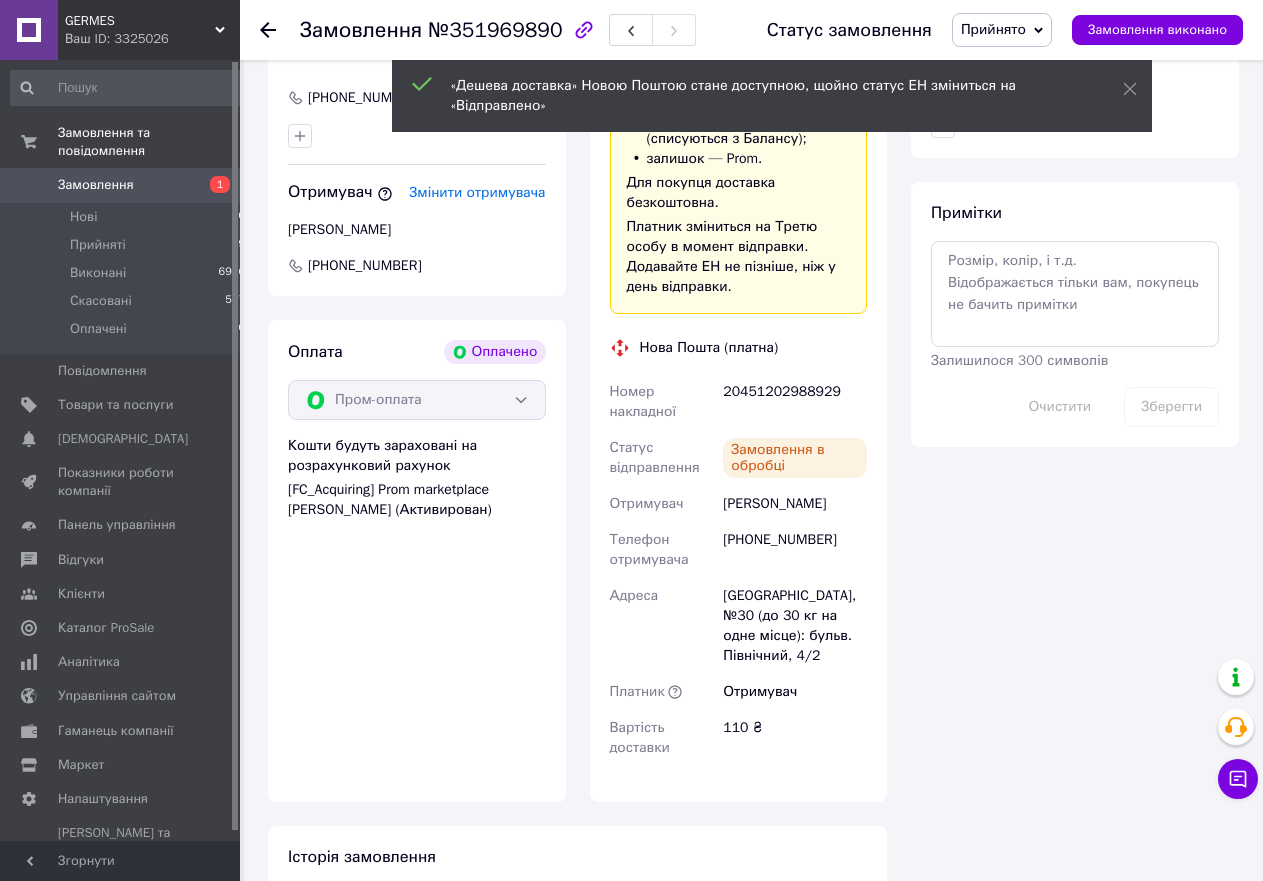 scroll, scrollTop: 510, scrollLeft: 0, axis: vertical 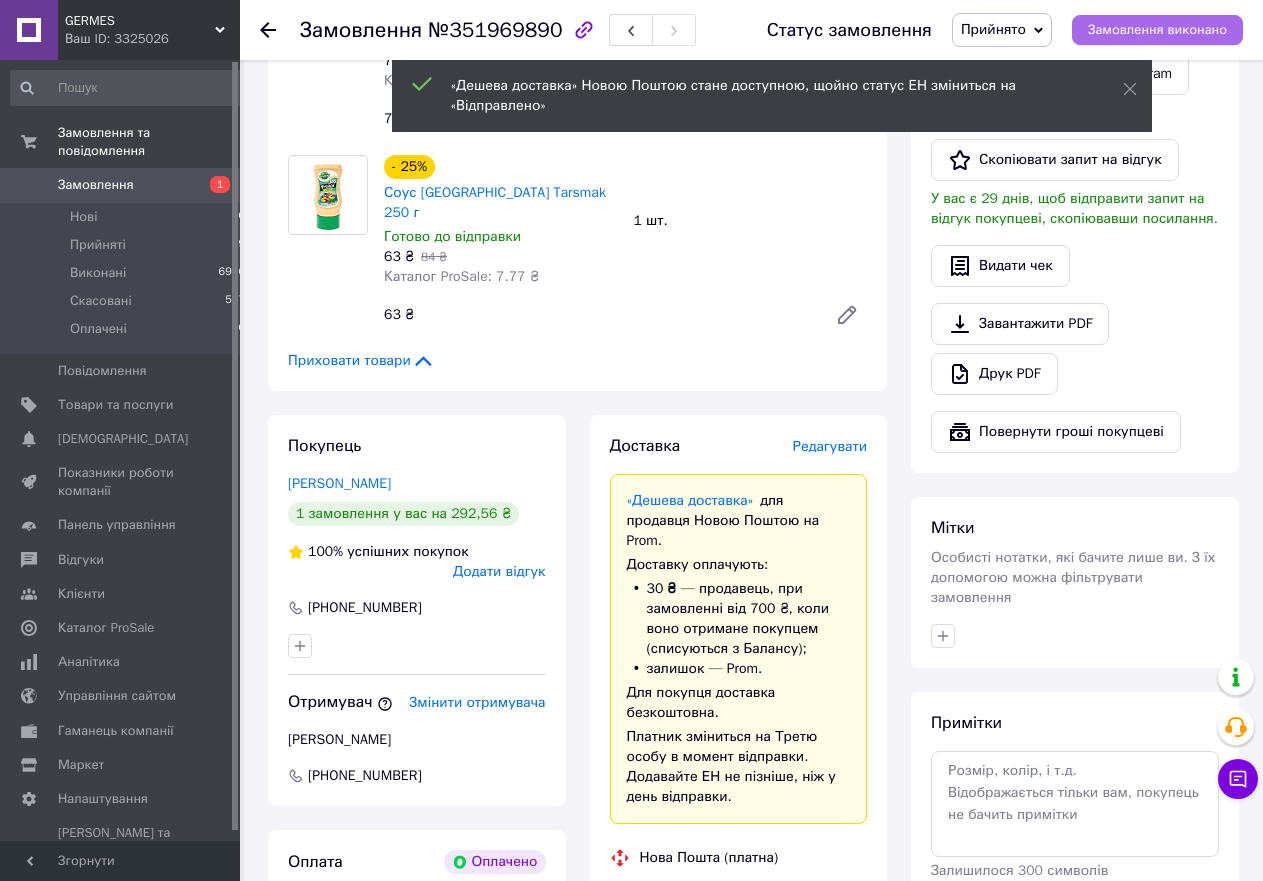 click on "Замовлення виконано" at bounding box center (1157, 30) 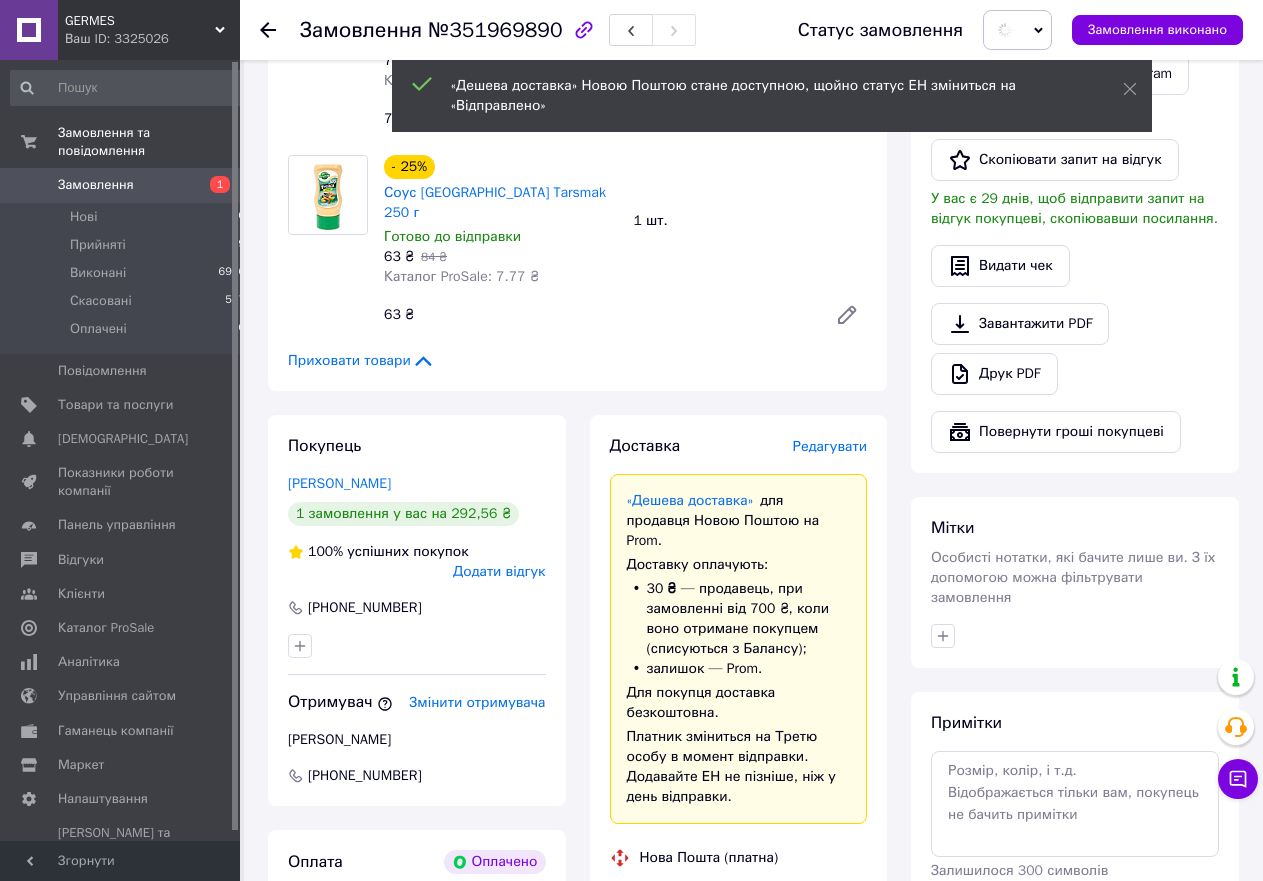 scroll, scrollTop: 0, scrollLeft: 0, axis: both 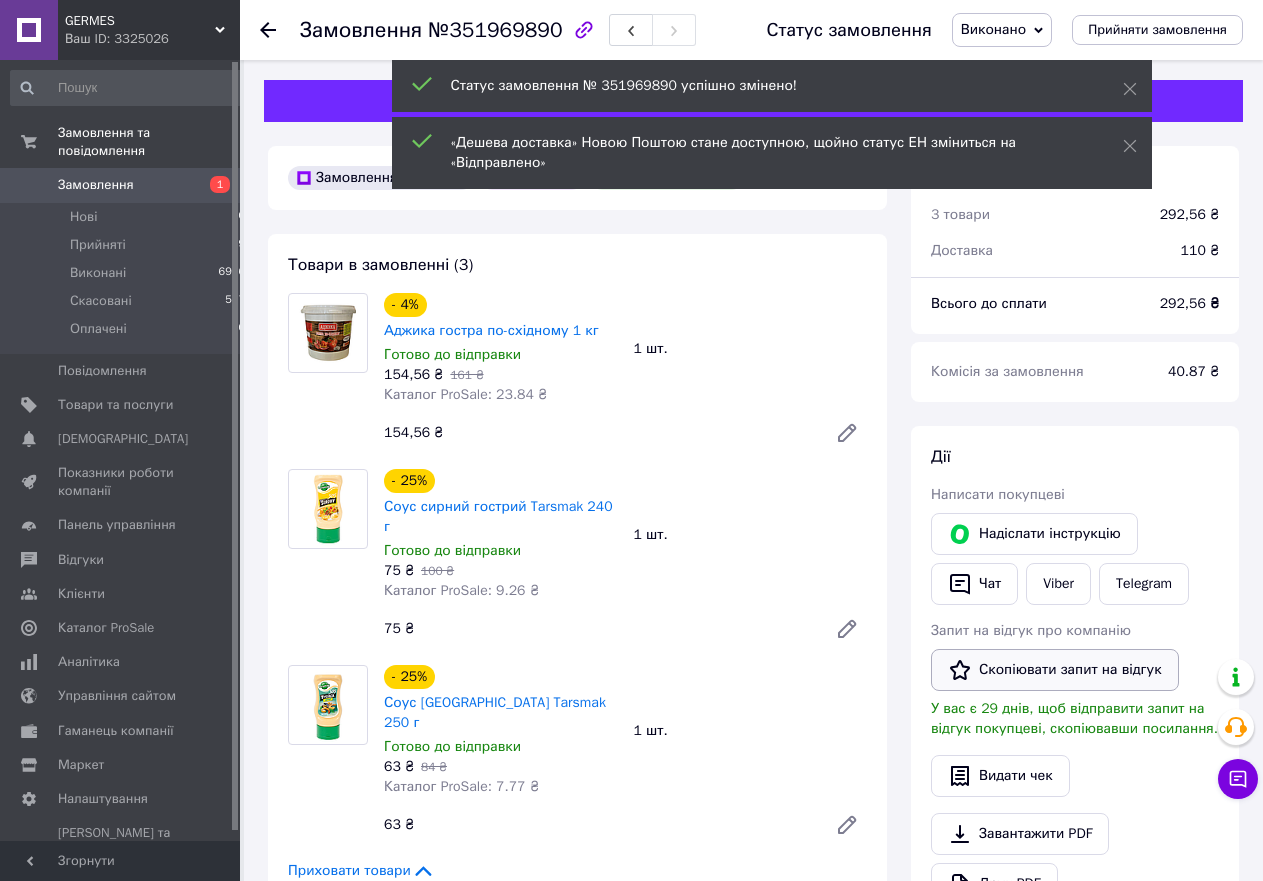 click on "Скопіювати запит на відгук" at bounding box center [1055, 670] 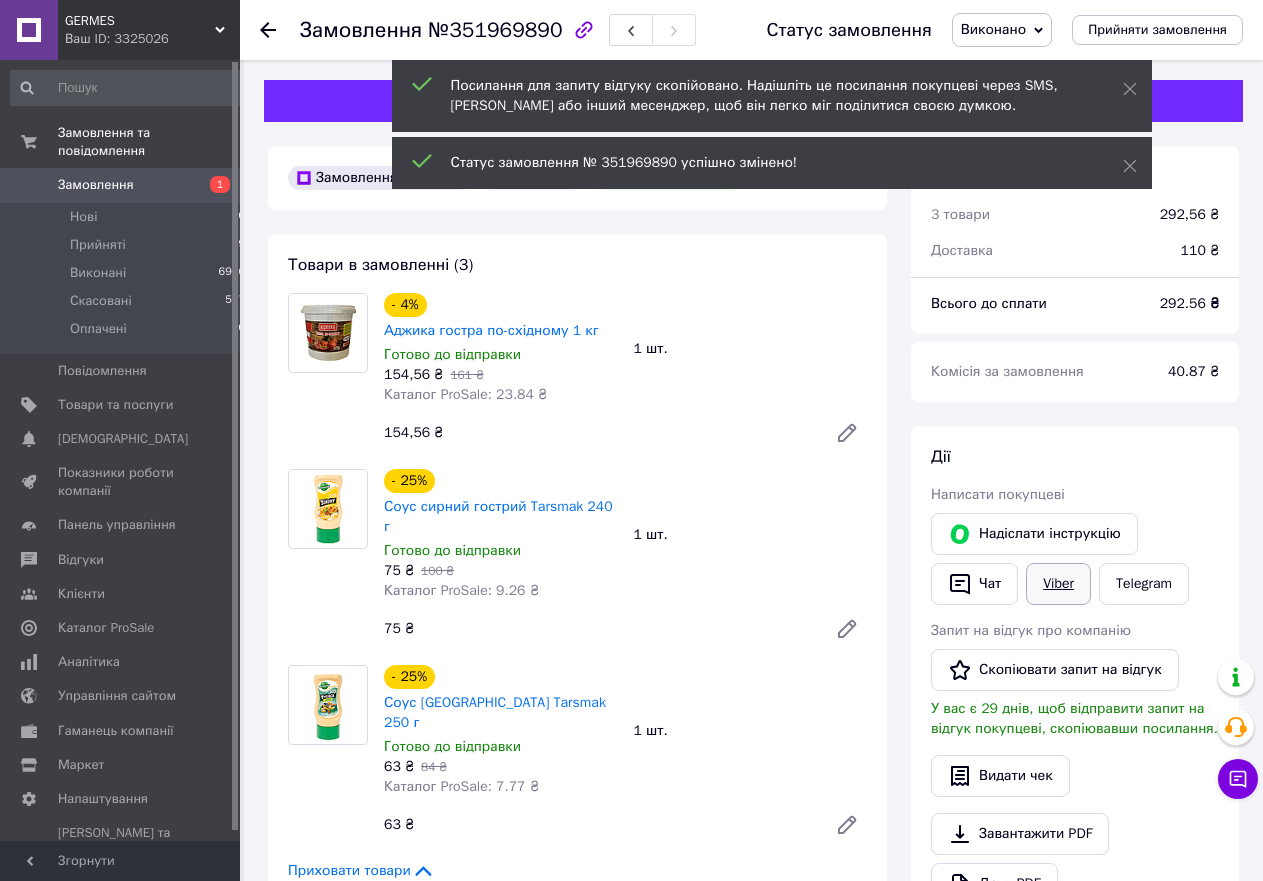 click on "Viber" at bounding box center [1058, 584] 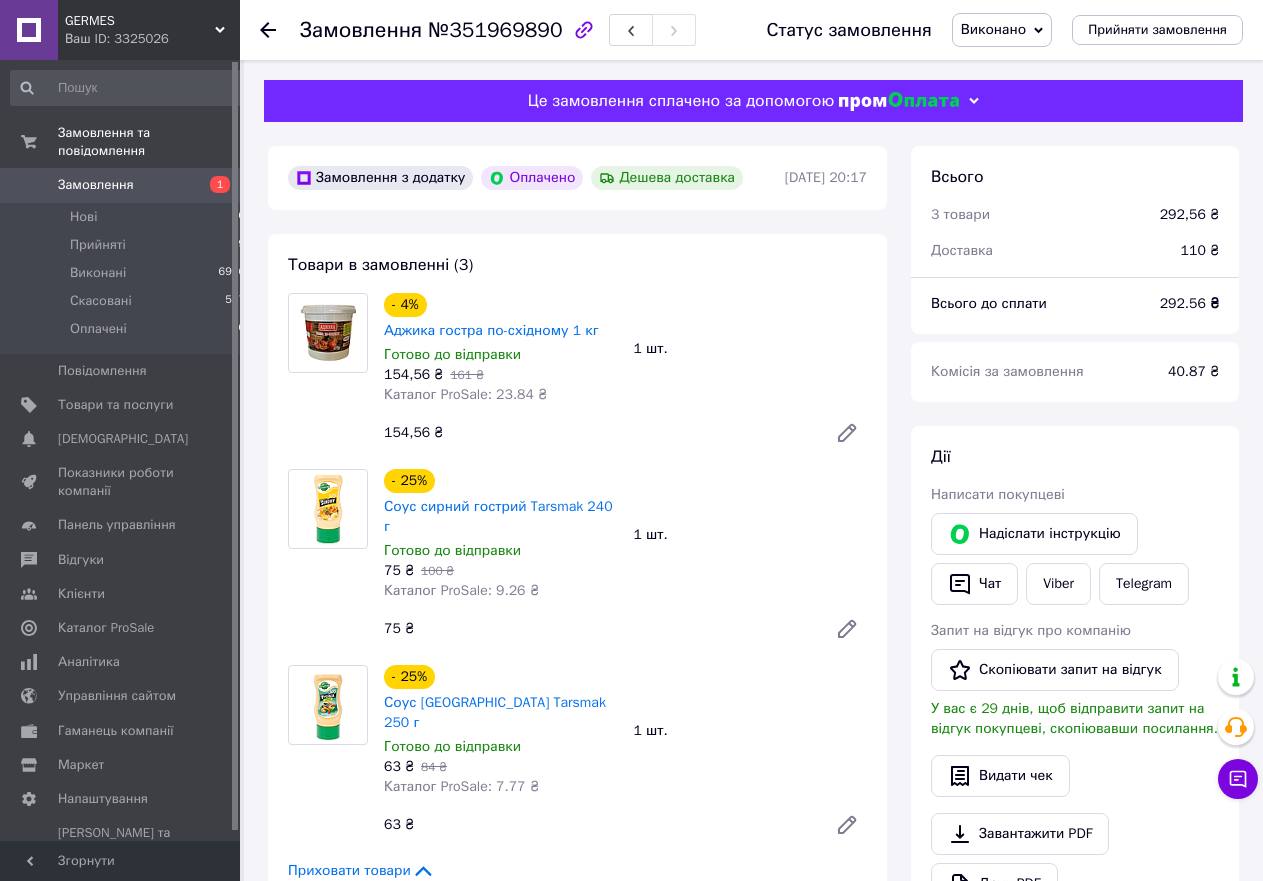 click 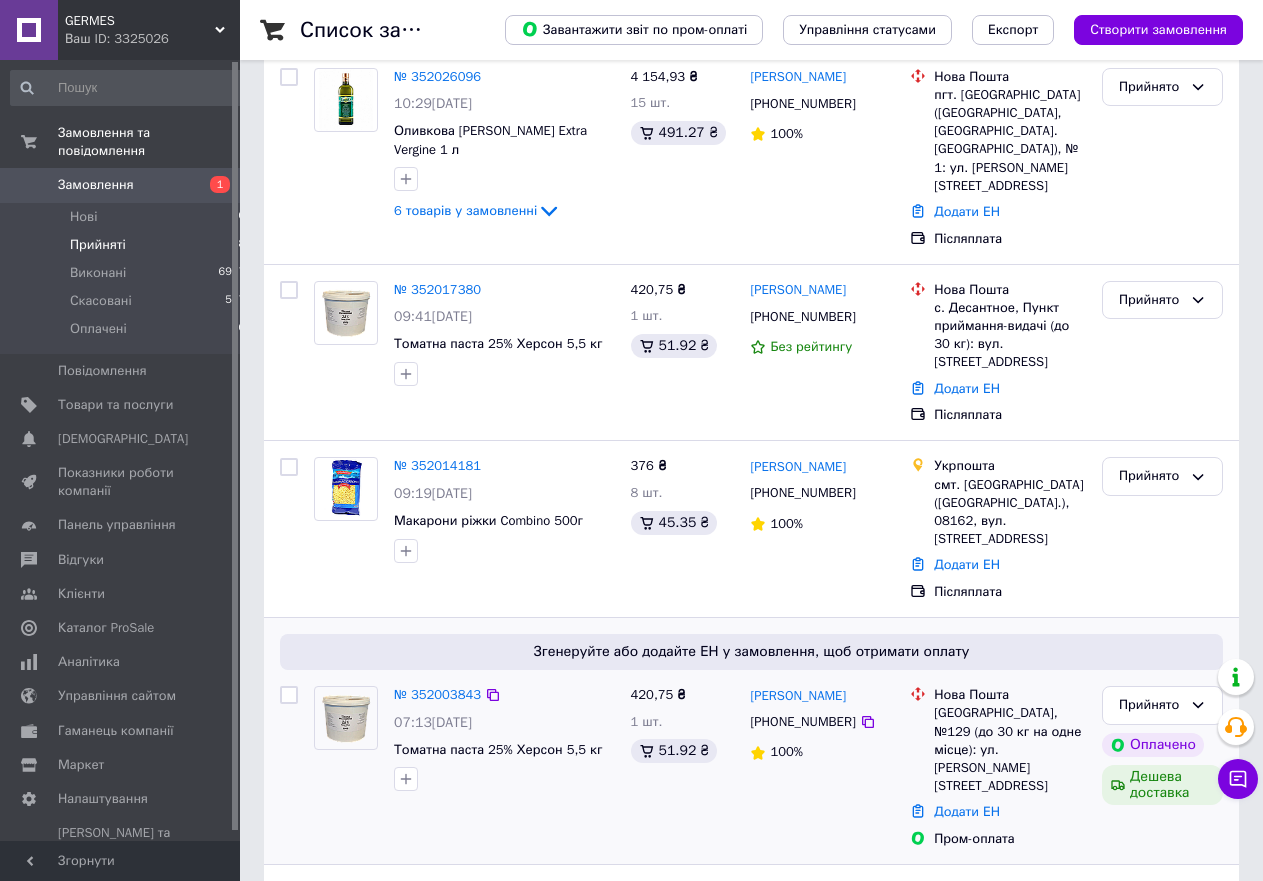 scroll, scrollTop: 1082, scrollLeft: 0, axis: vertical 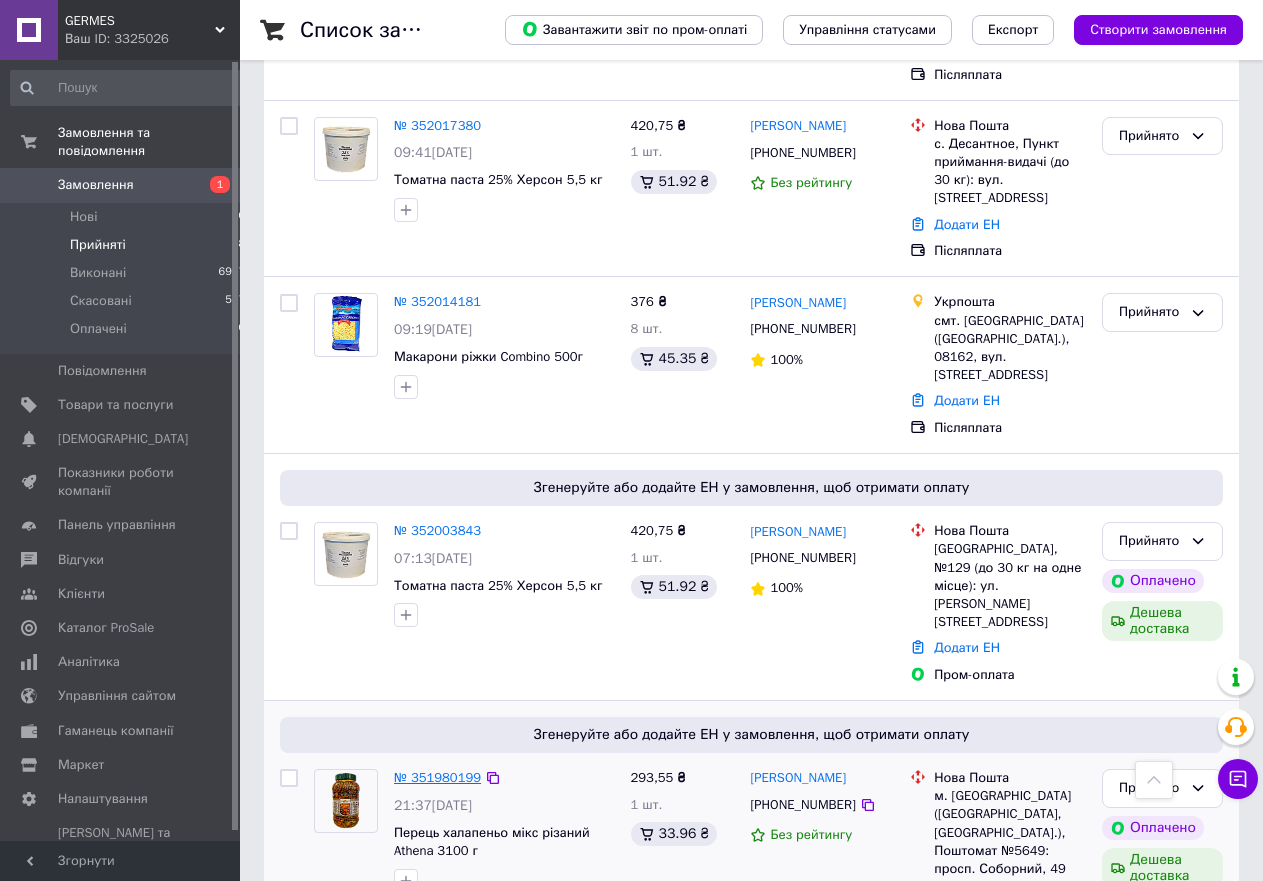 click on "№ 351980199" at bounding box center [437, 777] 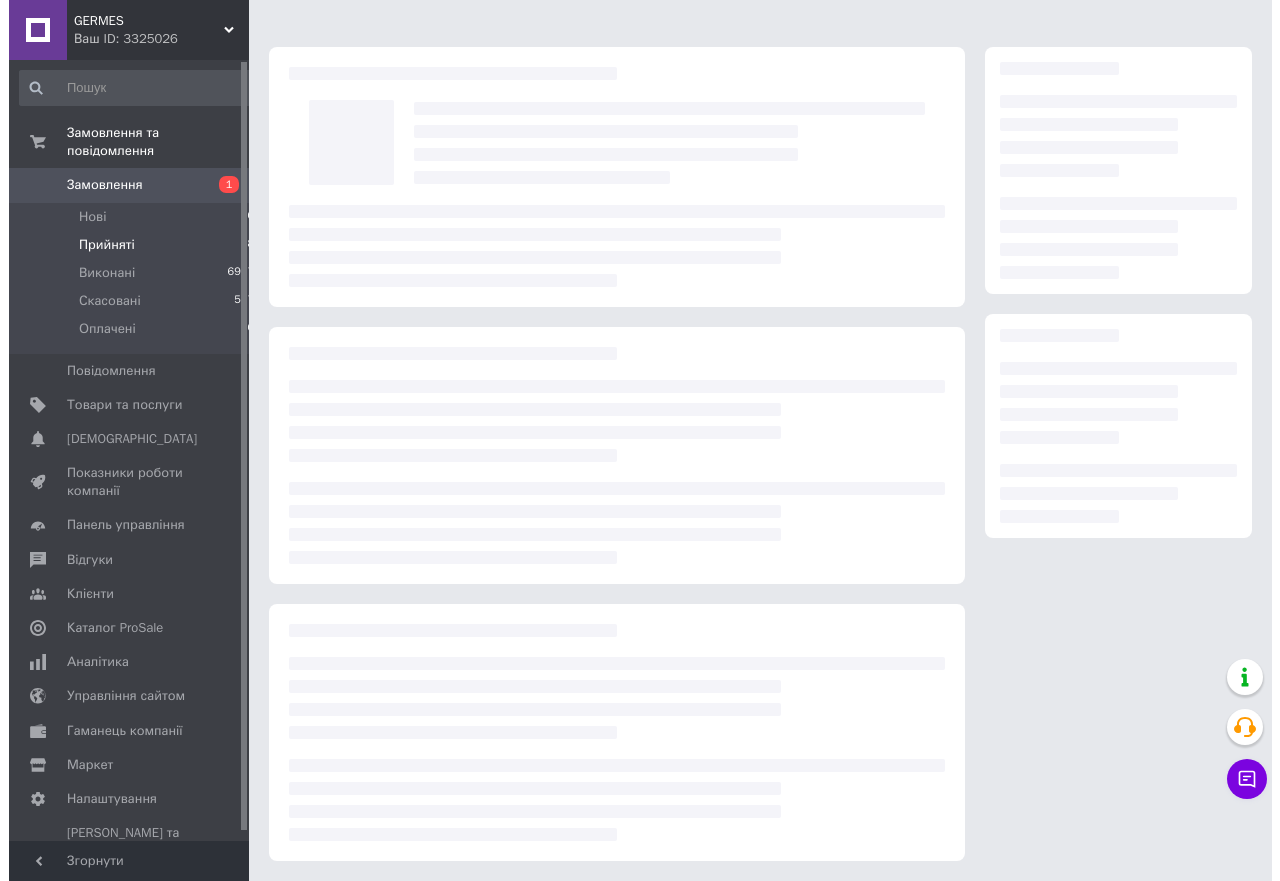 scroll, scrollTop: 33, scrollLeft: 0, axis: vertical 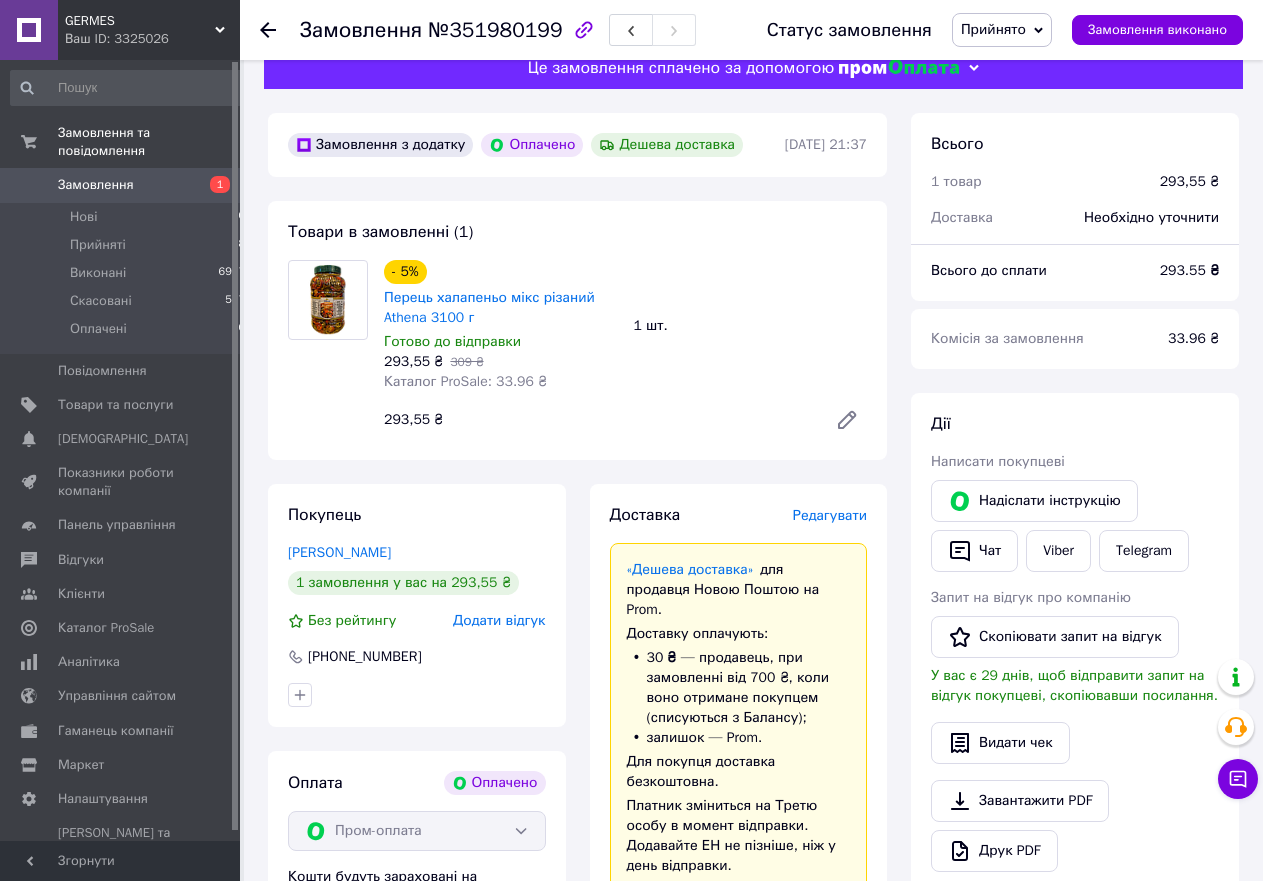 click on "Додати відгук" at bounding box center (499, 620) 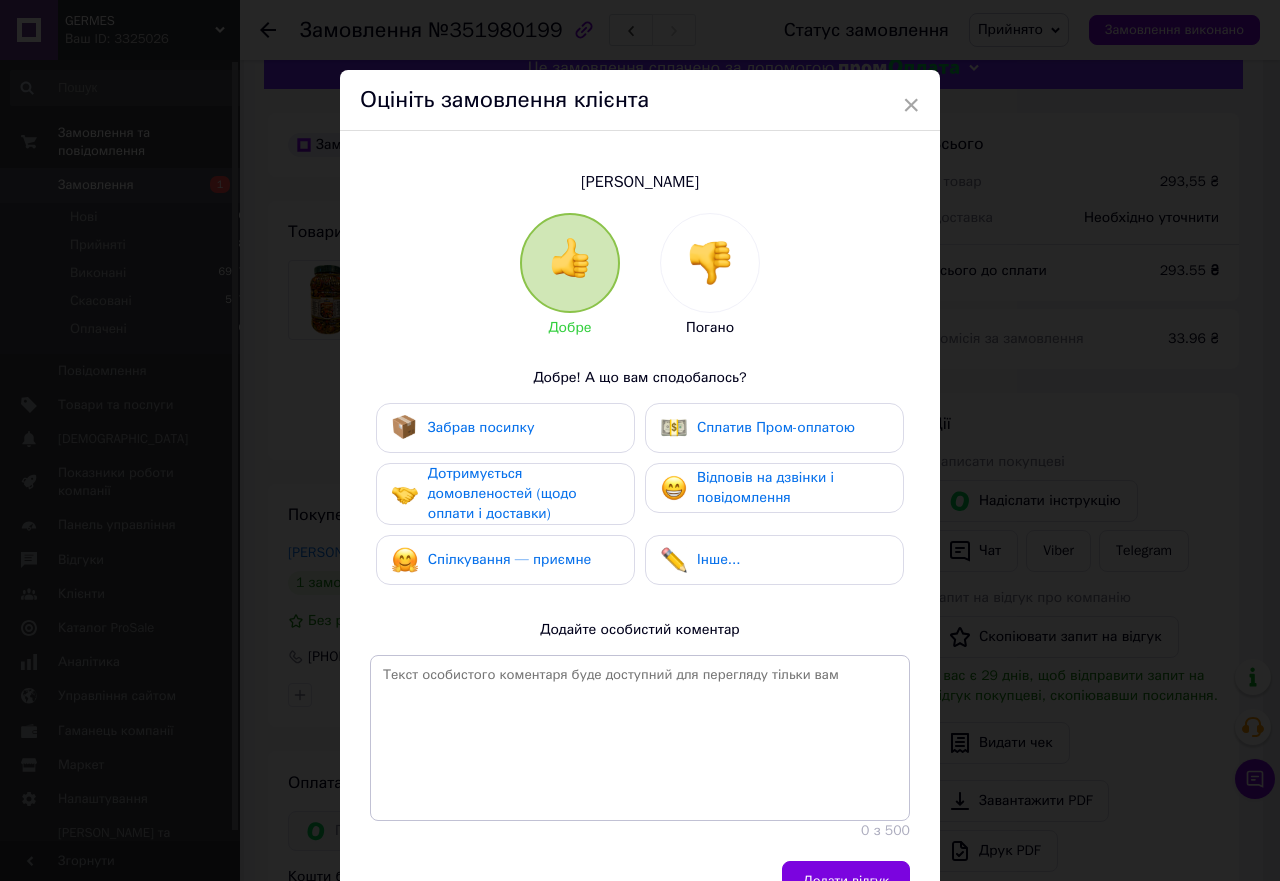 click on "Забрав посилку" at bounding box center (505, 428) 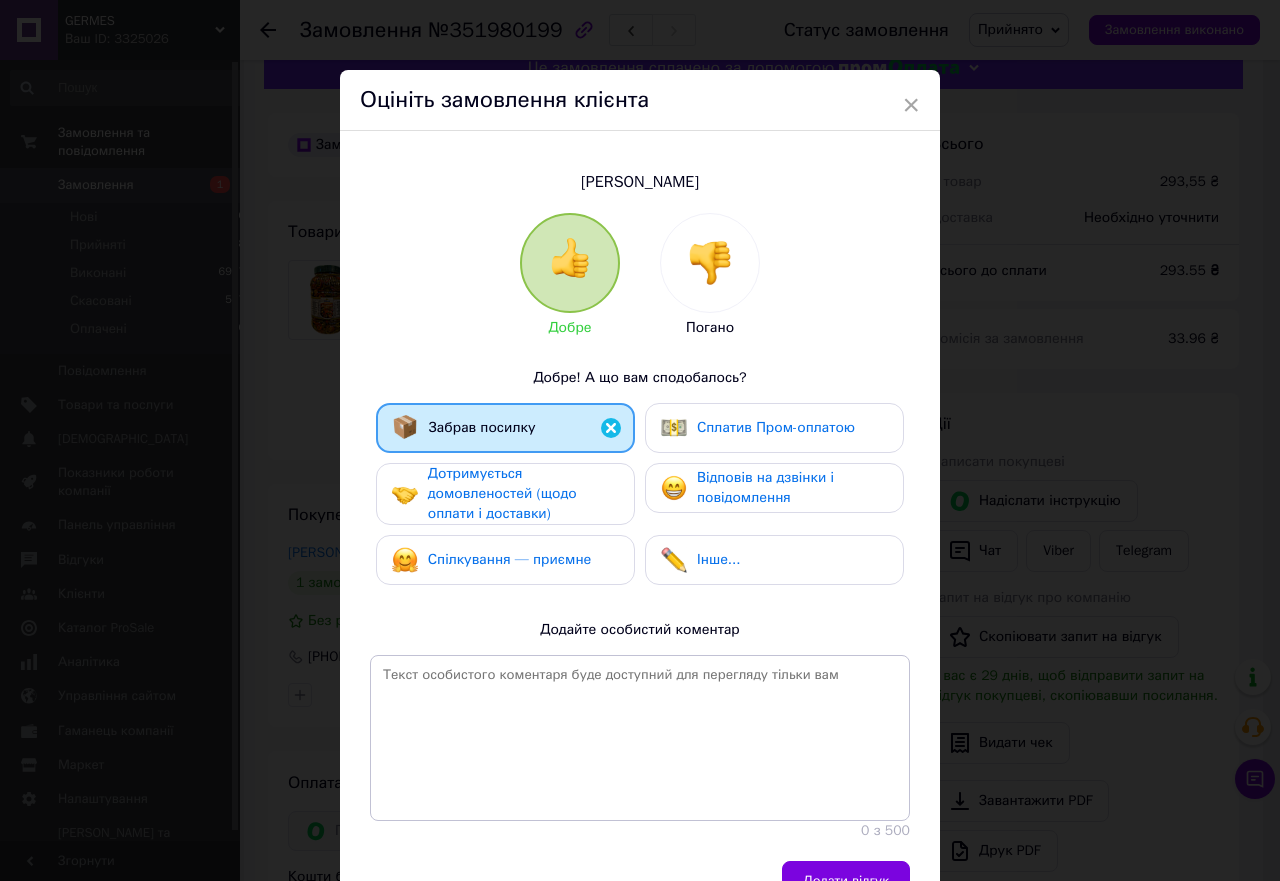 click on "Дотримується домовленостей (щодо оплати і доставки)" at bounding box center (523, 494) 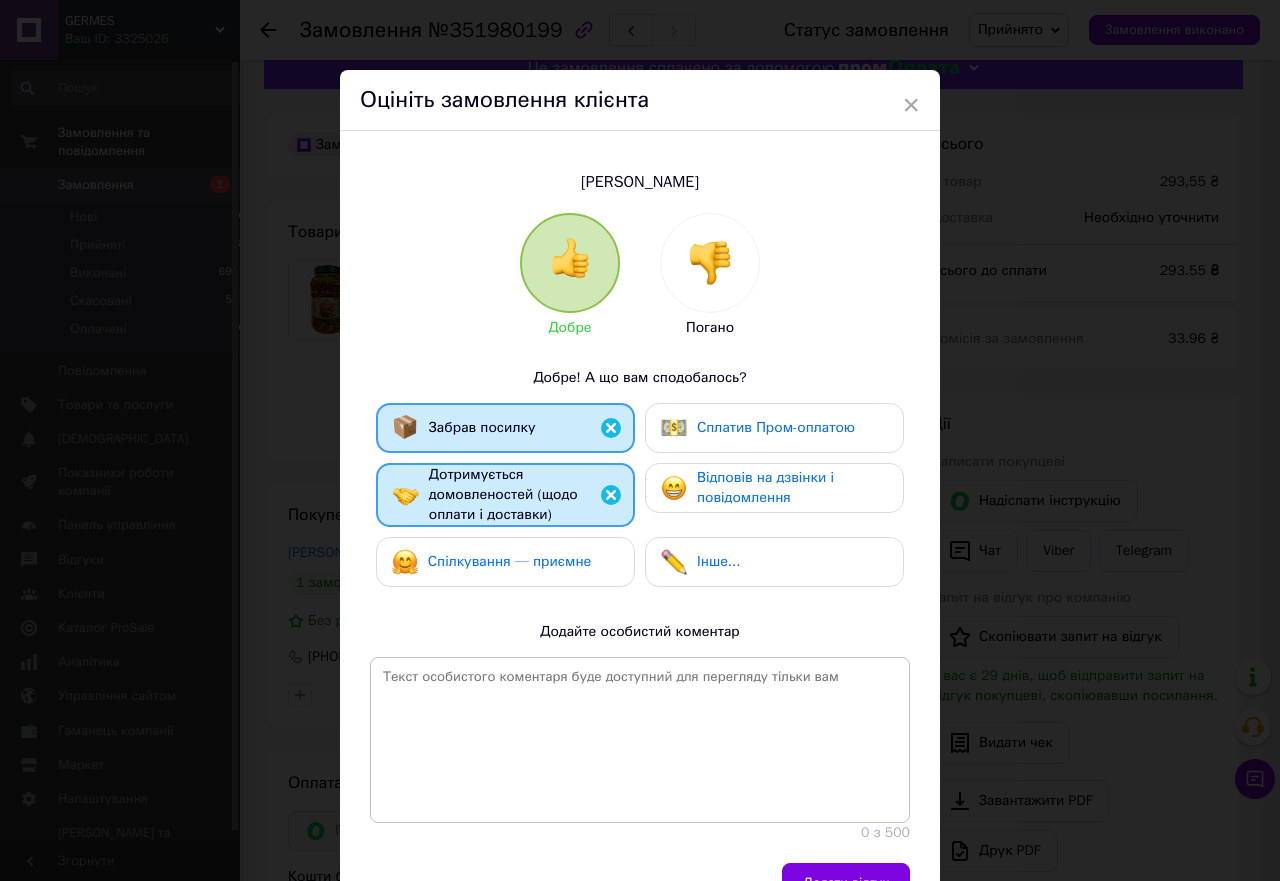 click on "Спілкування — приємне" at bounding box center (510, 561) 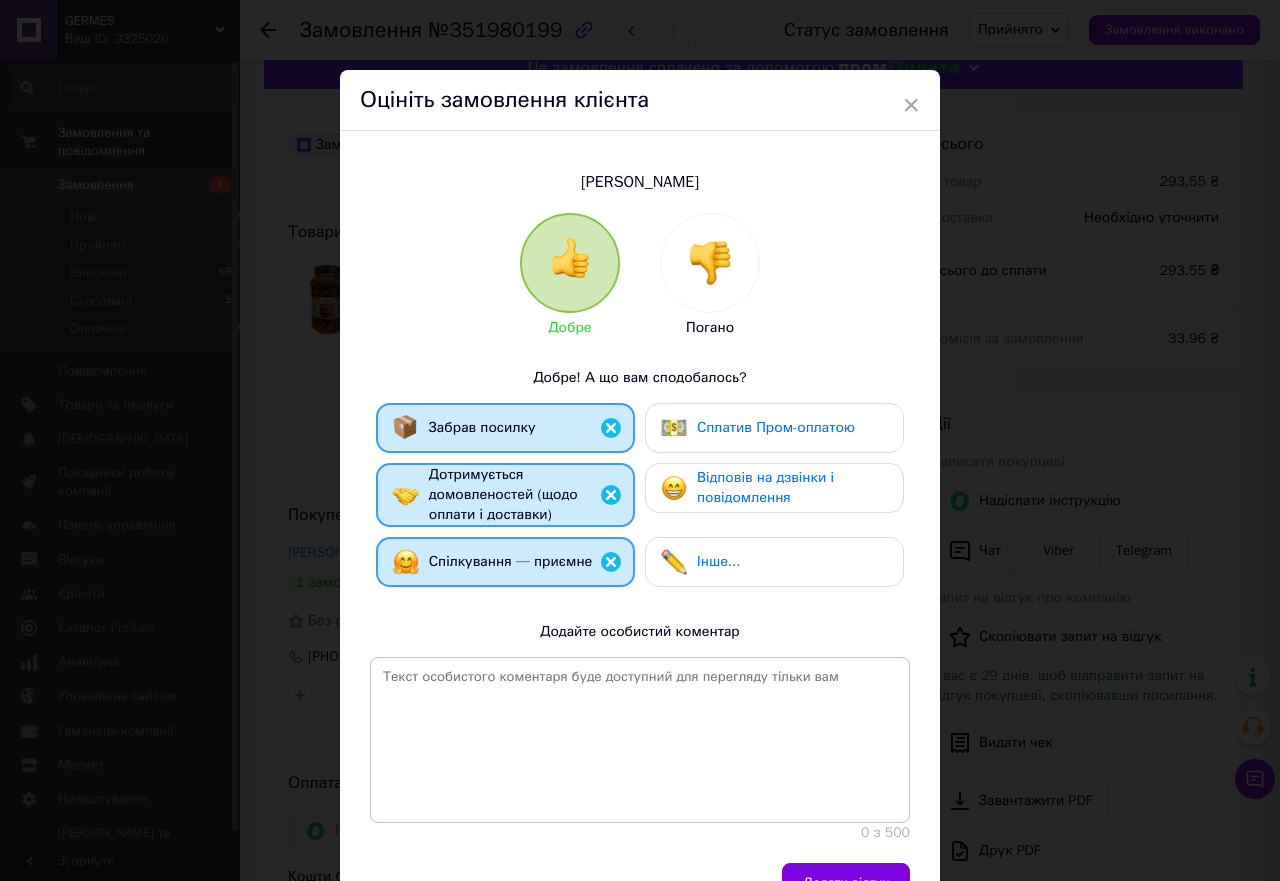 drag, startPoint x: 677, startPoint y: 477, endPoint x: 744, endPoint y: 457, distance: 69.92139 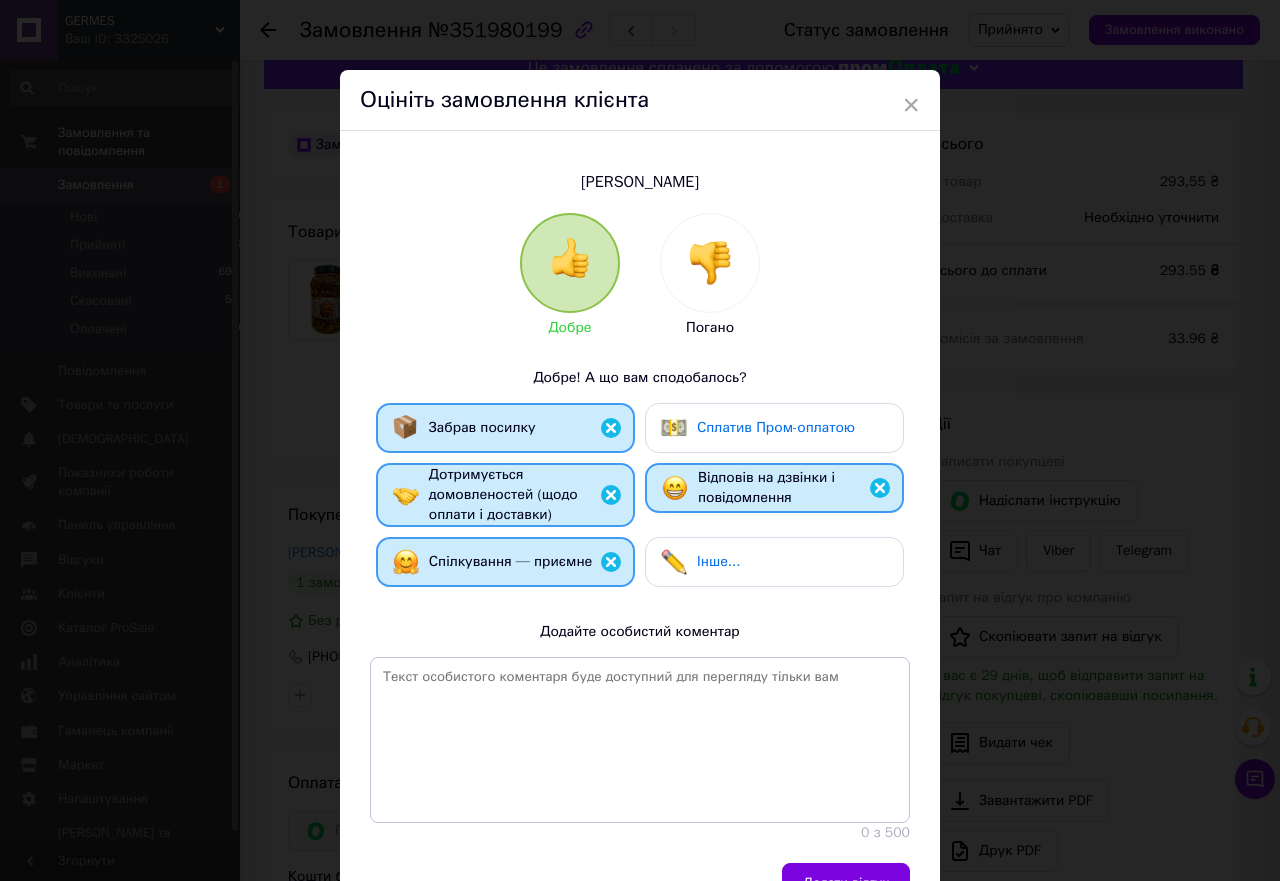 click on "Сплатив Пром-оплатою" at bounding box center (776, 427) 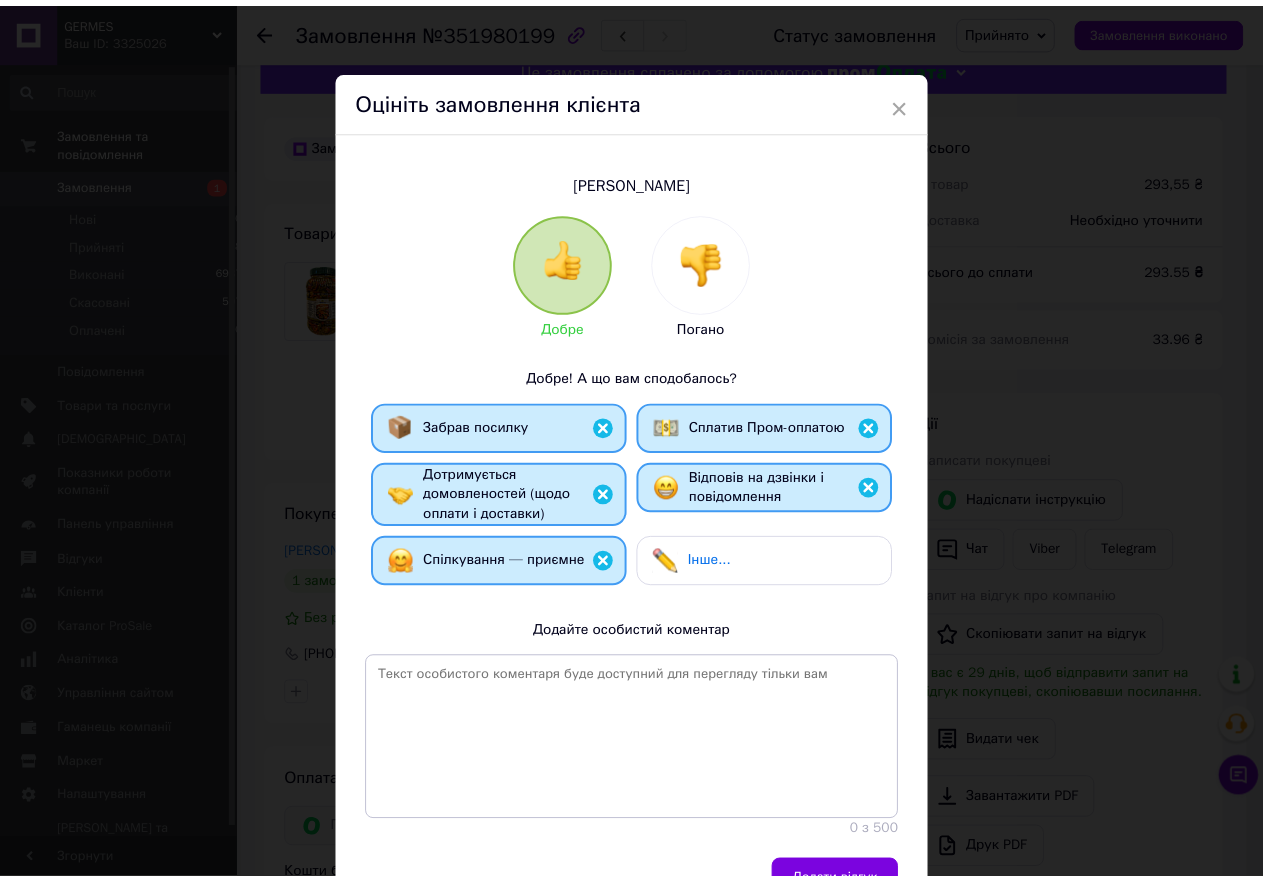 scroll, scrollTop: 136, scrollLeft: 0, axis: vertical 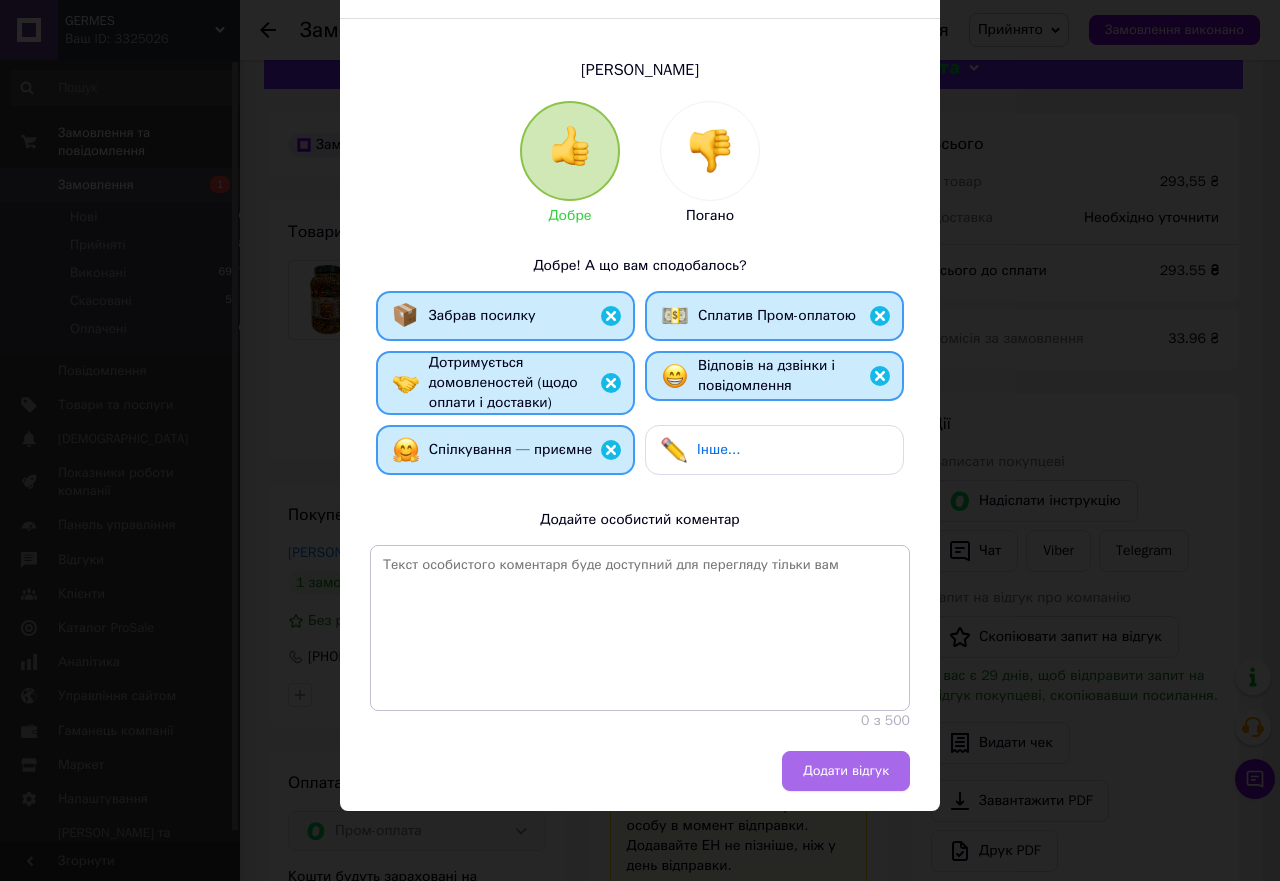 click on "Додати відгук" at bounding box center [846, 771] 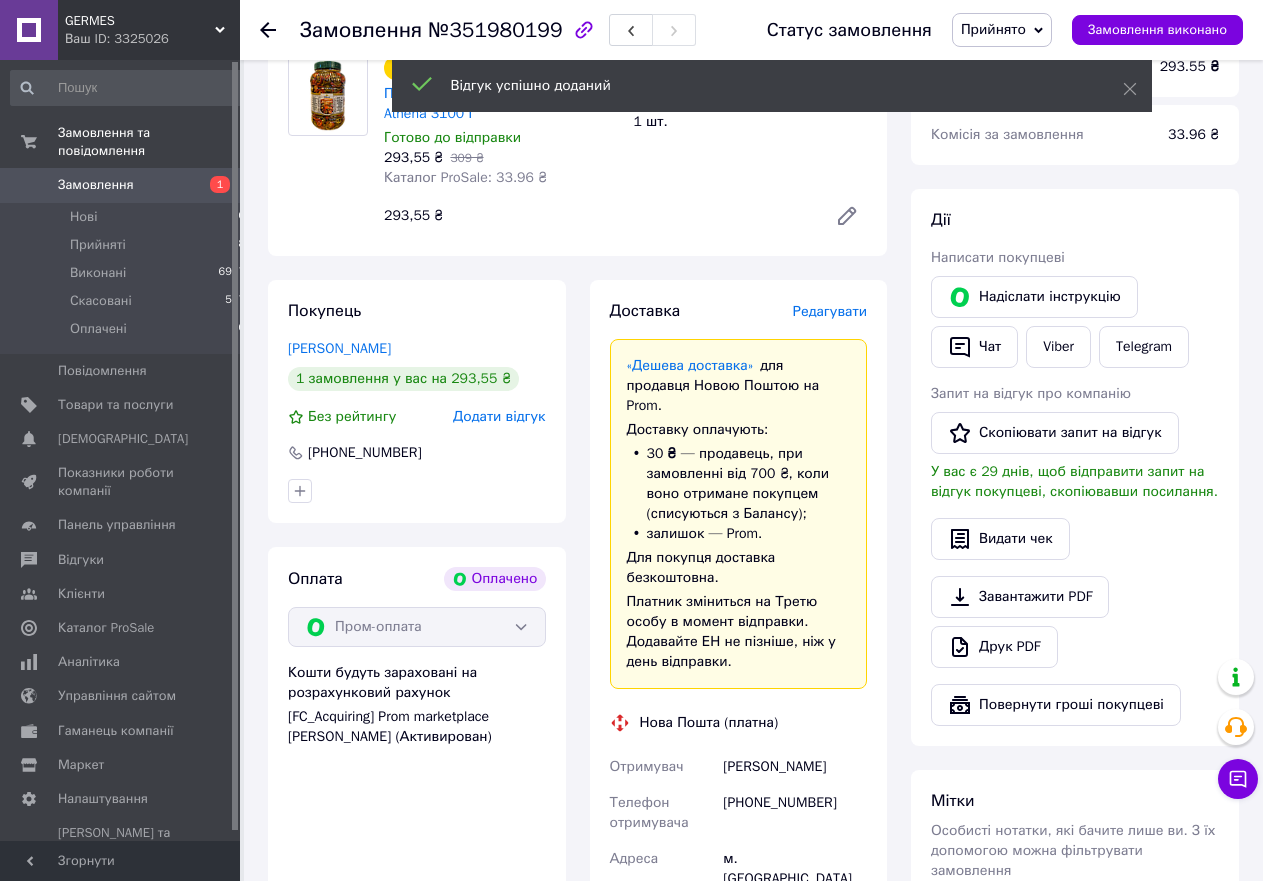 scroll, scrollTop: 441, scrollLeft: 0, axis: vertical 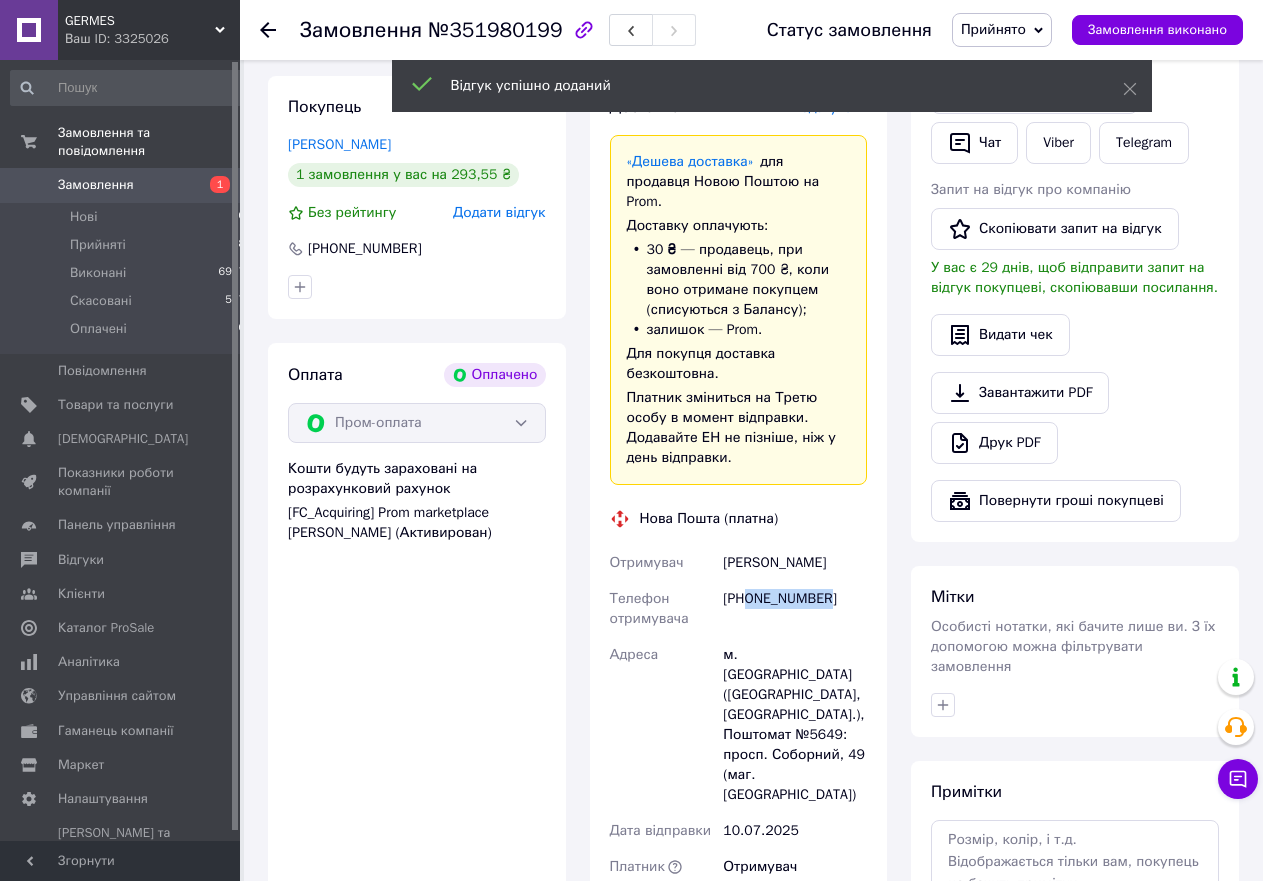 drag, startPoint x: 751, startPoint y: 580, endPoint x: 842, endPoint y: 587, distance: 91.26884 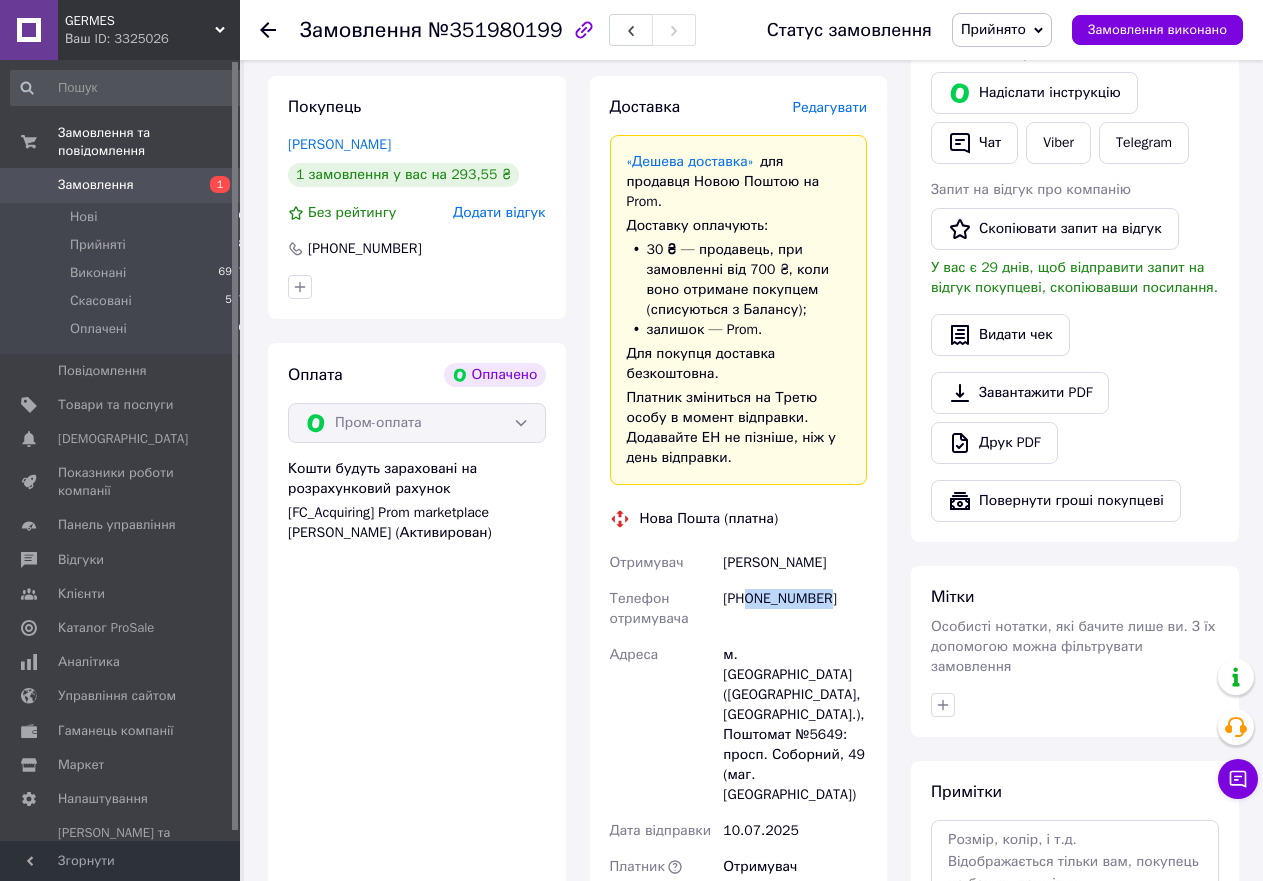 copy on "0979494721" 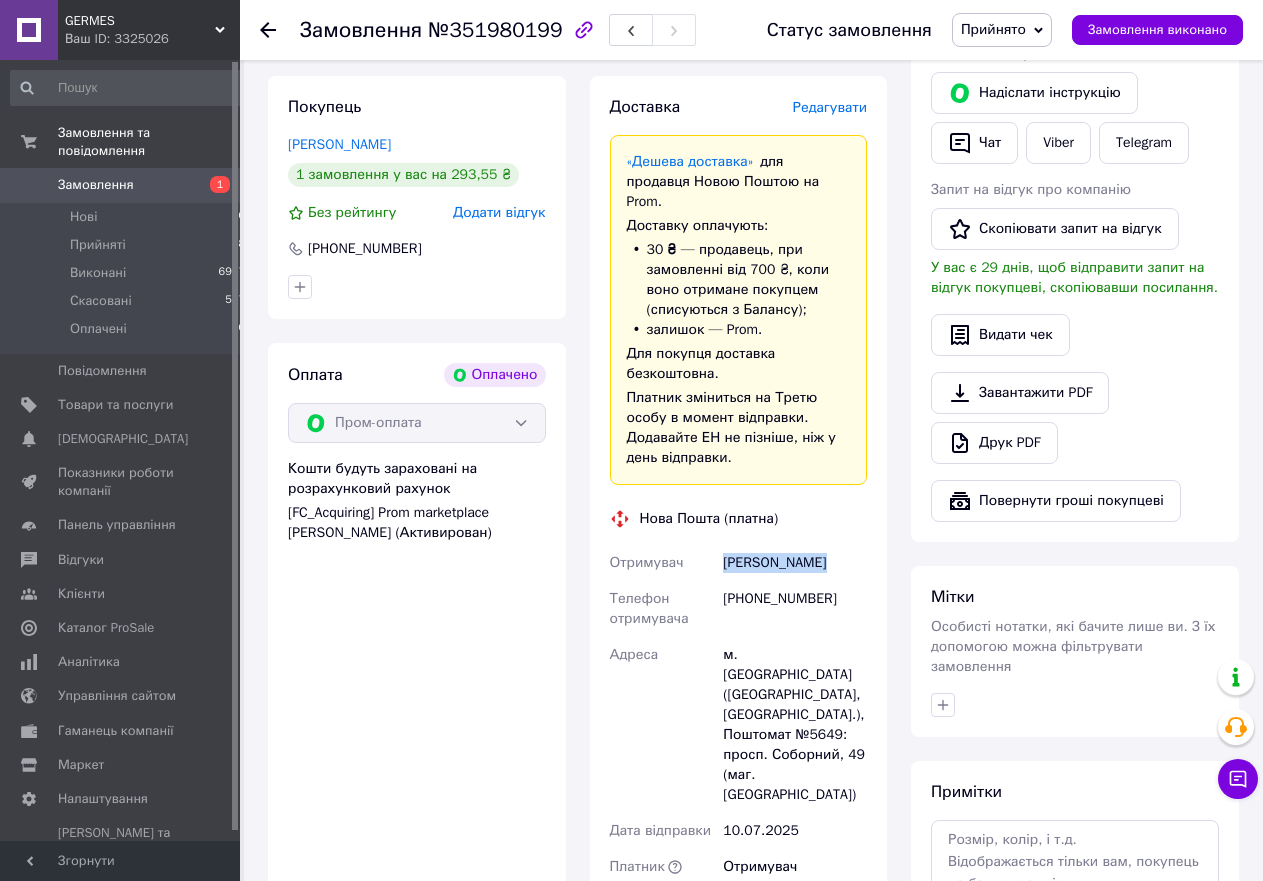drag, startPoint x: 727, startPoint y: 545, endPoint x: 836, endPoint y: 546, distance: 109.004585 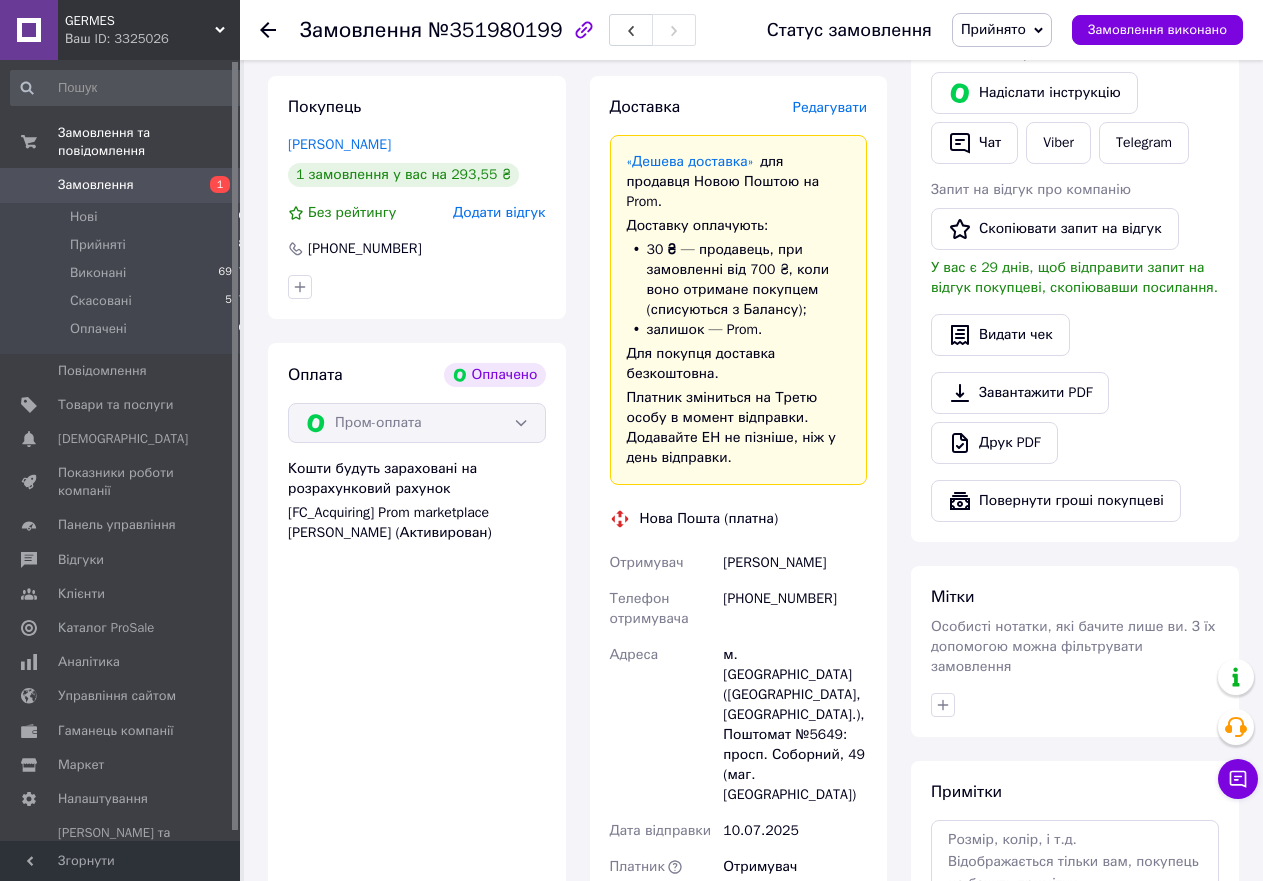 click 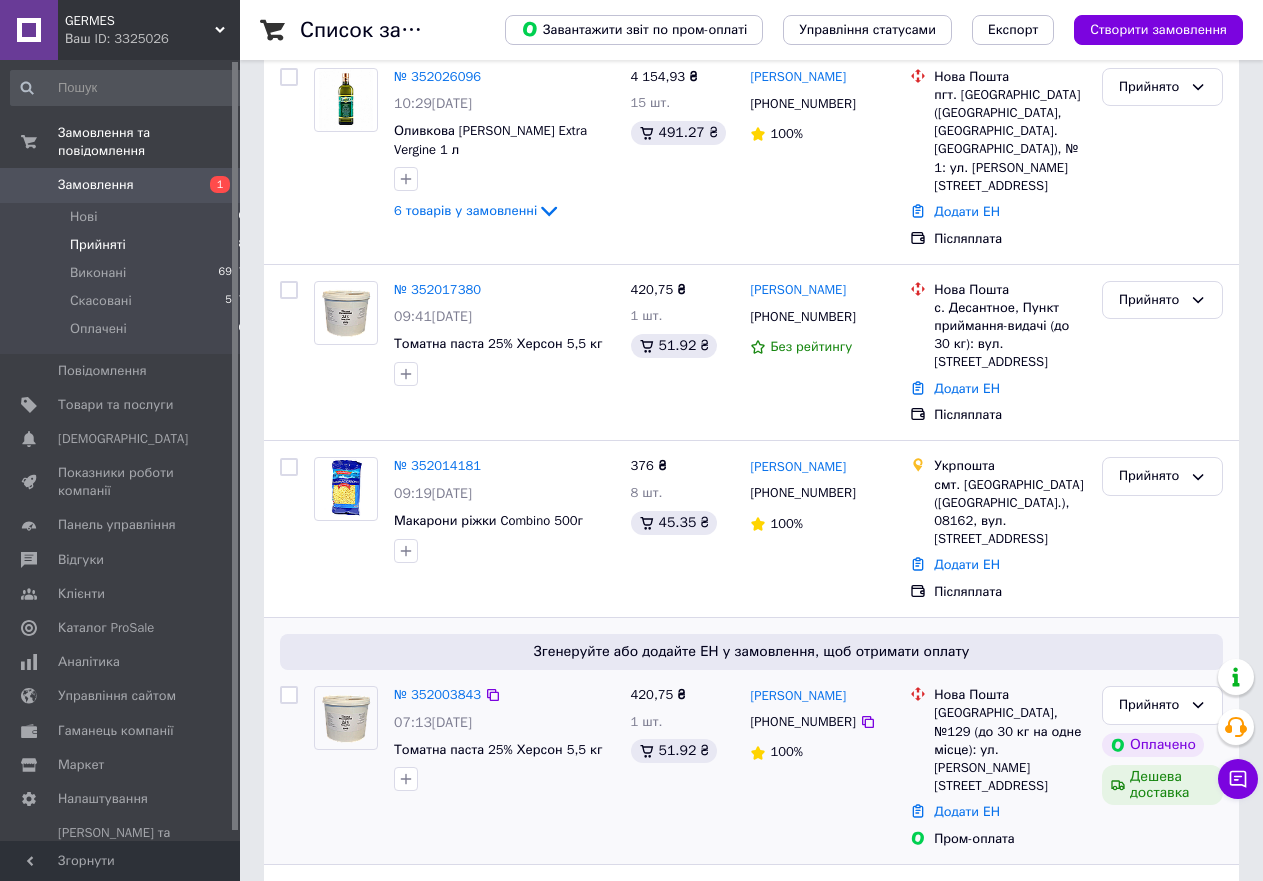 scroll, scrollTop: 1082, scrollLeft: 0, axis: vertical 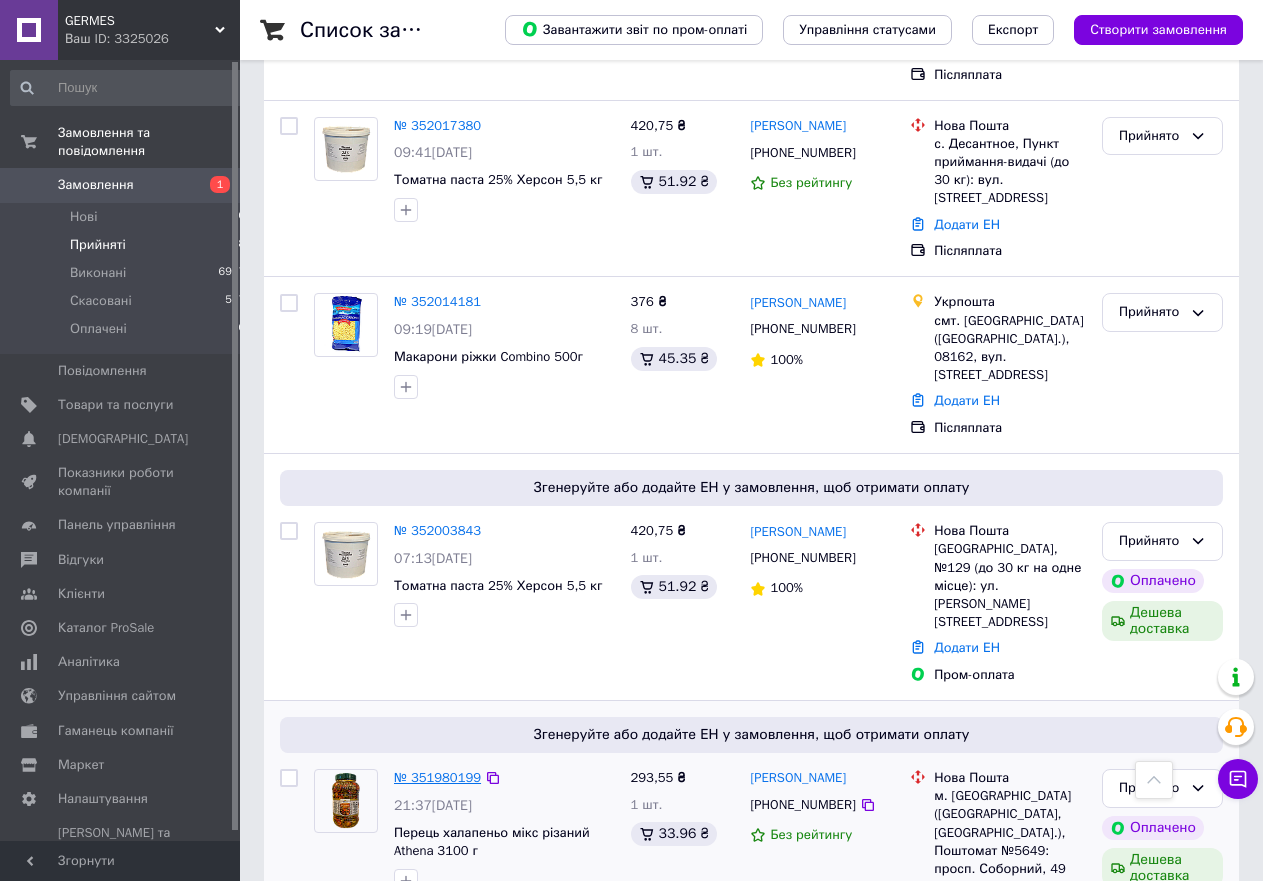 click on "№ 351980199" at bounding box center [437, 777] 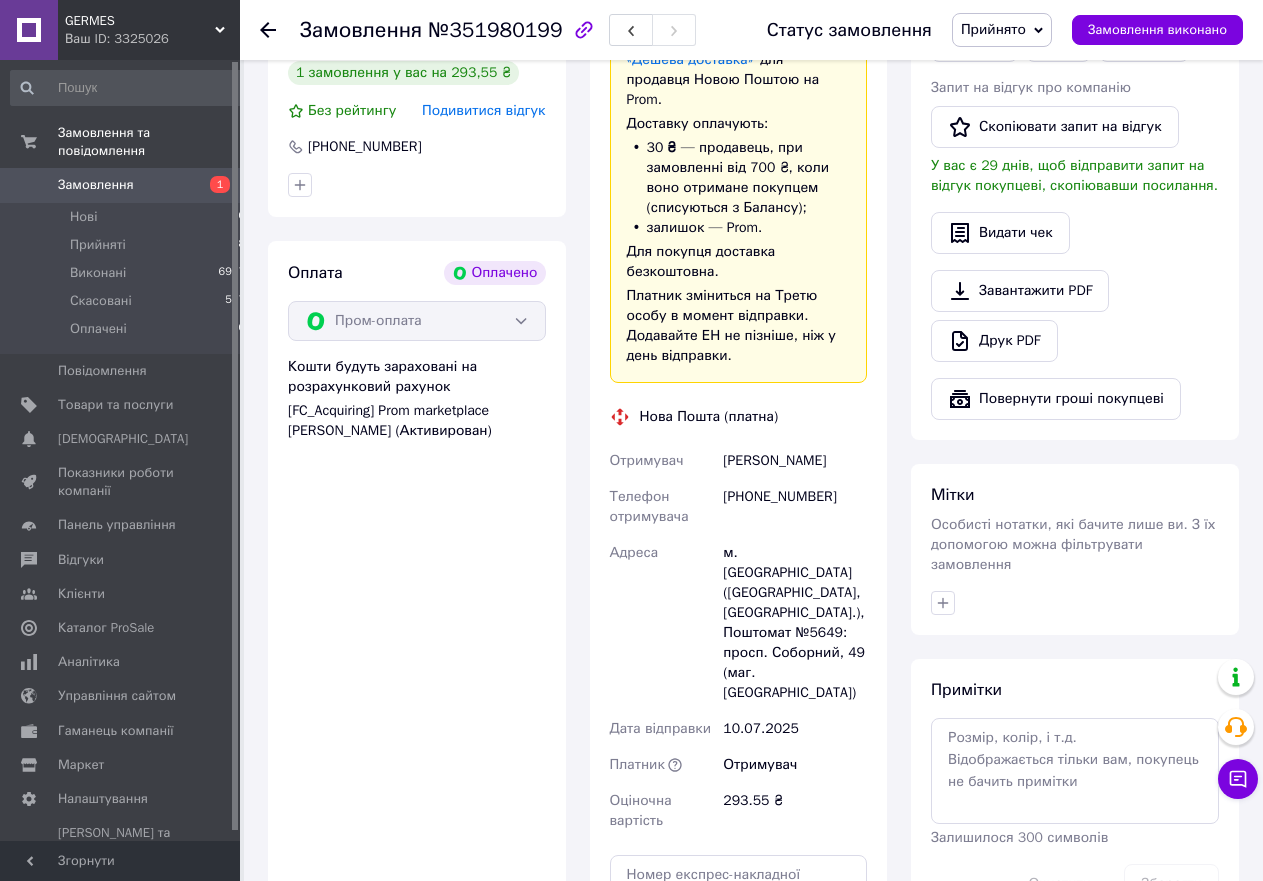 scroll, scrollTop: 645, scrollLeft: 0, axis: vertical 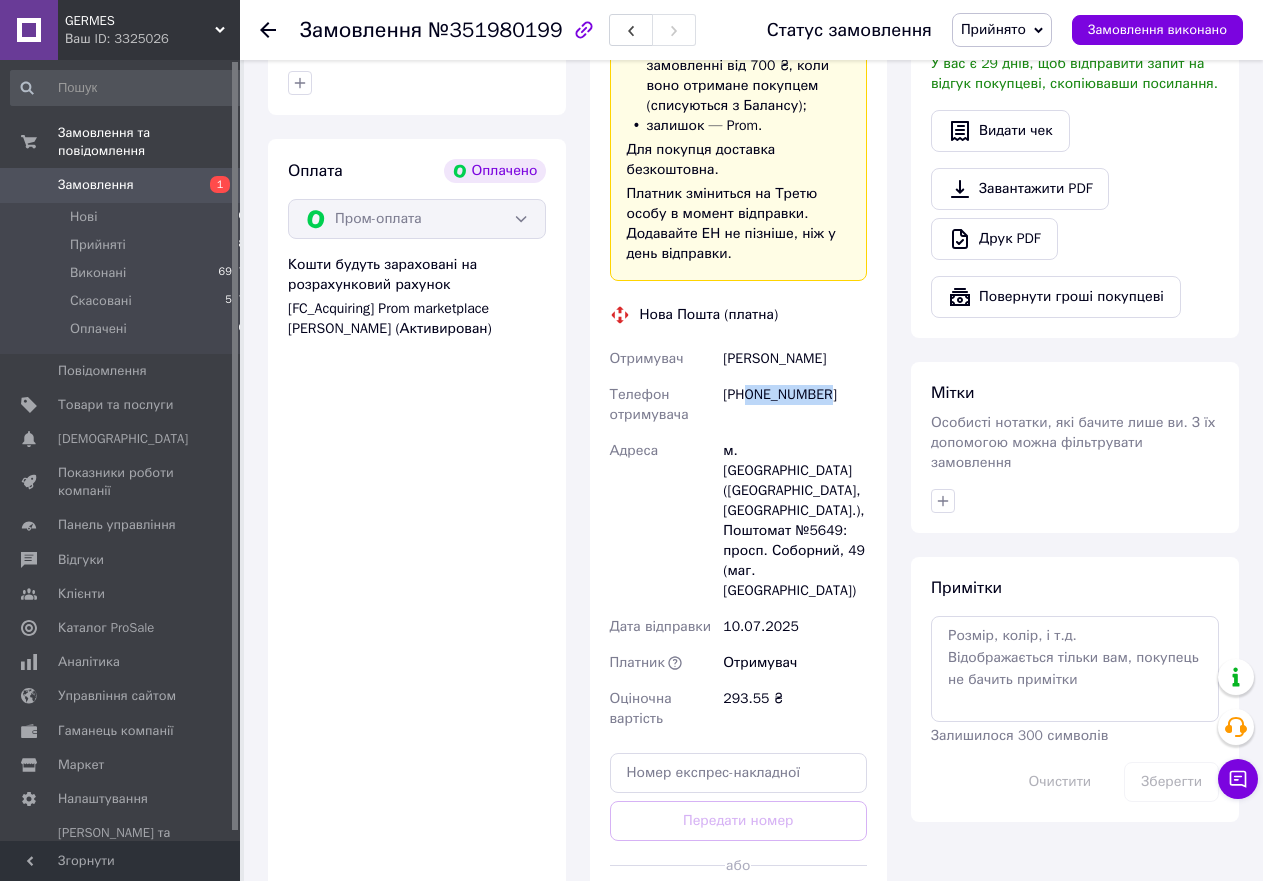 drag, startPoint x: 748, startPoint y: 374, endPoint x: 848, endPoint y: 377, distance: 100.04499 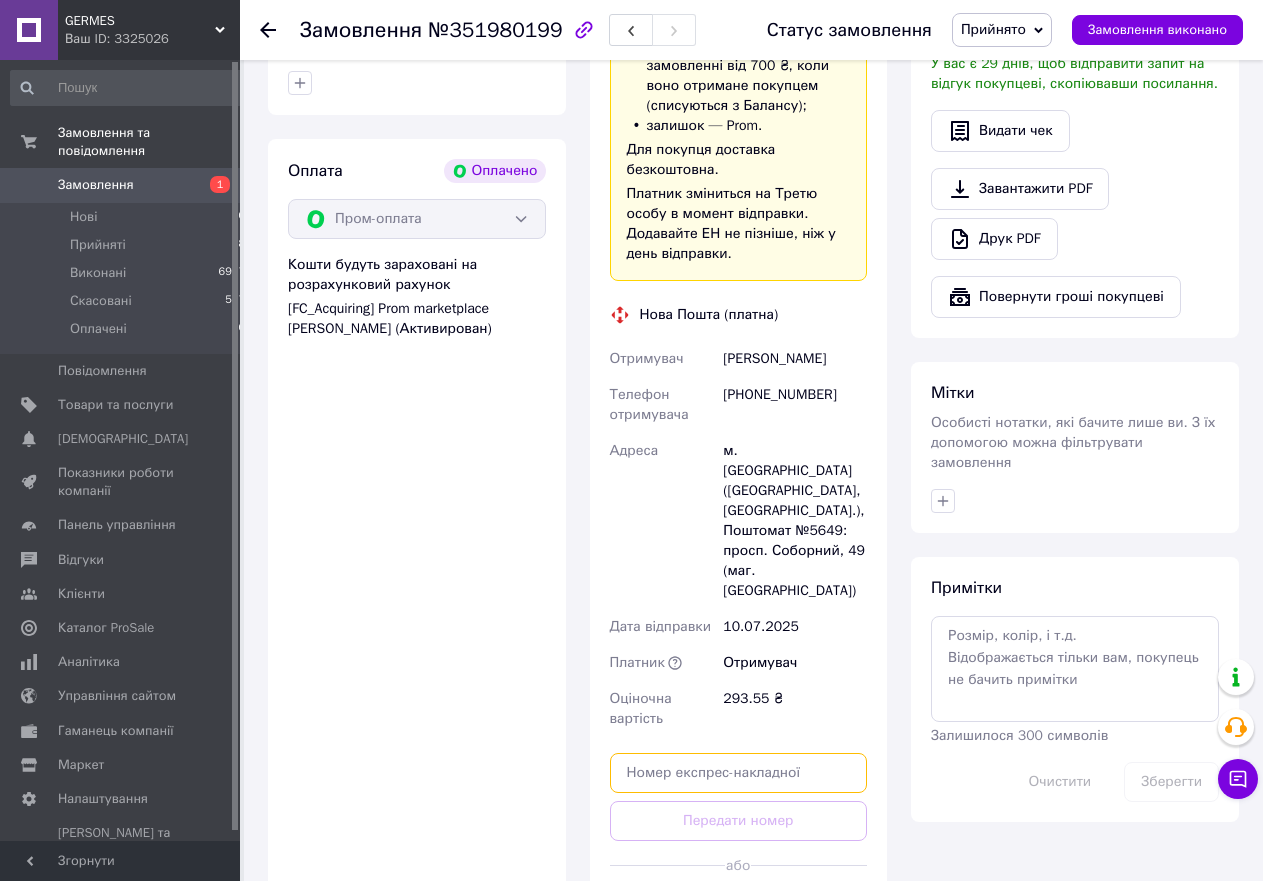 paste on "20451203010289" 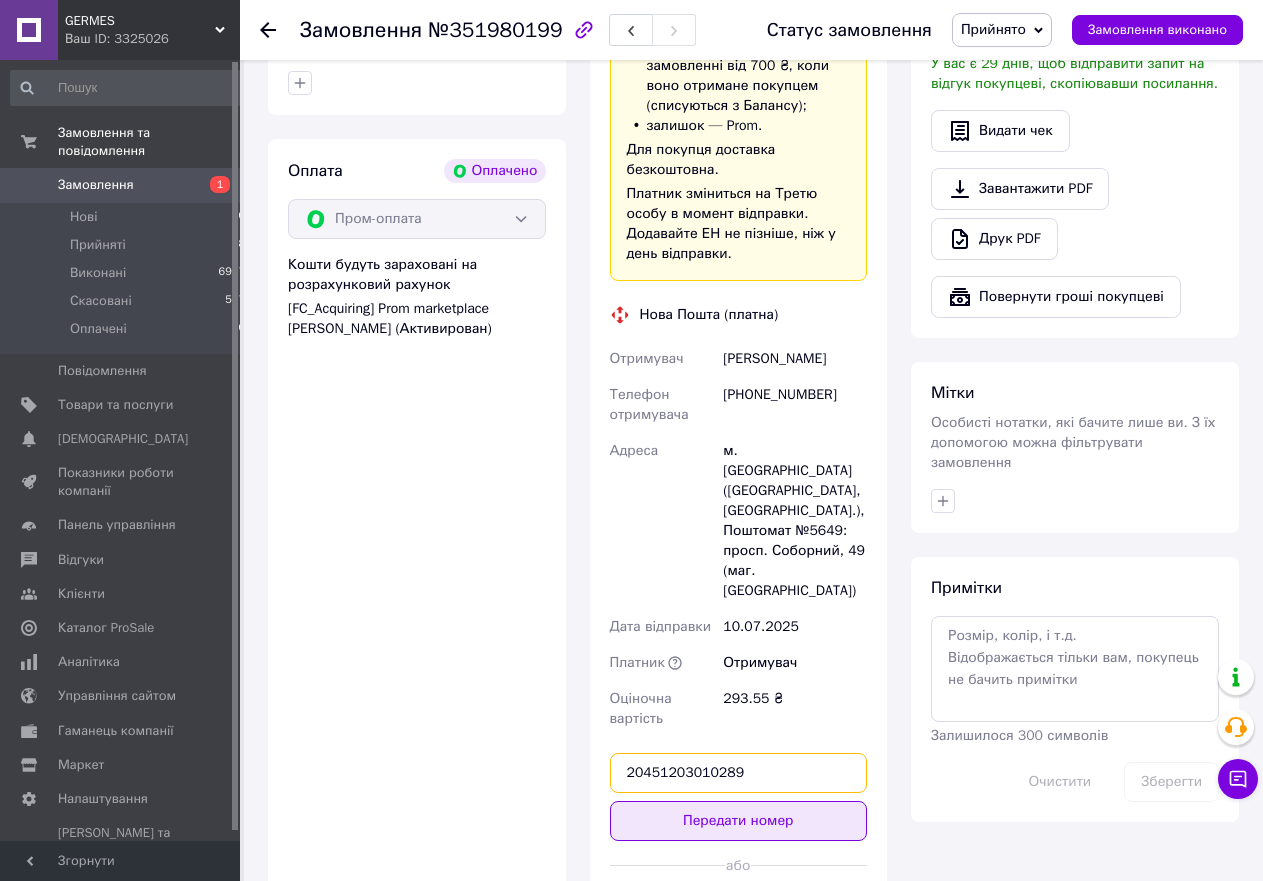 type on "20451203010289" 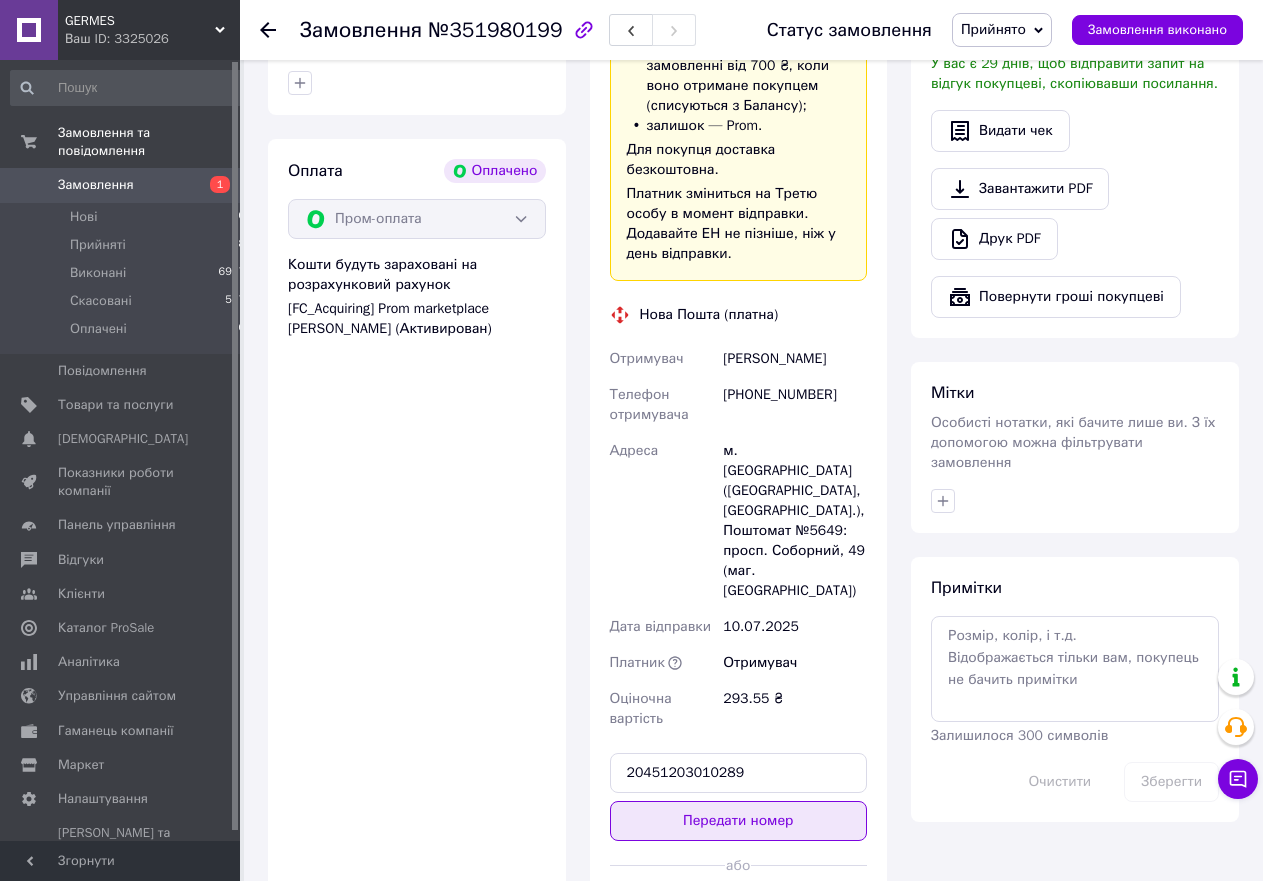 click on "Передати номер" at bounding box center [739, 821] 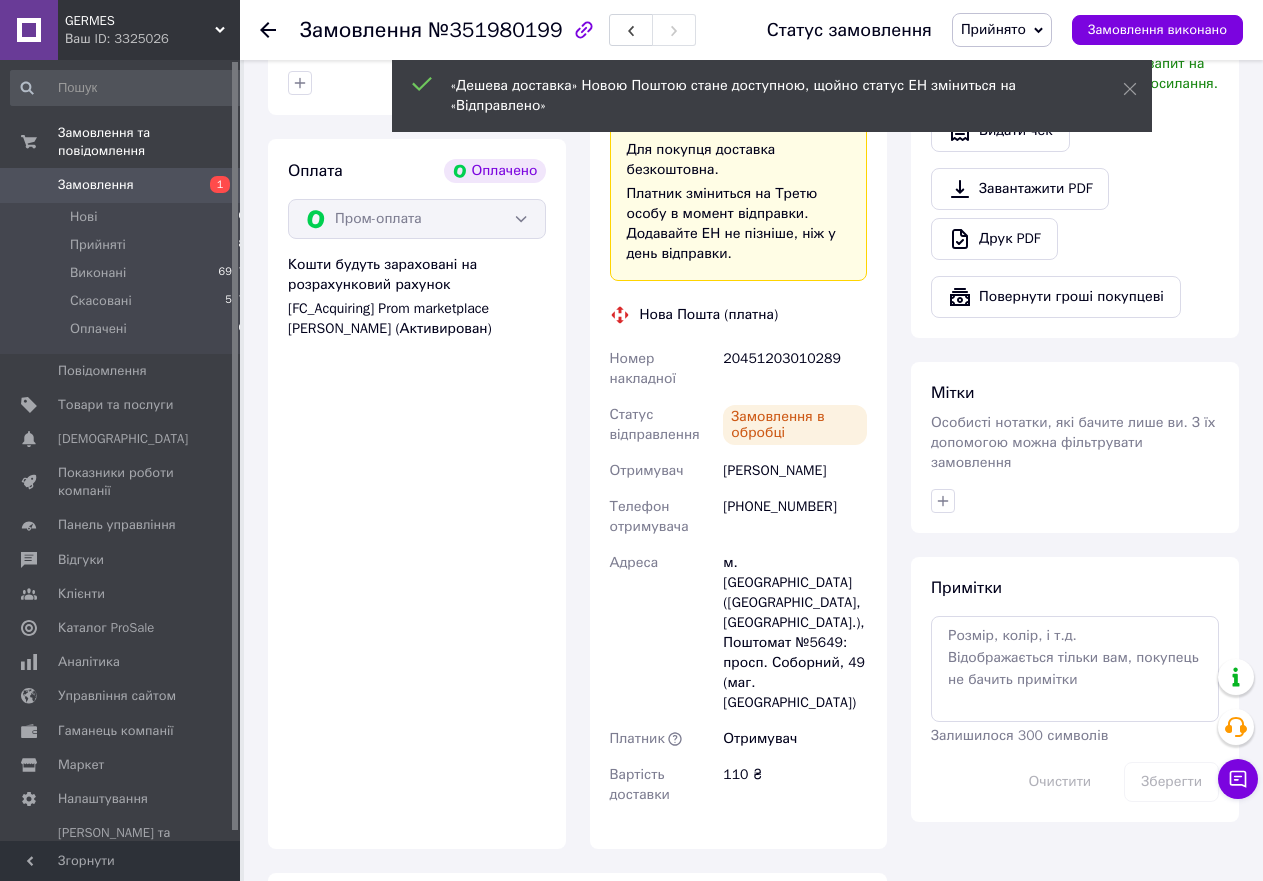 click on "Замовлення виконано" at bounding box center (1157, 30) 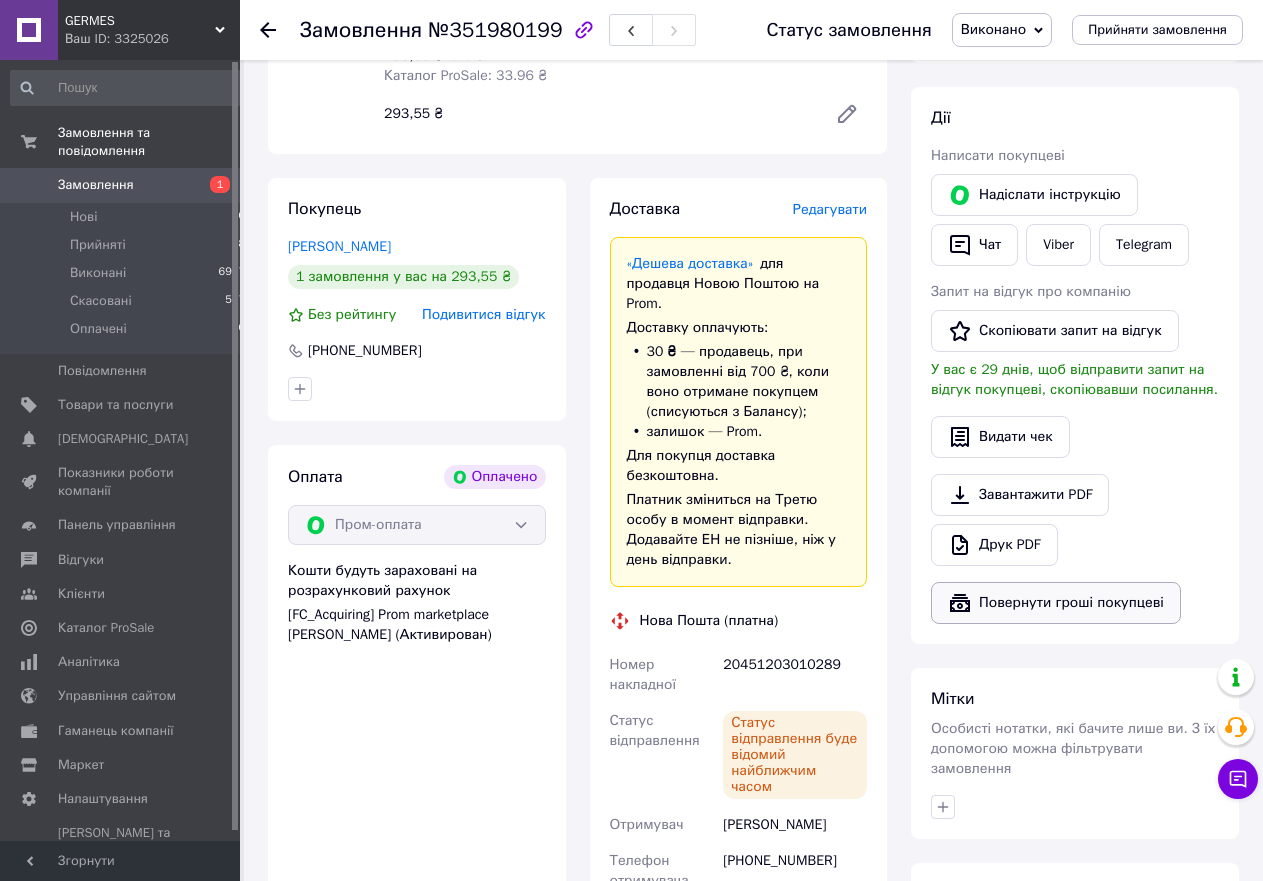 scroll, scrollTop: 441, scrollLeft: 0, axis: vertical 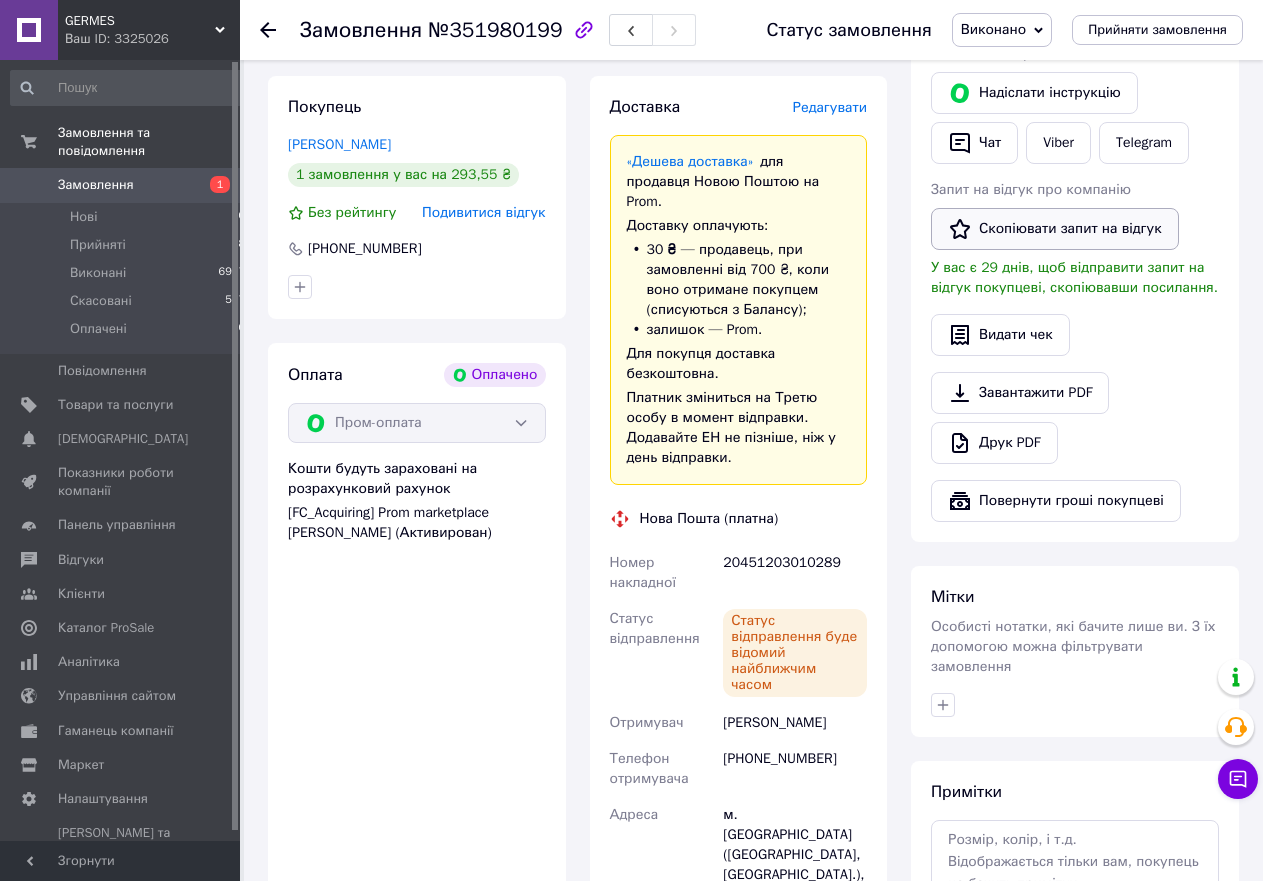 click on "Скопіювати запит на відгук" at bounding box center [1055, 229] 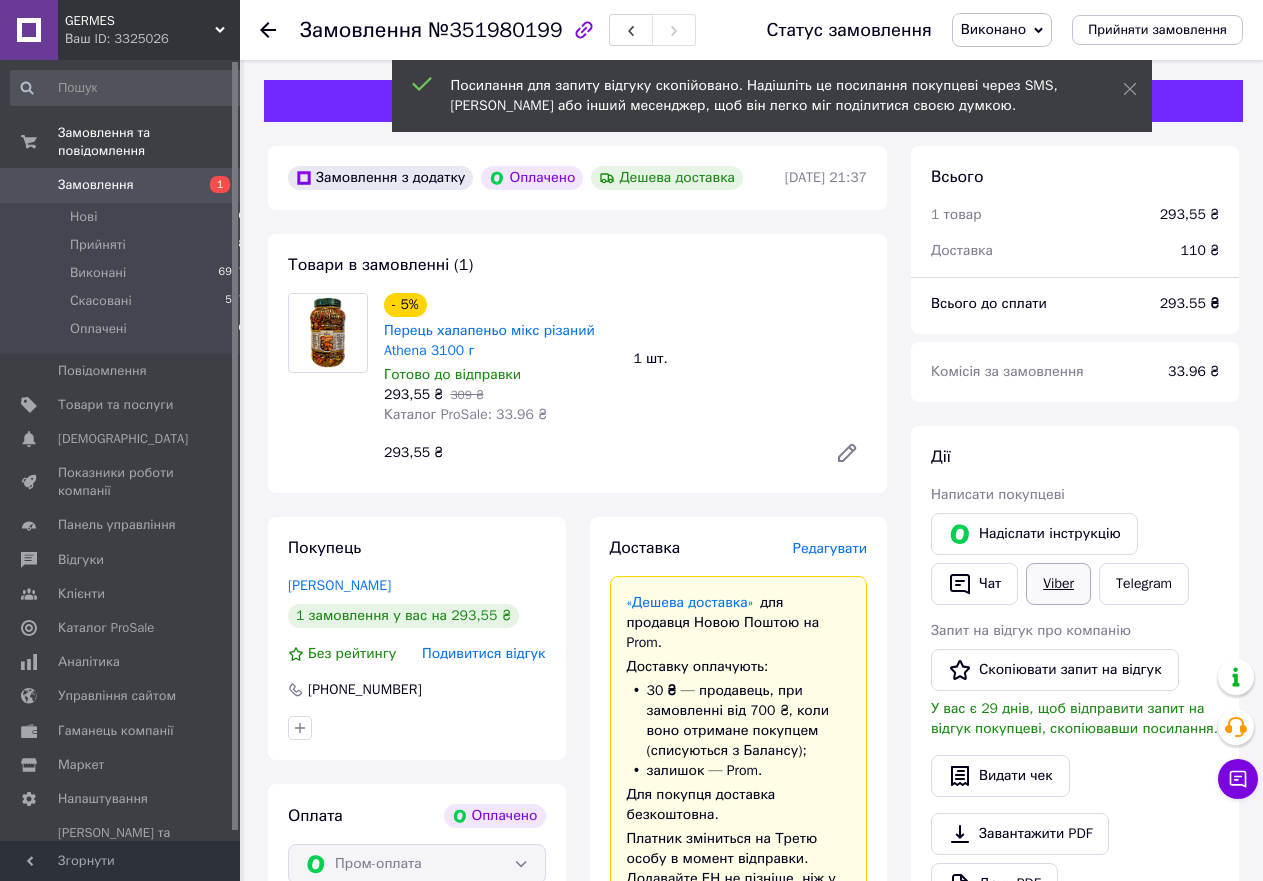 click on "Viber" at bounding box center (1058, 584) 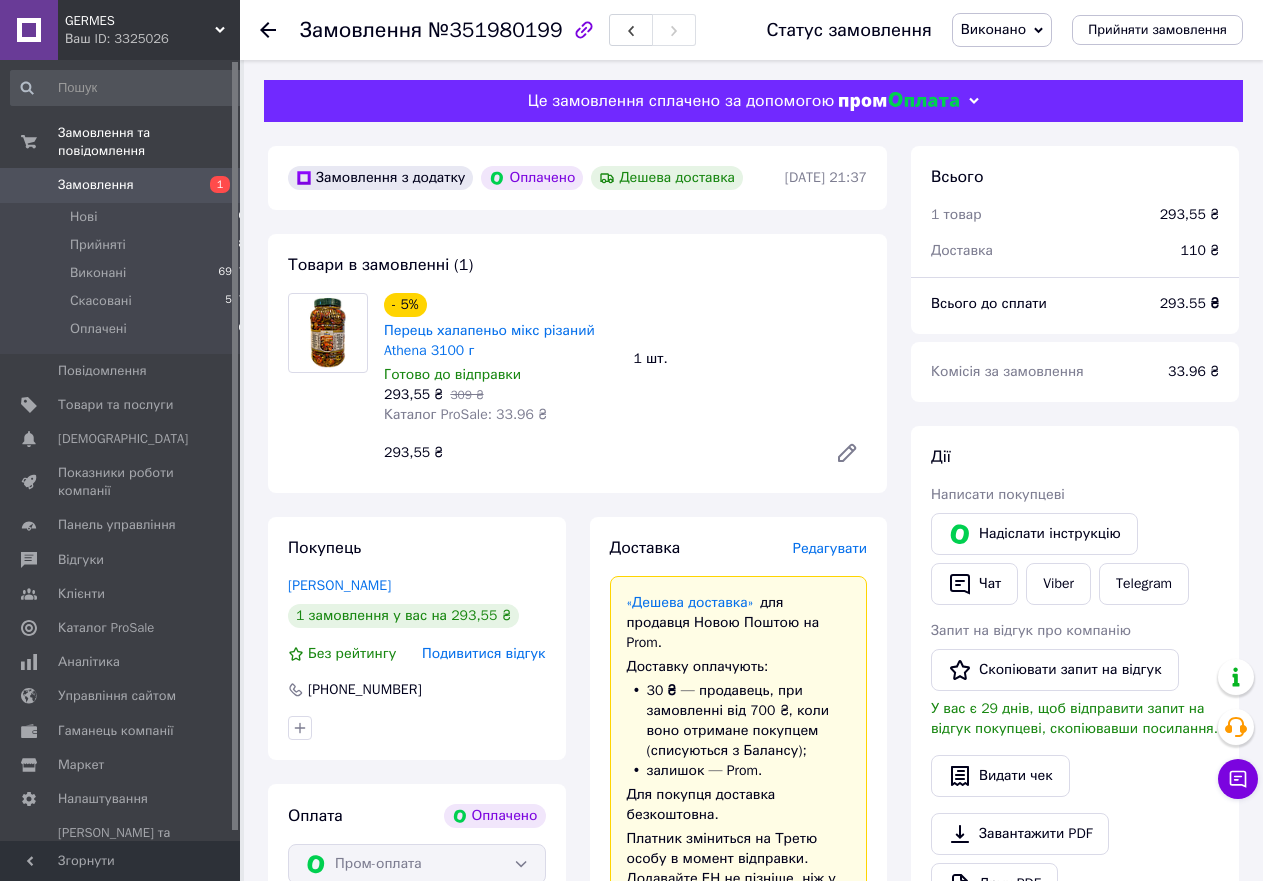 click 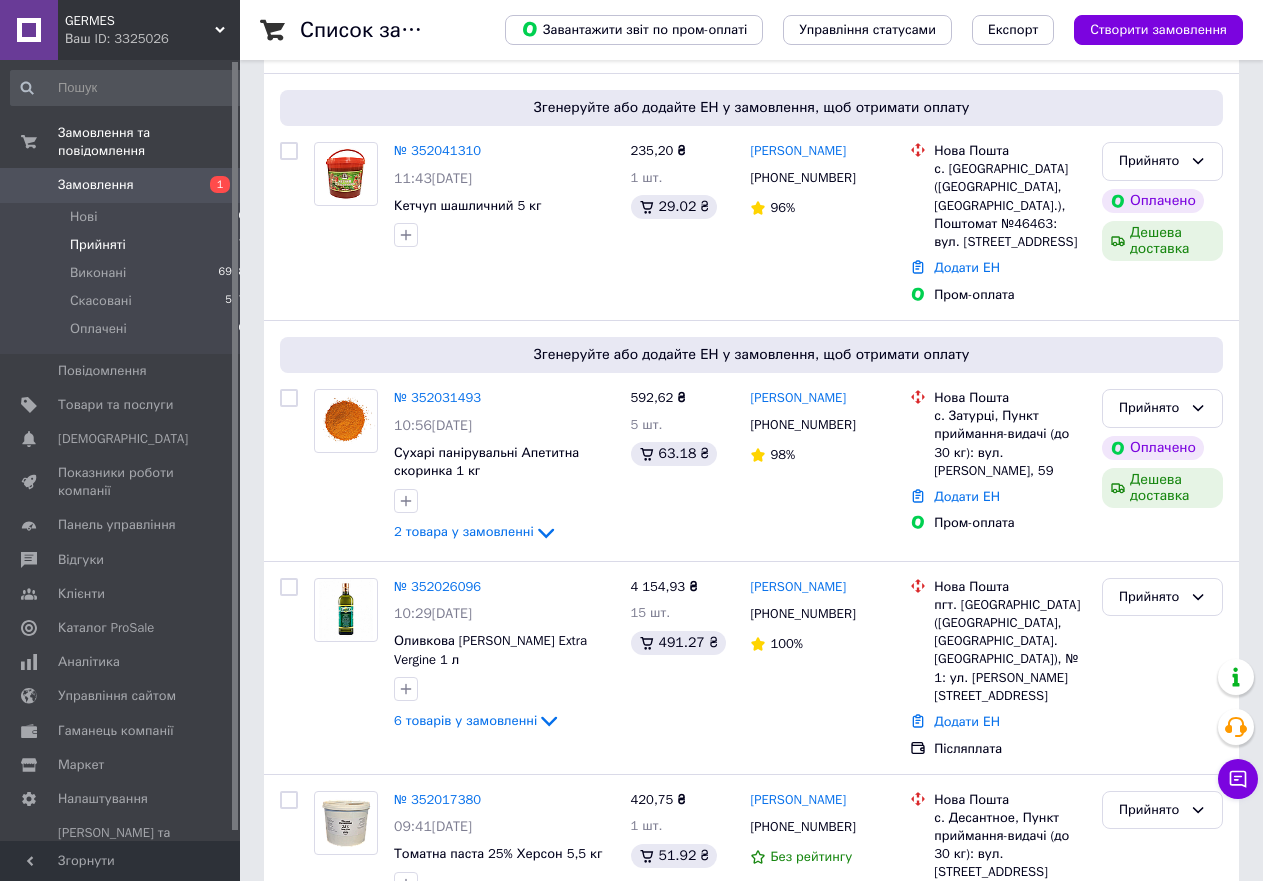 scroll, scrollTop: 816, scrollLeft: 0, axis: vertical 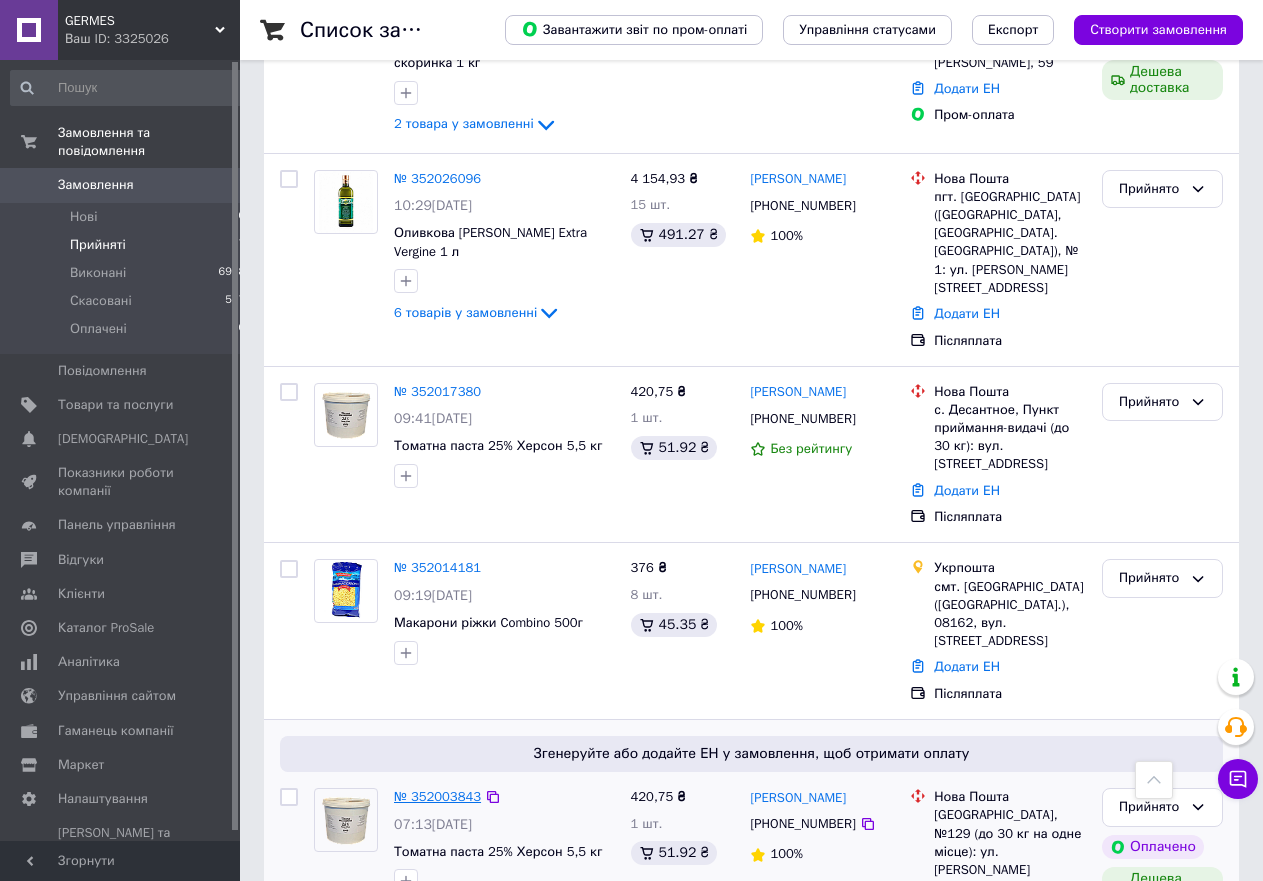 click on "№ 352003843" at bounding box center [437, 796] 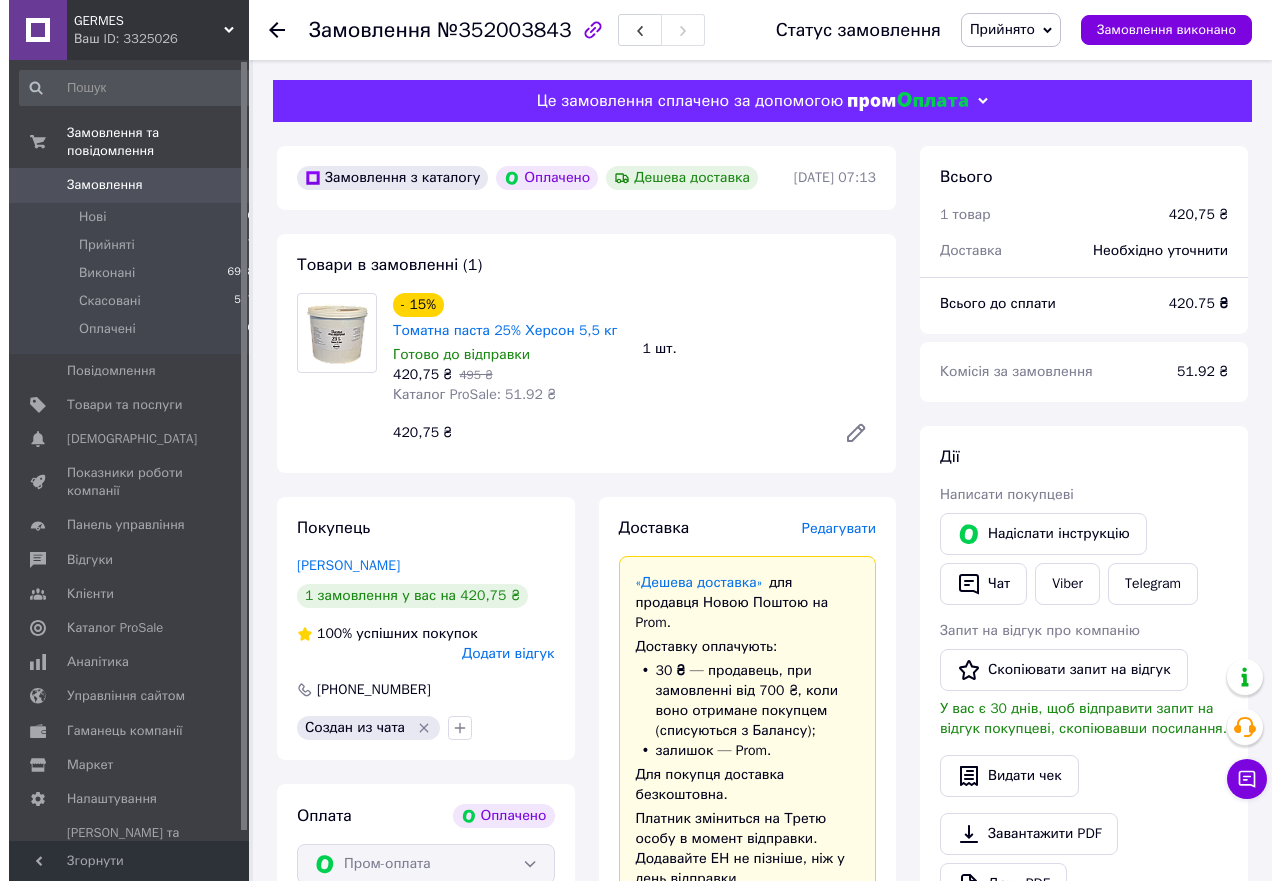 scroll, scrollTop: 204, scrollLeft: 0, axis: vertical 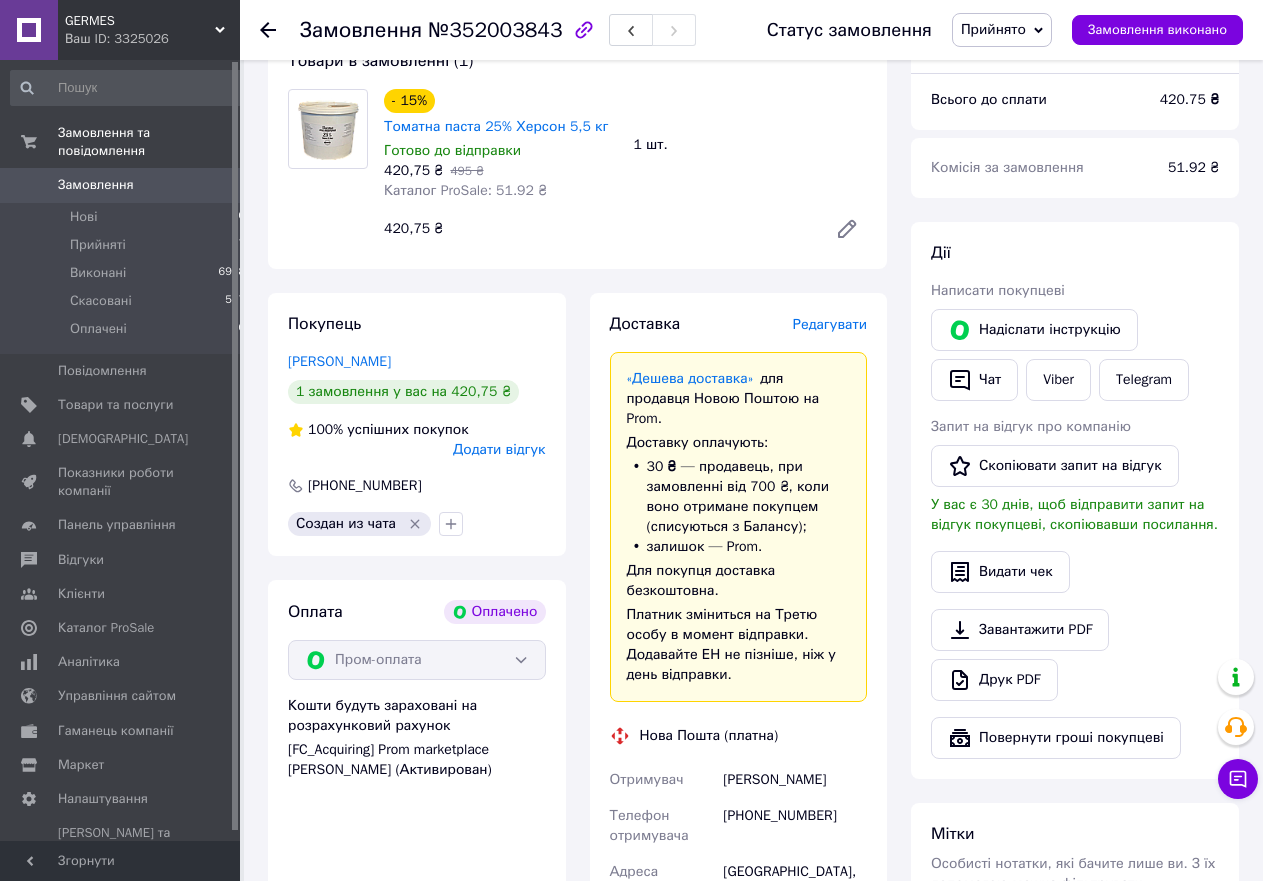 click on "Додати відгук" at bounding box center (499, 449) 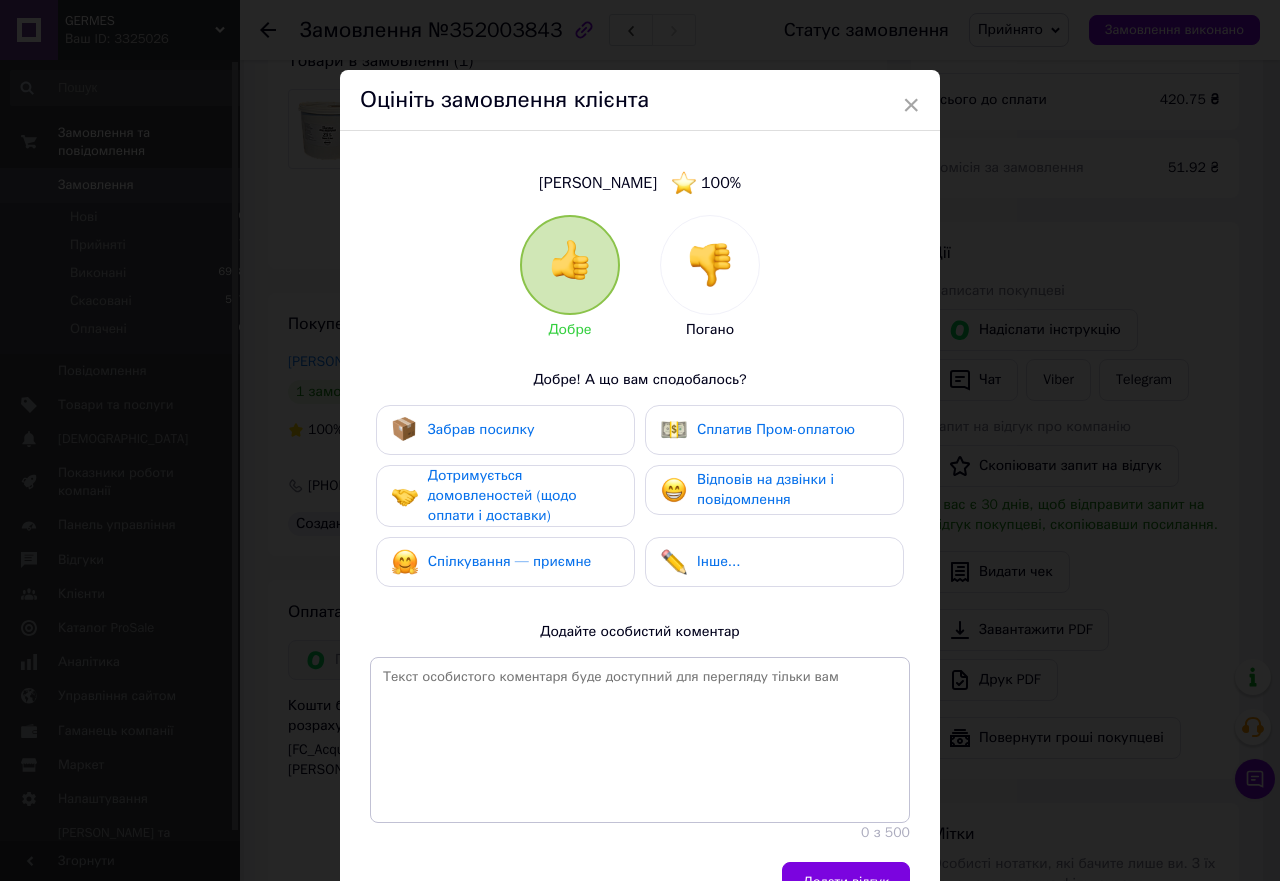 click on "Забрав посилку" at bounding box center (505, 430) 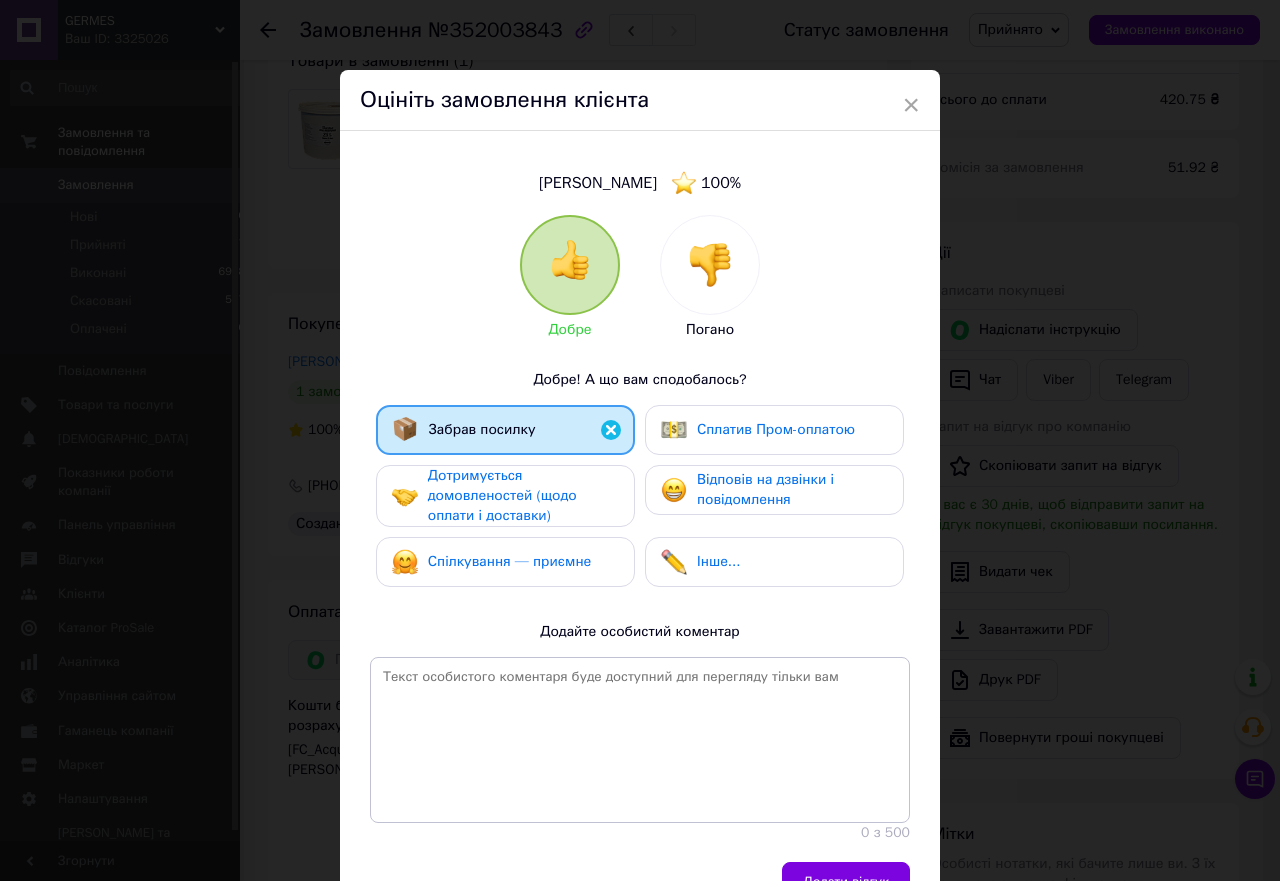 drag, startPoint x: 565, startPoint y: 489, endPoint x: 565, endPoint y: 502, distance: 13 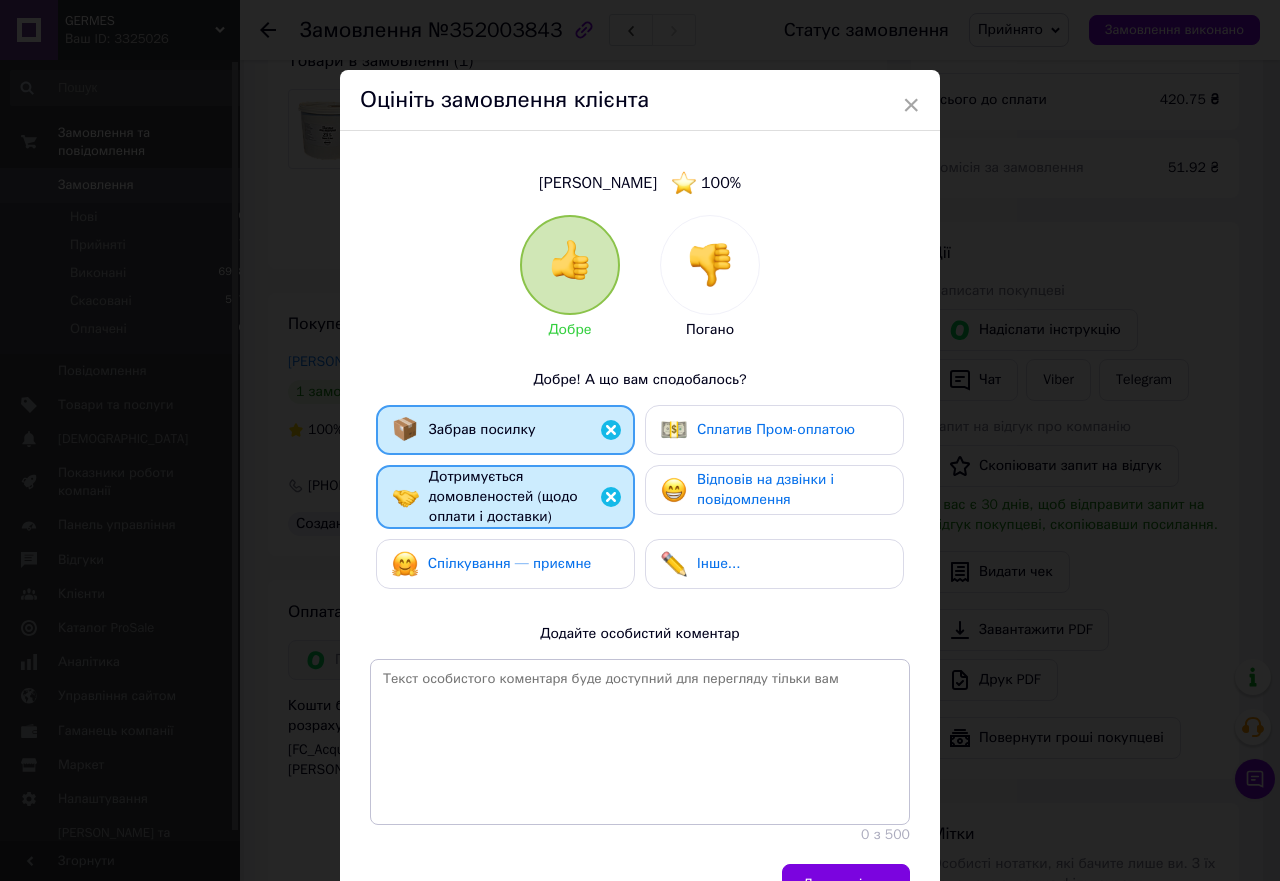 click on "Спілкування — приємне" at bounding box center [510, 563] 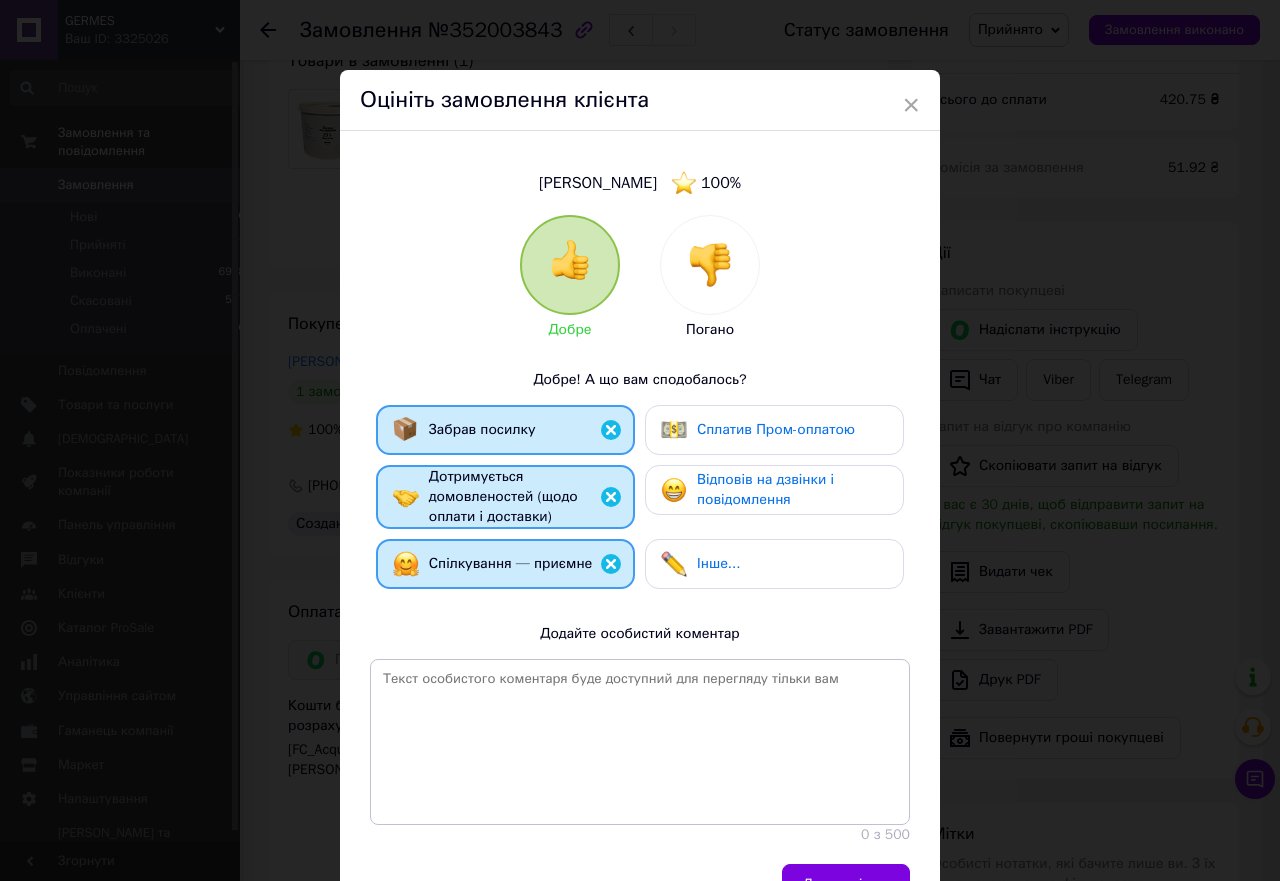 click on "Сплатив Пром-оплатою" at bounding box center [776, 429] 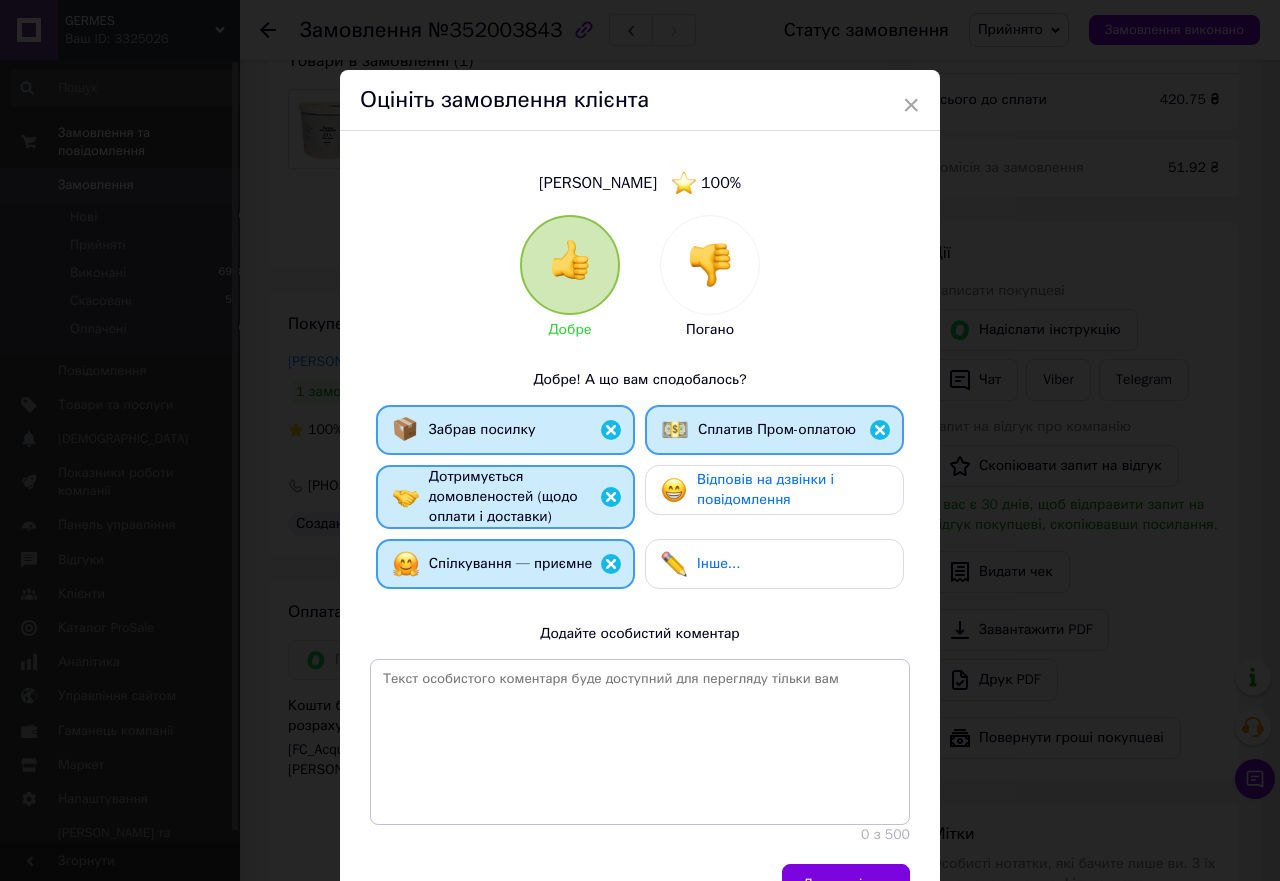 click on "Відповів на дзвінки і повідомлення" at bounding box center (792, 490) 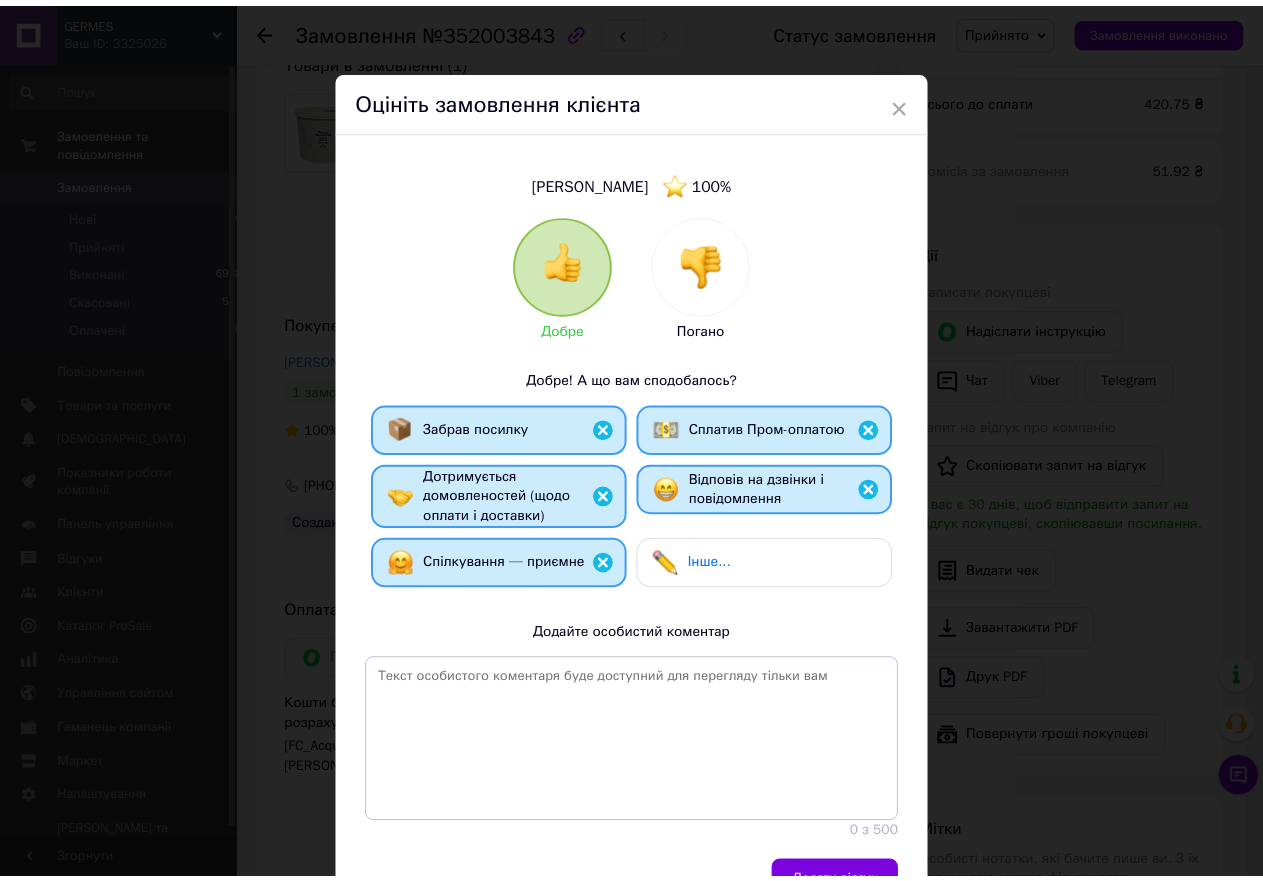 scroll, scrollTop: 137, scrollLeft: 0, axis: vertical 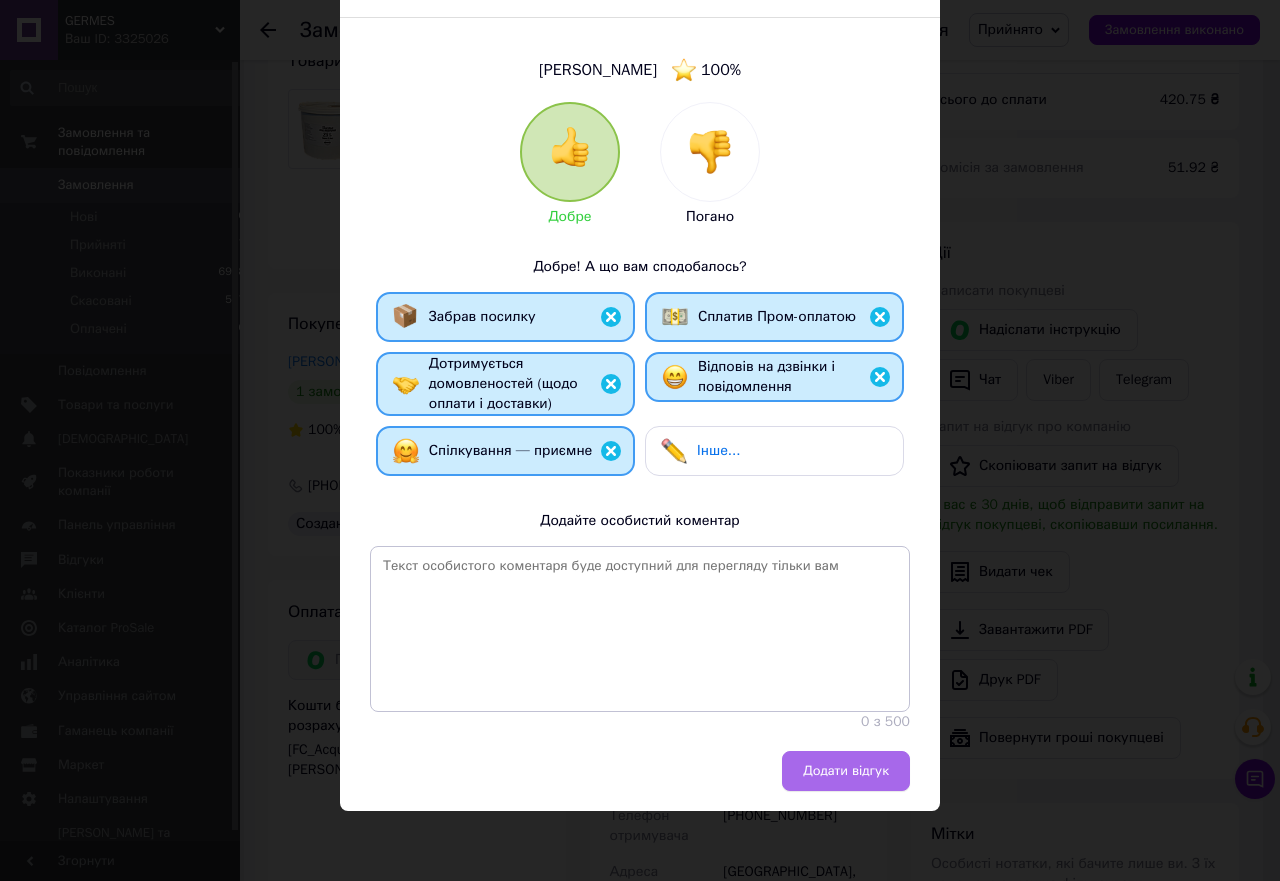 click on "Додати відгук" at bounding box center [846, 771] 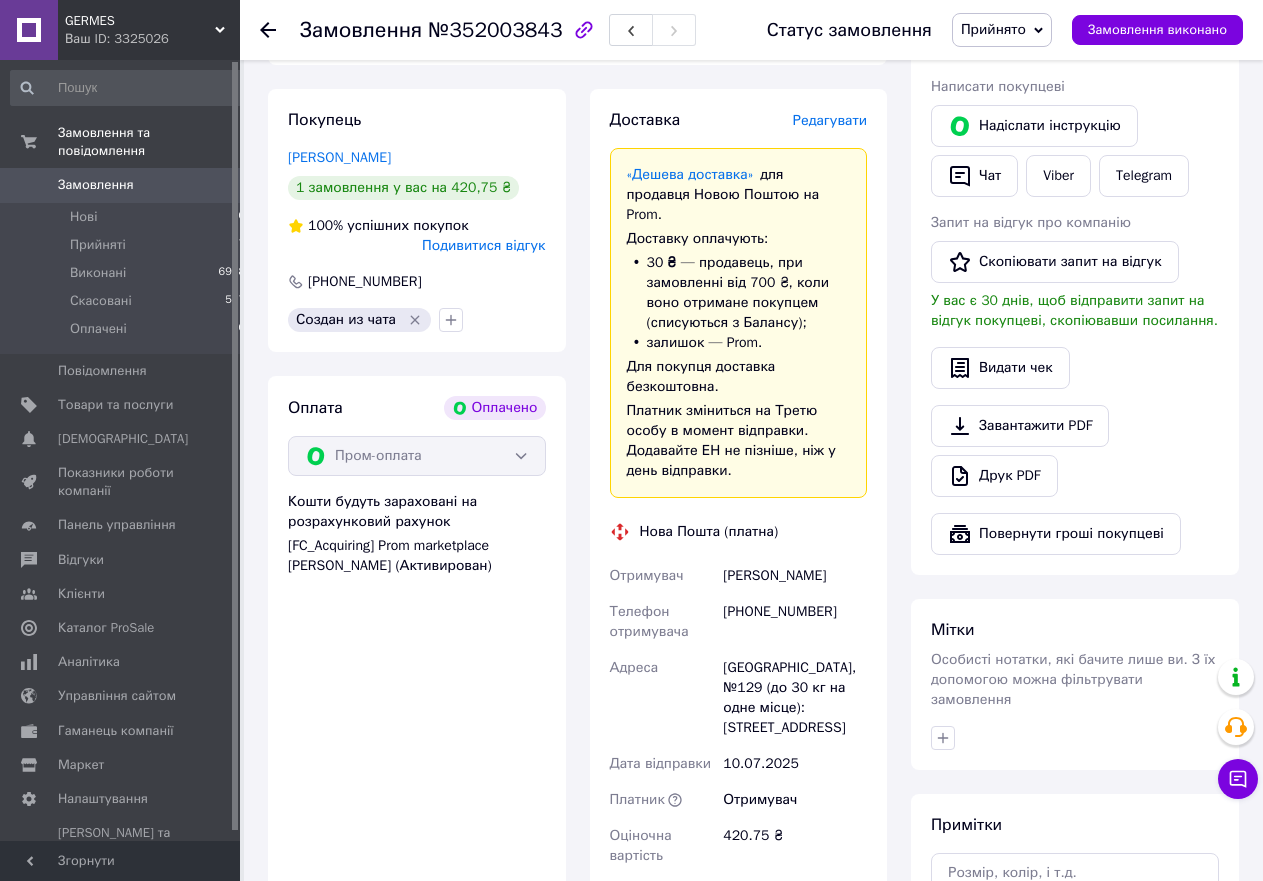 scroll, scrollTop: 510, scrollLeft: 0, axis: vertical 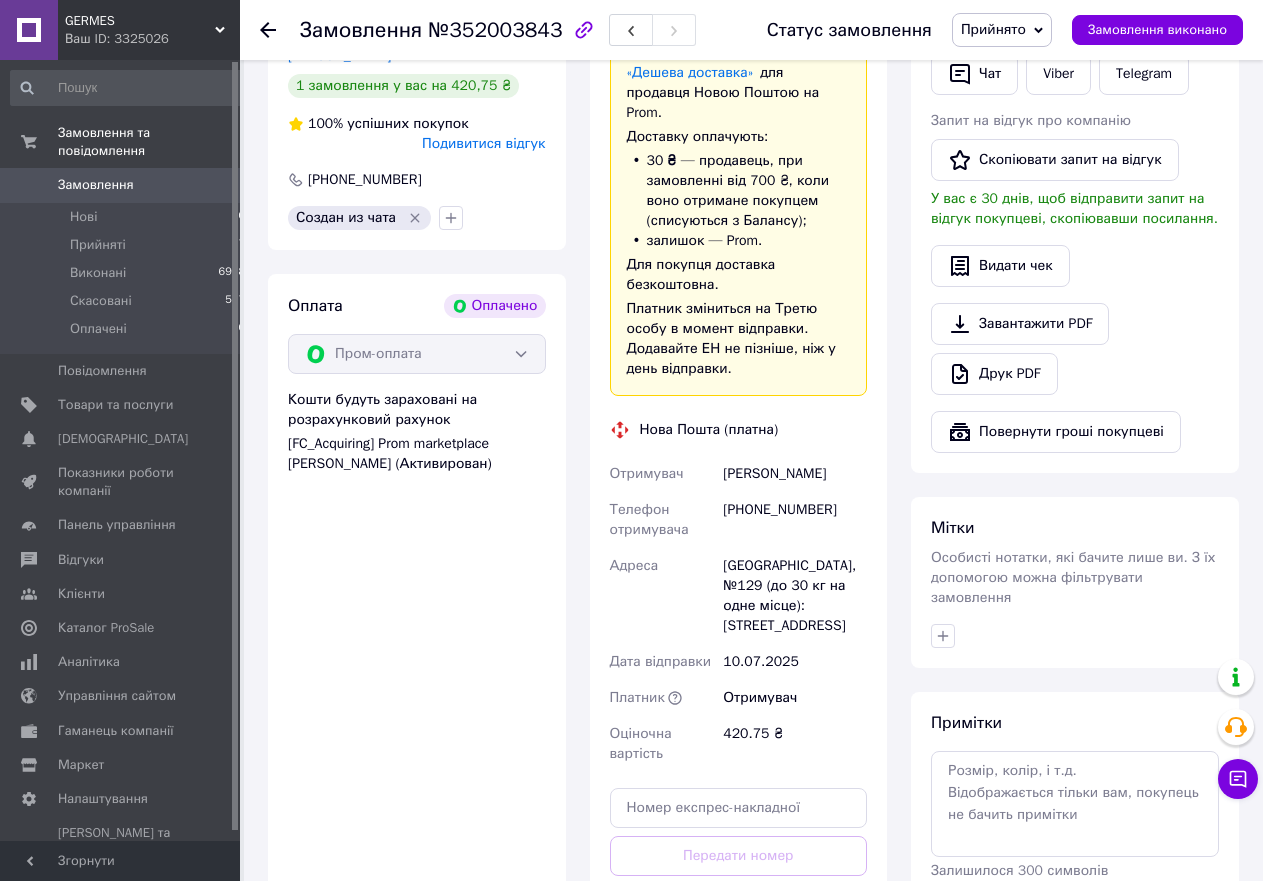 drag, startPoint x: 748, startPoint y: 493, endPoint x: 899, endPoint y: 494, distance: 151.00331 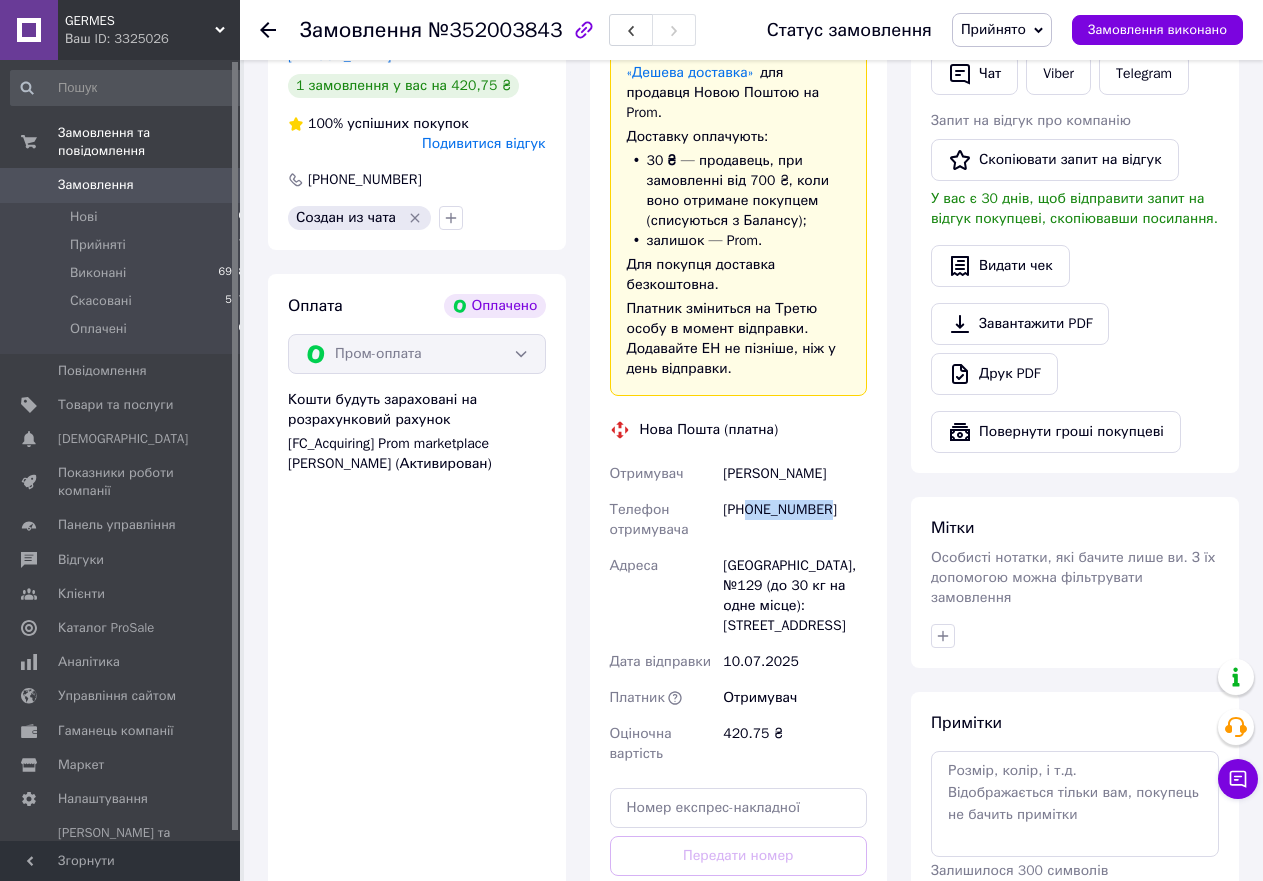 drag, startPoint x: 748, startPoint y: 492, endPoint x: 852, endPoint y: 509, distance: 105.380264 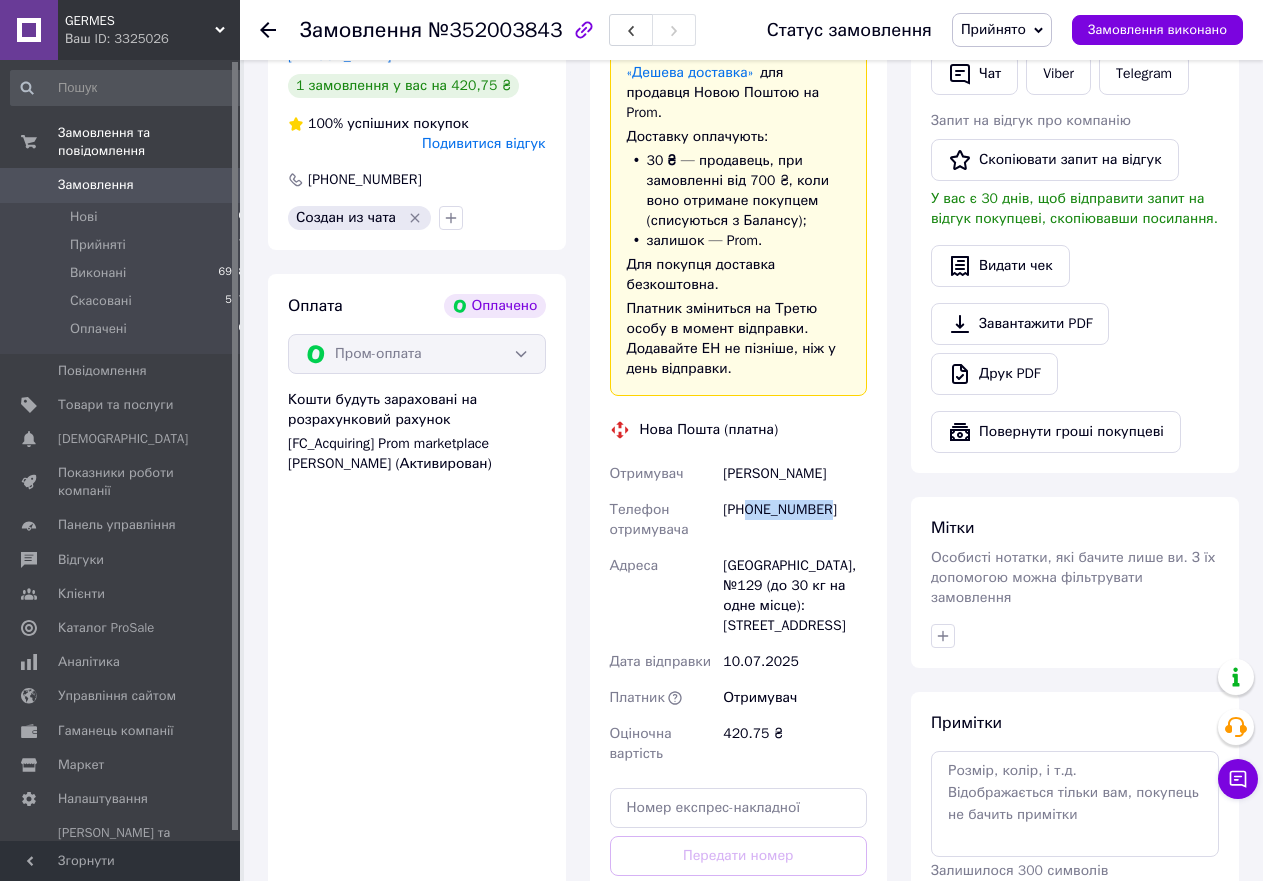 click on "[PHONE_NUMBER]" at bounding box center [795, 520] 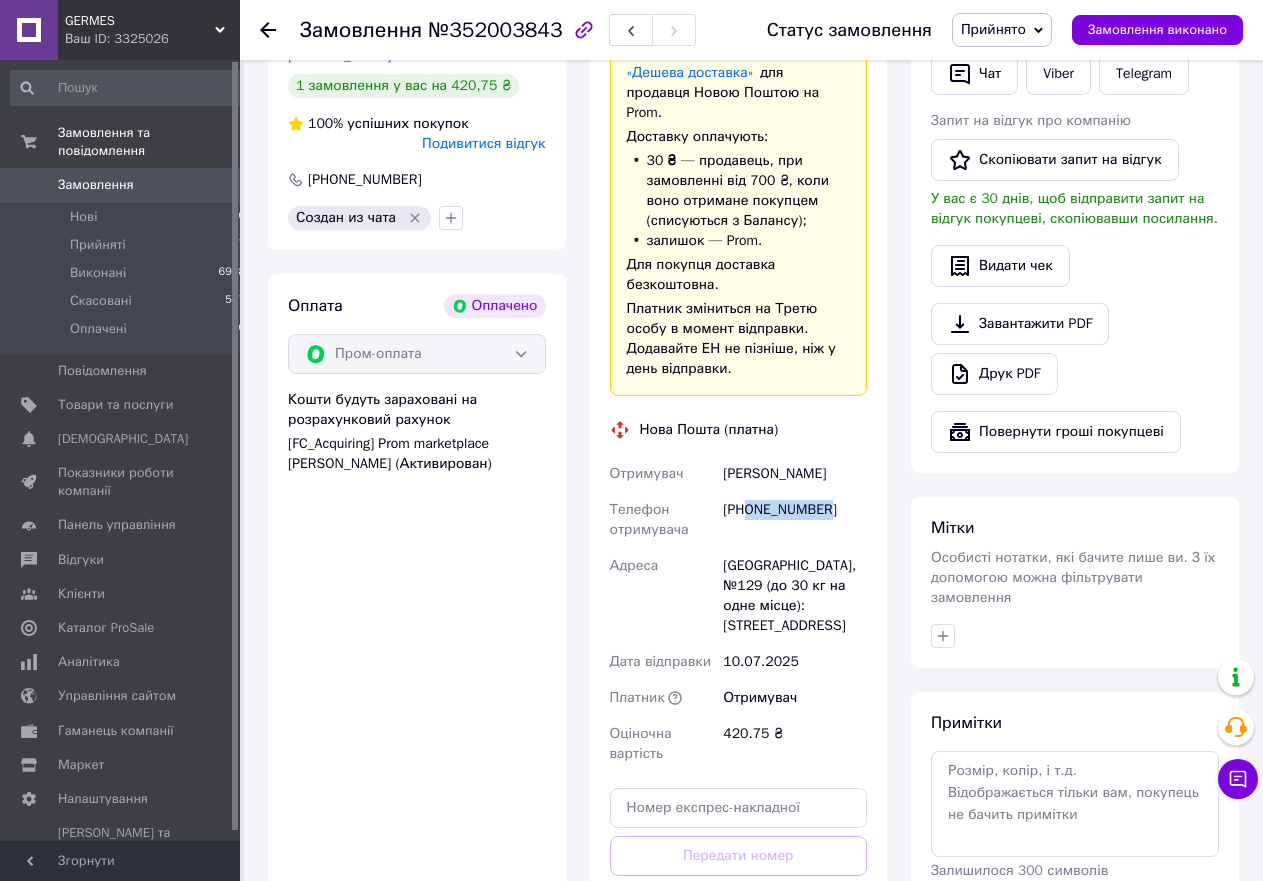 copy on "0677818844" 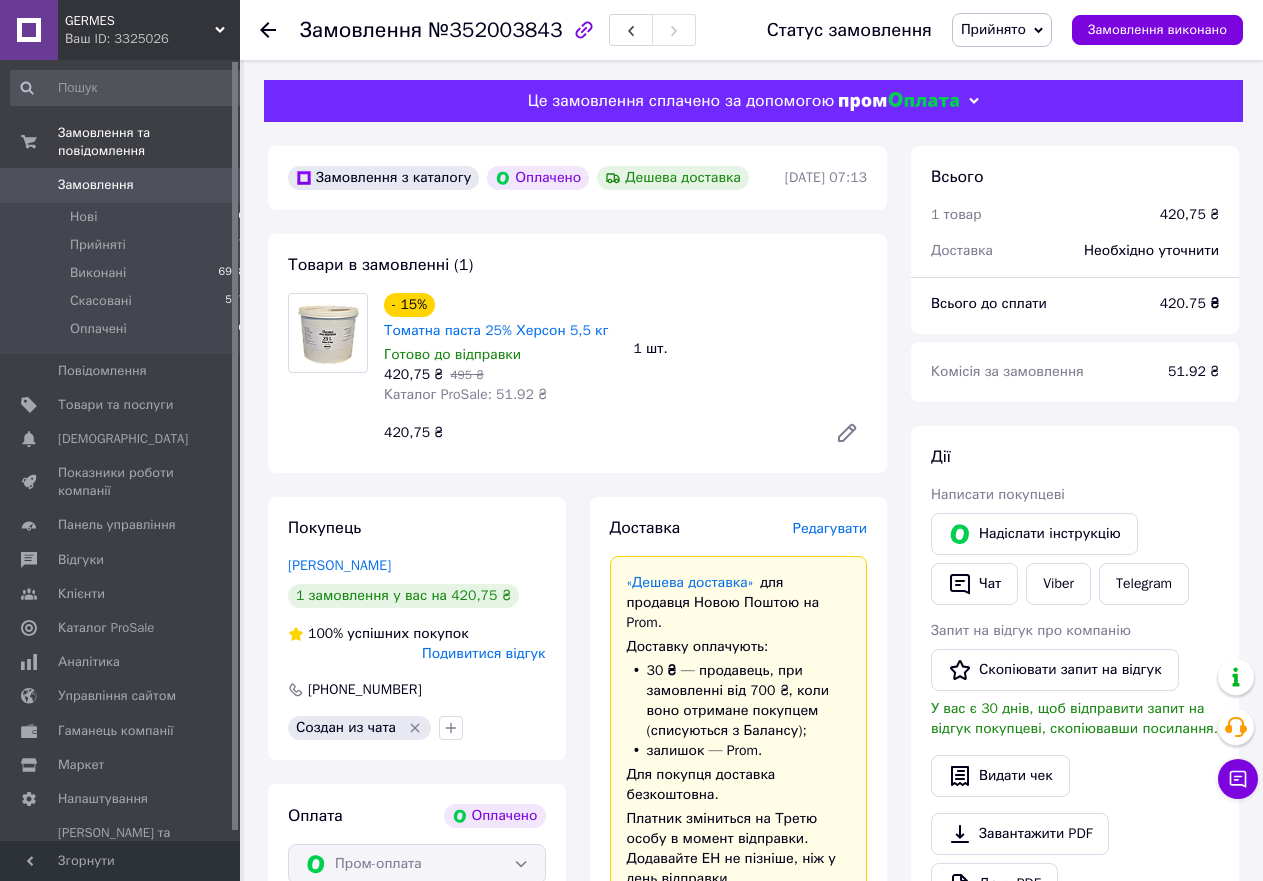 scroll, scrollTop: 886, scrollLeft: 0, axis: vertical 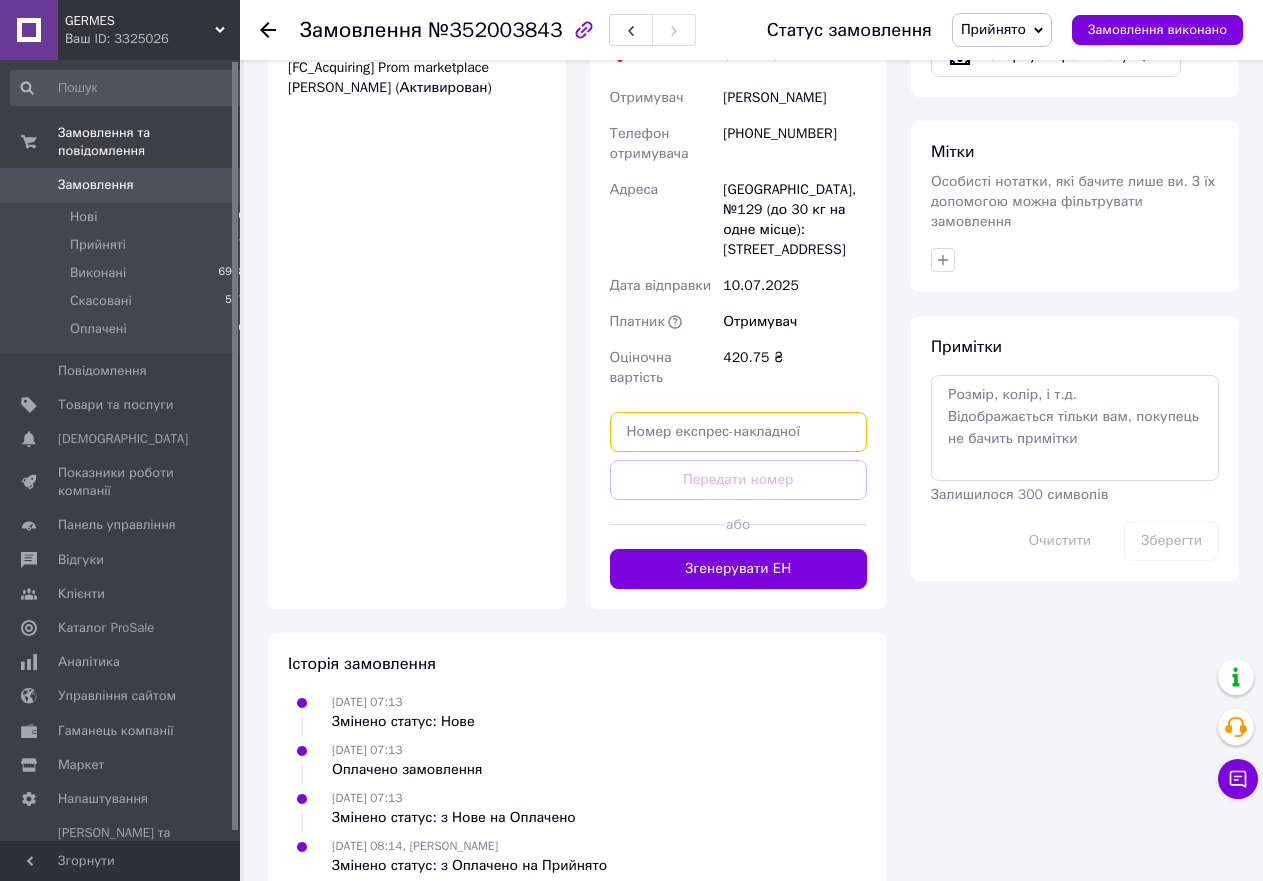 paste on "20451203038881" 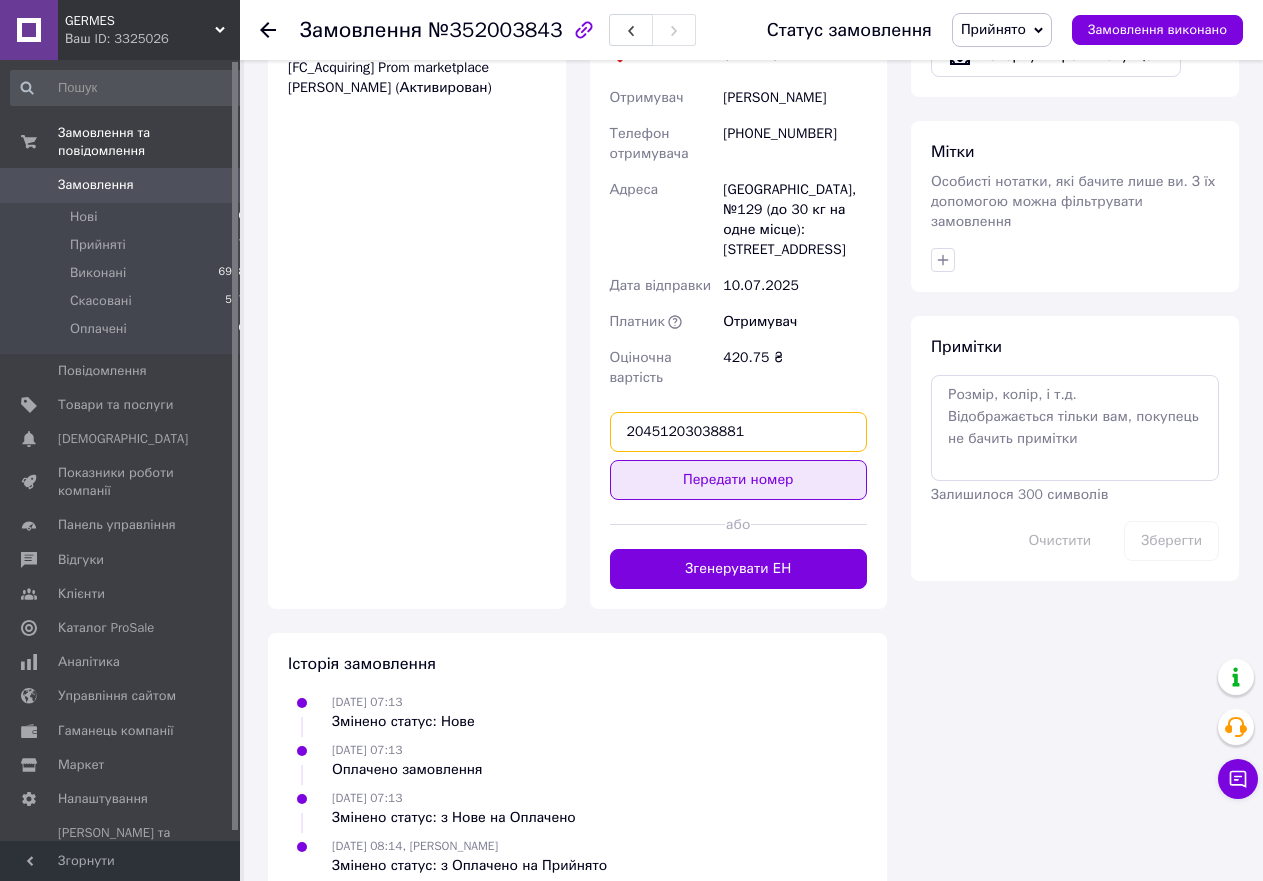 type on "20451203038881" 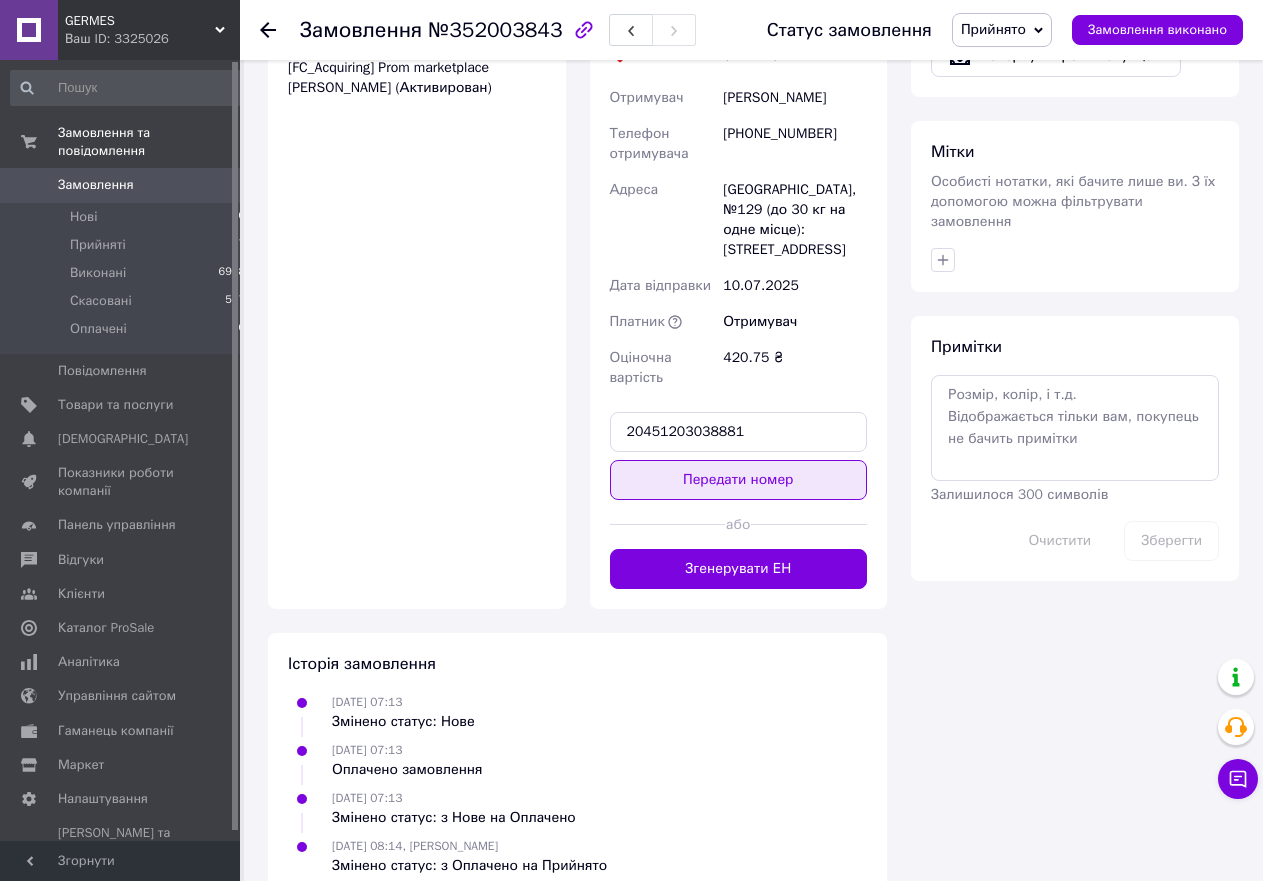 click on "Передати номер" at bounding box center (739, 480) 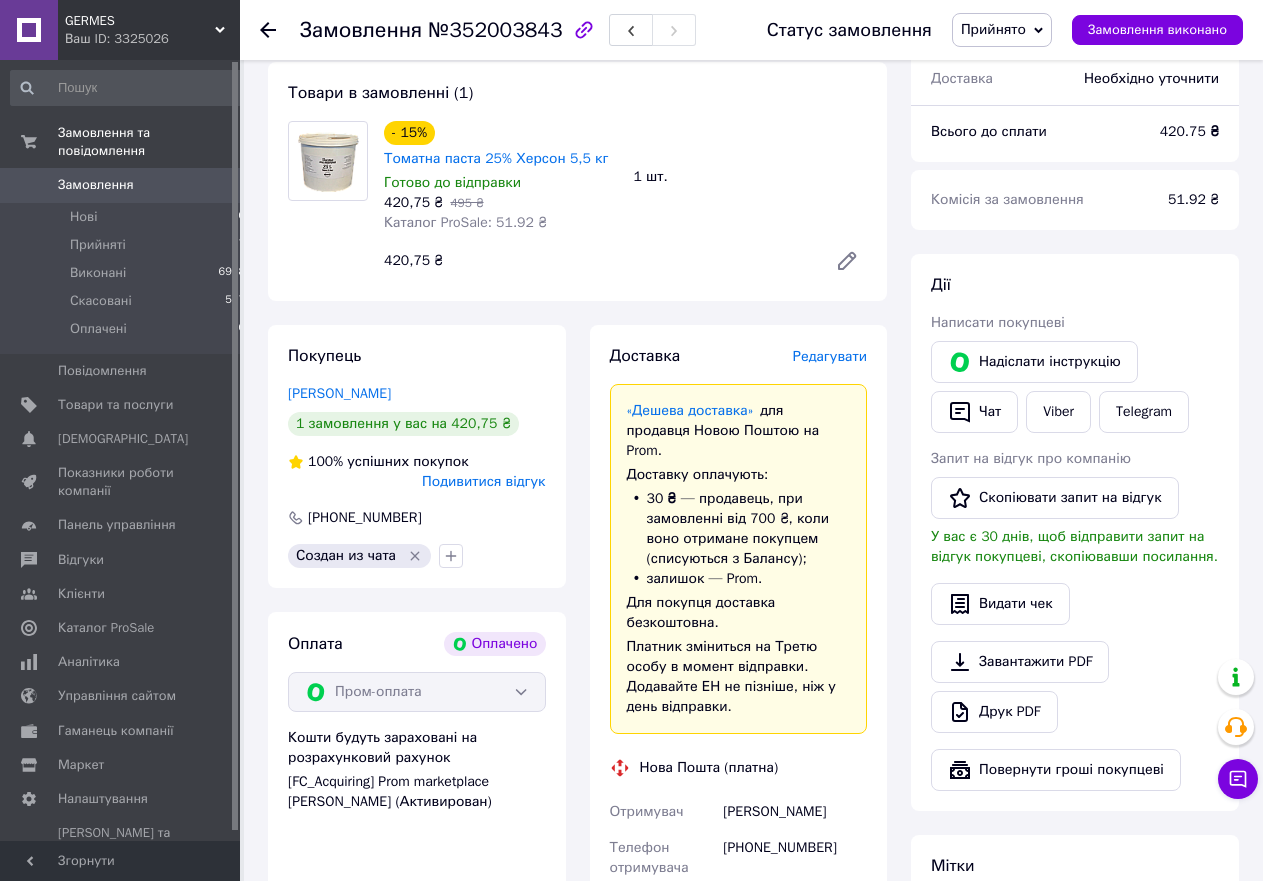scroll, scrollTop: 0, scrollLeft: 0, axis: both 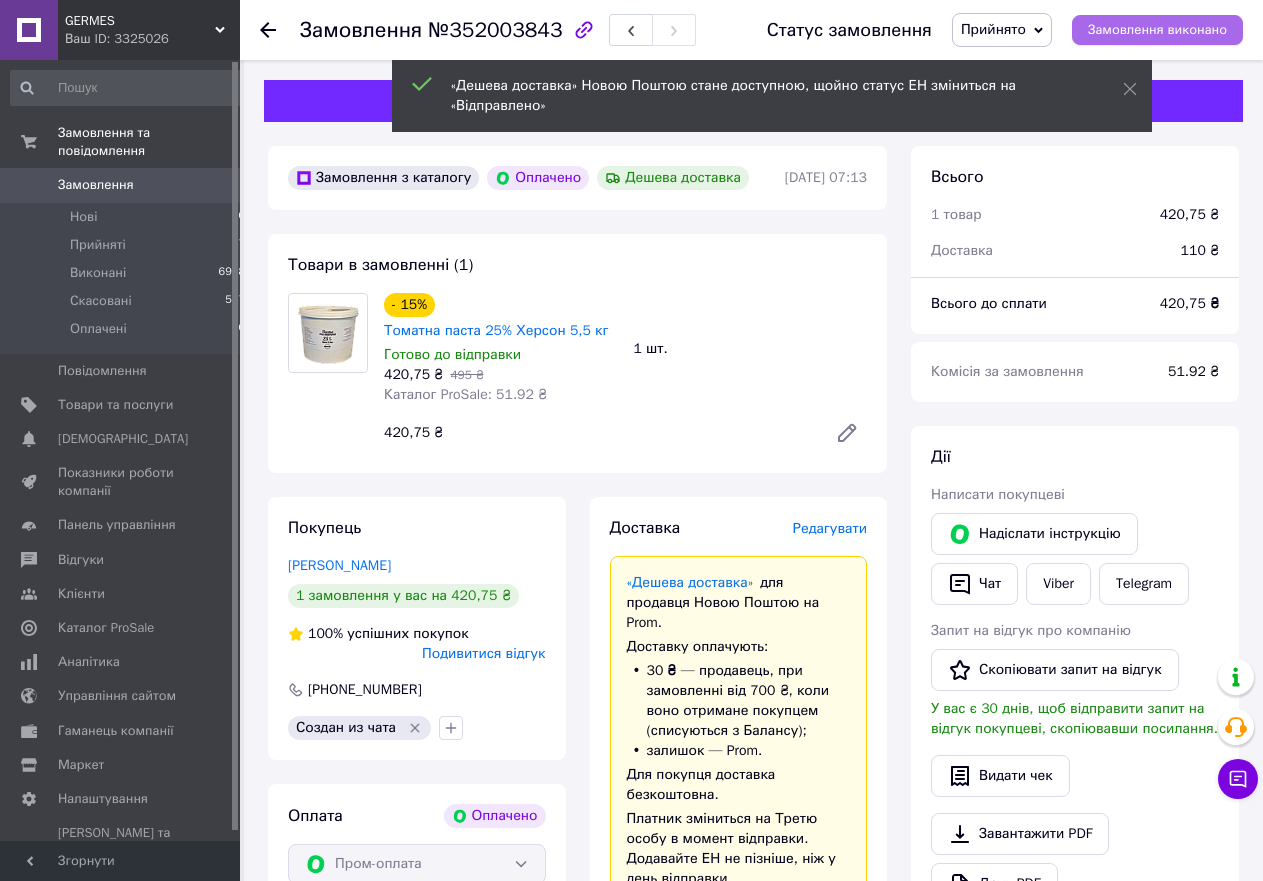 click on "Замовлення виконано" at bounding box center [1157, 30] 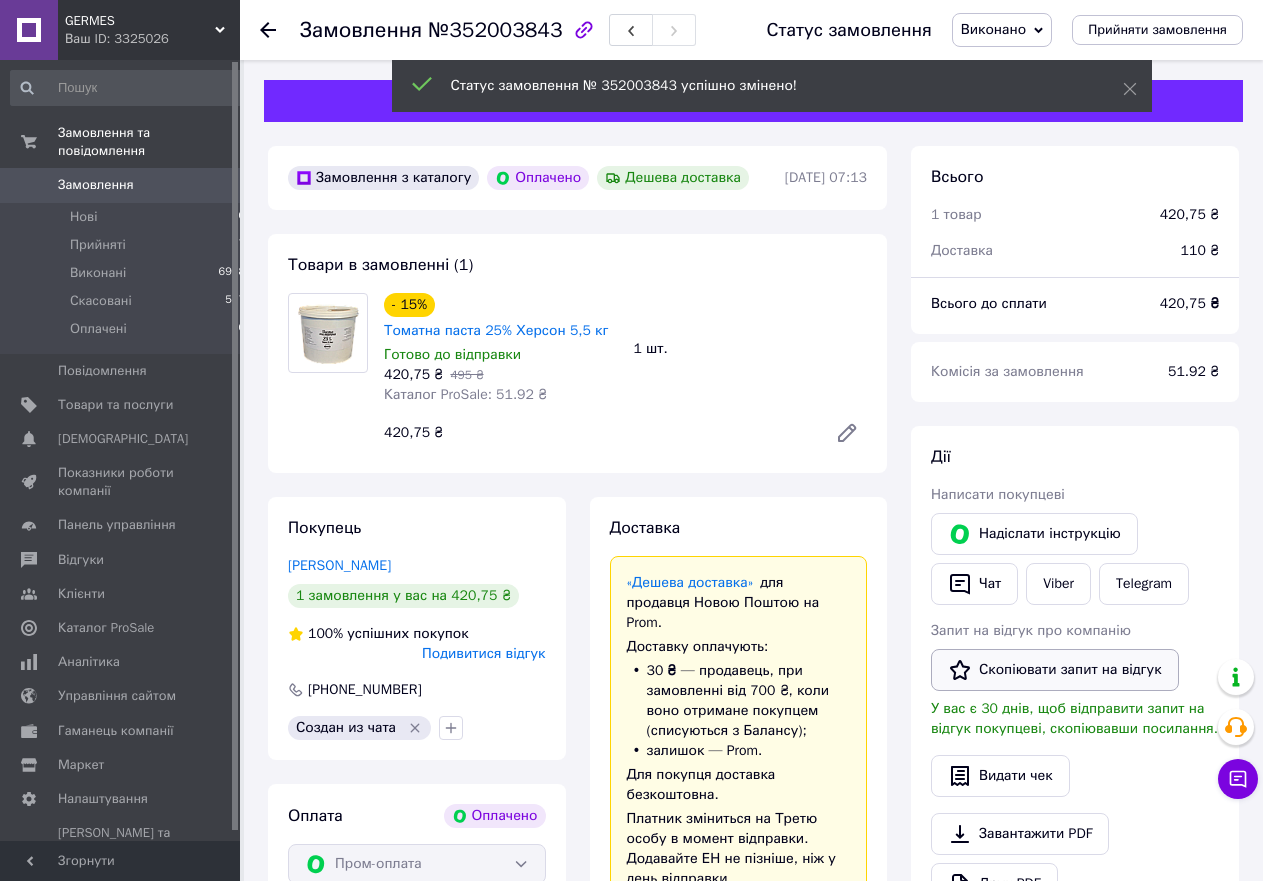 click on "Скопіювати запит на відгук" at bounding box center (1055, 670) 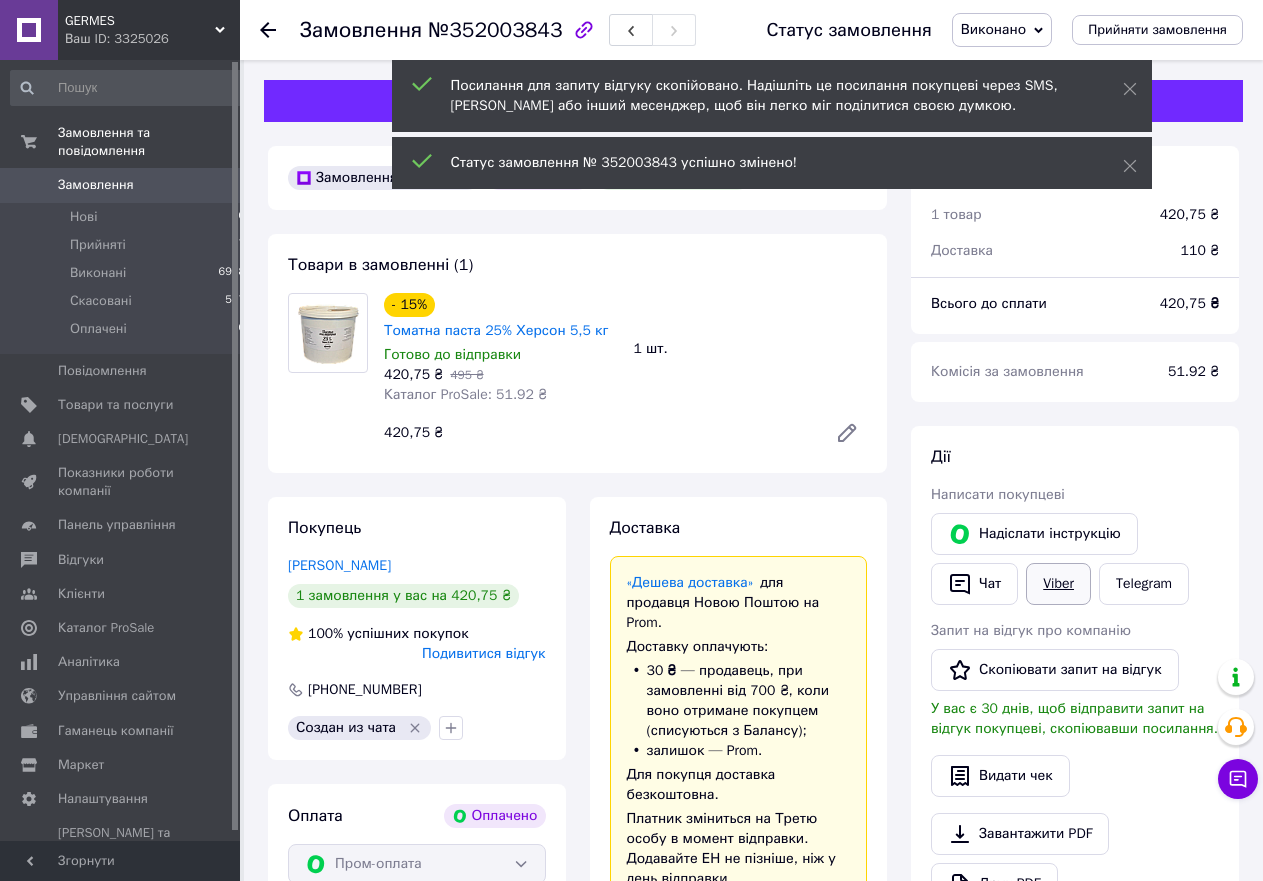 click on "Viber" at bounding box center (1058, 584) 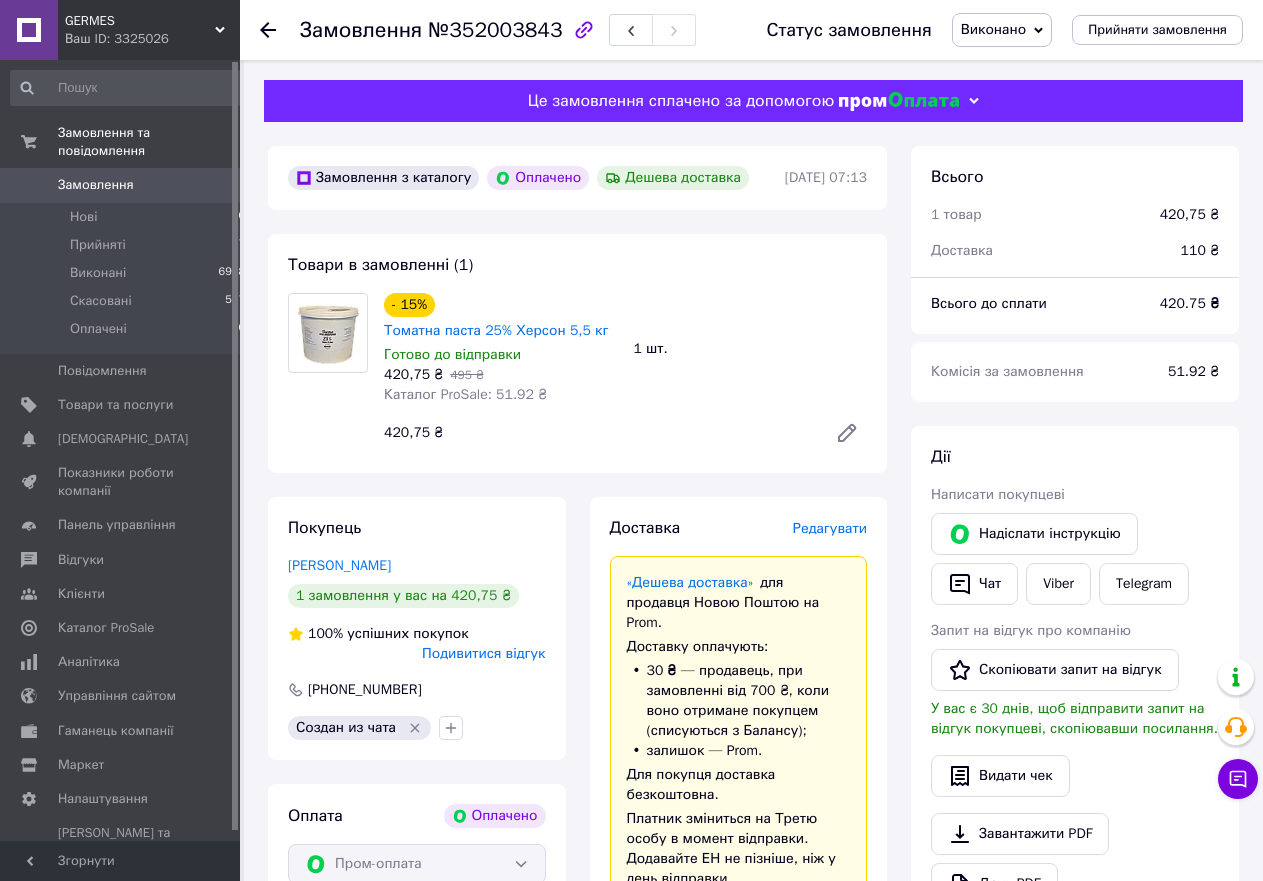 click at bounding box center (280, 30) 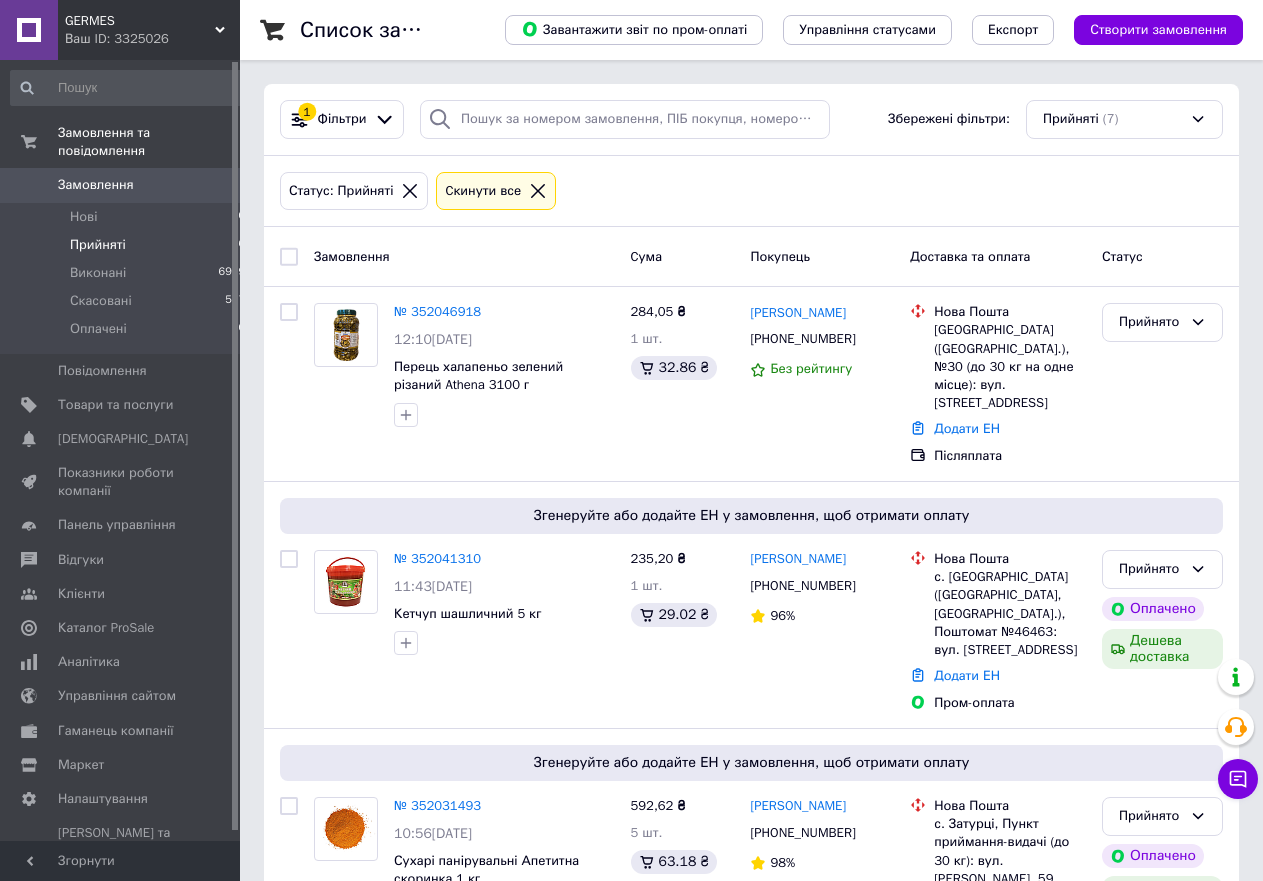 scroll, scrollTop: 606, scrollLeft: 0, axis: vertical 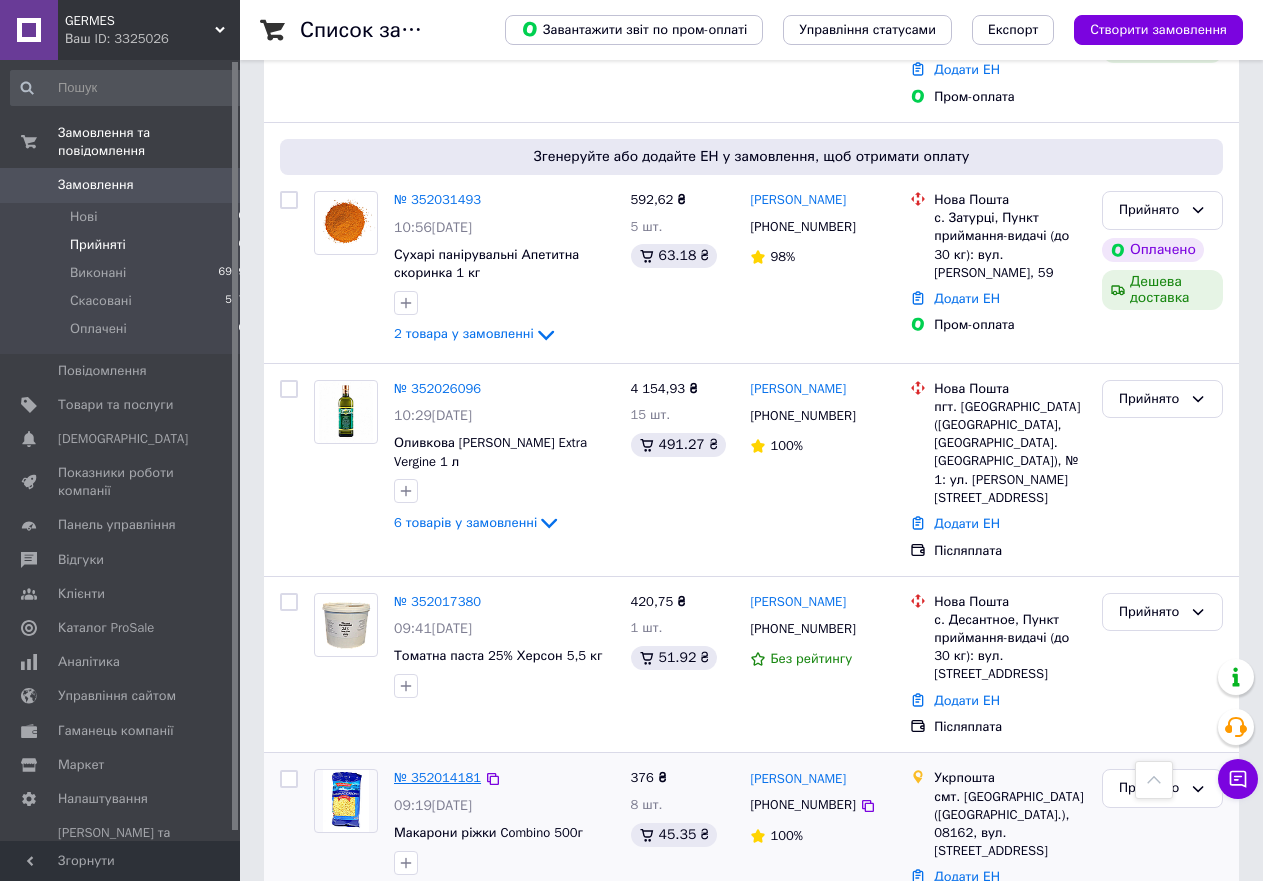 click on "№ 352014181" at bounding box center (437, 777) 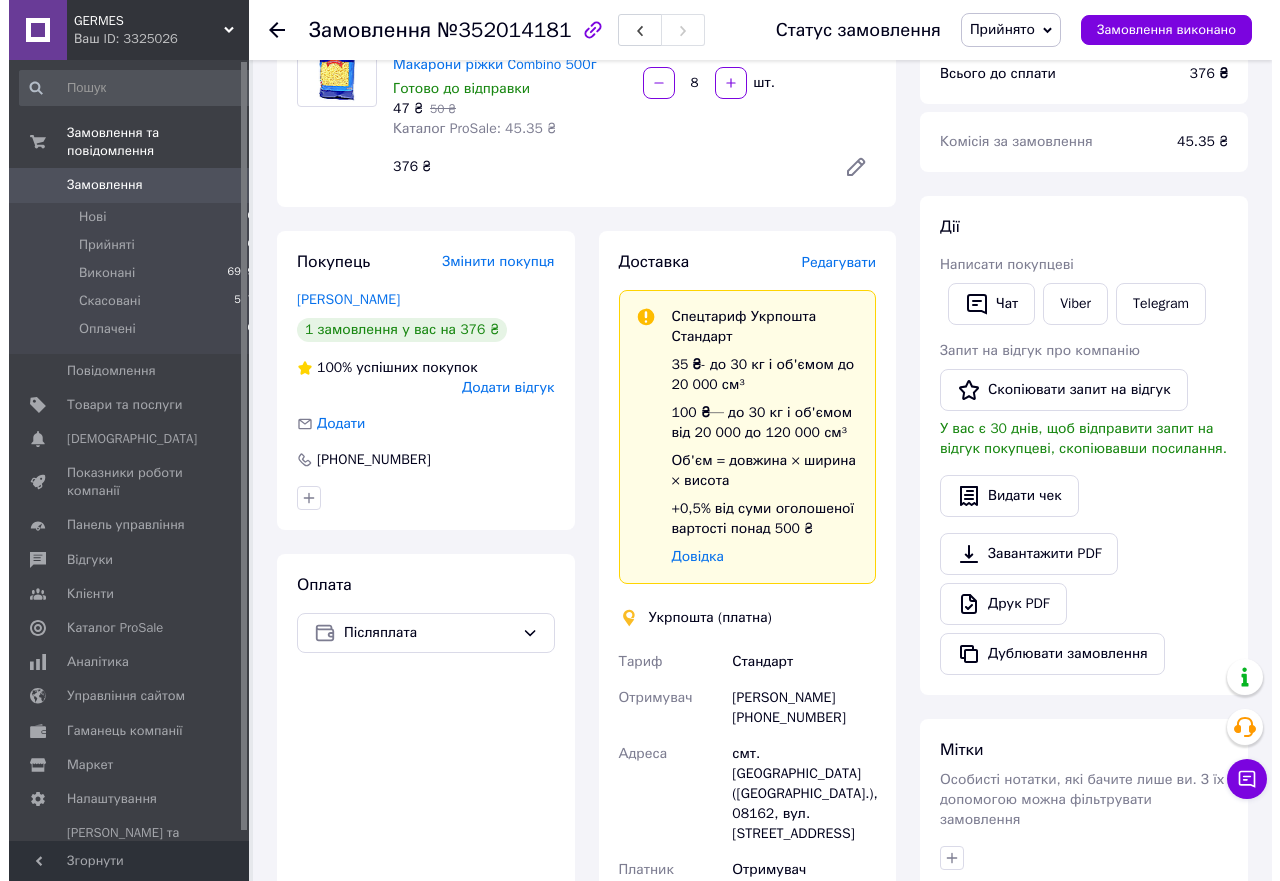 scroll, scrollTop: 306, scrollLeft: 0, axis: vertical 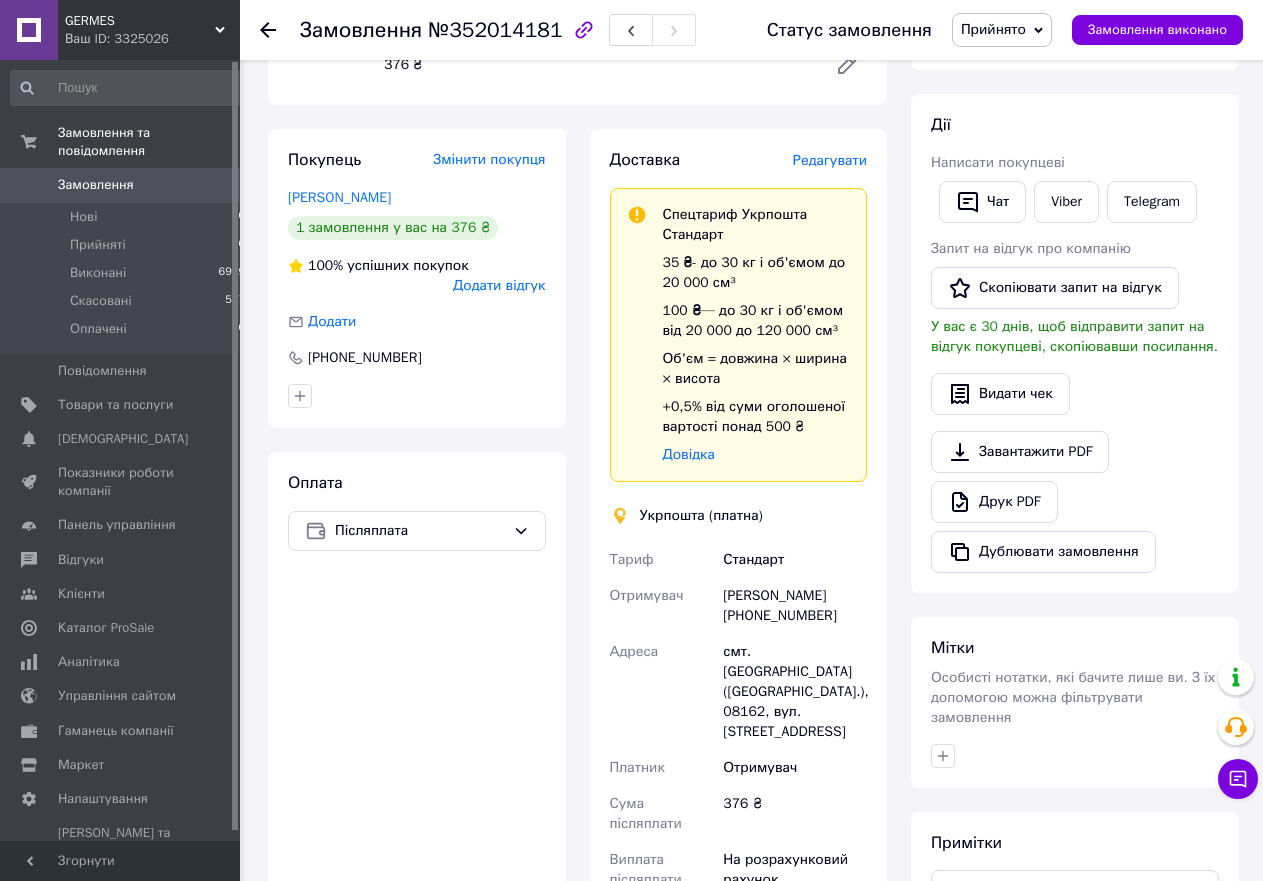 click on "Додати відгук" at bounding box center [499, 285] 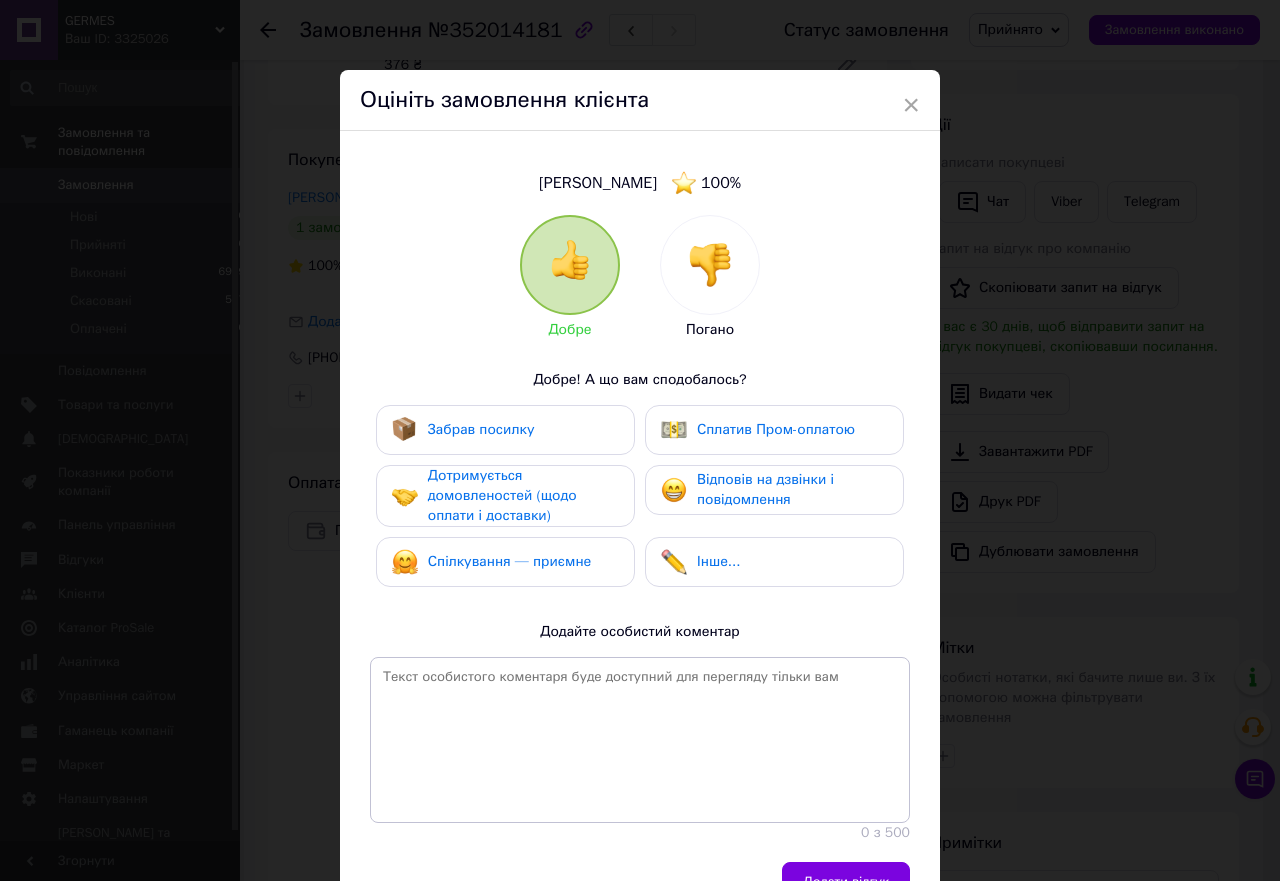 drag, startPoint x: 546, startPoint y: 432, endPoint x: 550, endPoint y: 467, distance: 35.22783 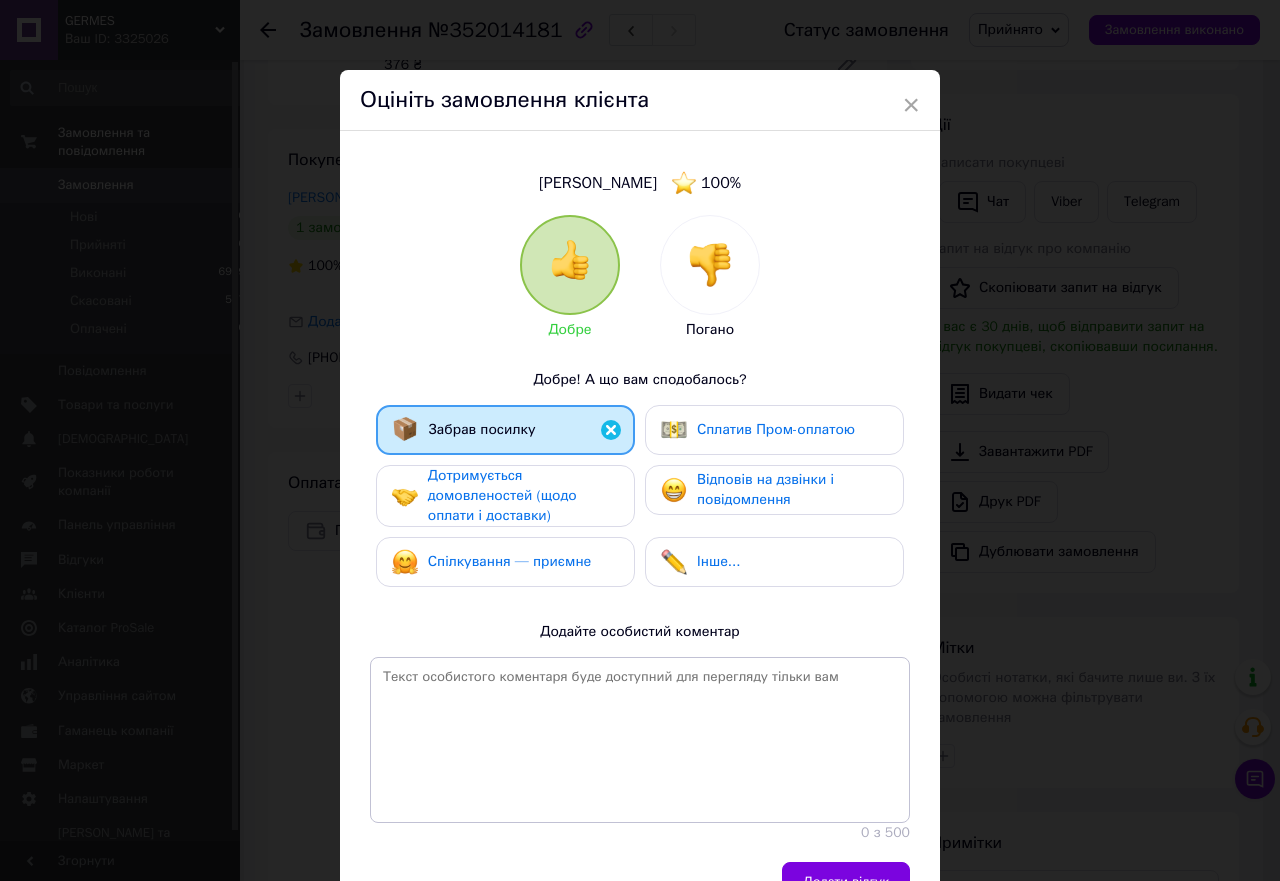 drag, startPoint x: 555, startPoint y: 497, endPoint x: 563, endPoint y: 551, distance: 54.589375 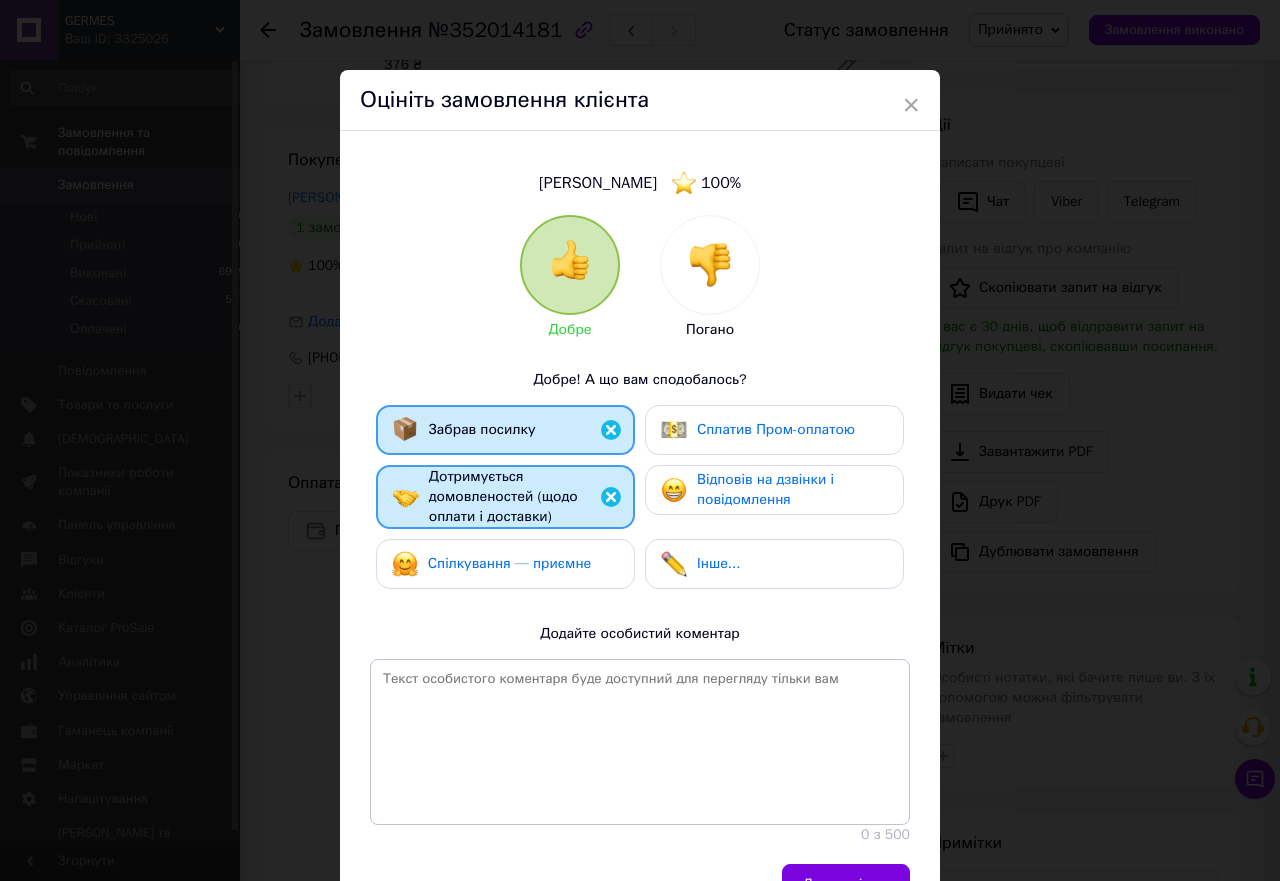 click on "Спілкування — приємне" at bounding box center [510, 563] 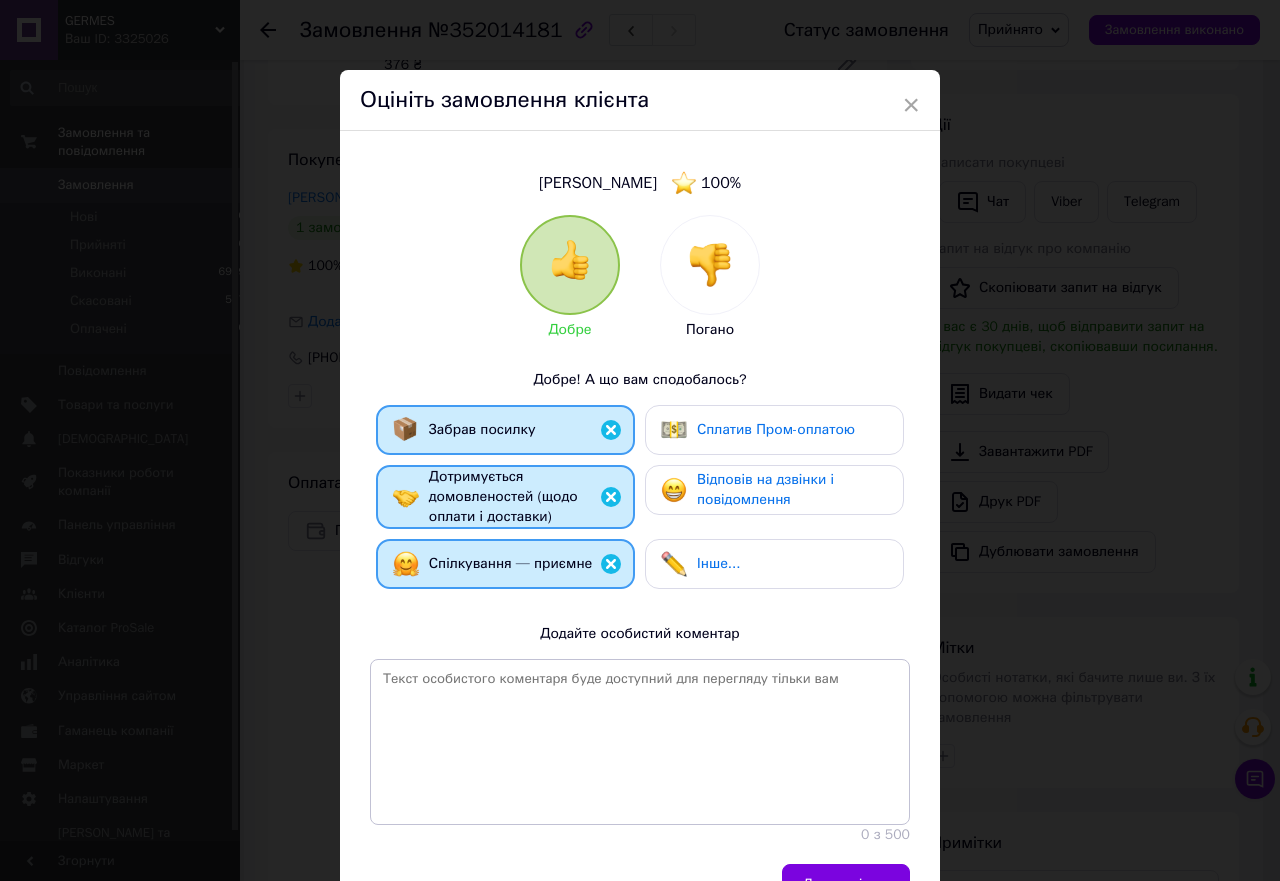 click on "Забрав посилку Сплатив Пром-оплатою Дотримується домовленостей (щодо оплати і доставки) Відповів на дзвінки і повідомлення Спілкування — приємне Інше..." at bounding box center [640, 502] 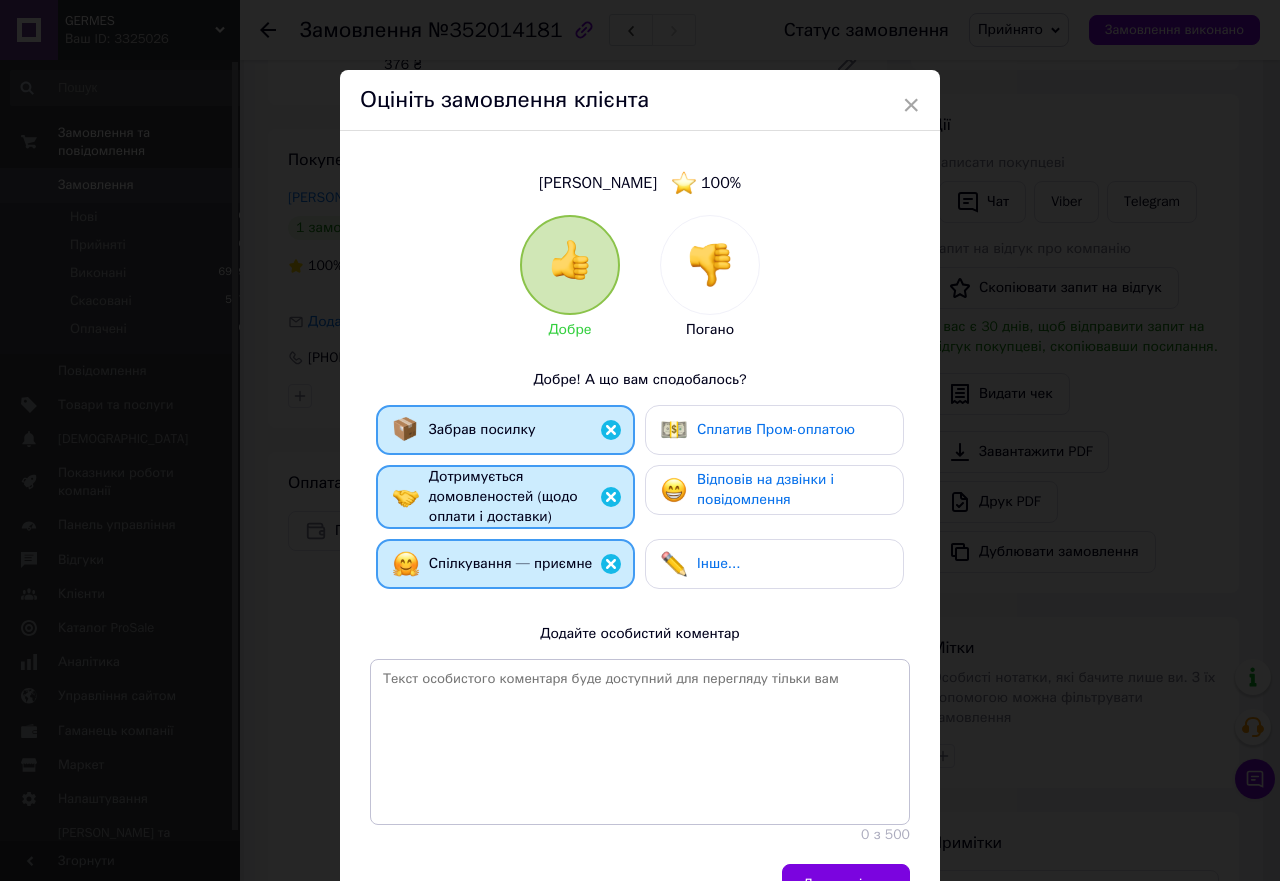 click on "Відповів на дзвінки і повідомлення" at bounding box center (765, 489) 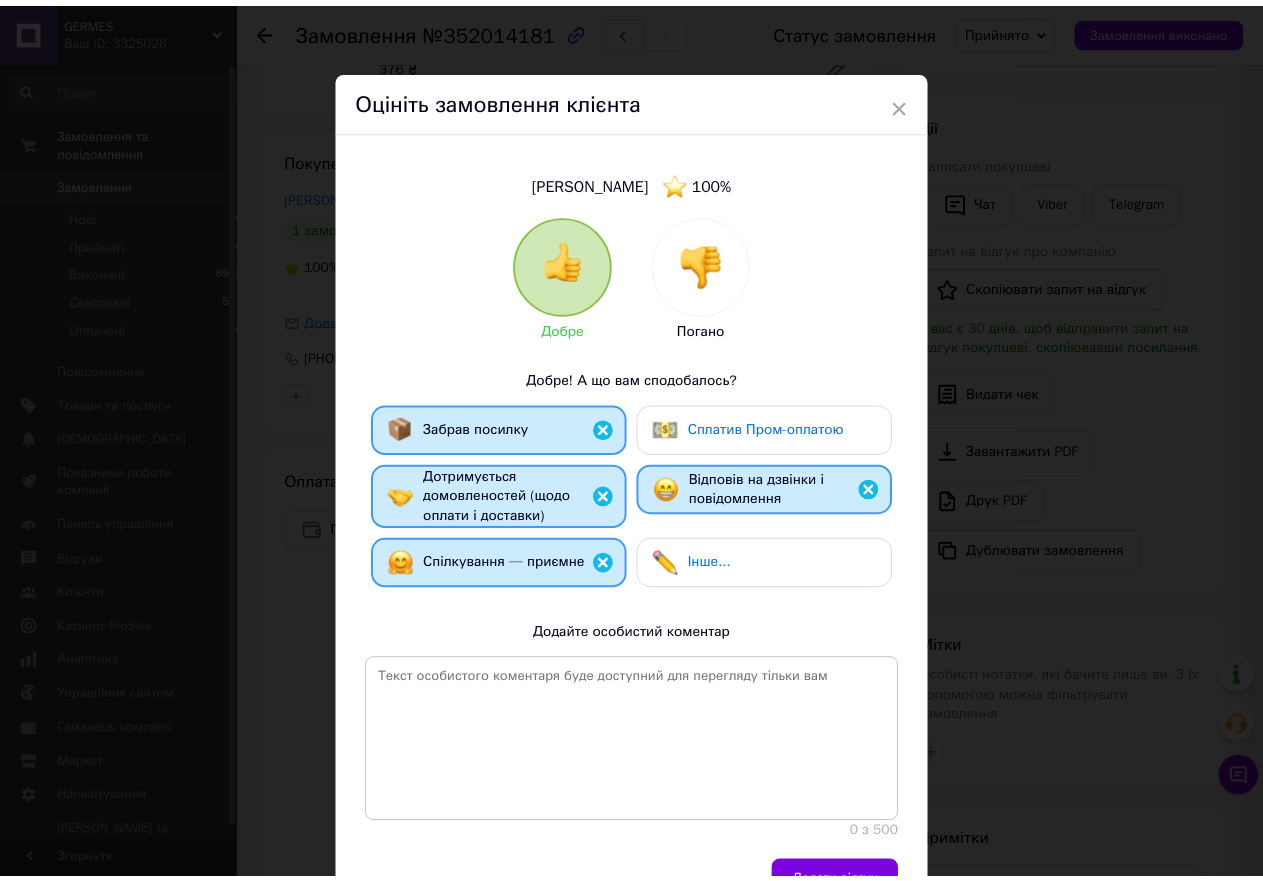scroll, scrollTop: 137, scrollLeft: 0, axis: vertical 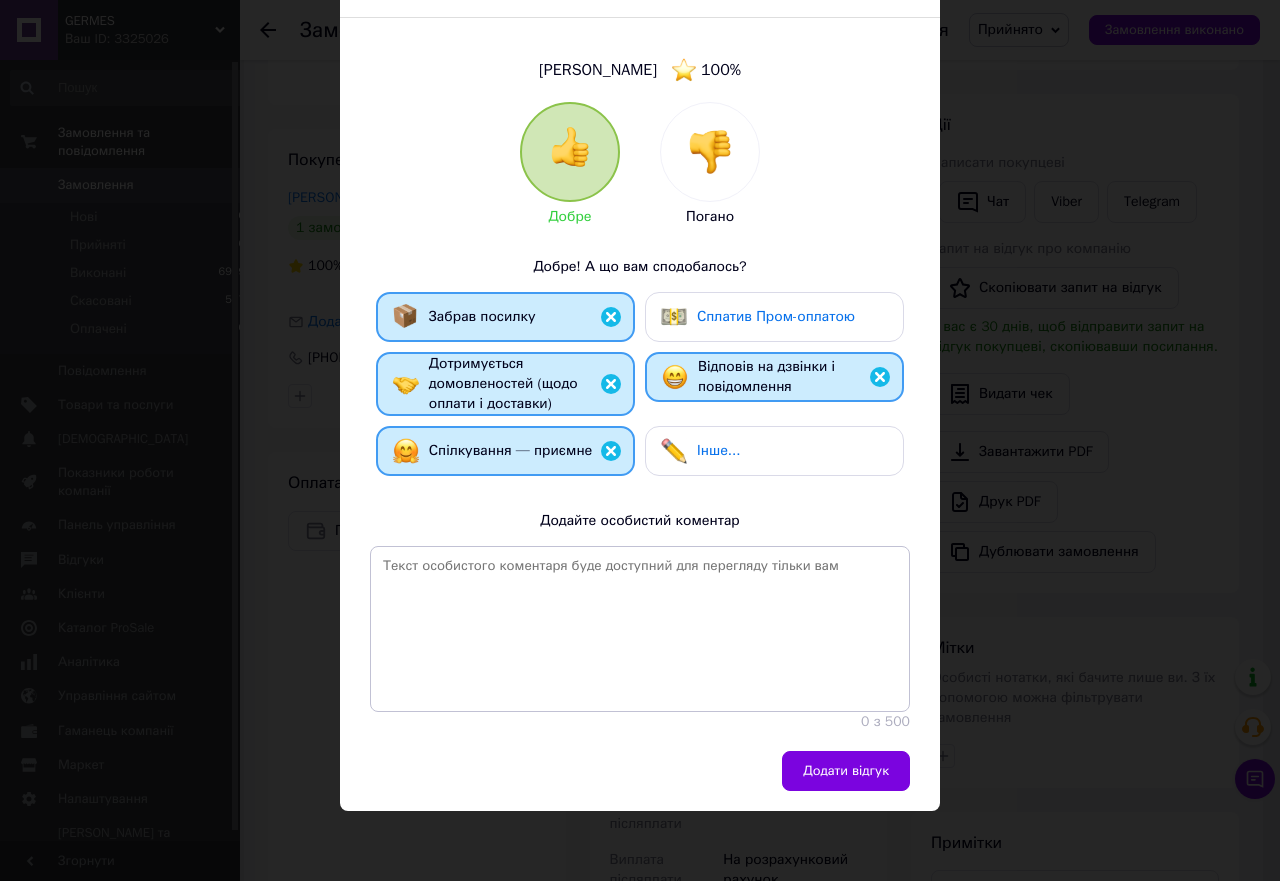drag, startPoint x: 866, startPoint y: 791, endPoint x: 864, endPoint y: 779, distance: 12.165525 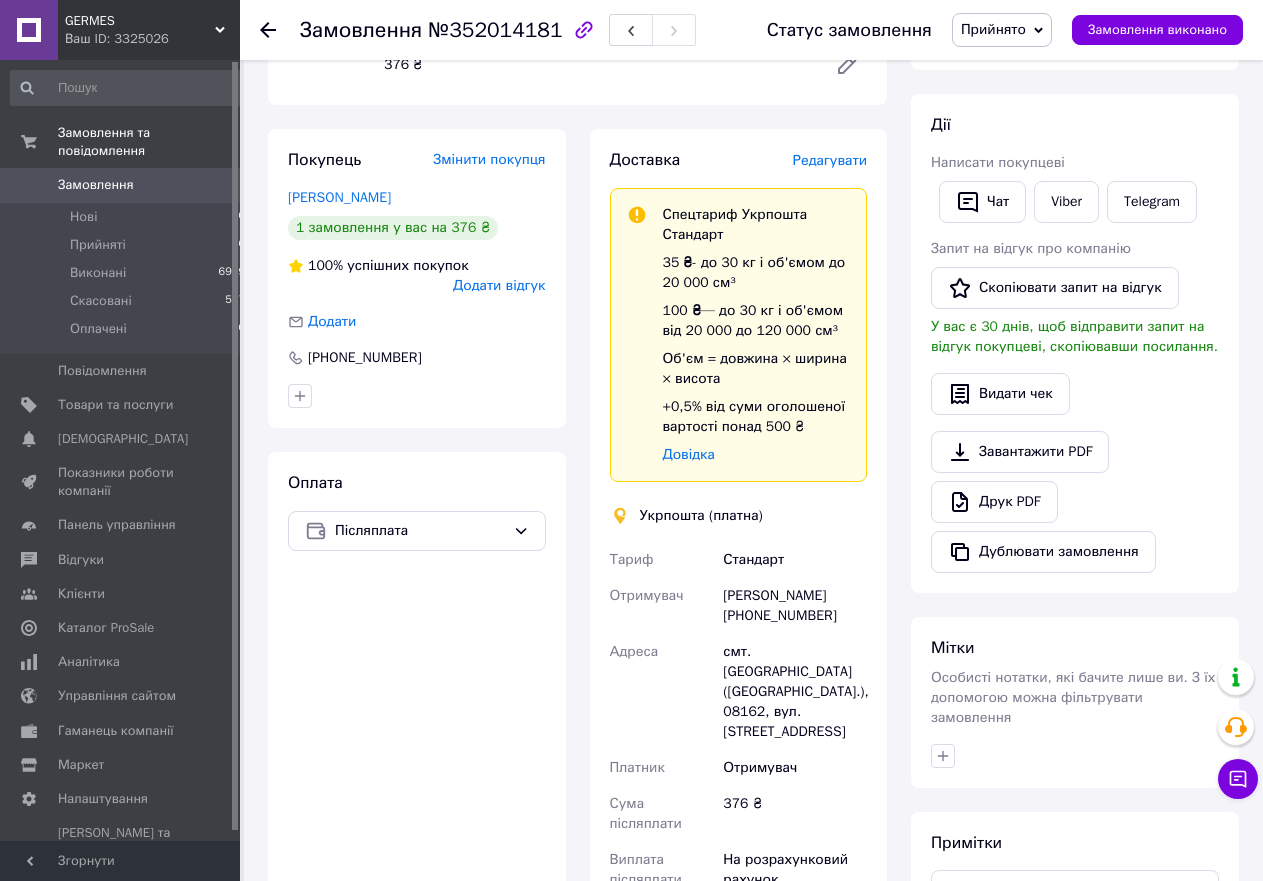 click on "Редагувати" at bounding box center [830, 160] 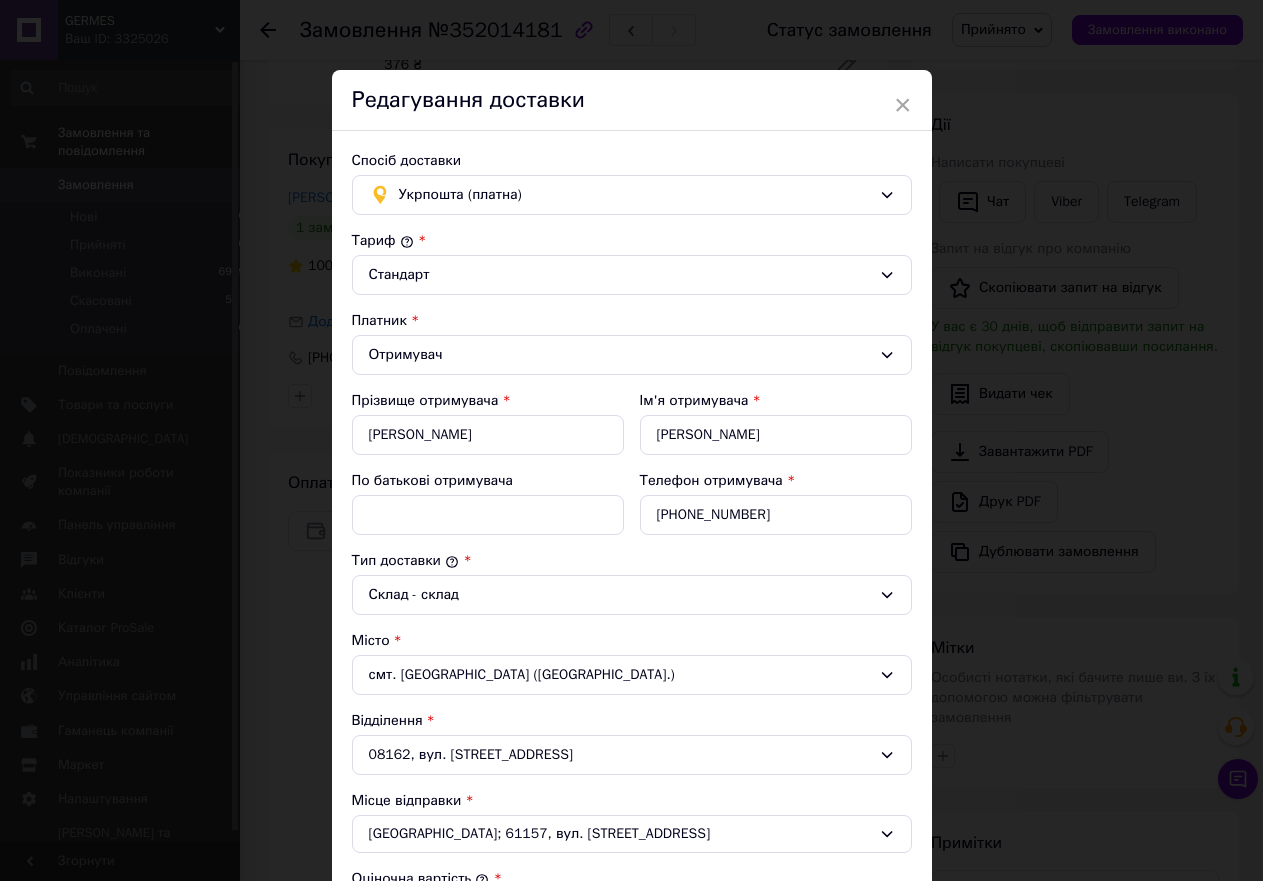 scroll, scrollTop: 556, scrollLeft: 0, axis: vertical 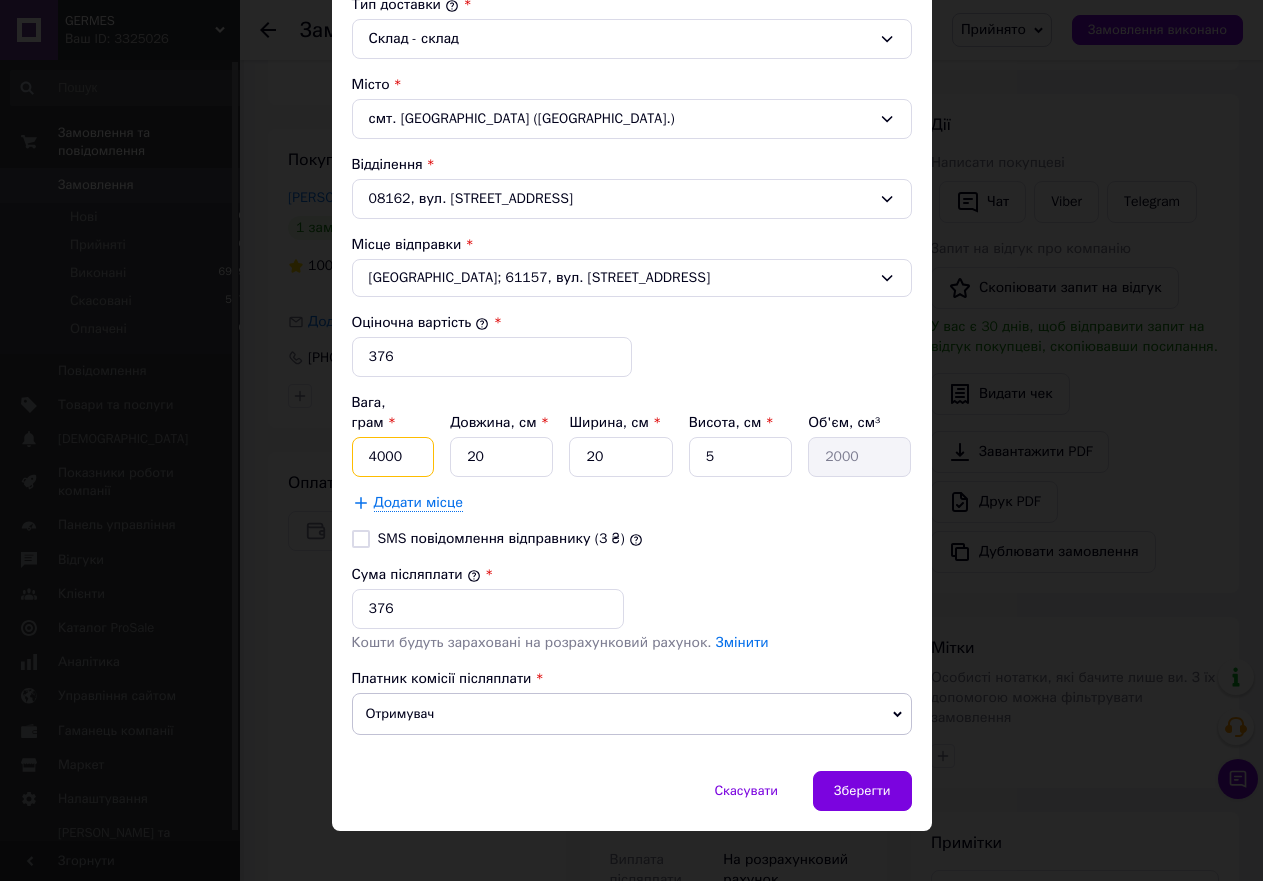 drag, startPoint x: 391, startPoint y: 436, endPoint x: 289, endPoint y: 430, distance: 102.176315 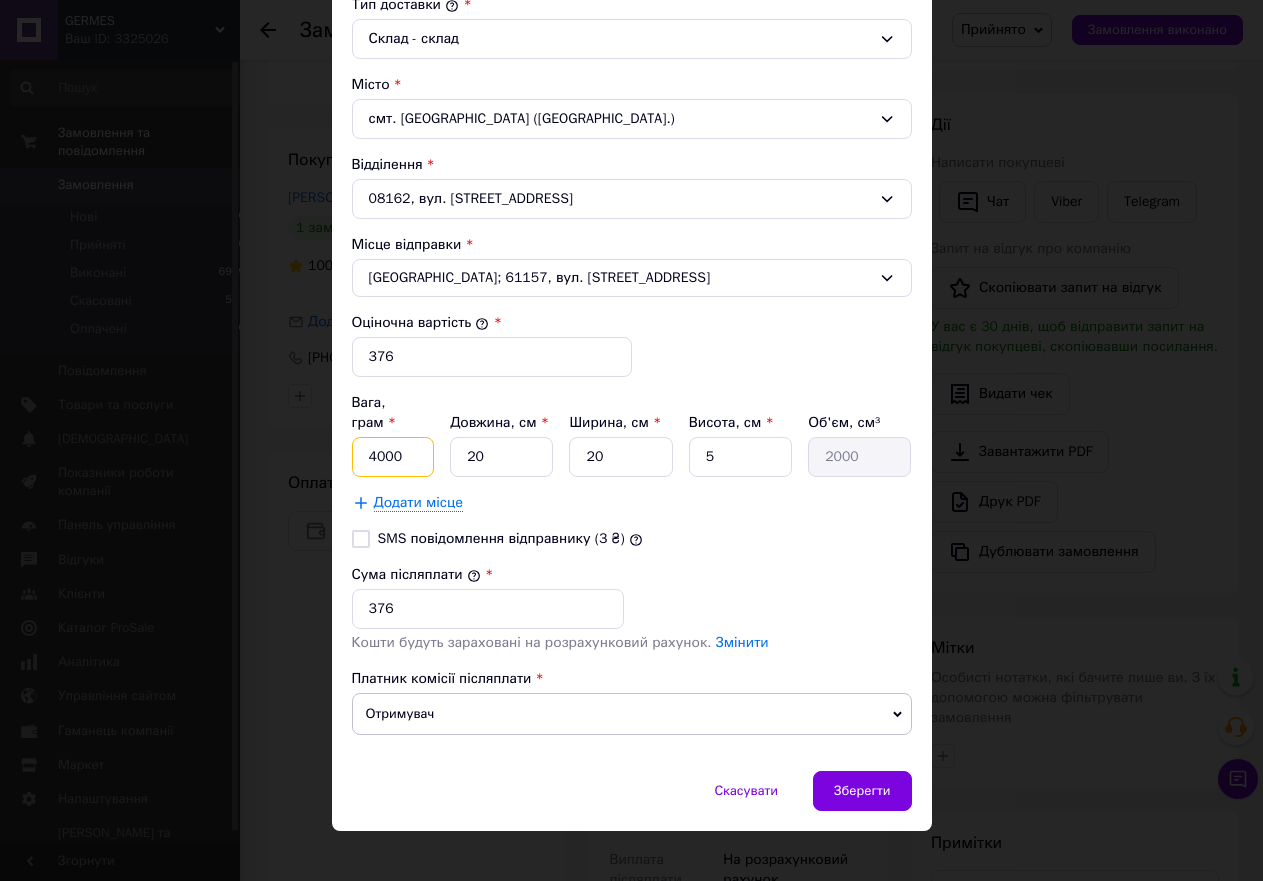 click on "4000" at bounding box center [393, 457] 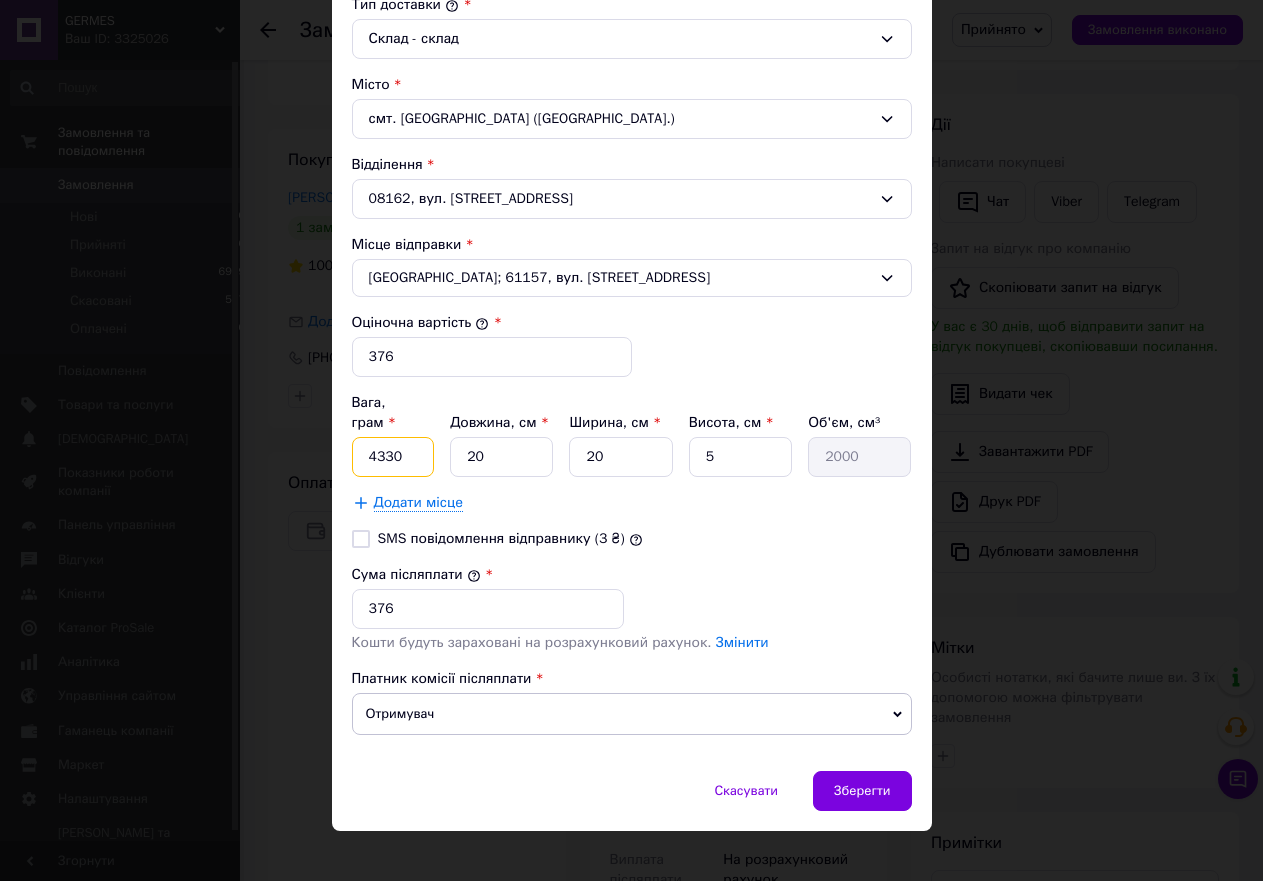 type on "4330" 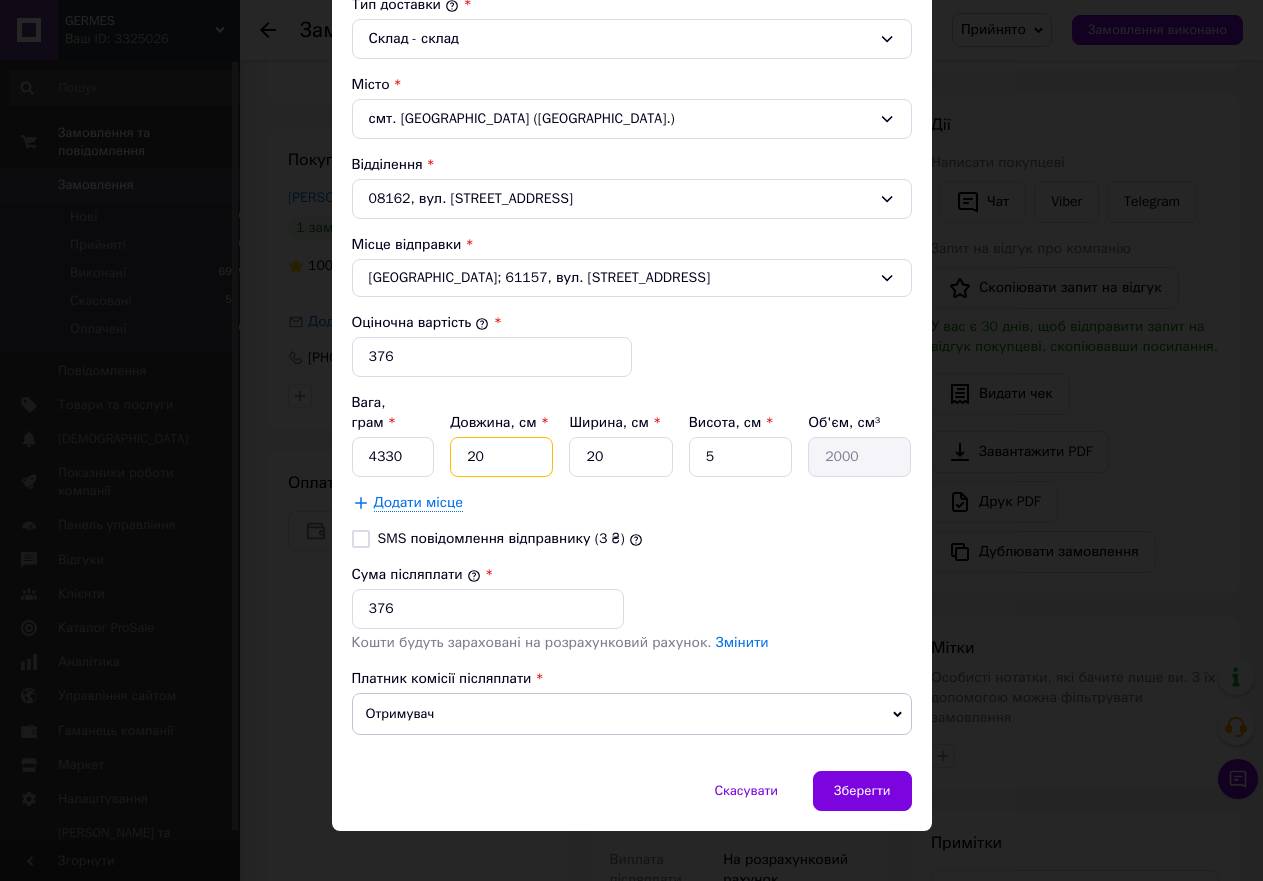 type on "2" 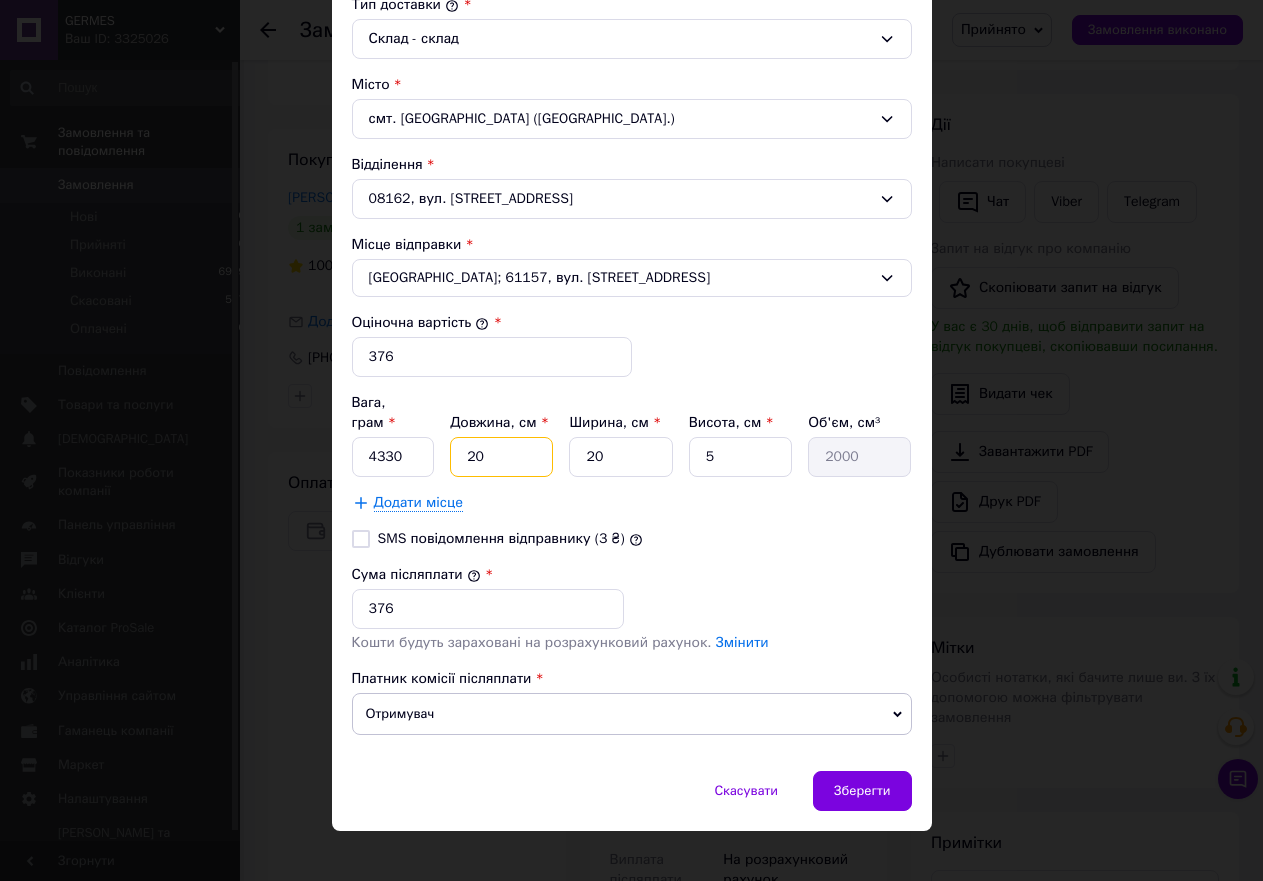 type on "200" 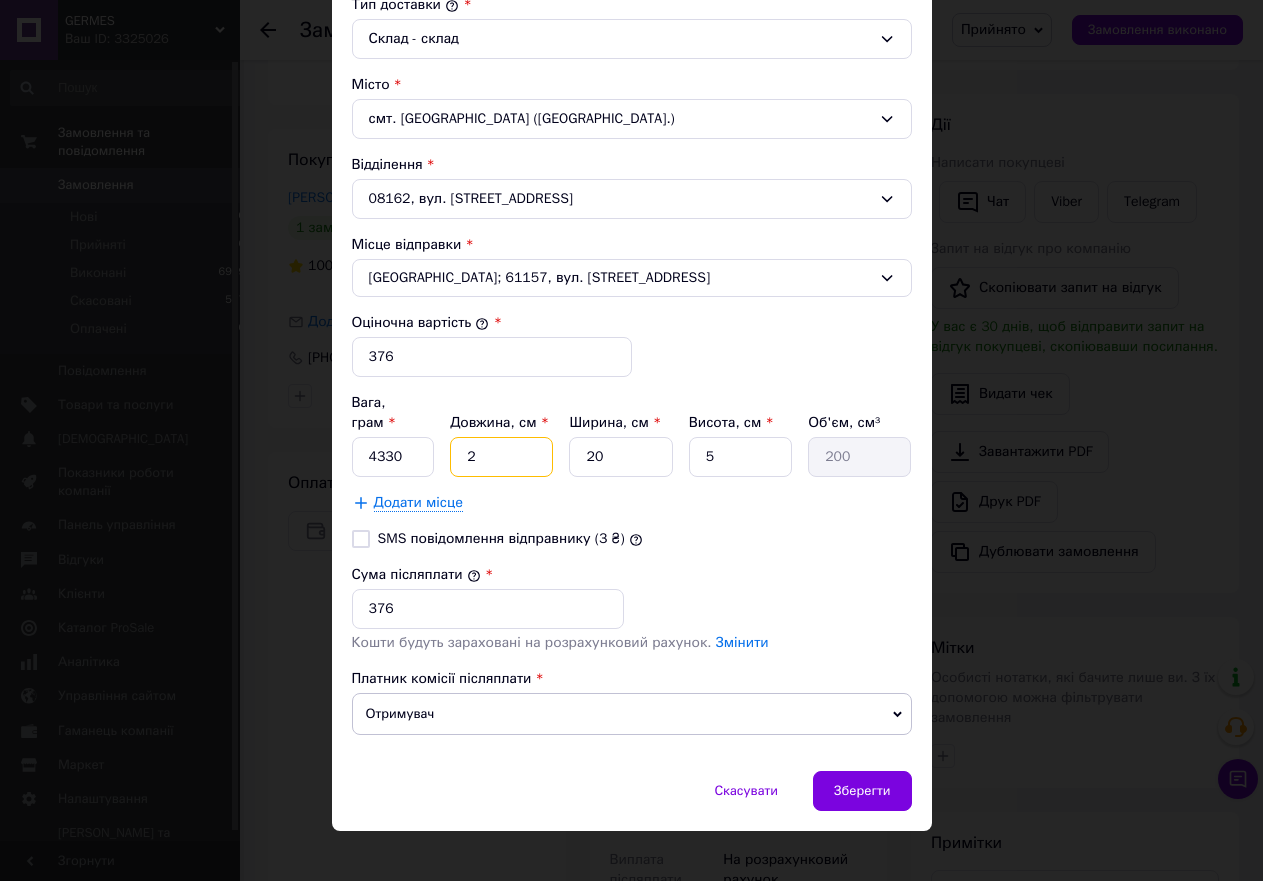 type on "29" 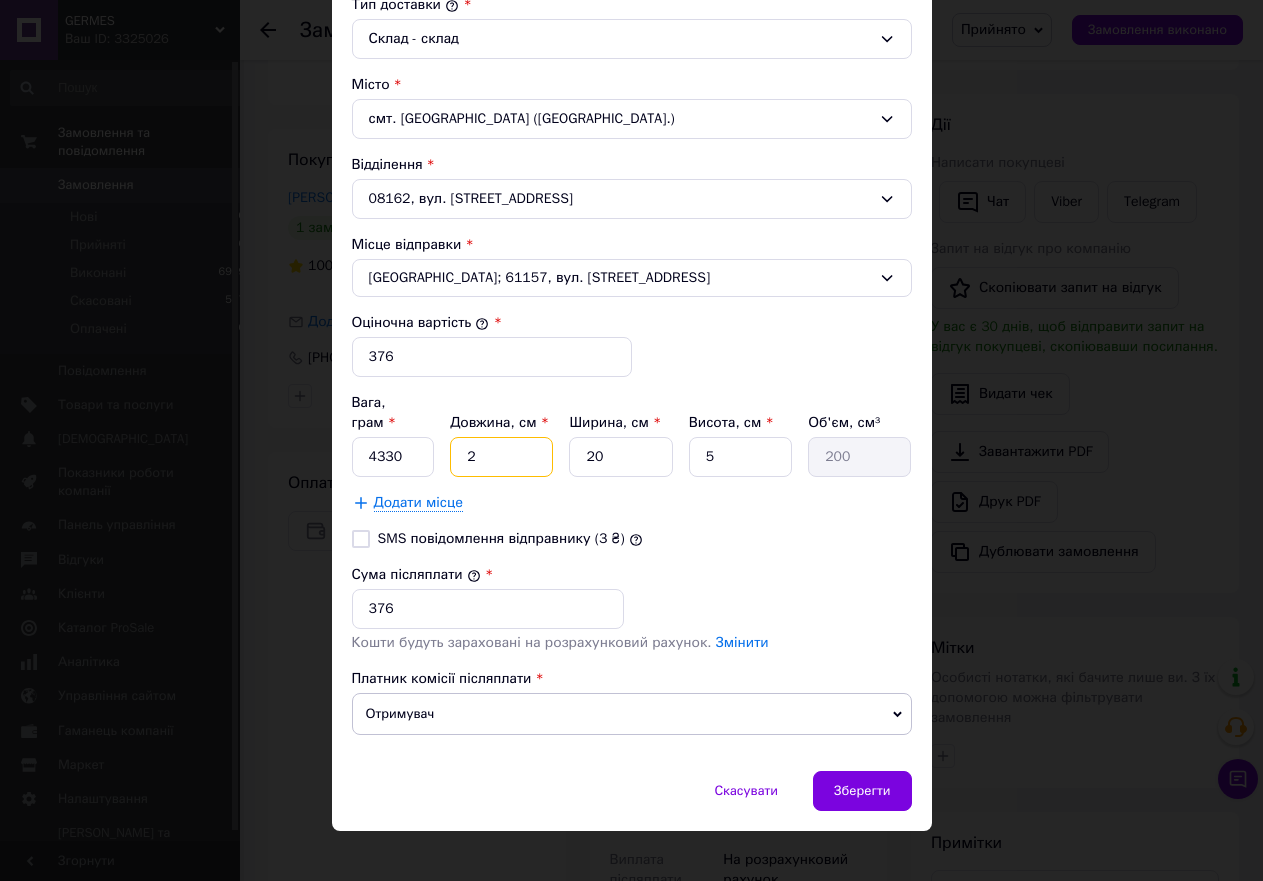 type on "2900" 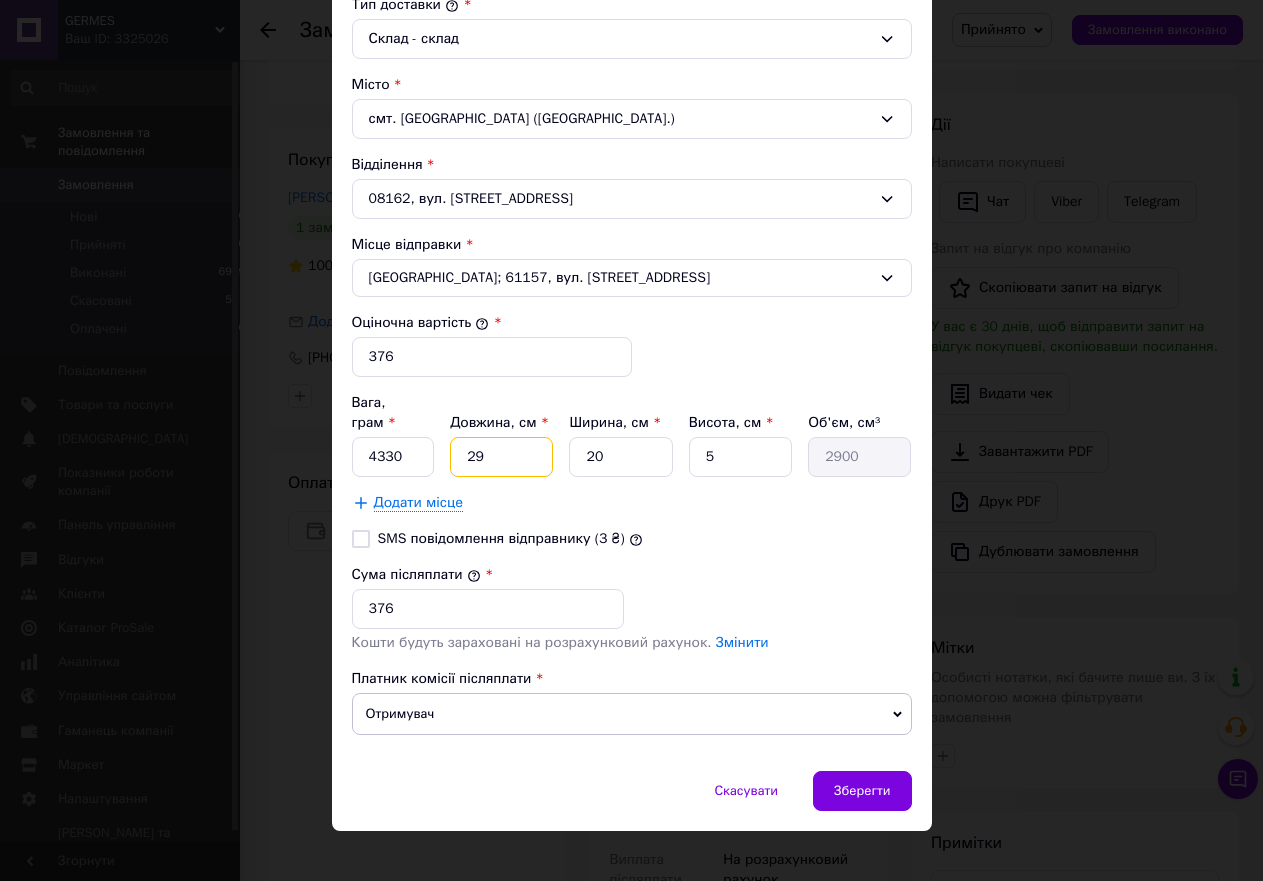 type on "29" 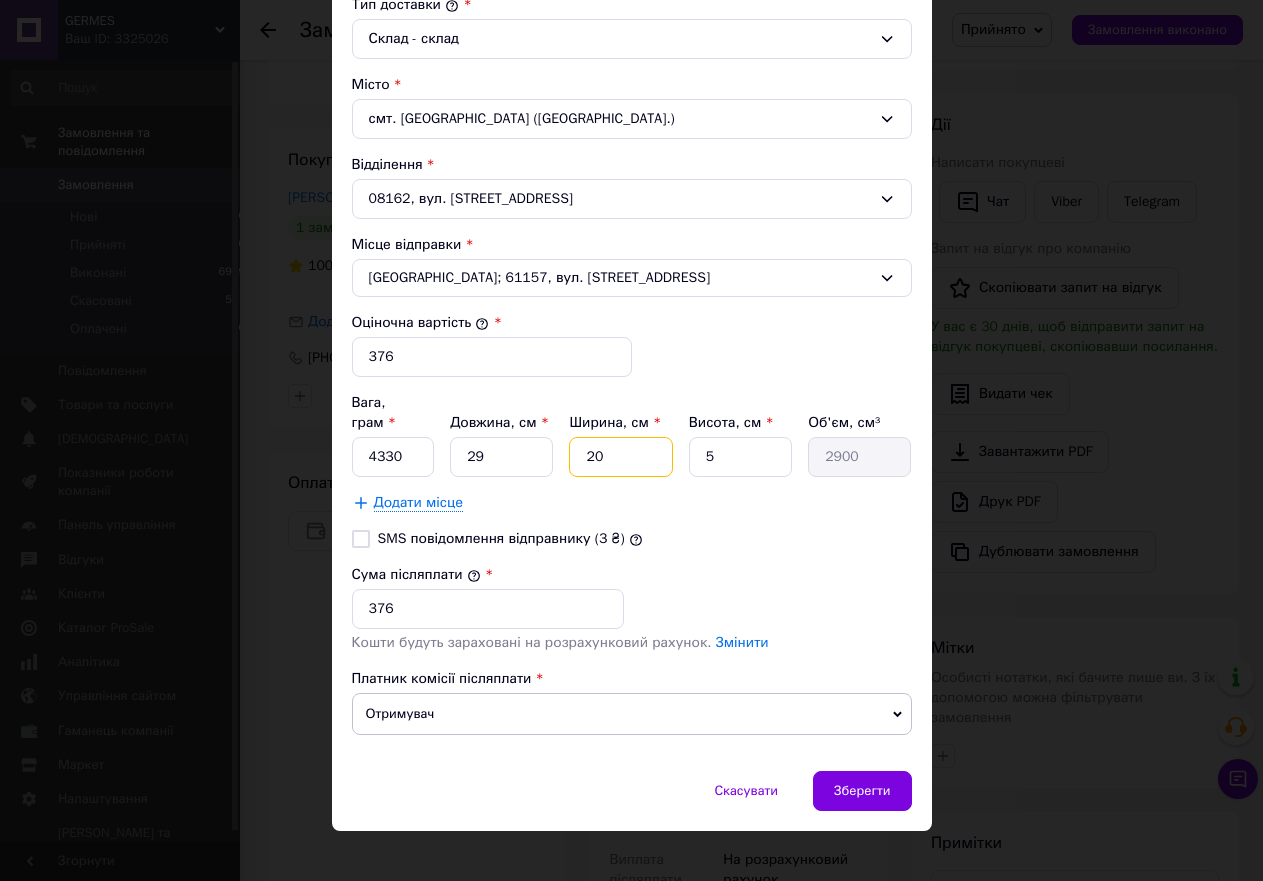type on "2" 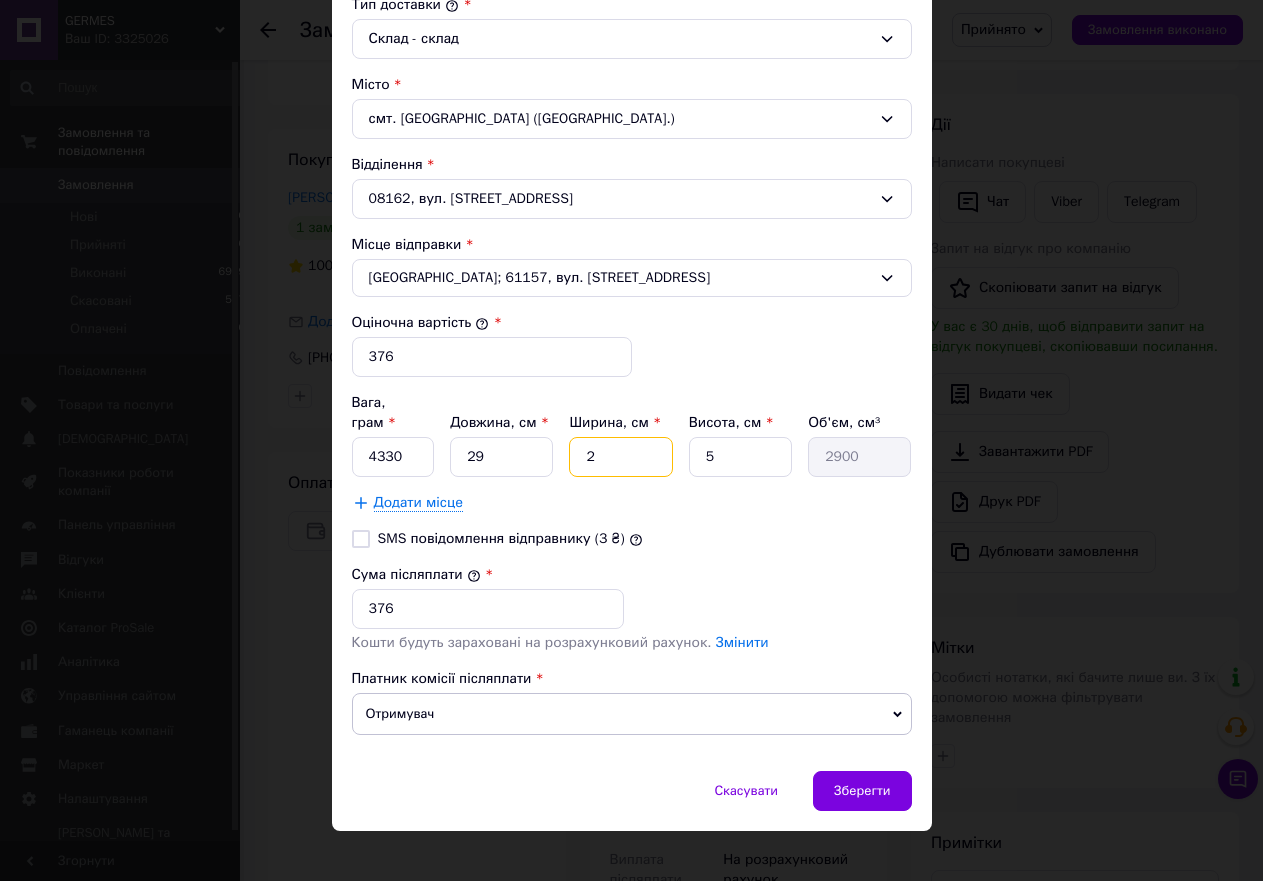 type on "290" 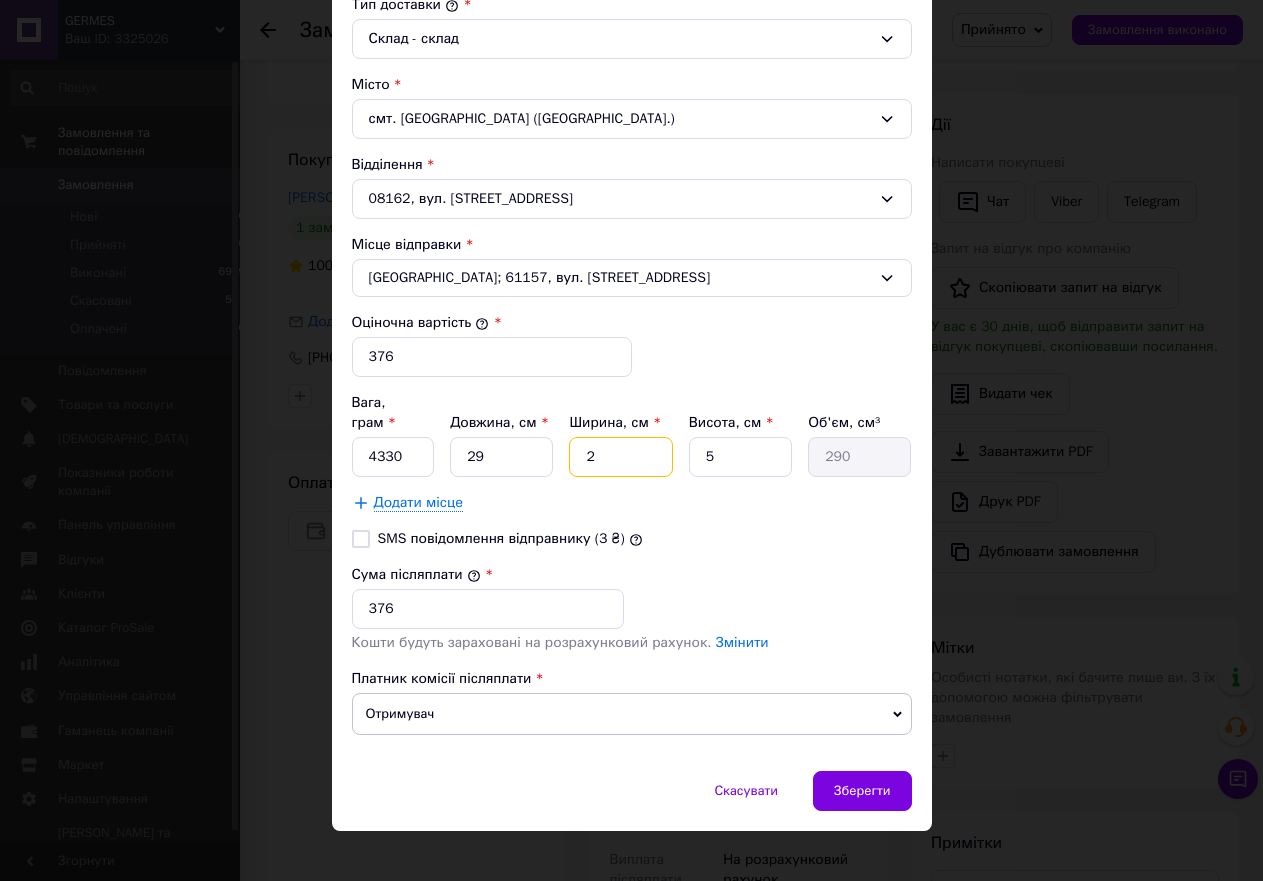 type on "23" 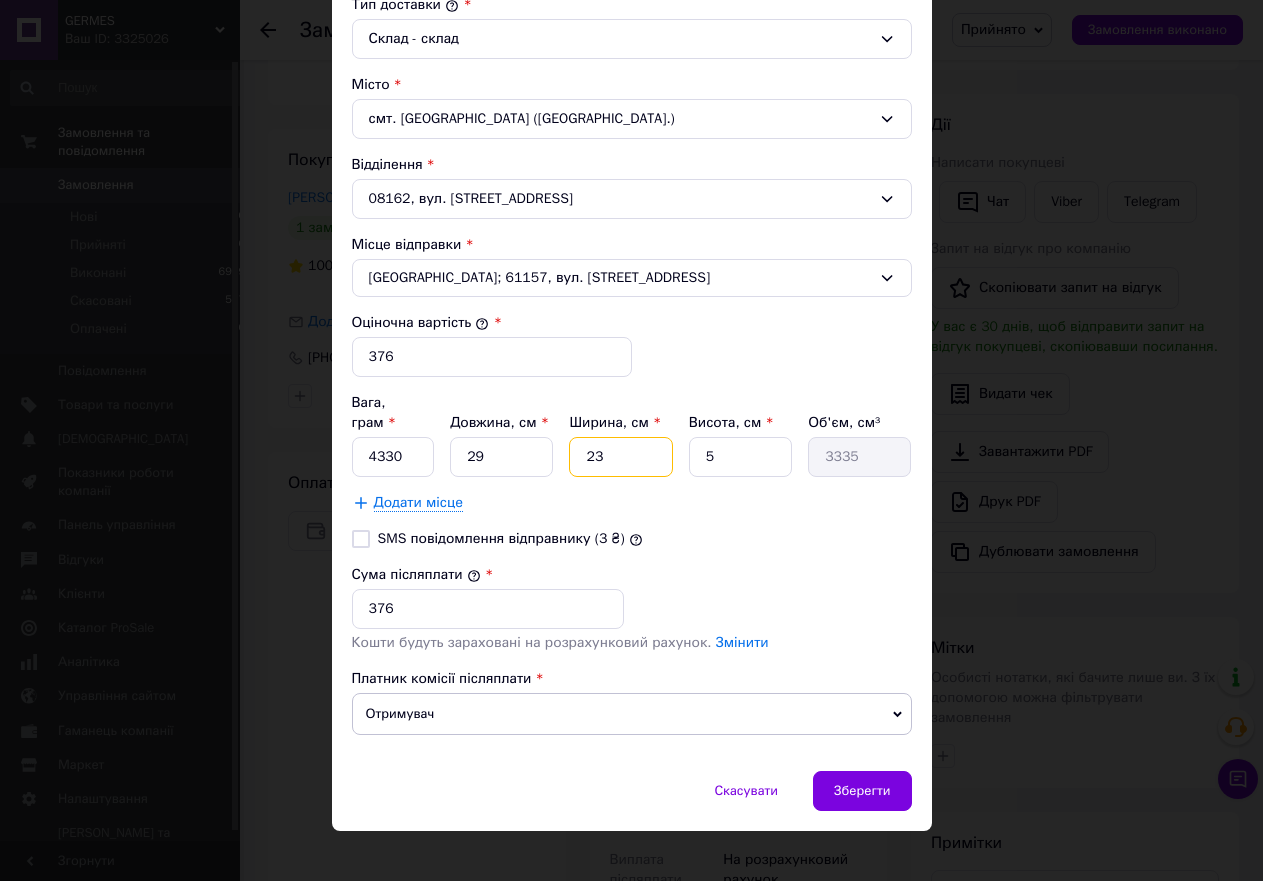 type on "23" 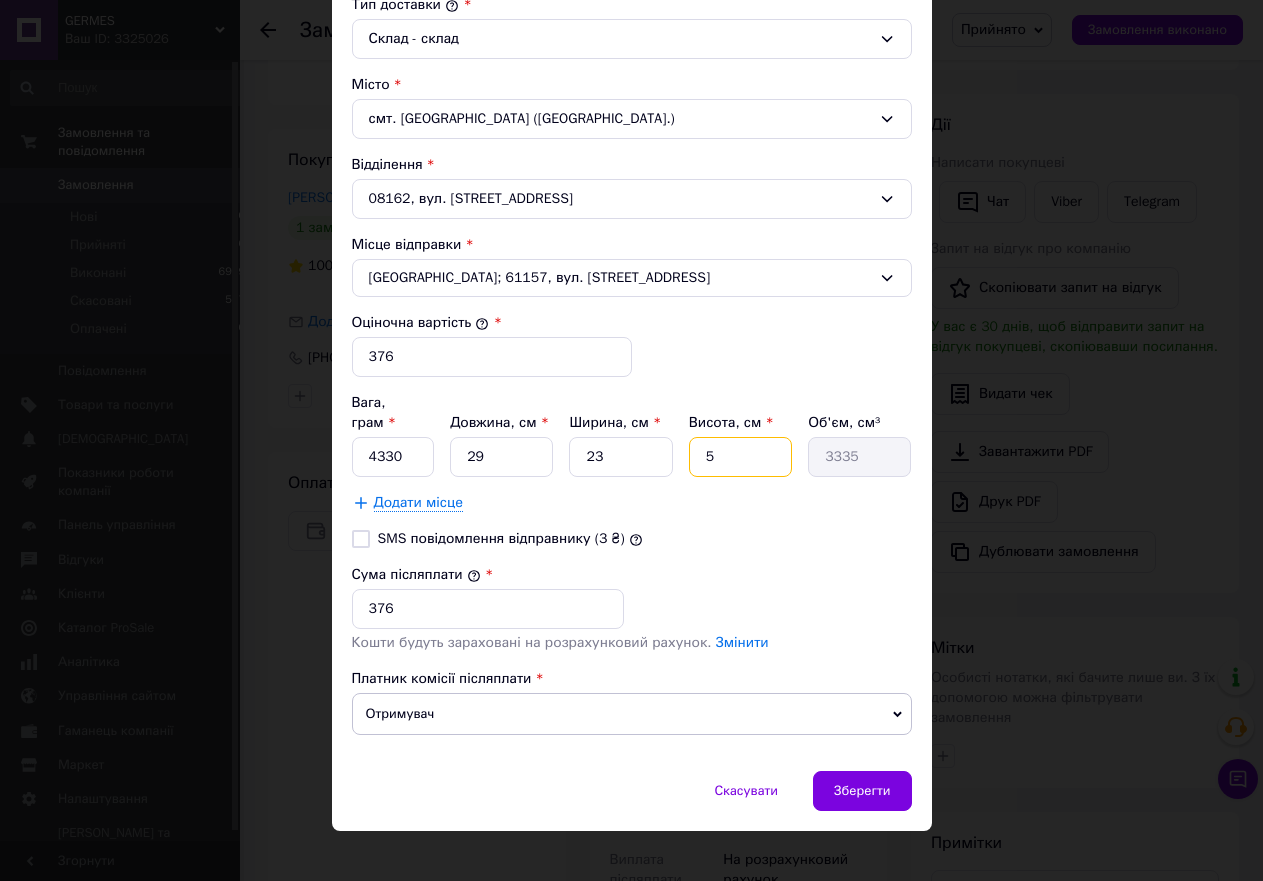 type on "1" 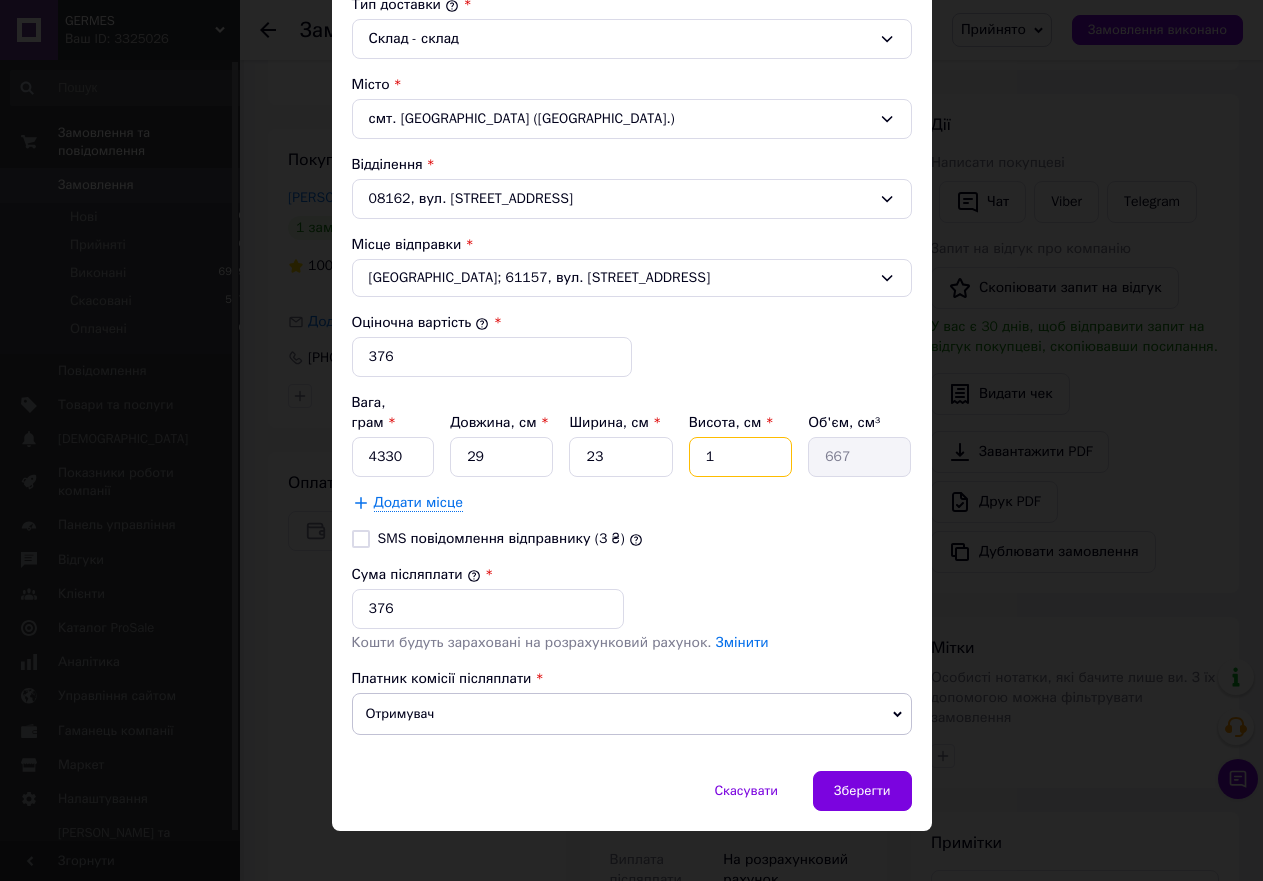 type on "16" 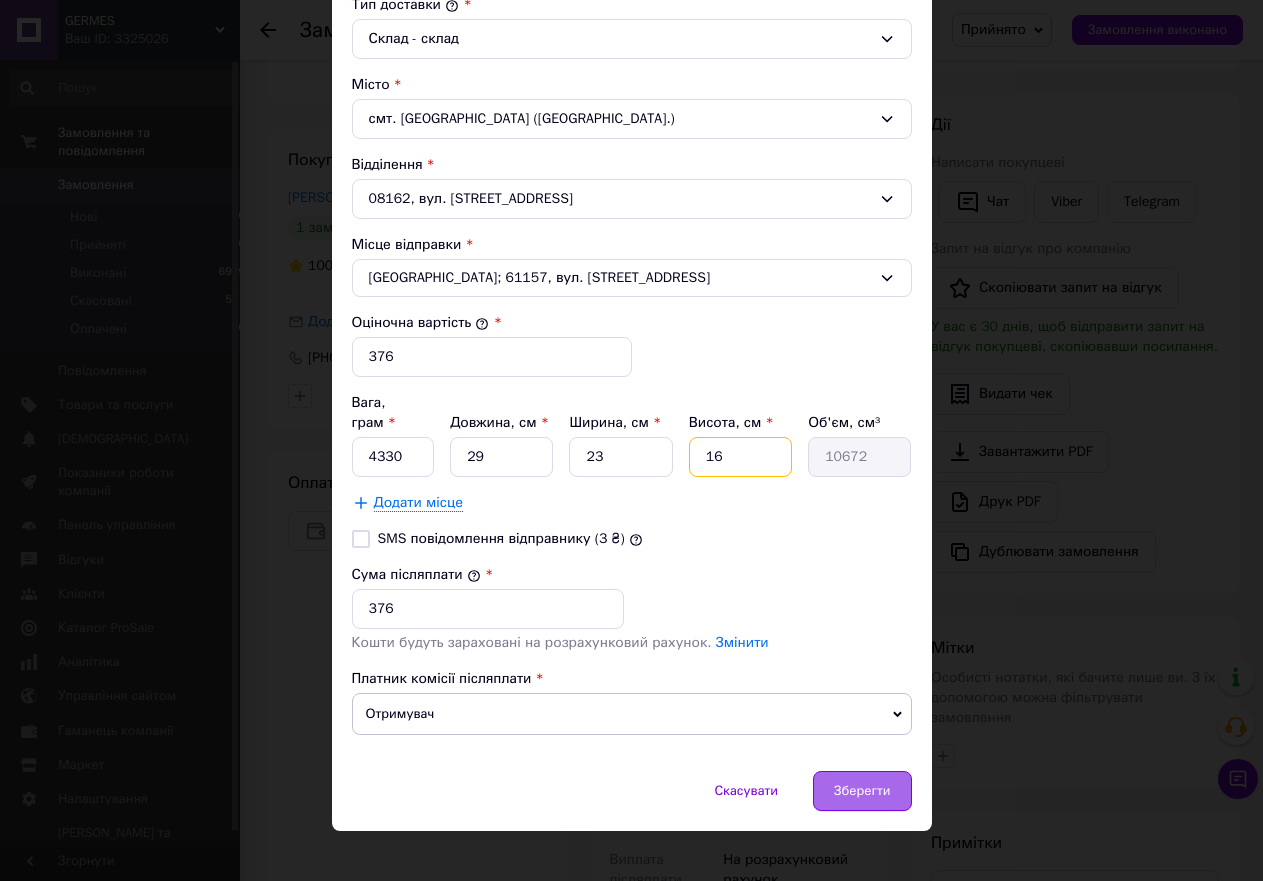 type on "16" 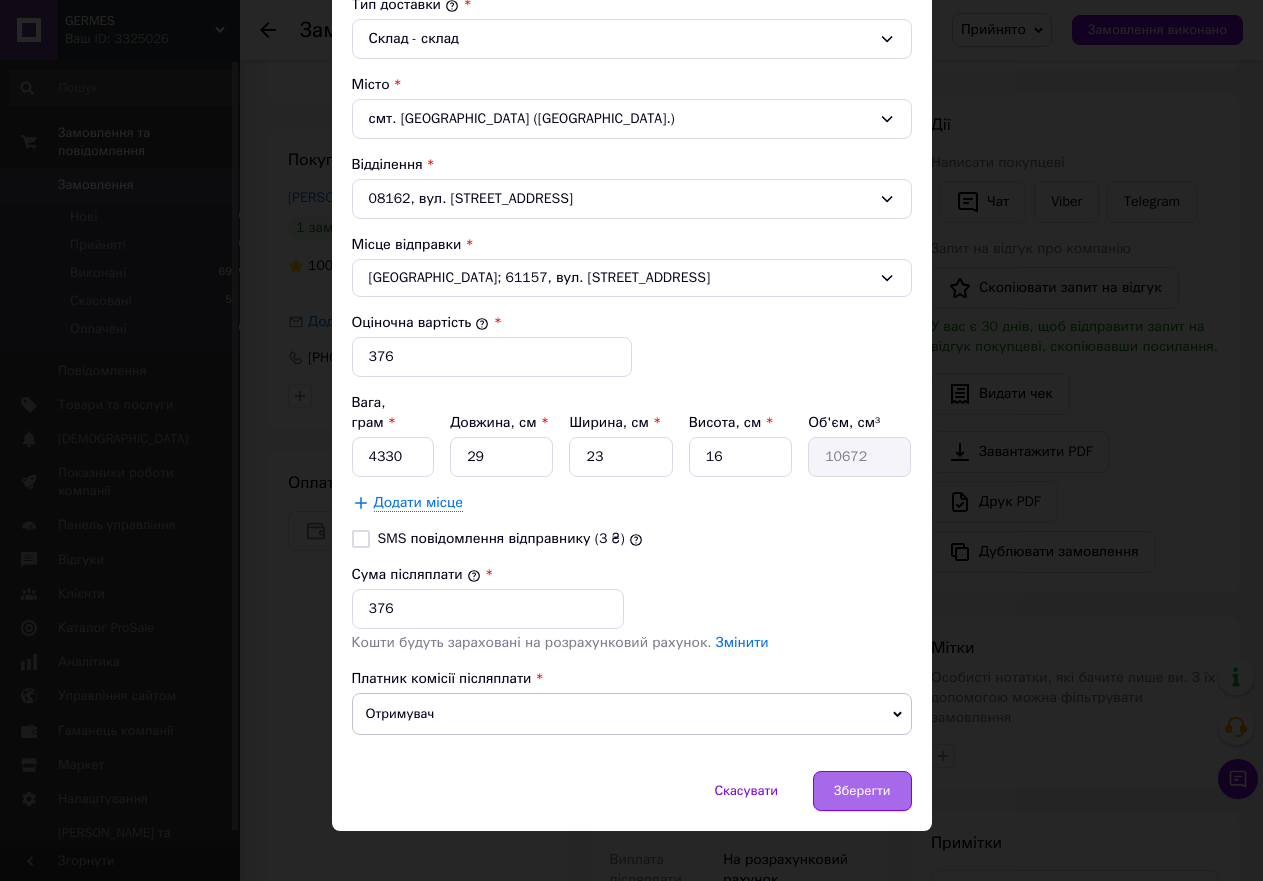 click on "Зберегти" at bounding box center (862, 791) 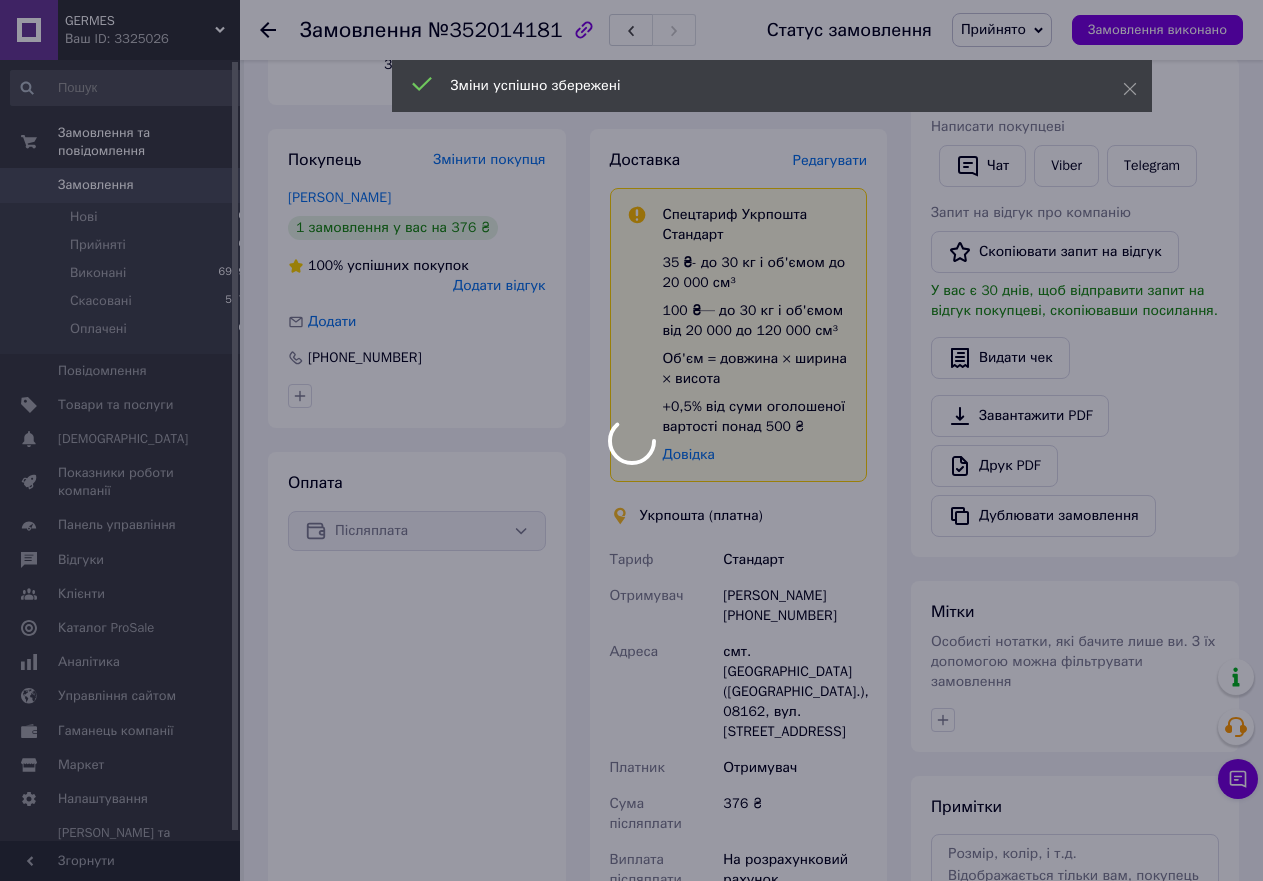 scroll, scrollTop: 803, scrollLeft: 0, axis: vertical 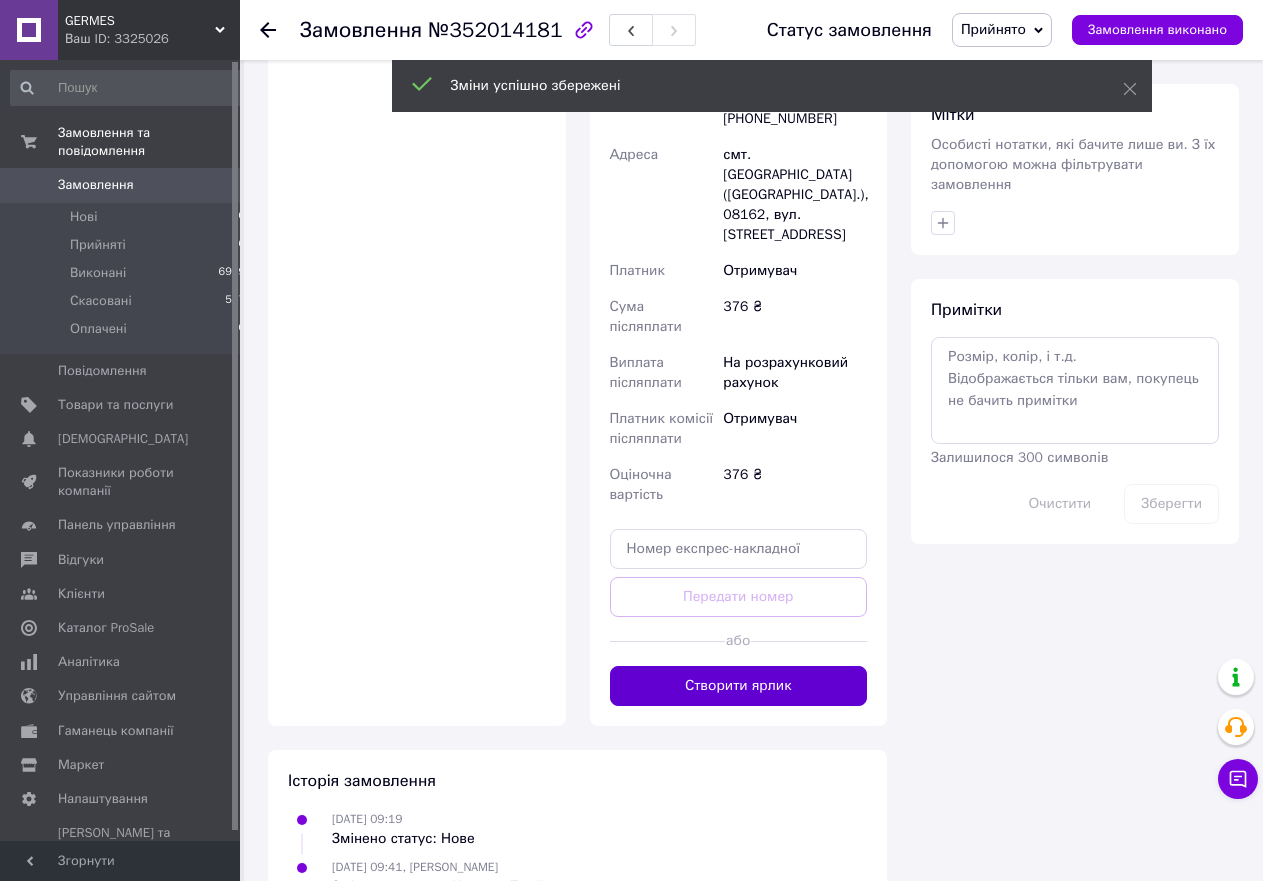 click on "Створити ярлик" at bounding box center (739, 686) 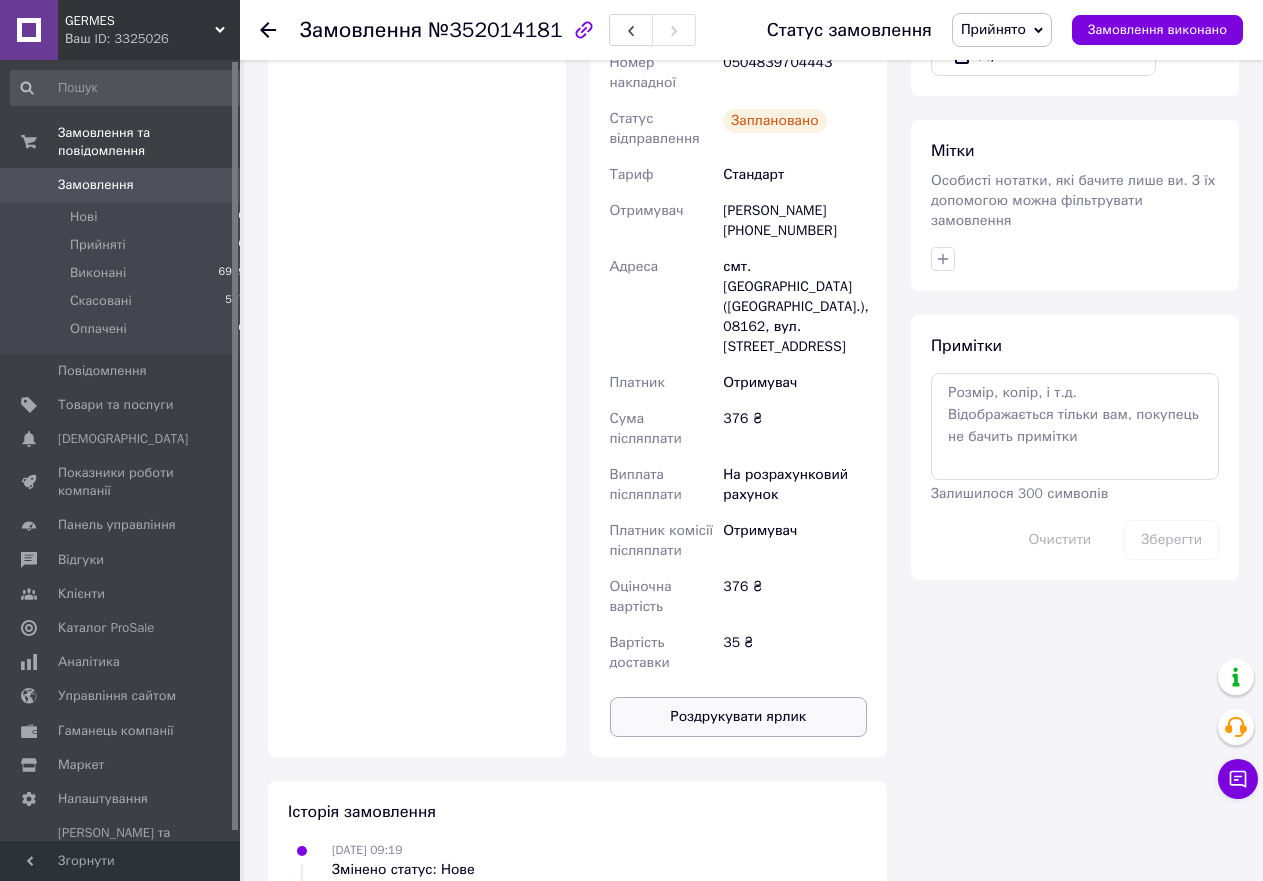 click on "Роздрукувати ярлик" at bounding box center (739, 717) 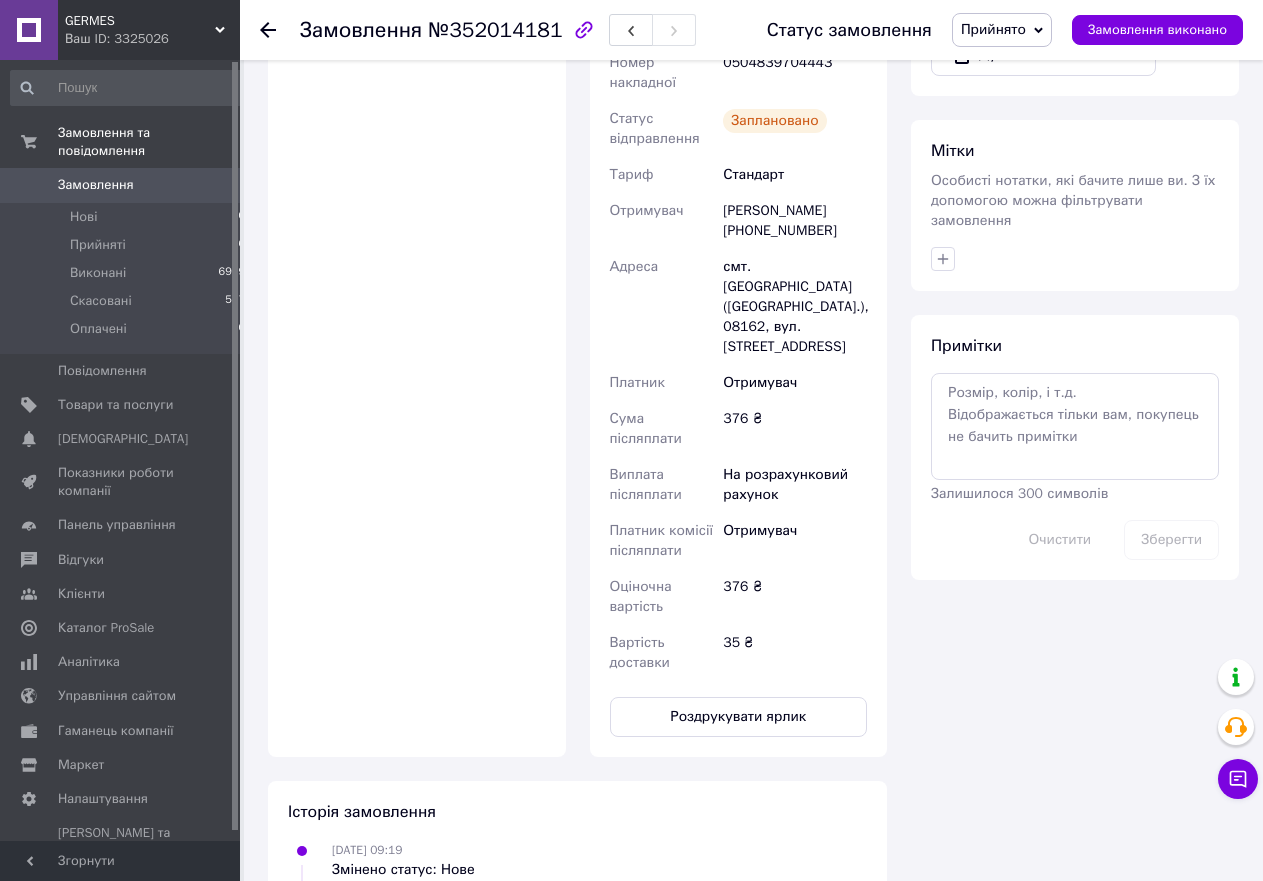 click on "Статус замовлення Прийнято Виконано Скасовано Оплачено Замовлення виконано" at bounding box center (985, 30) 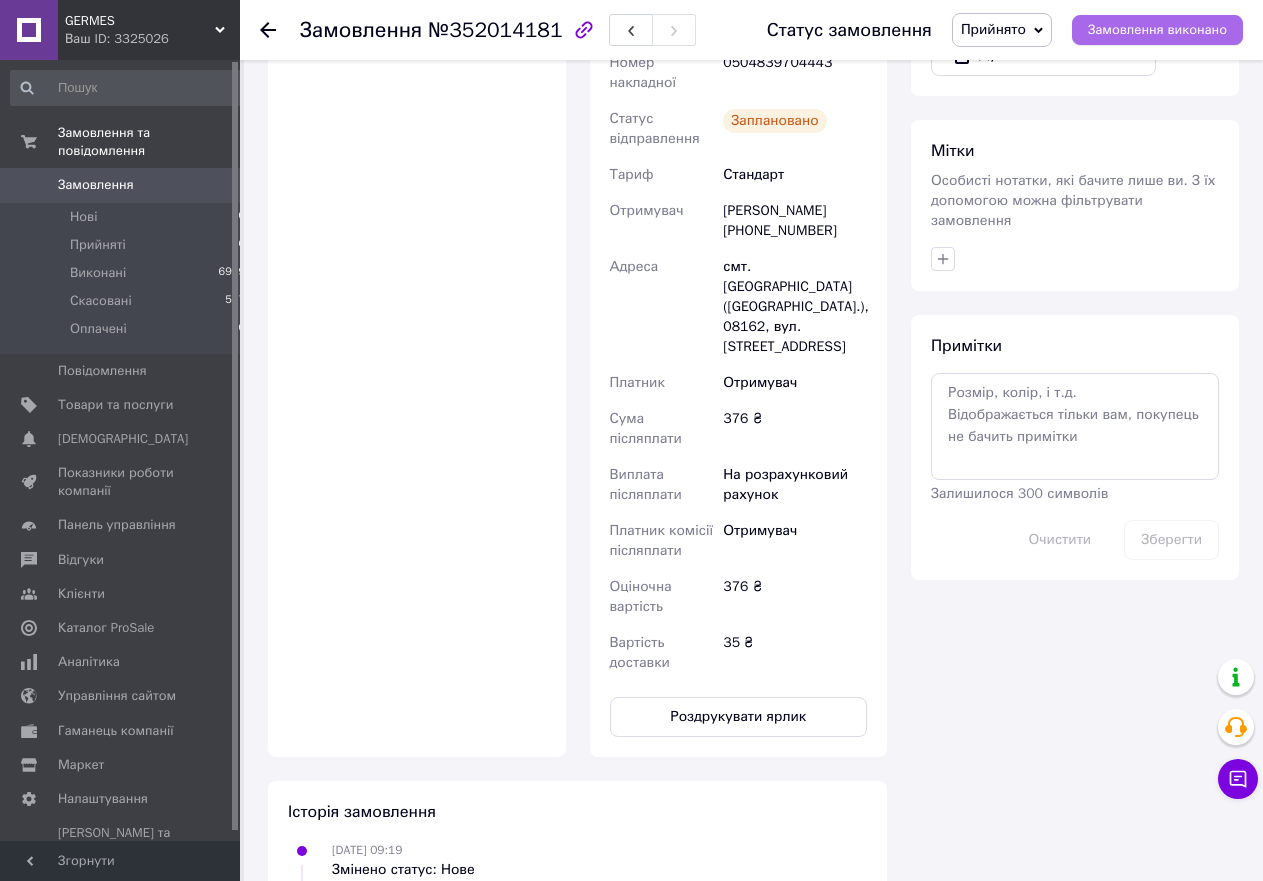 click on "Замовлення виконано" at bounding box center [1157, 30] 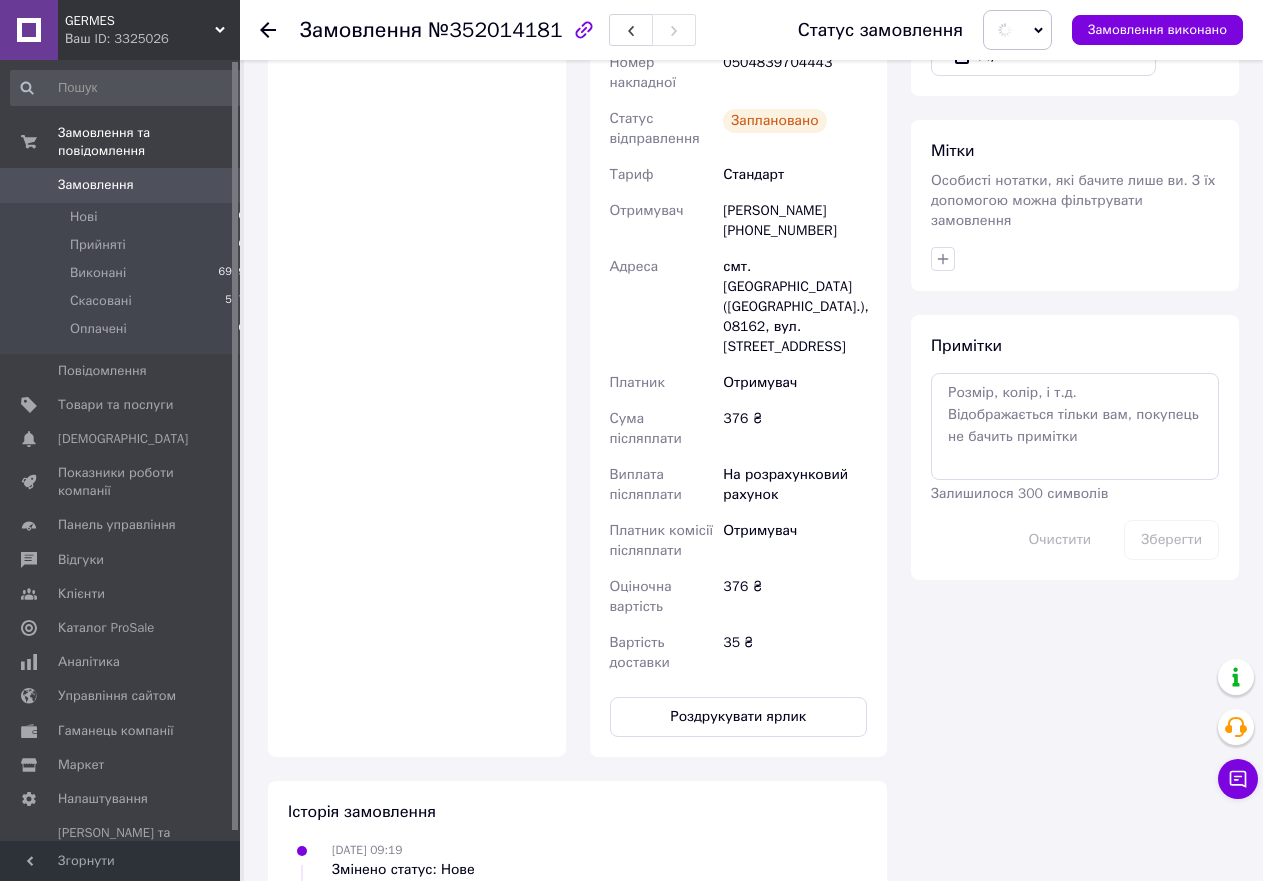 scroll, scrollTop: 191, scrollLeft: 0, axis: vertical 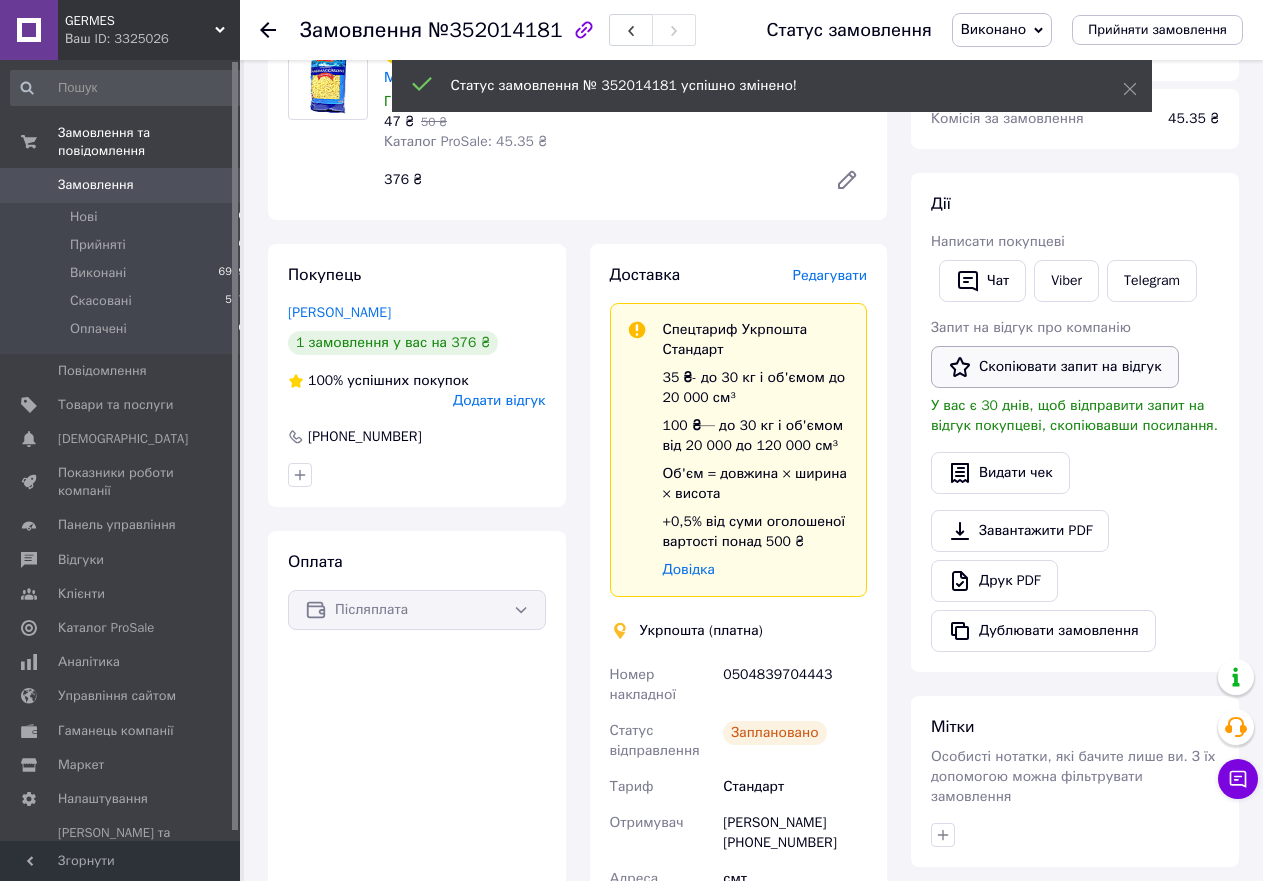 click on "Скопіювати запит на відгук" at bounding box center [1055, 367] 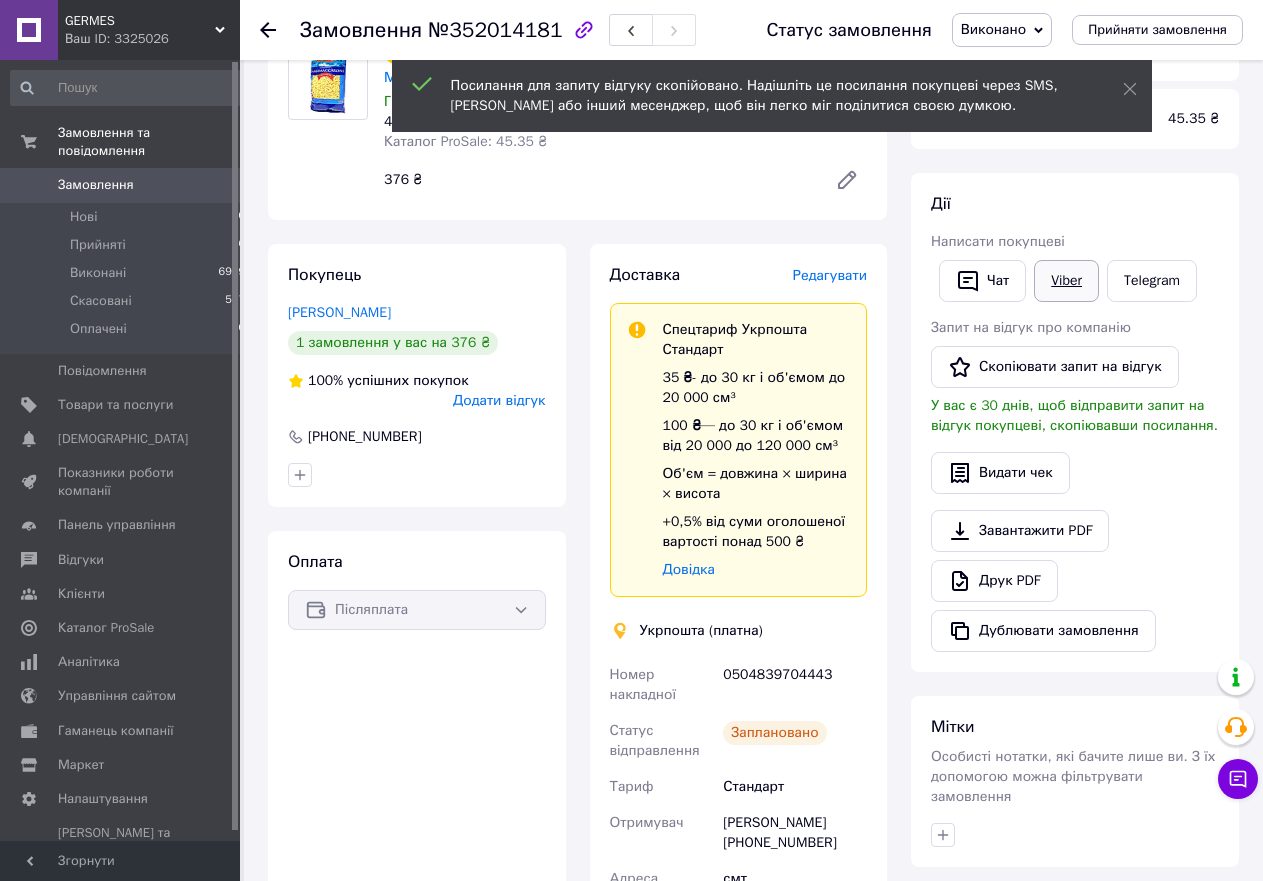 click on "Viber" at bounding box center [1066, 281] 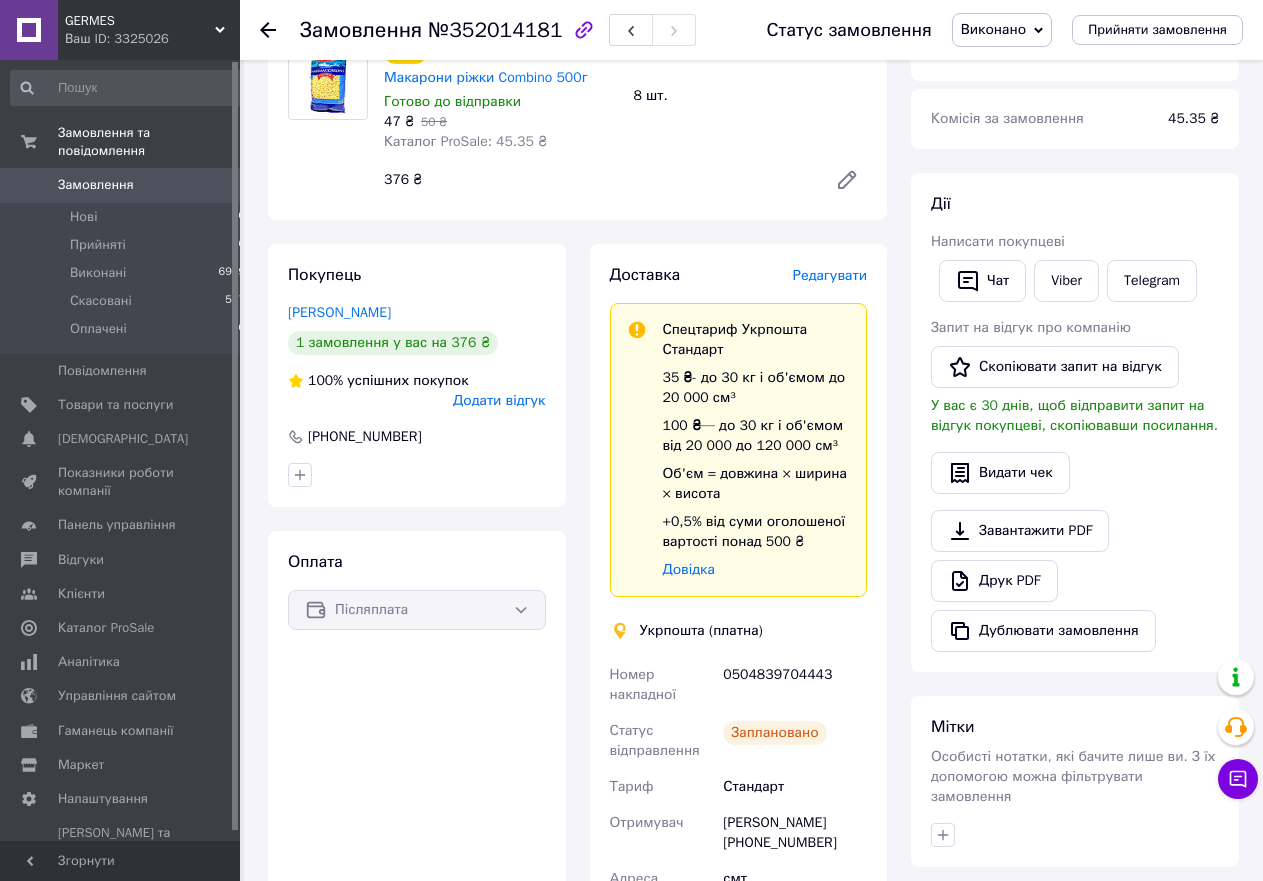 click 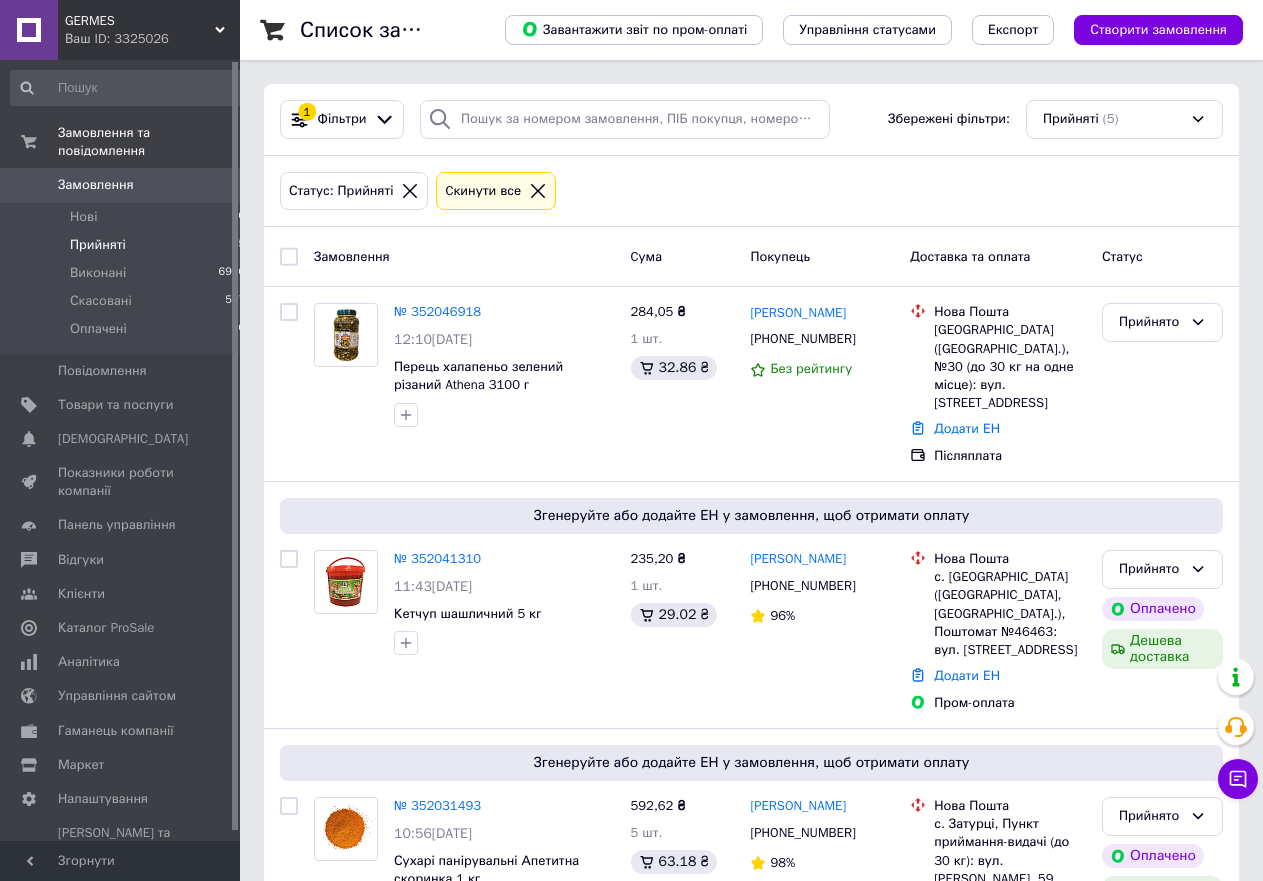 scroll, scrollTop: 447, scrollLeft: 0, axis: vertical 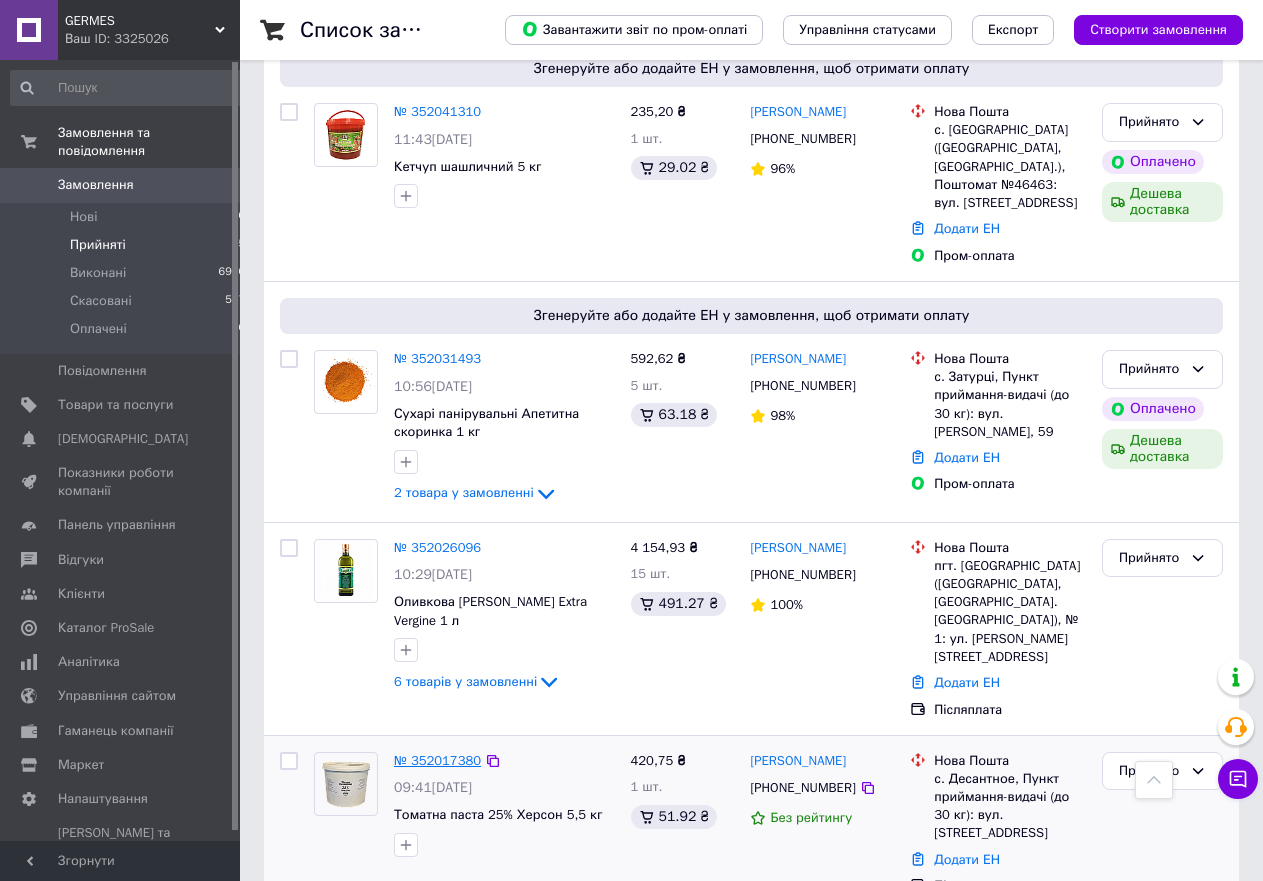 click on "№ 352017380" at bounding box center [437, 760] 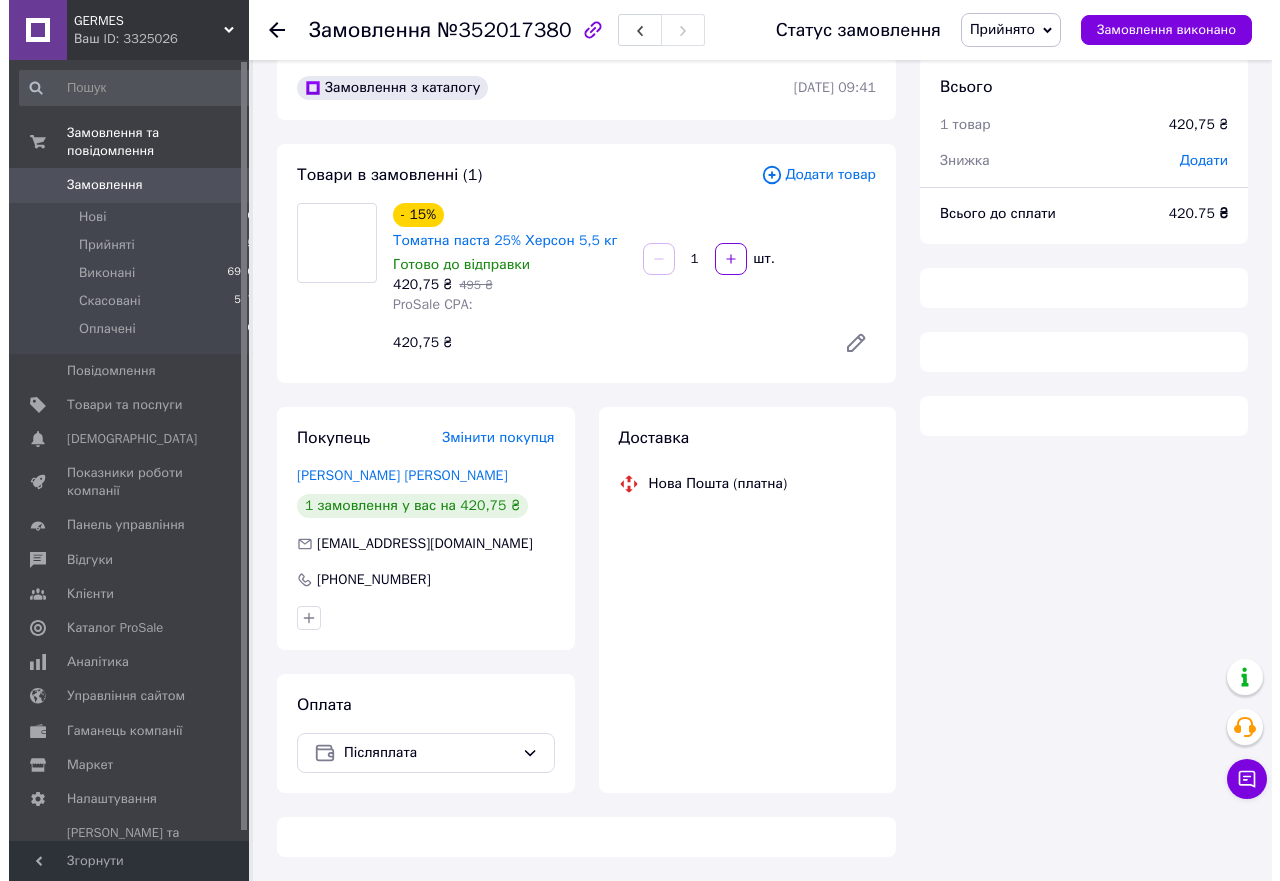 scroll, scrollTop: 28, scrollLeft: 0, axis: vertical 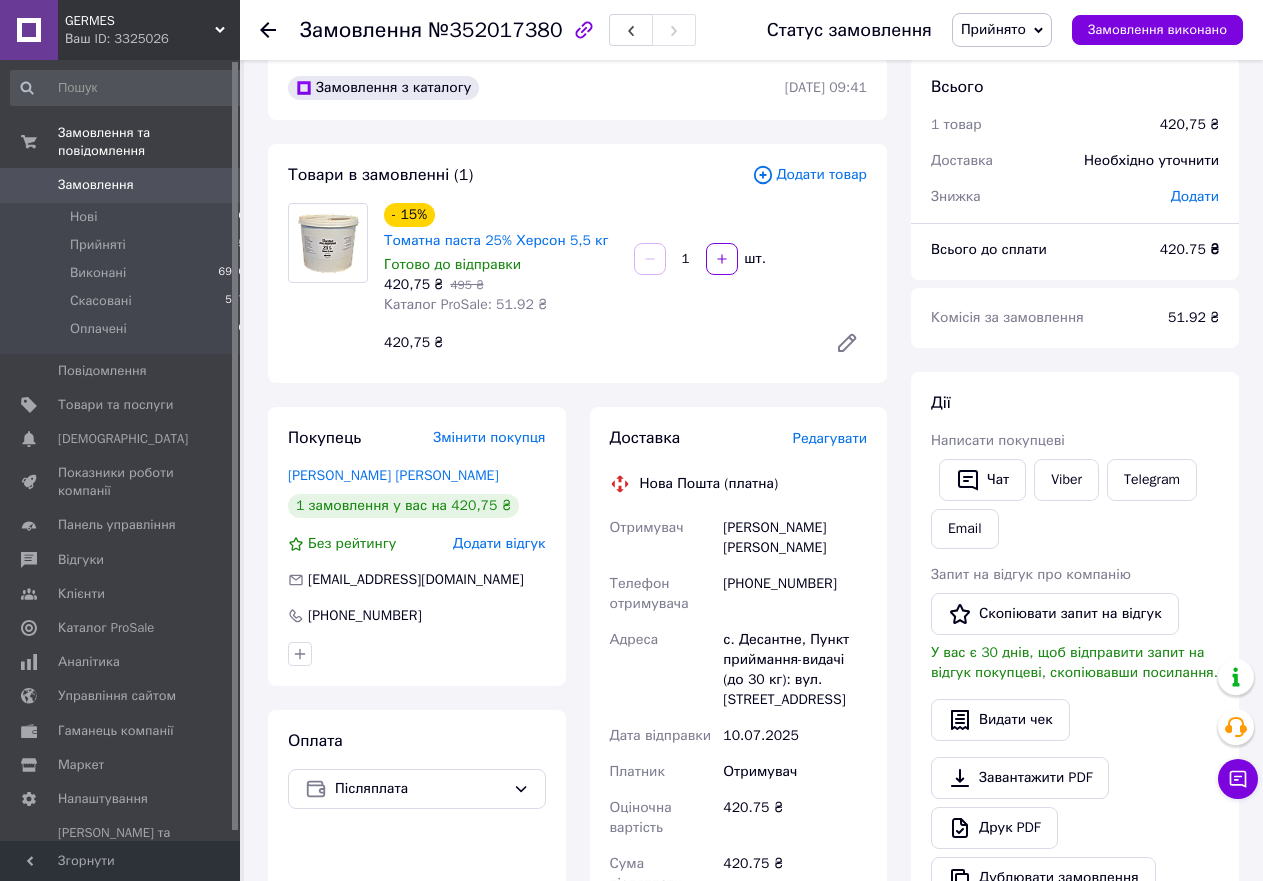 click on "Додати відгук" at bounding box center [499, 543] 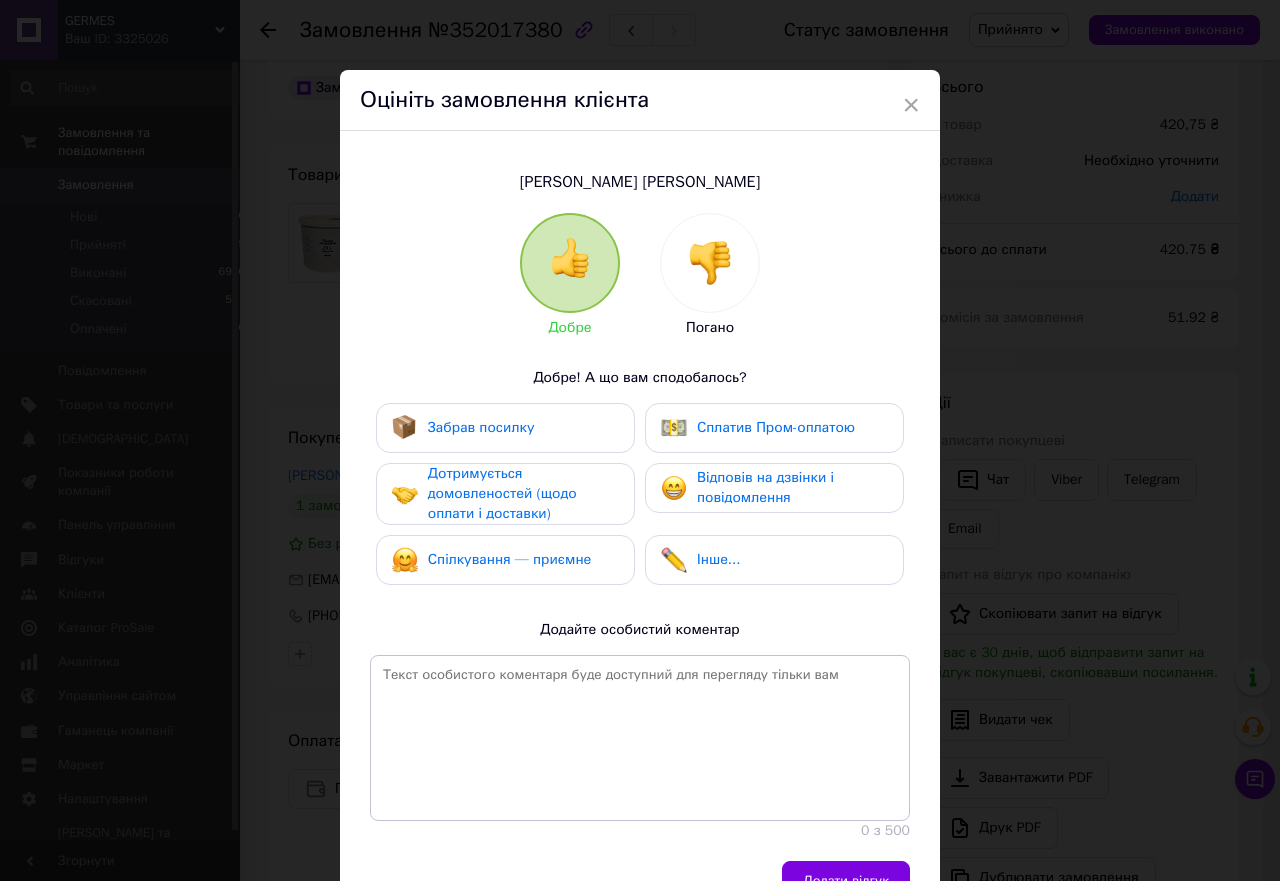 click on "Забрав посилку" at bounding box center (505, 428) 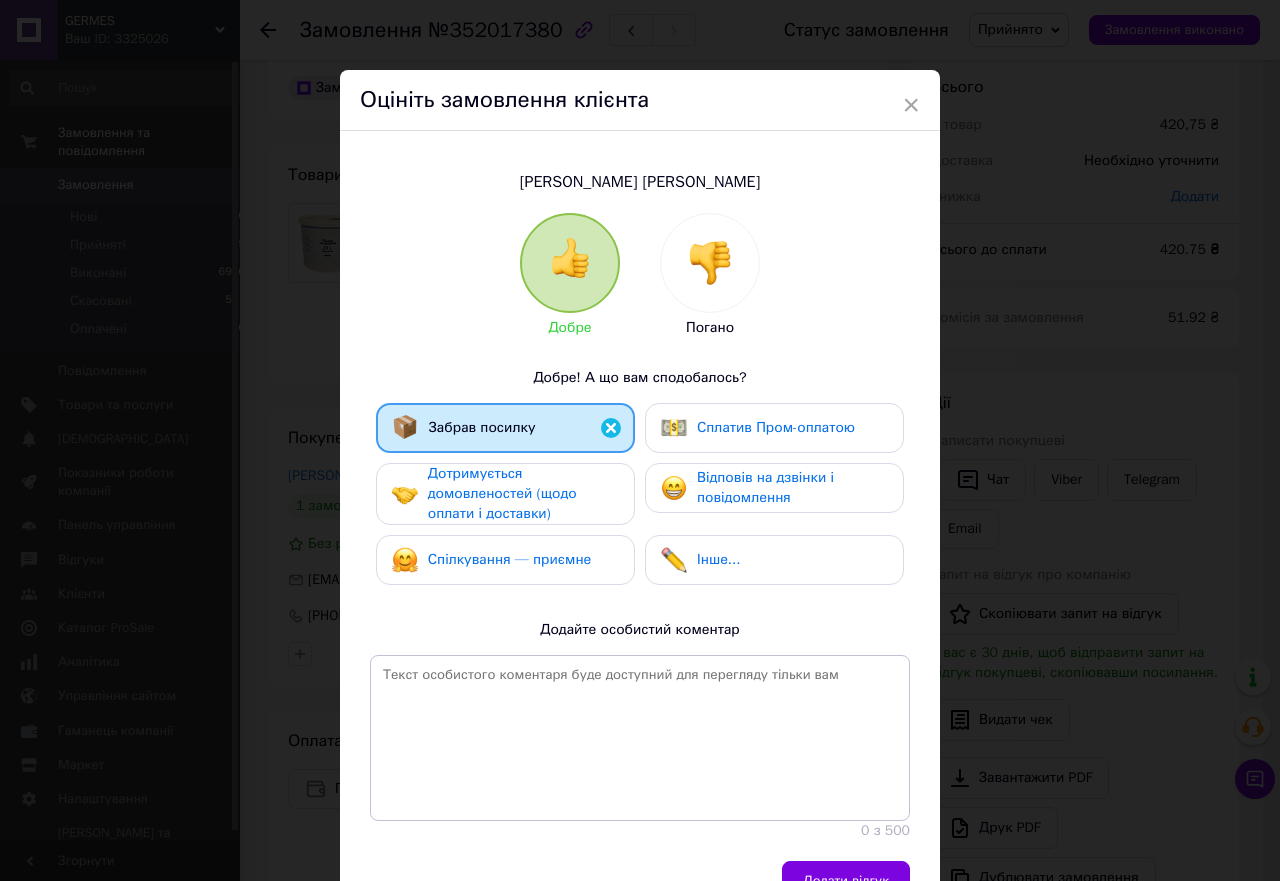 drag, startPoint x: 559, startPoint y: 487, endPoint x: 593, endPoint y: 490, distance: 34.132095 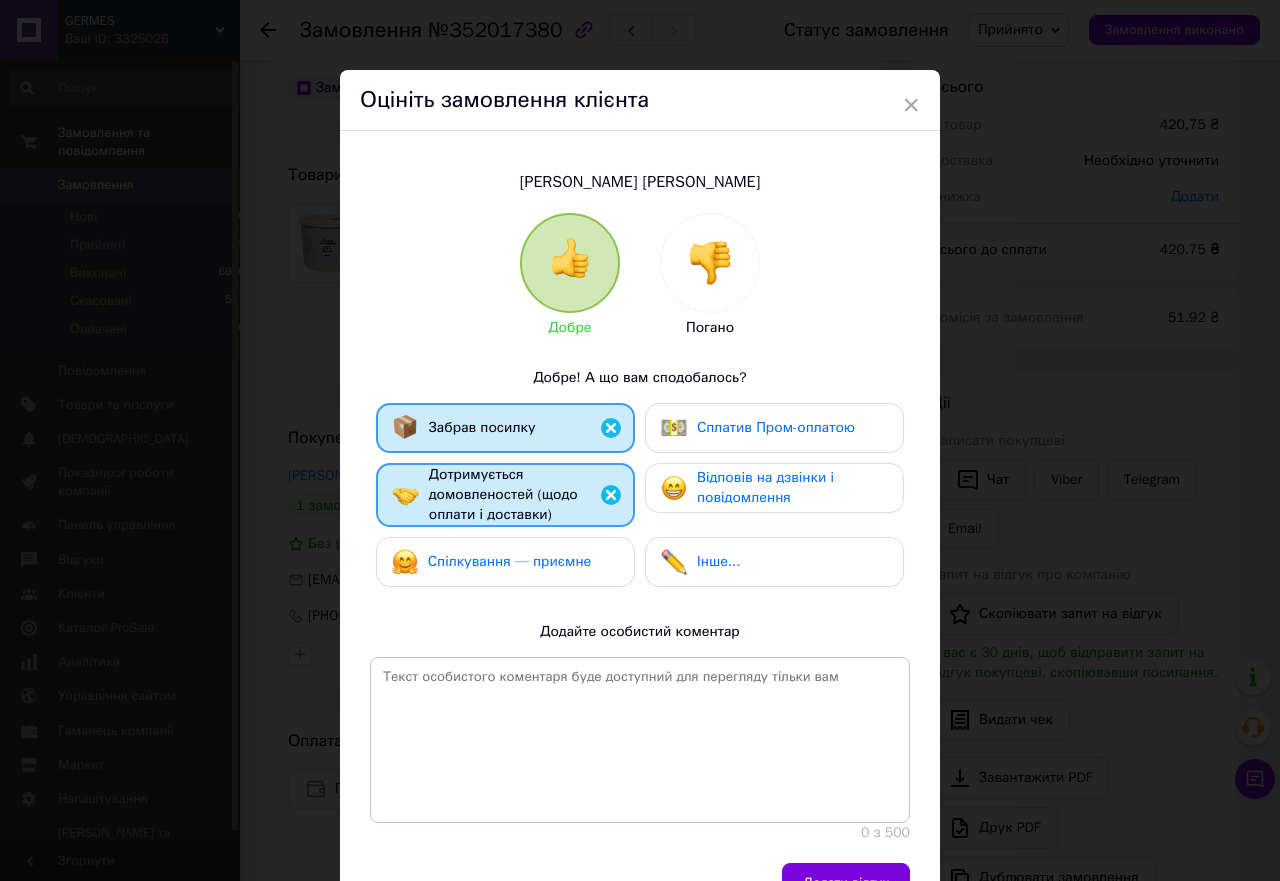 click on "Відповів на дзвінки і повідомлення" at bounding box center [774, 488] 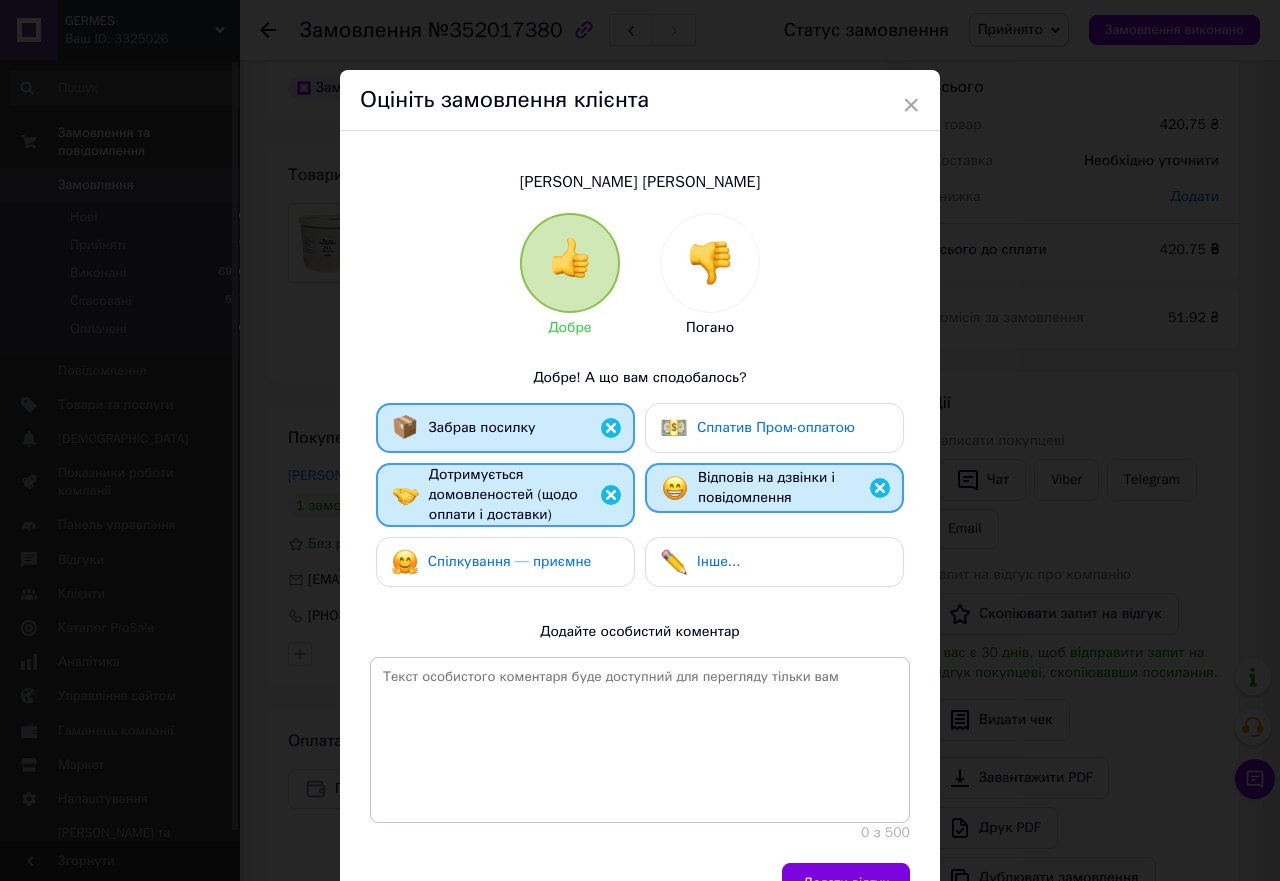 click on "Спілкування — приємне" at bounding box center [505, 562] 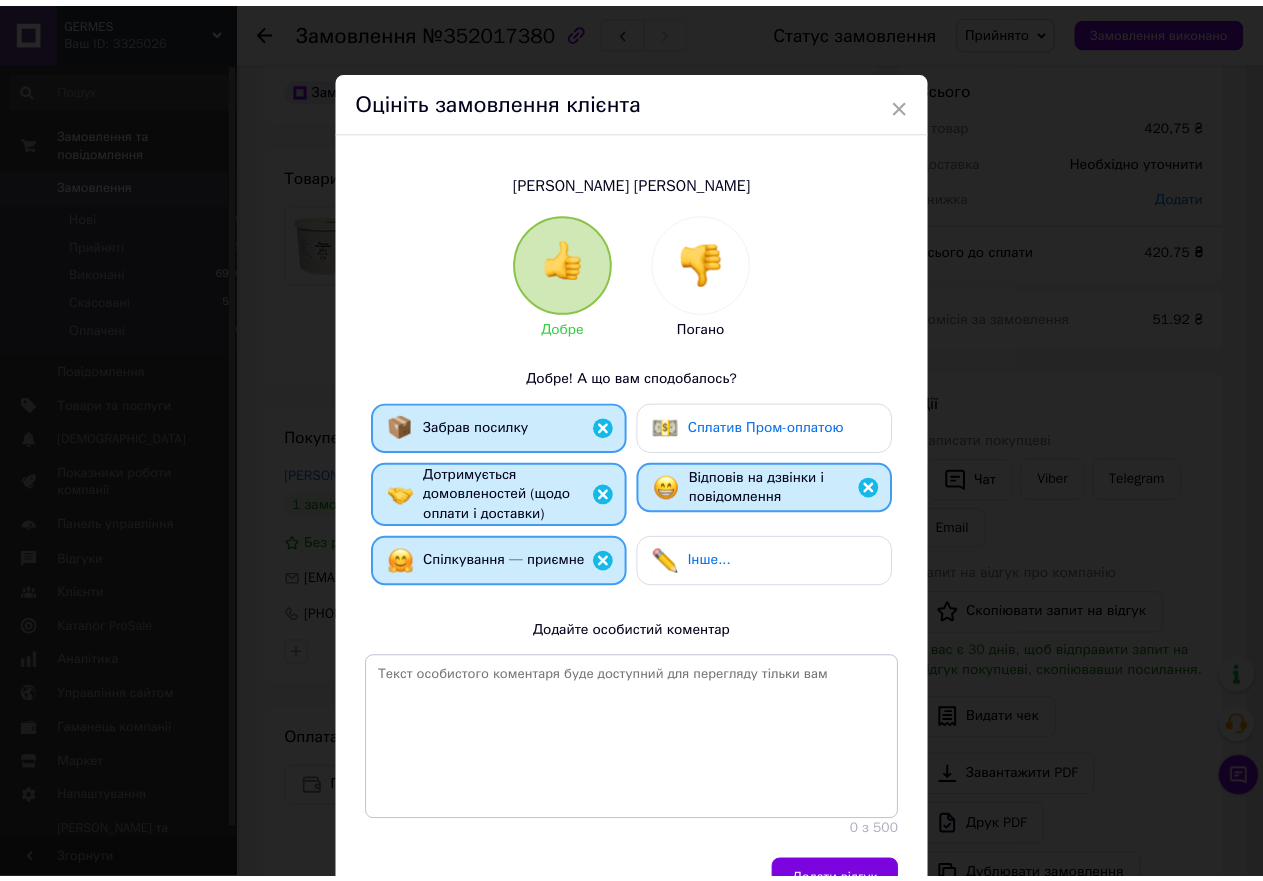 scroll, scrollTop: 136, scrollLeft: 0, axis: vertical 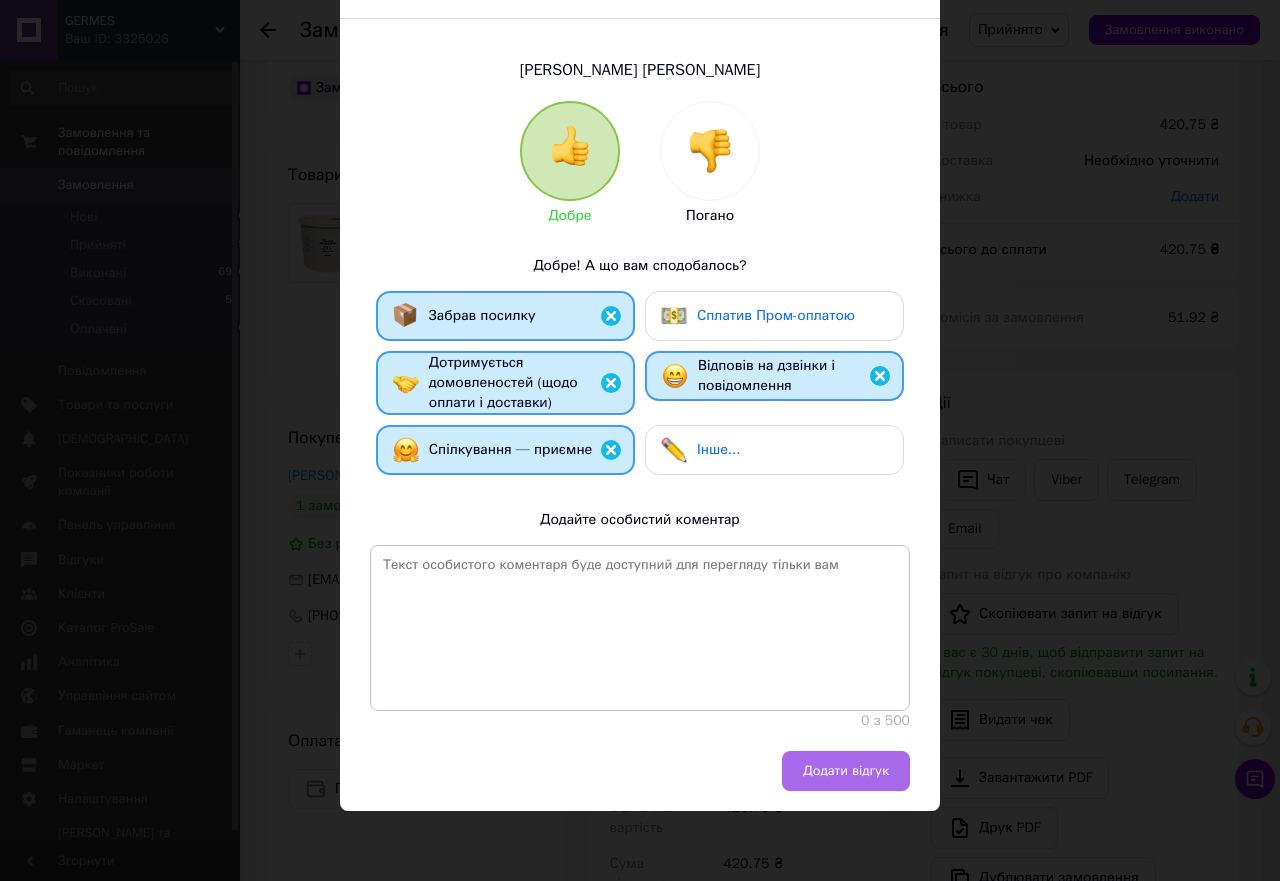 click on "Додати відгук" at bounding box center (846, 771) 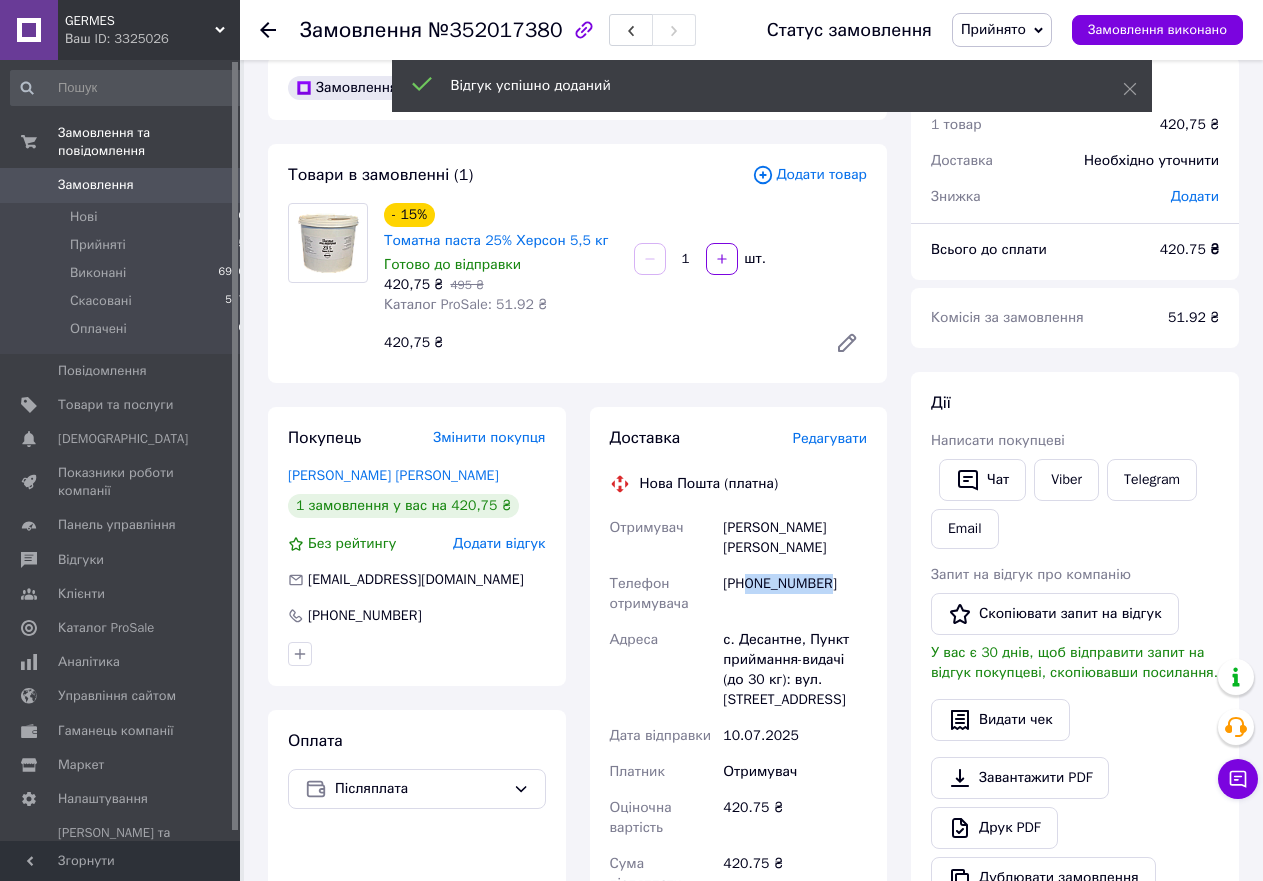 drag, startPoint x: 745, startPoint y: 565, endPoint x: 837, endPoint y: 566, distance: 92.00543 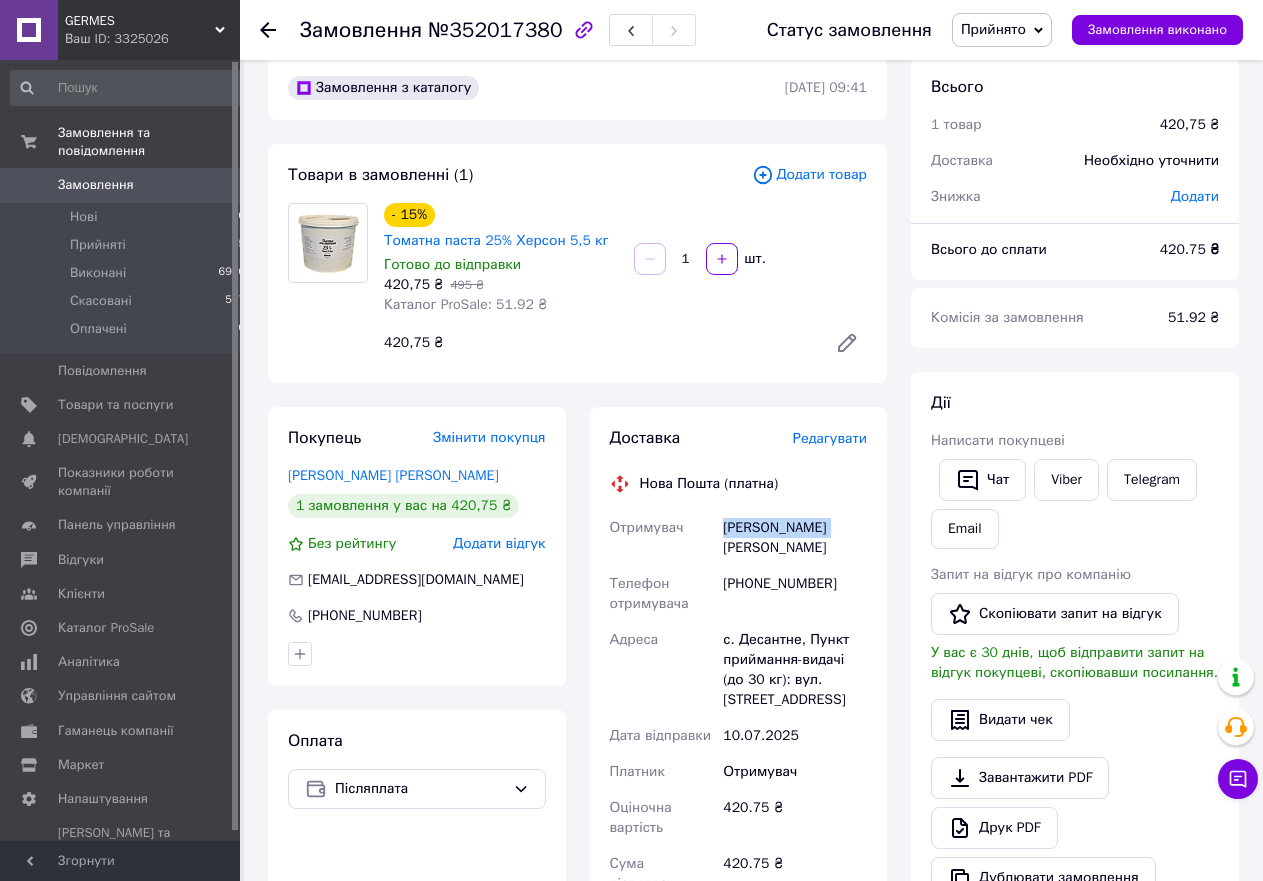drag, startPoint x: 722, startPoint y: 528, endPoint x: 873, endPoint y: 534, distance: 151.11916 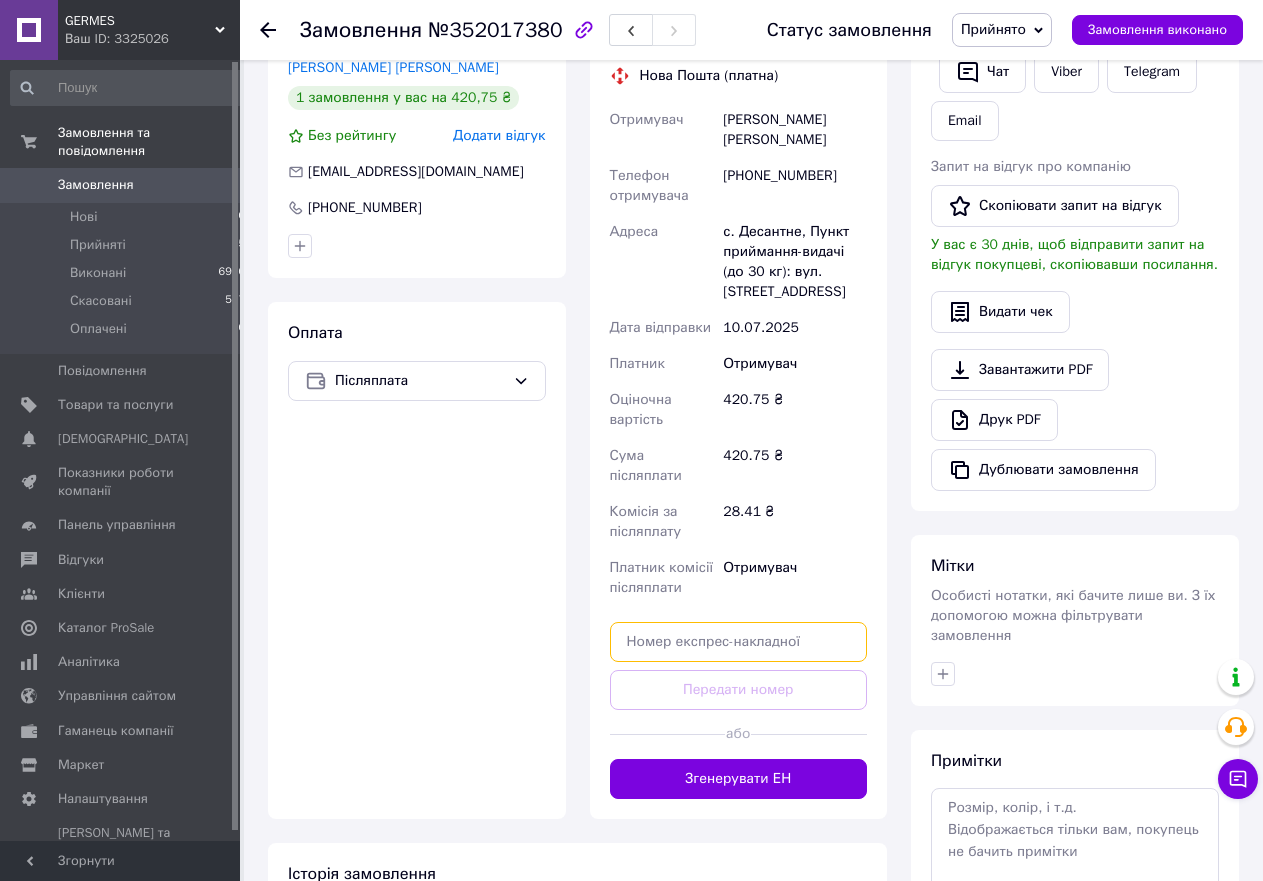 paste on "20451203075326" 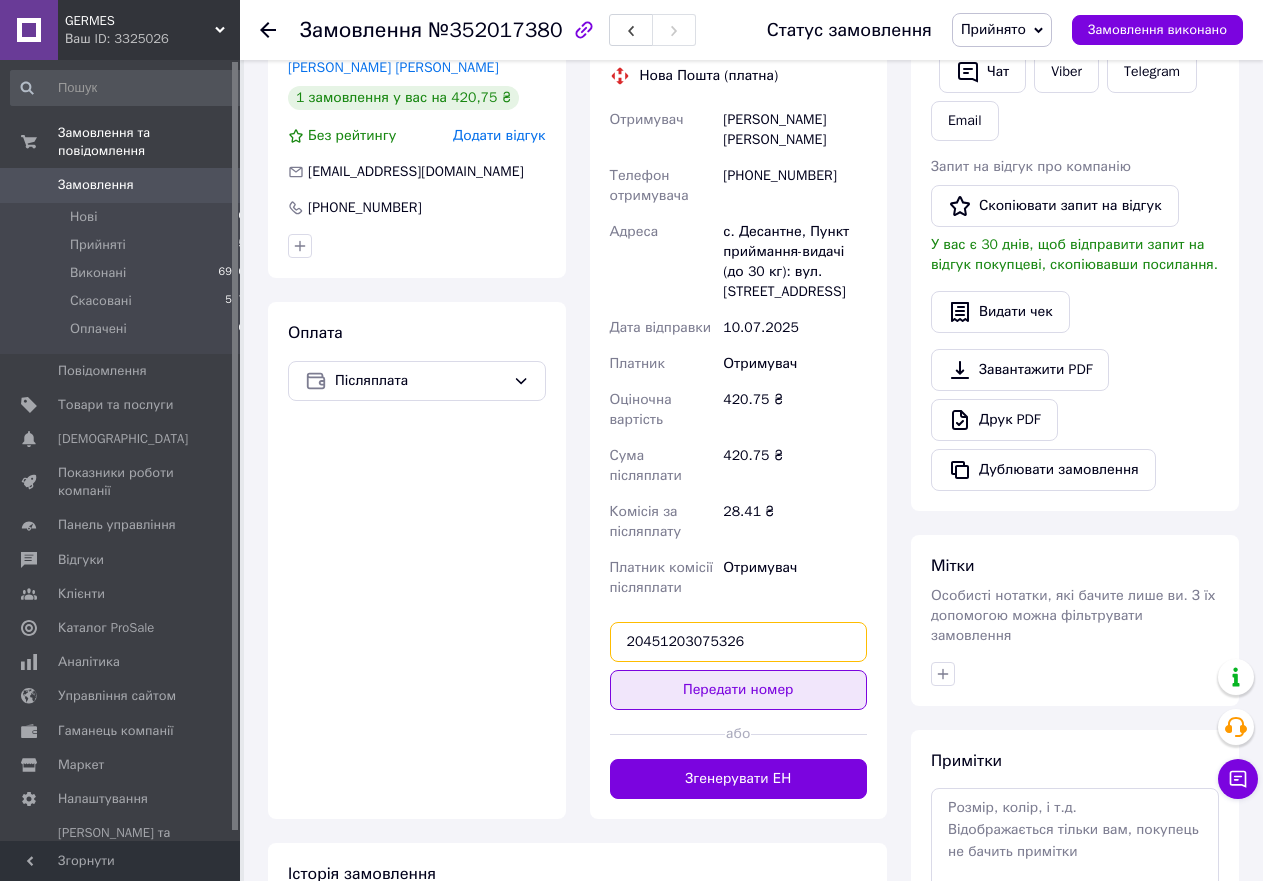 type on "20451203075326" 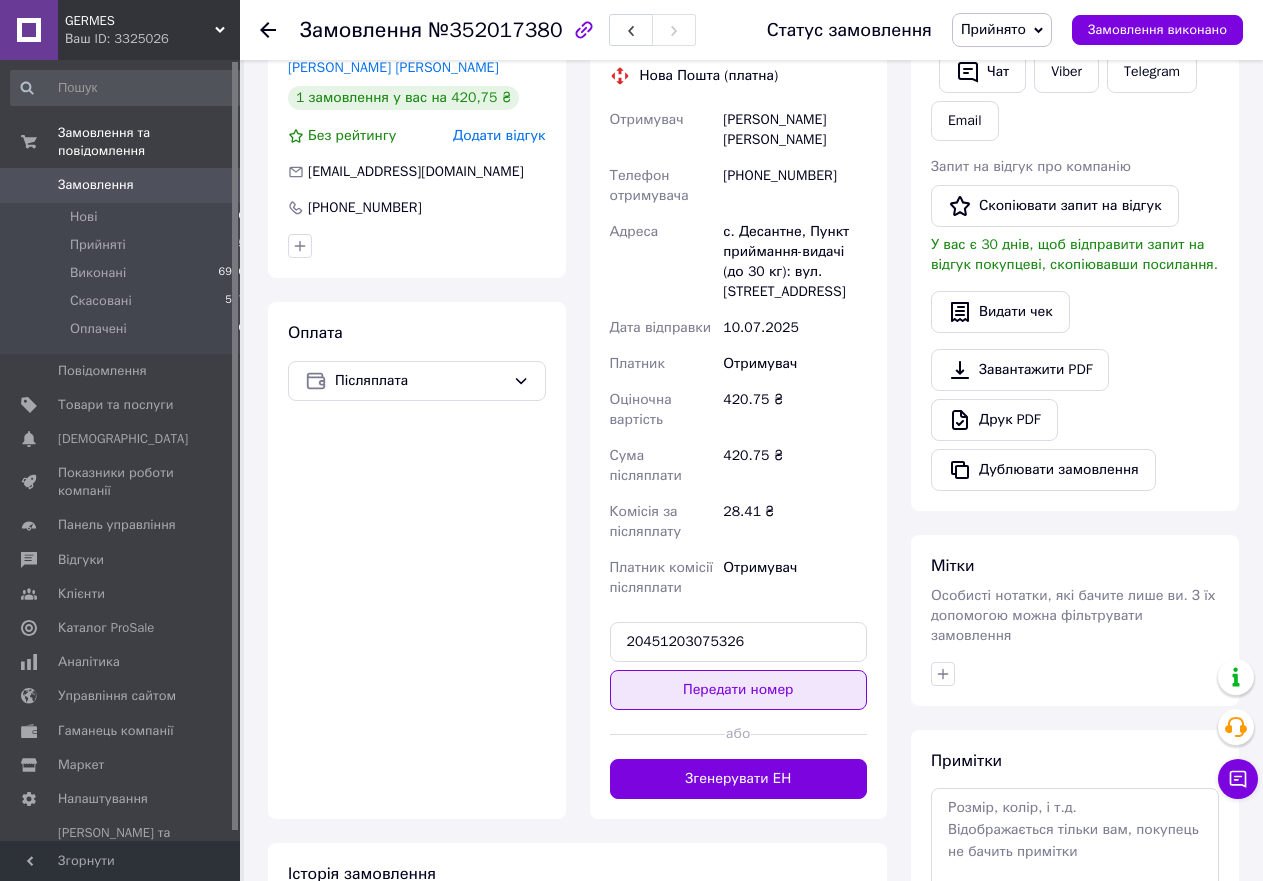 click on "Передати номер" at bounding box center (739, 690) 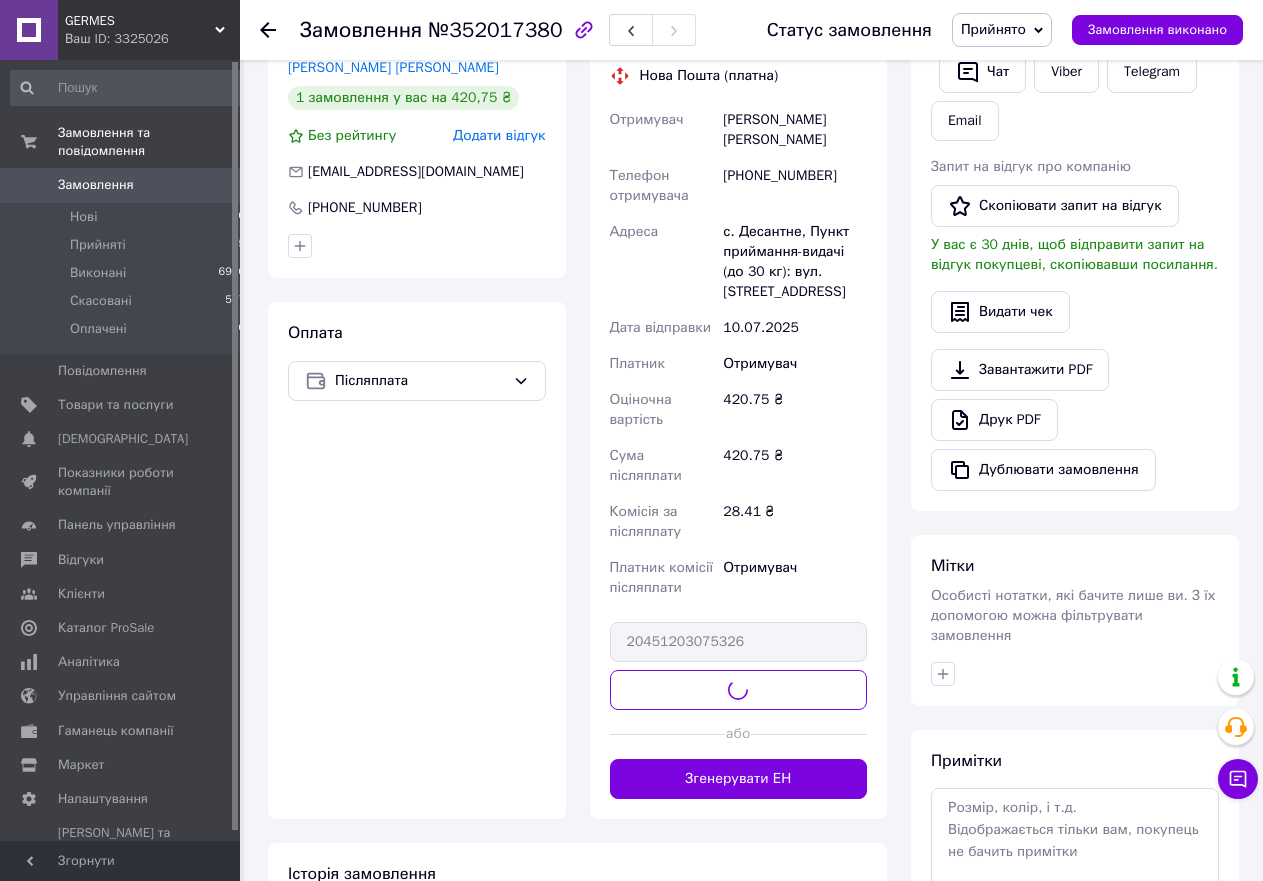 scroll, scrollTop: 0, scrollLeft: 0, axis: both 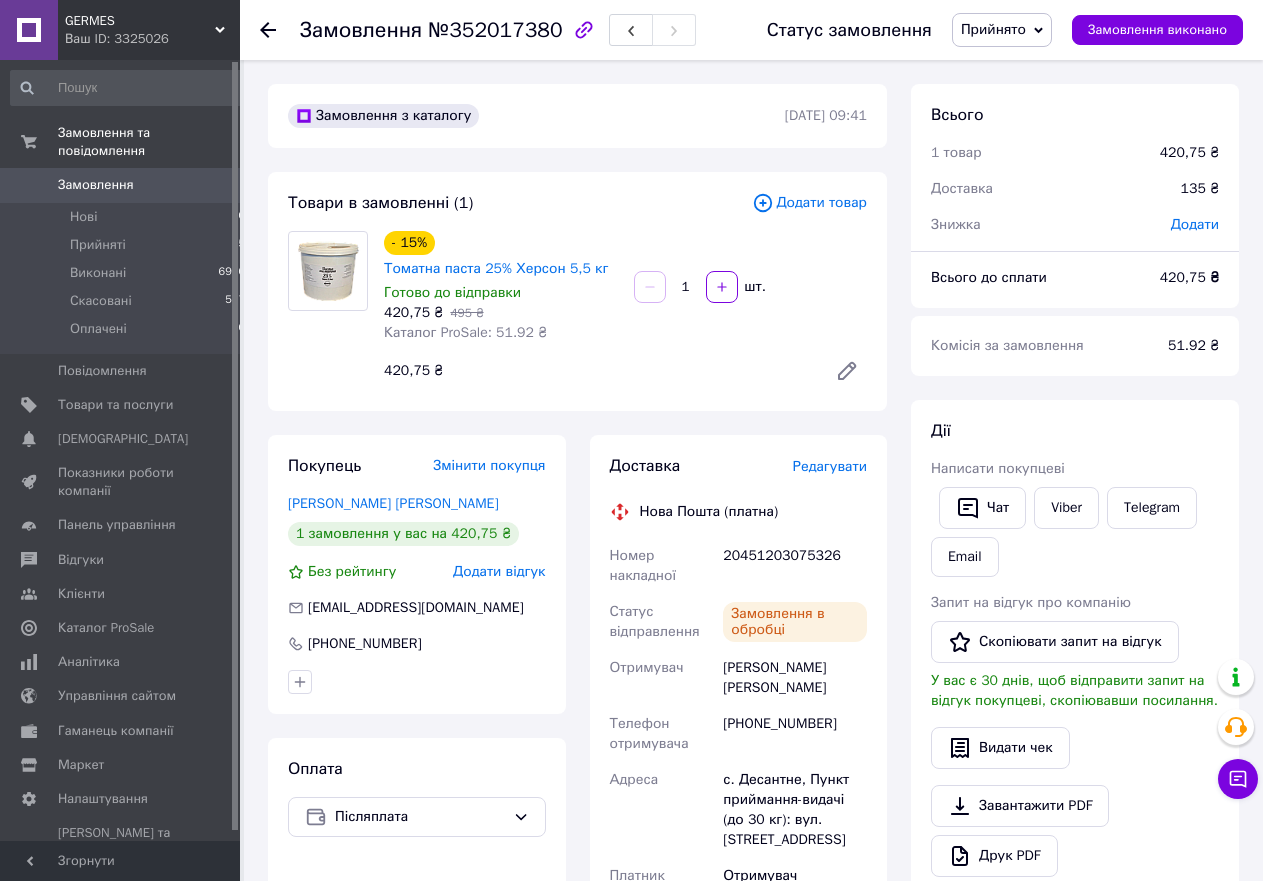 click on "Замовлення виконано" at bounding box center (1157, 30) 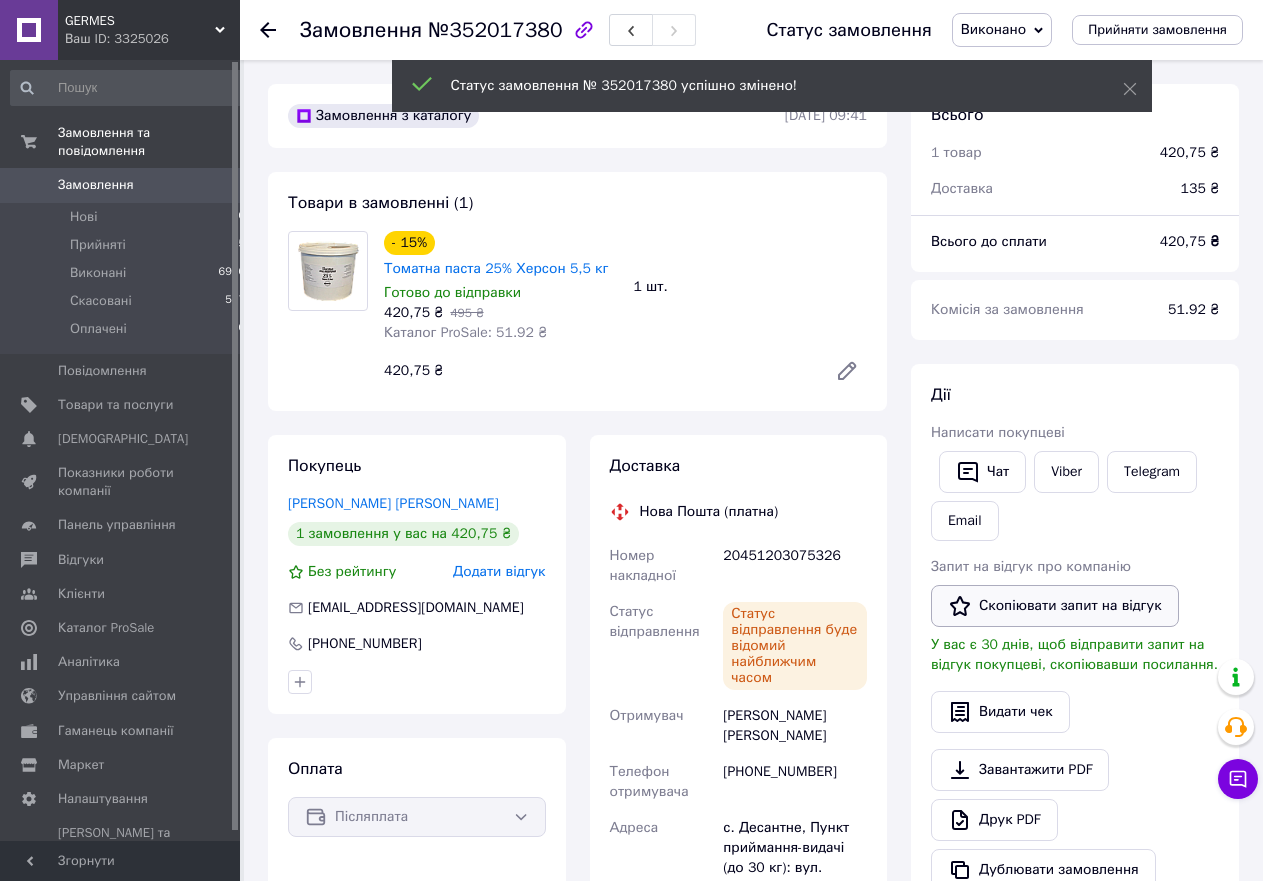 click on "Скопіювати запит на відгук" at bounding box center [1055, 606] 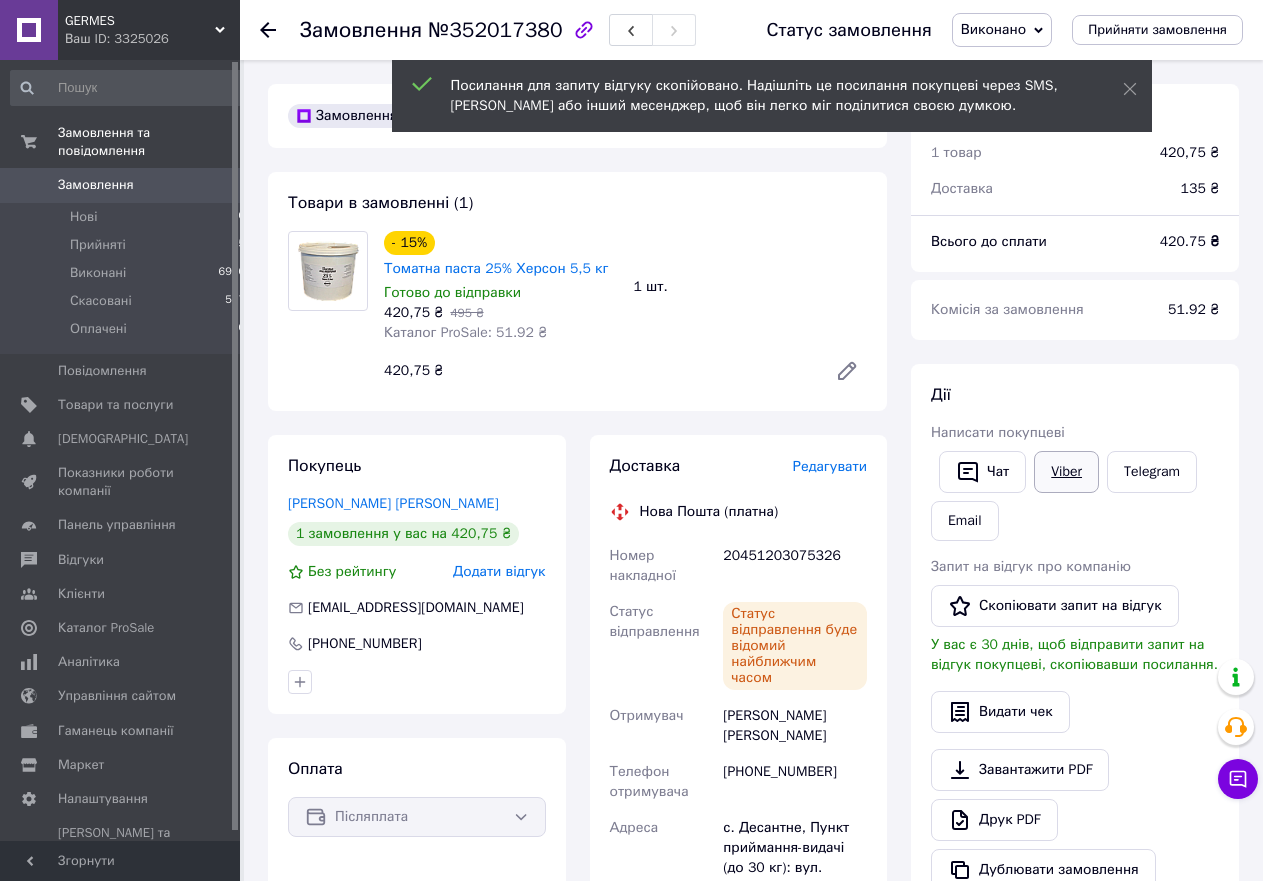 click on "Viber" at bounding box center (1066, 472) 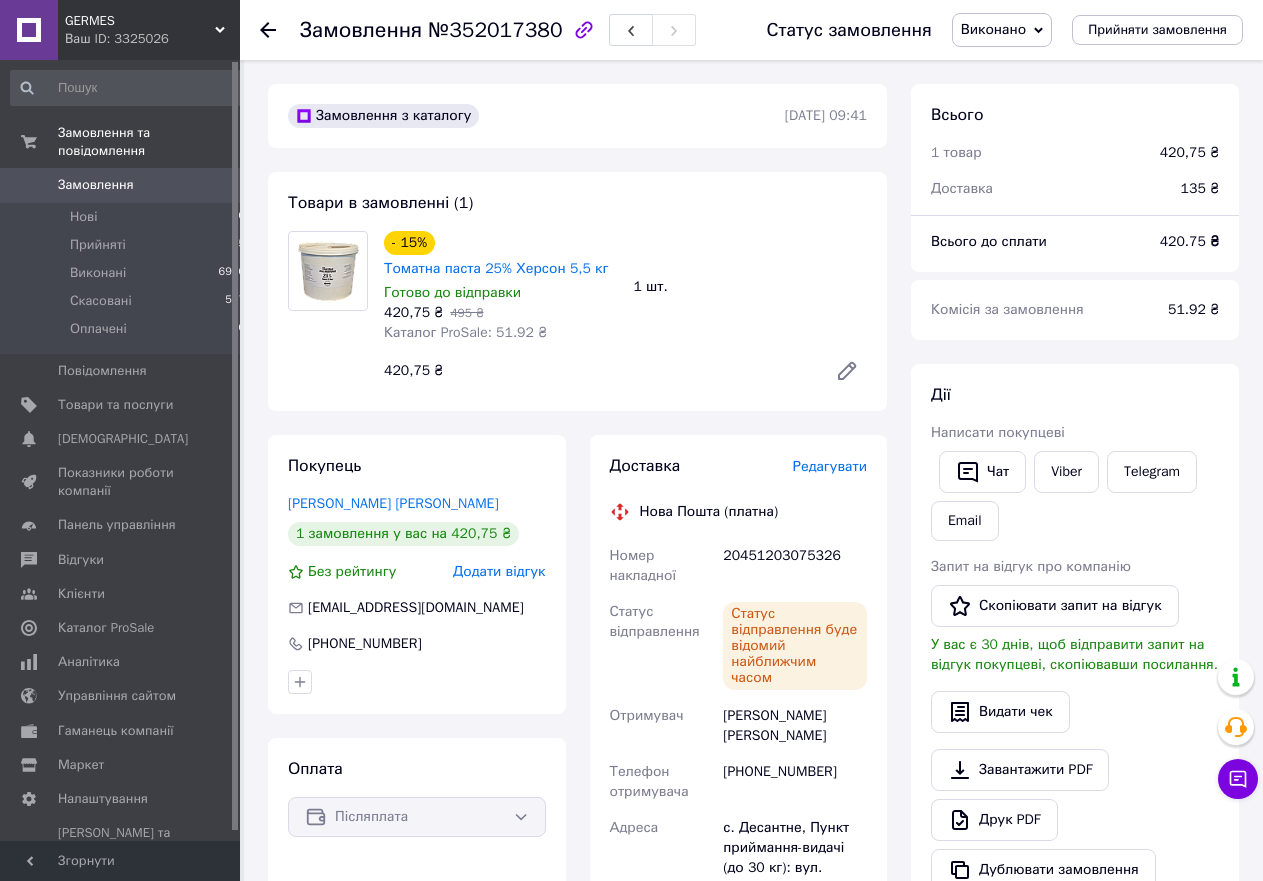 click 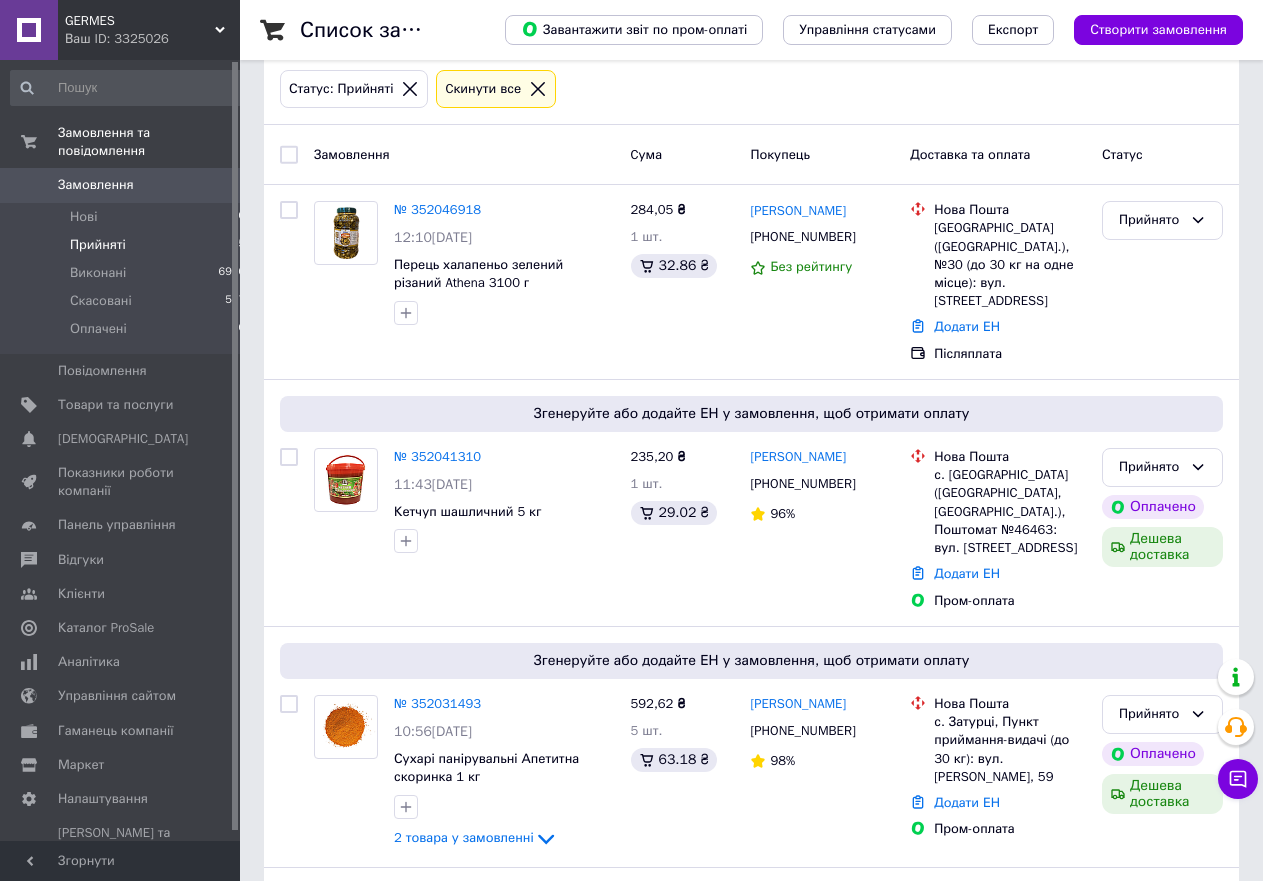 scroll, scrollTop: 507, scrollLeft: 0, axis: vertical 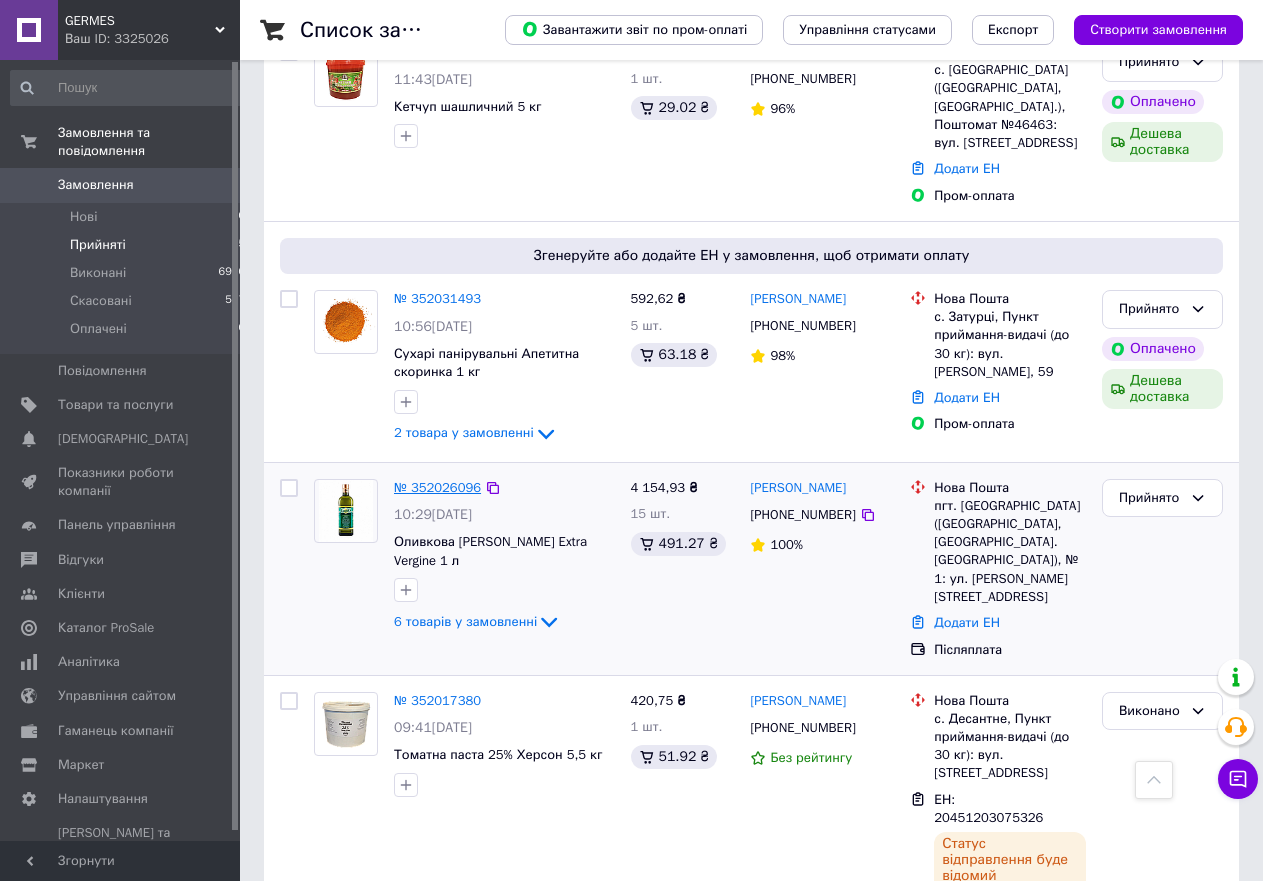 click on "№ 352026096" at bounding box center (437, 487) 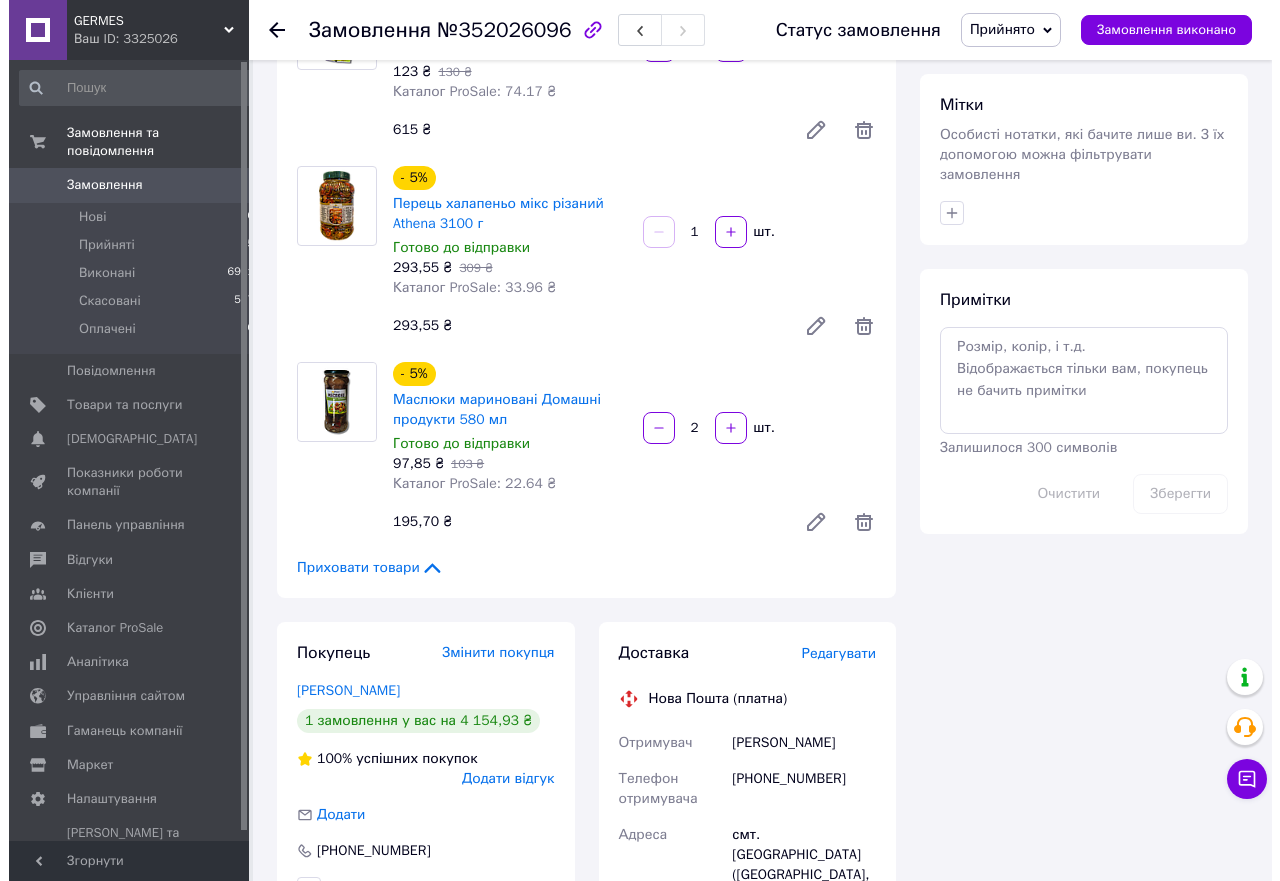 scroll, scrollTop: 1155, scrollLeft: 0, axis: vertical 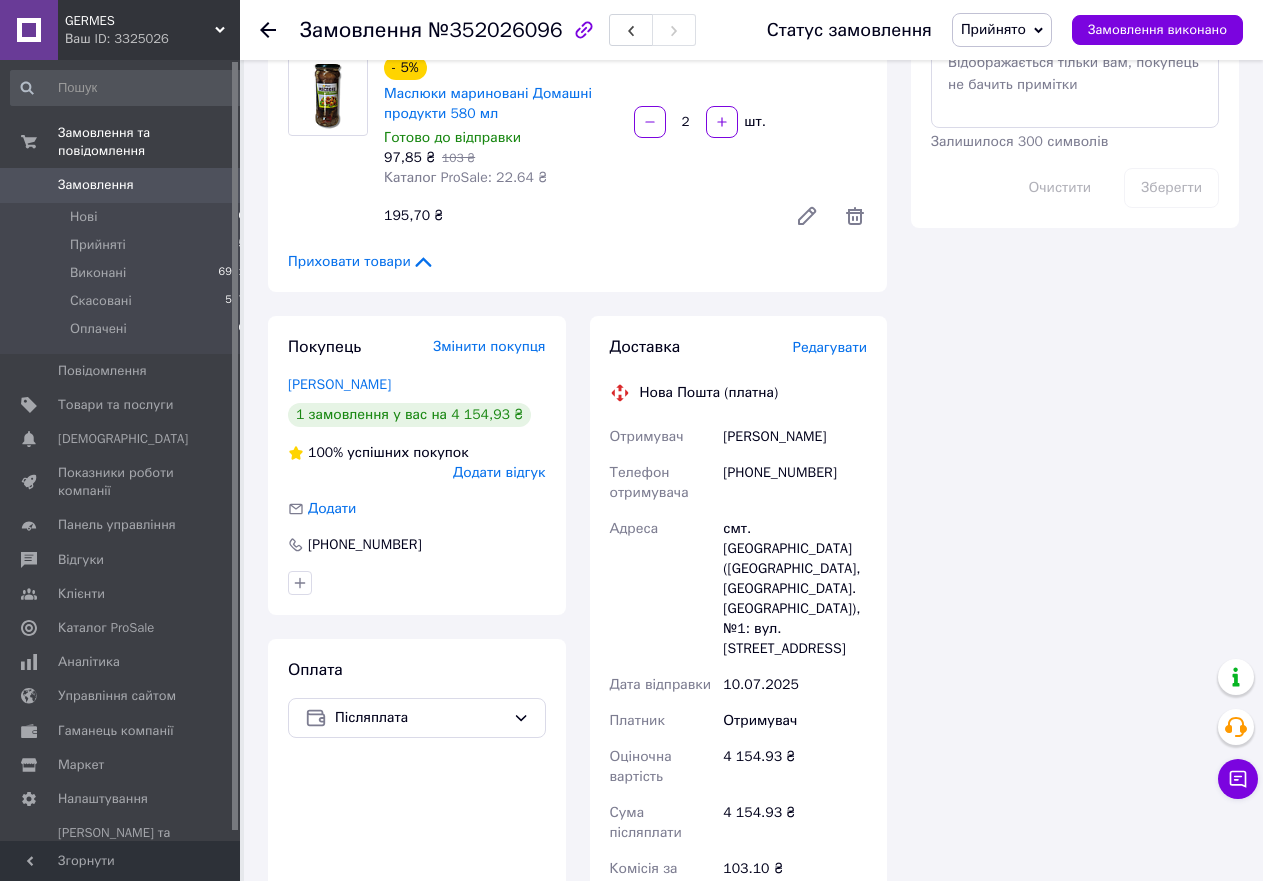 click on "Додати відгук" at bounding box center [499, 472] 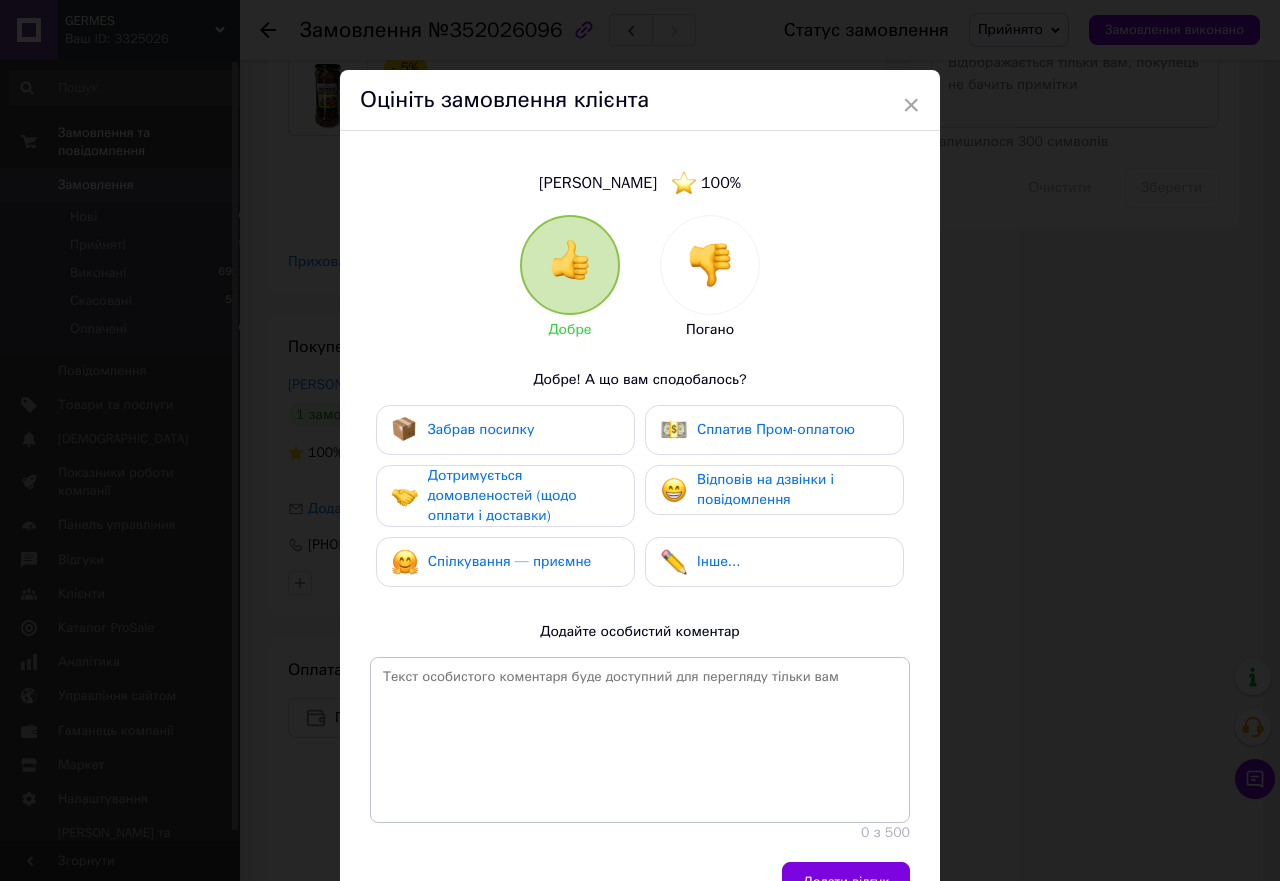 click on "Забрав посилку" at bounding box center [505, 430] 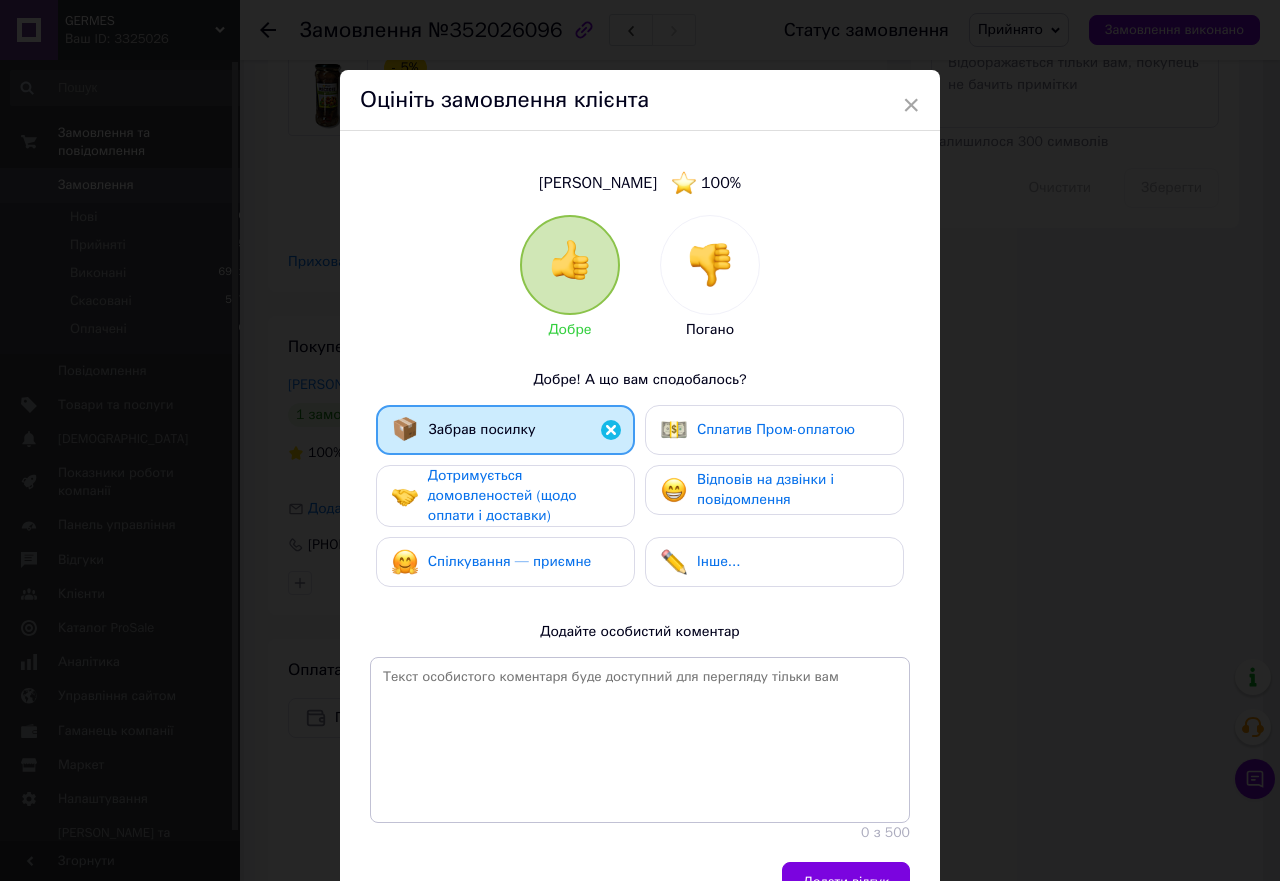 drag, startPoint x: 560, startPoint y: 499, endPoint x: 643, endPoint y: 493, distance: 83.21658 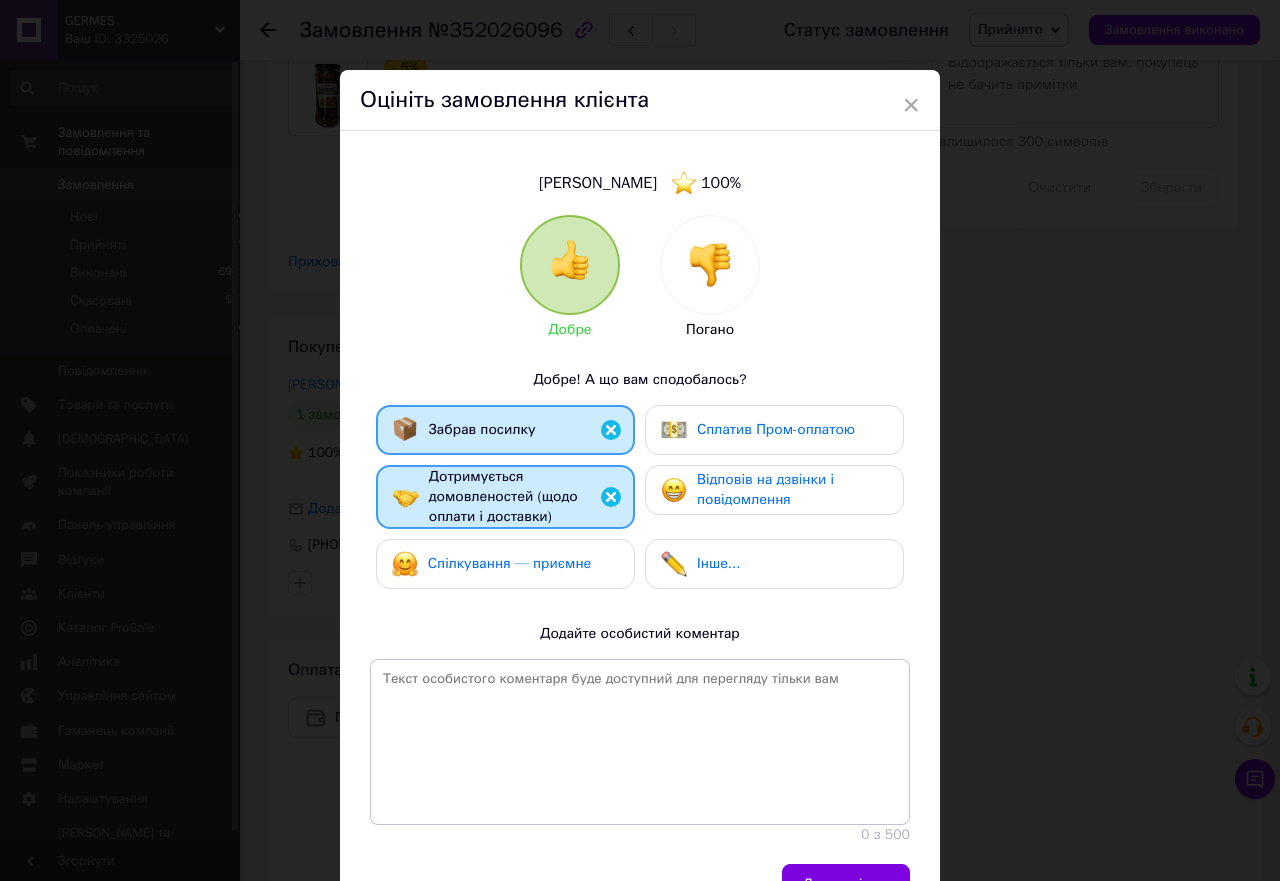 click at bounding box center (674, 490) 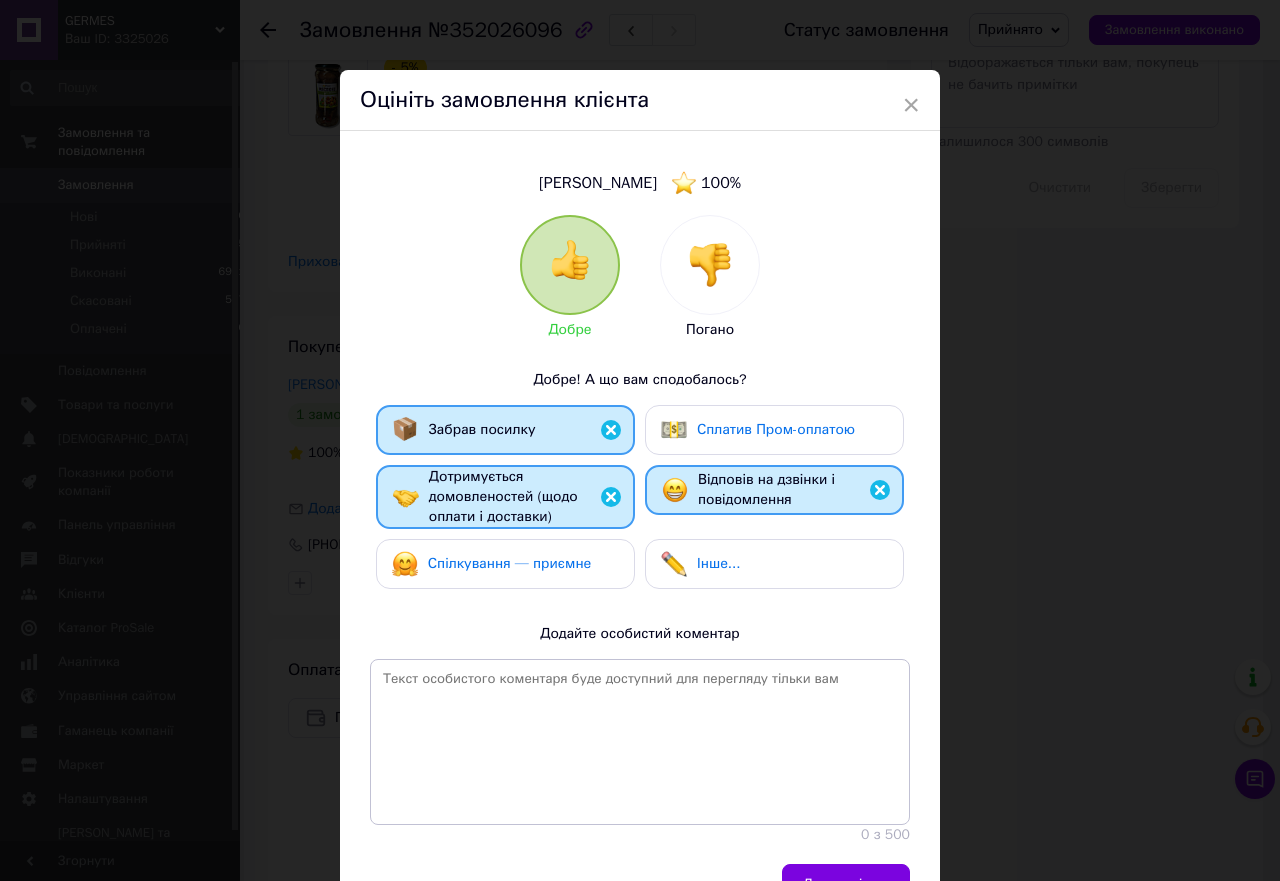 click on "Спілкування — приємне" at bounding box center (510, 564) 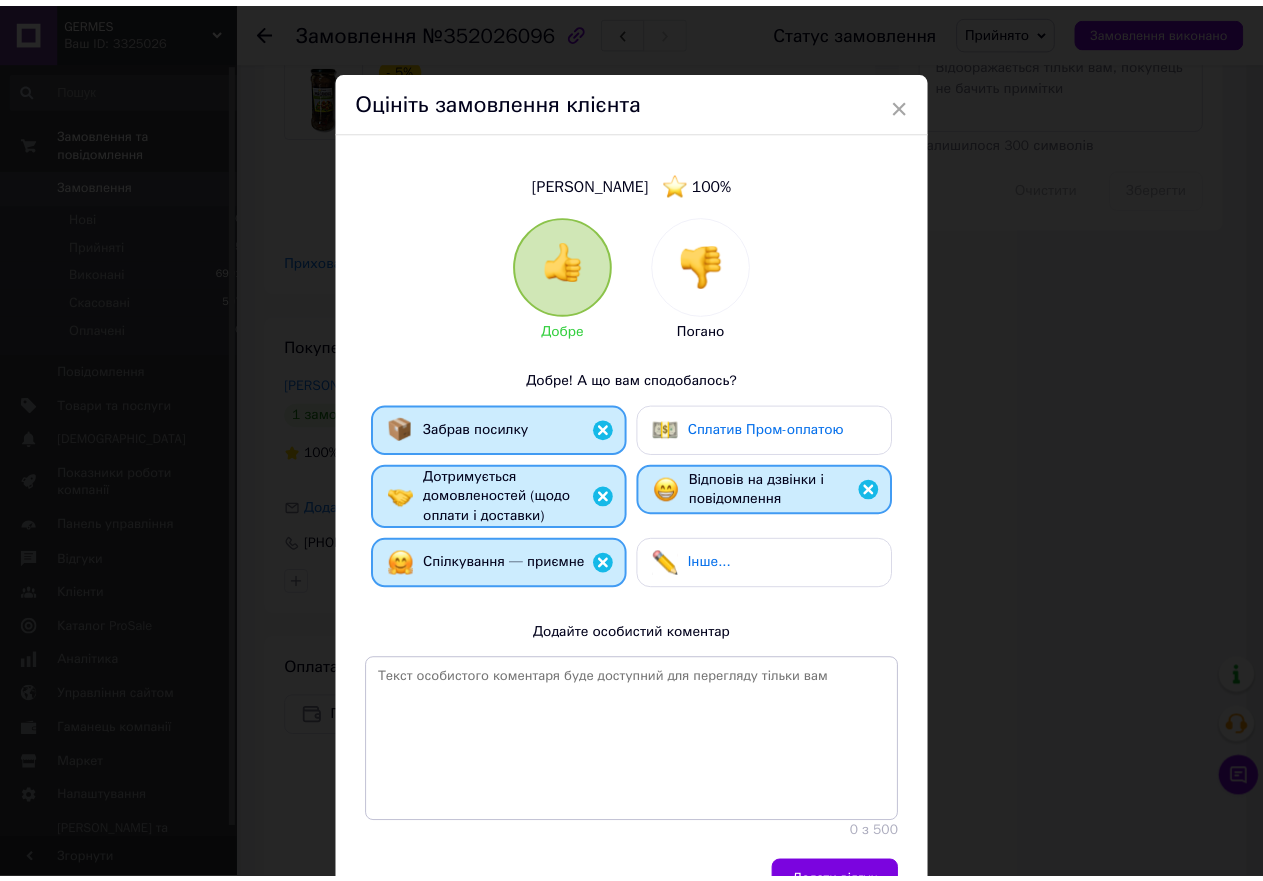 scroll, scrollTop: 137, scrollLeft: 0, axis: vertical 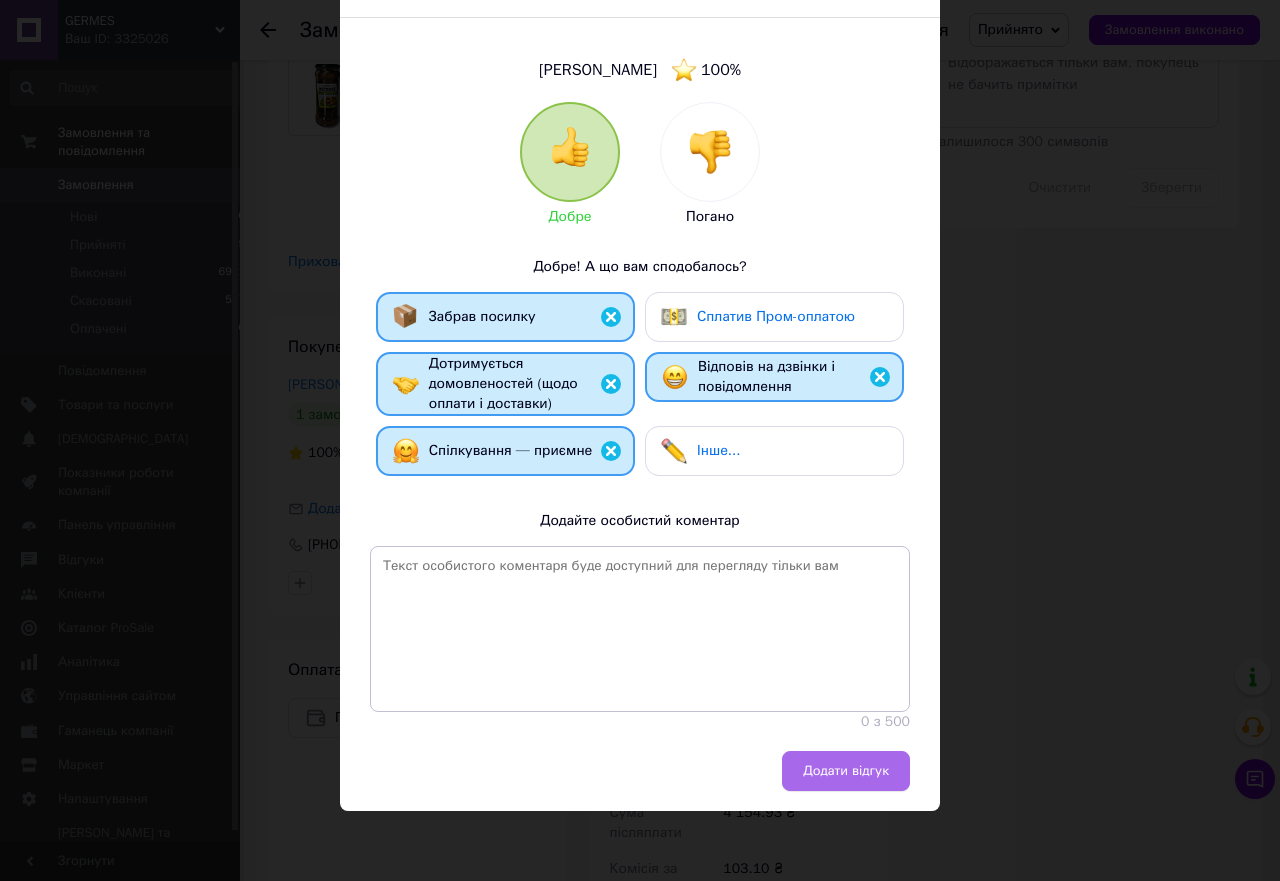 click on "Додати відгук" at bounding box center [846, 771] 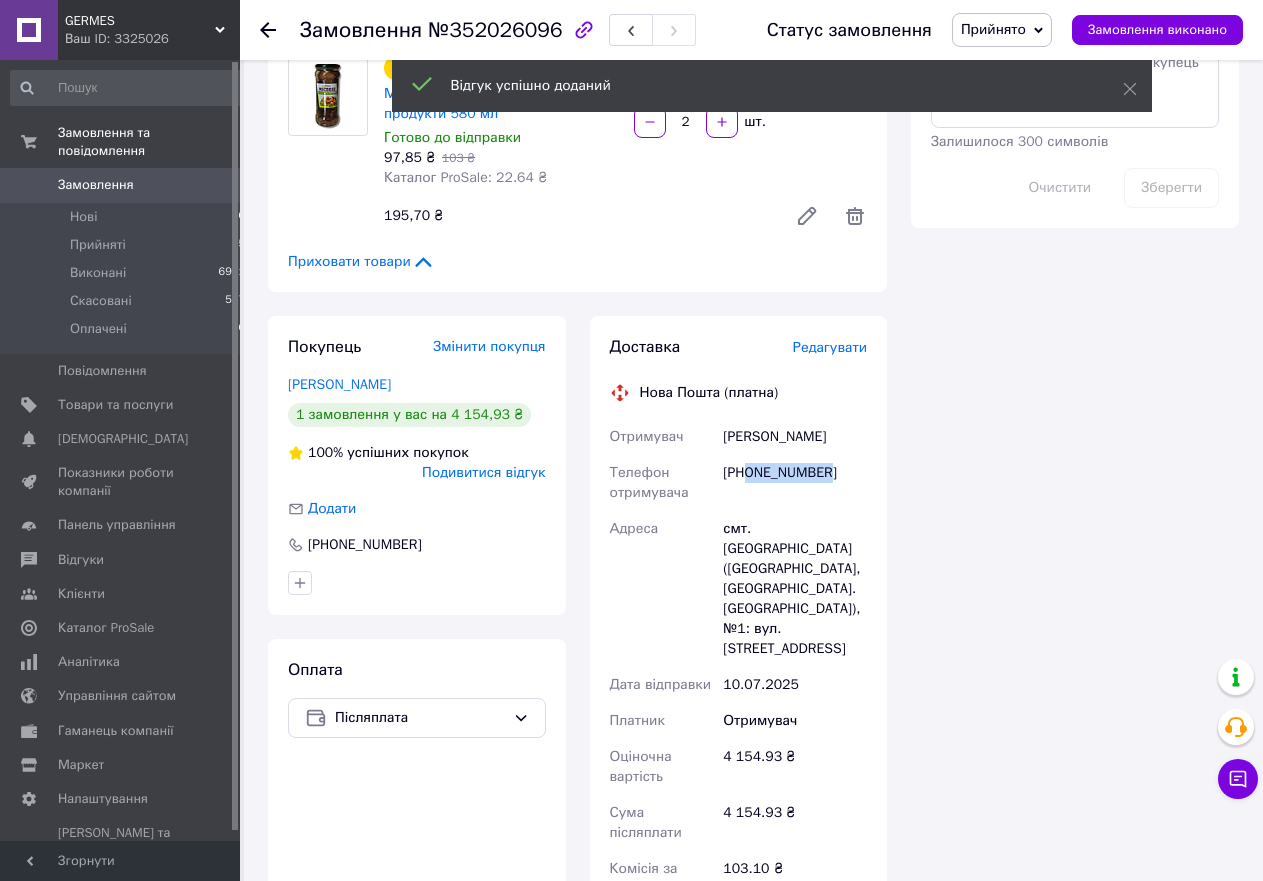 drag, startPoint x: 756, startPoint y: 431, endPoint x: 847, endPoint y: 434, distance: 91.04944 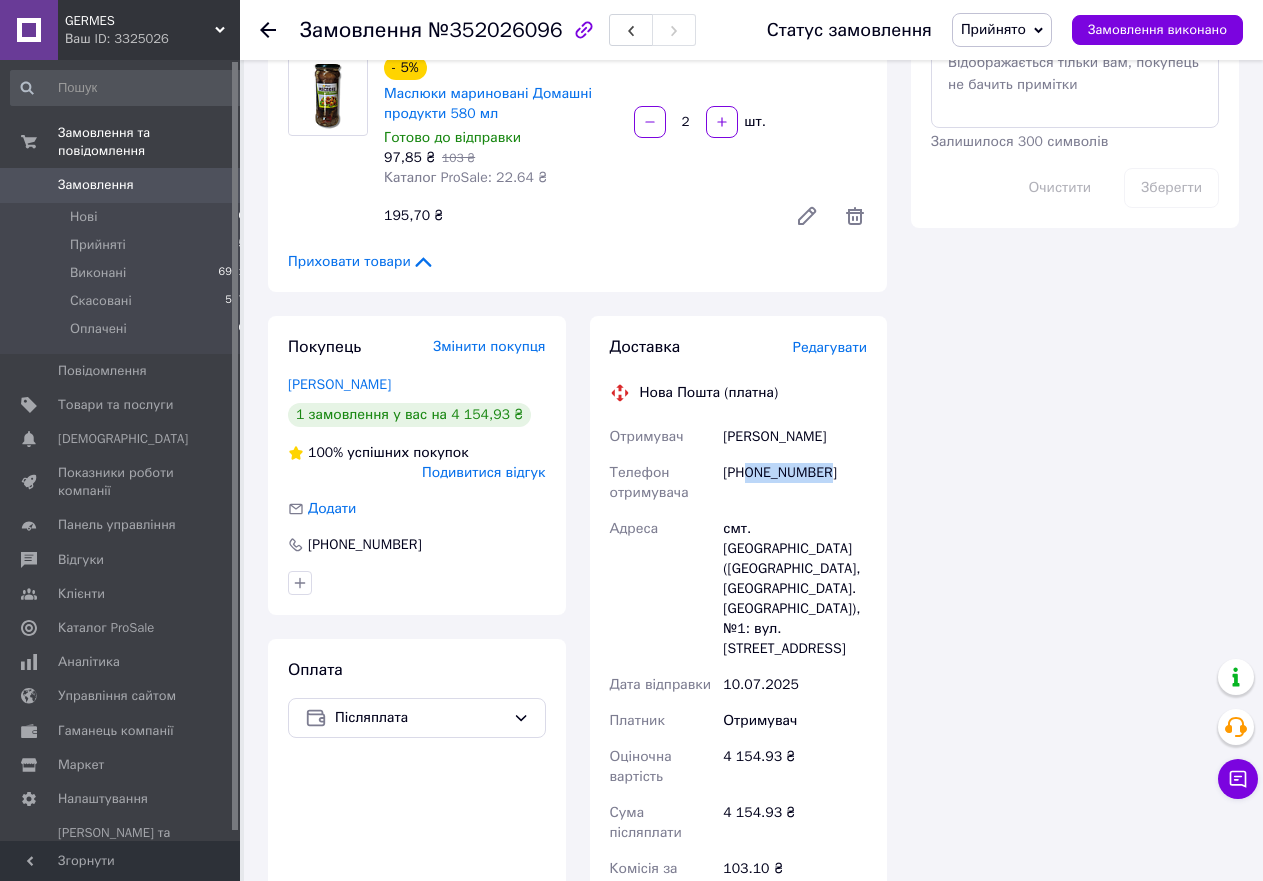 copy on "0980010066" 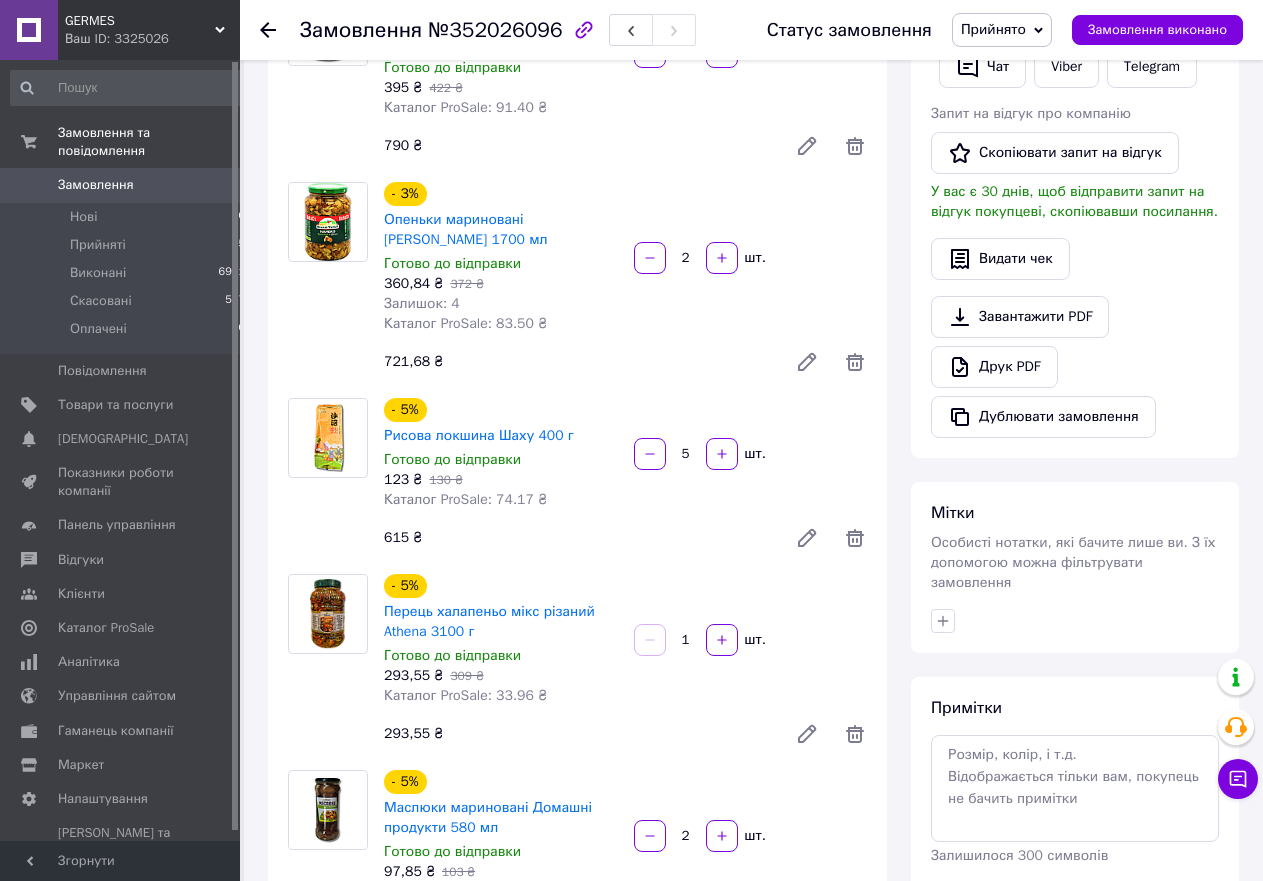 scroll, scrollTop: 0, scrollLeft: 0, axis: both 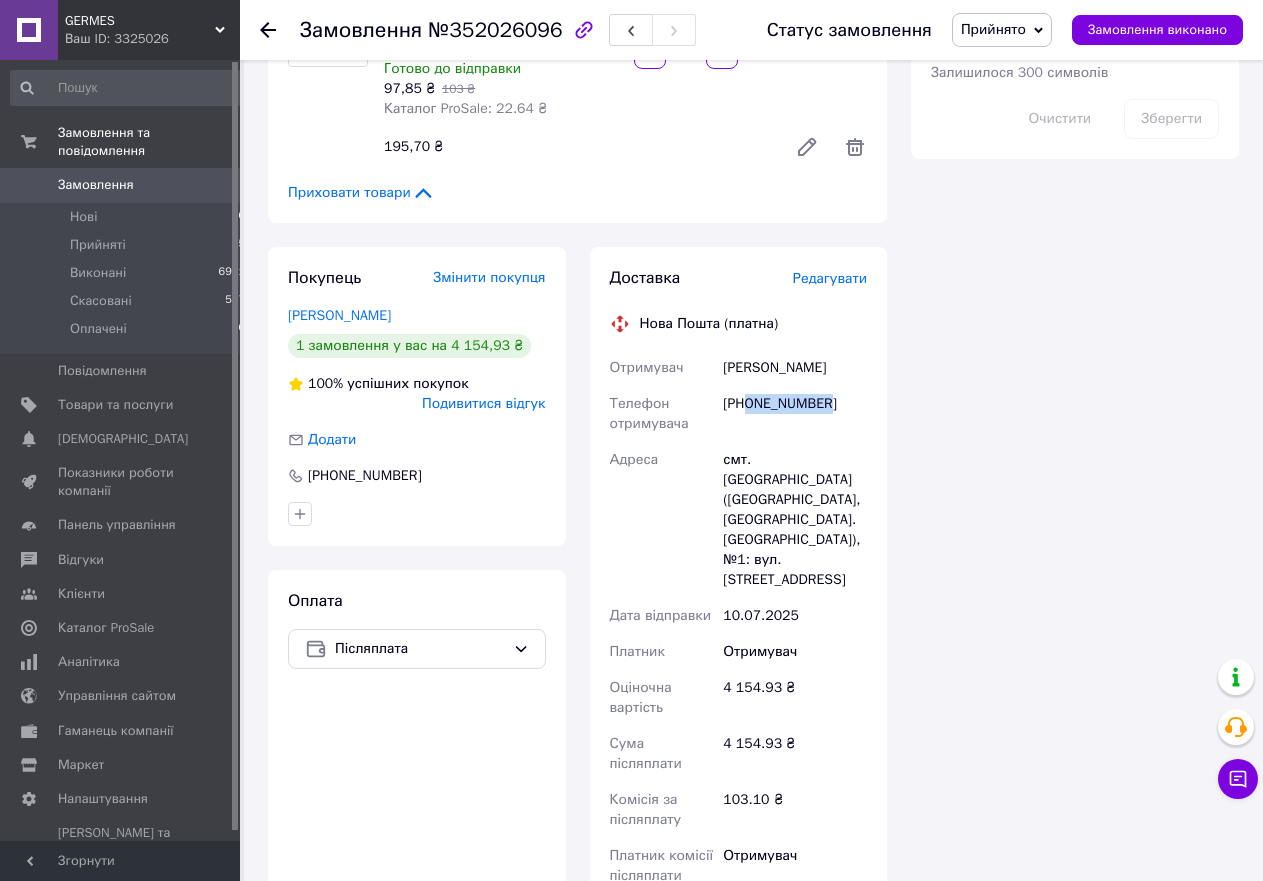 drag, startPoint x: 725, startPoint y: 322, endPoint x: 877, endPoint y: 322, distance: 152 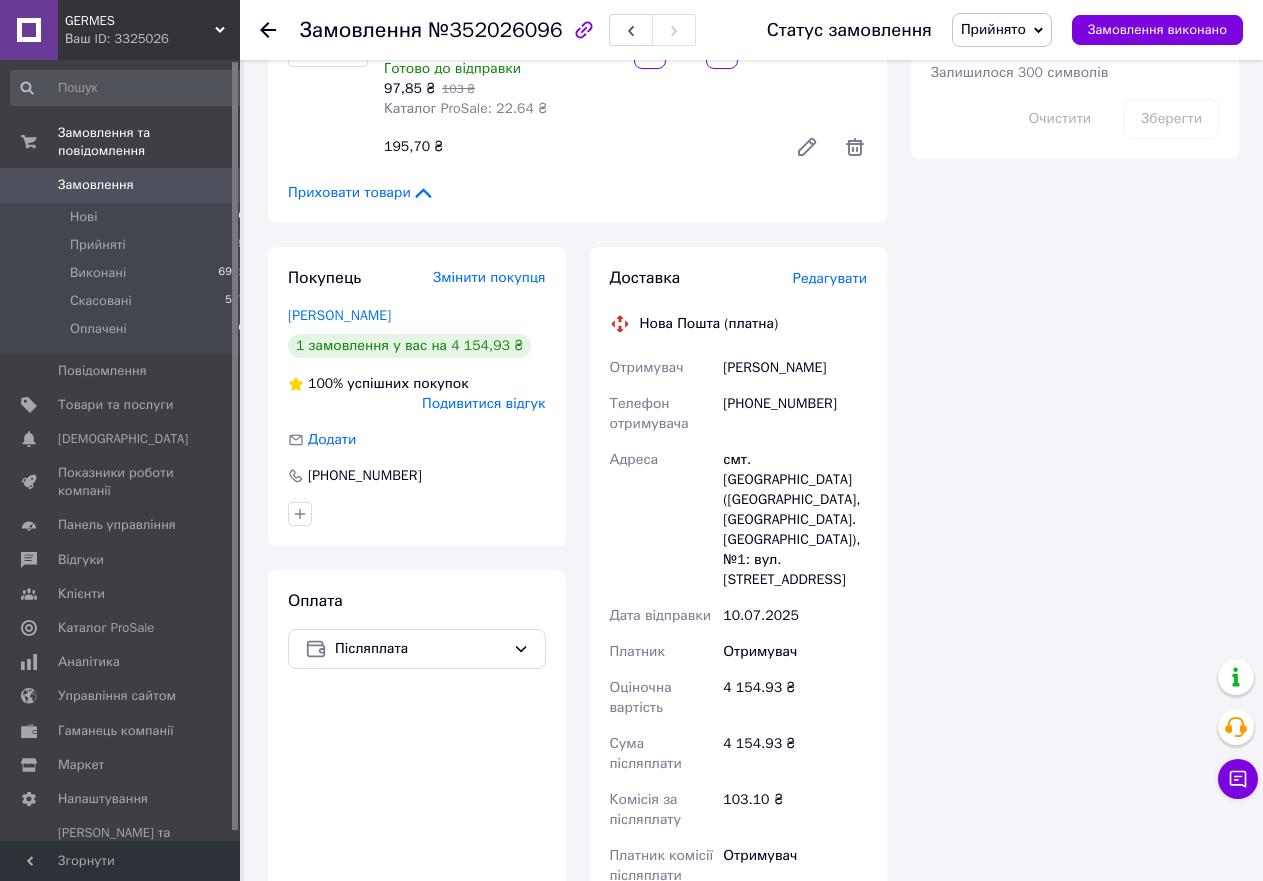 paste on "20451203096941" 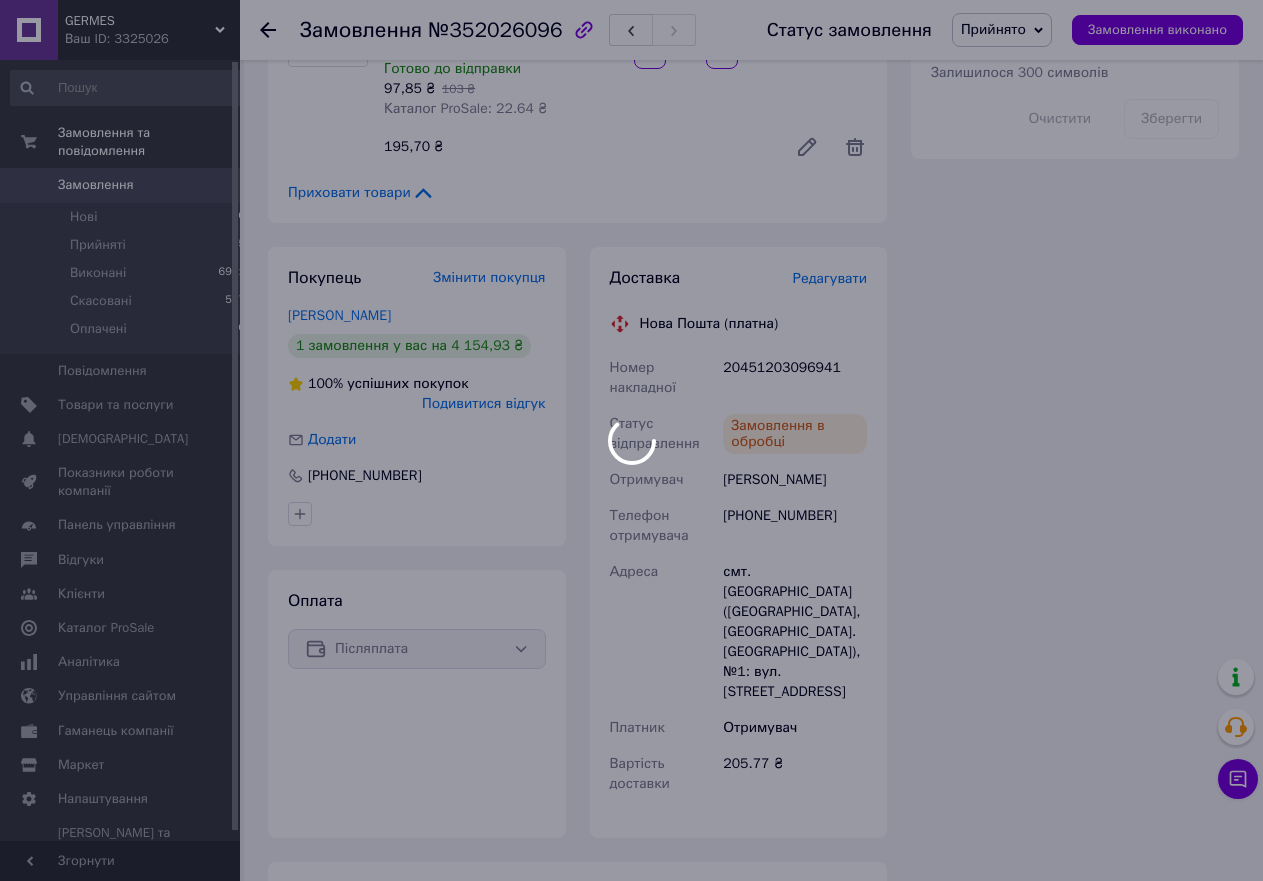 click at bounding box center [631, 440] 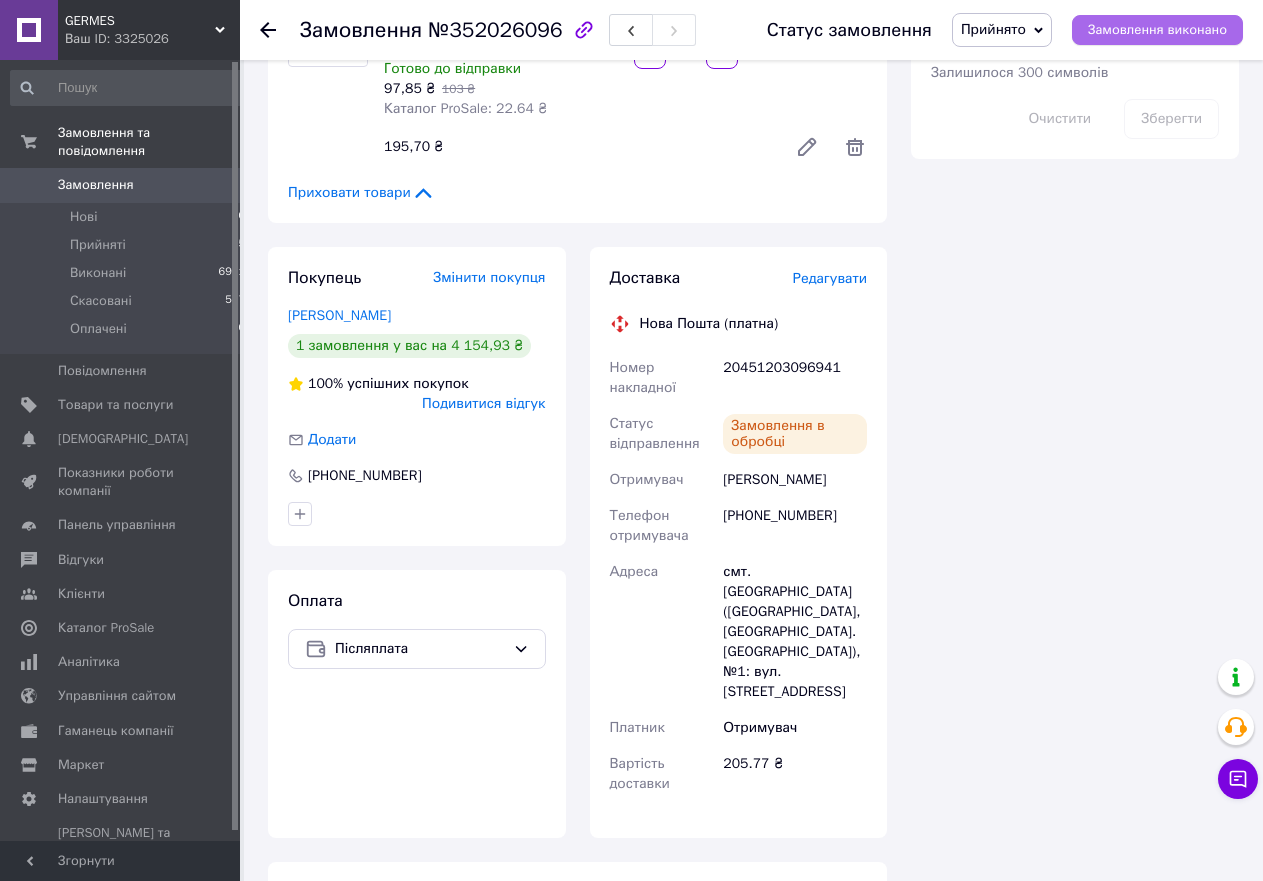 click on "Замовлення виконано" at bounding box center (1157, 30) 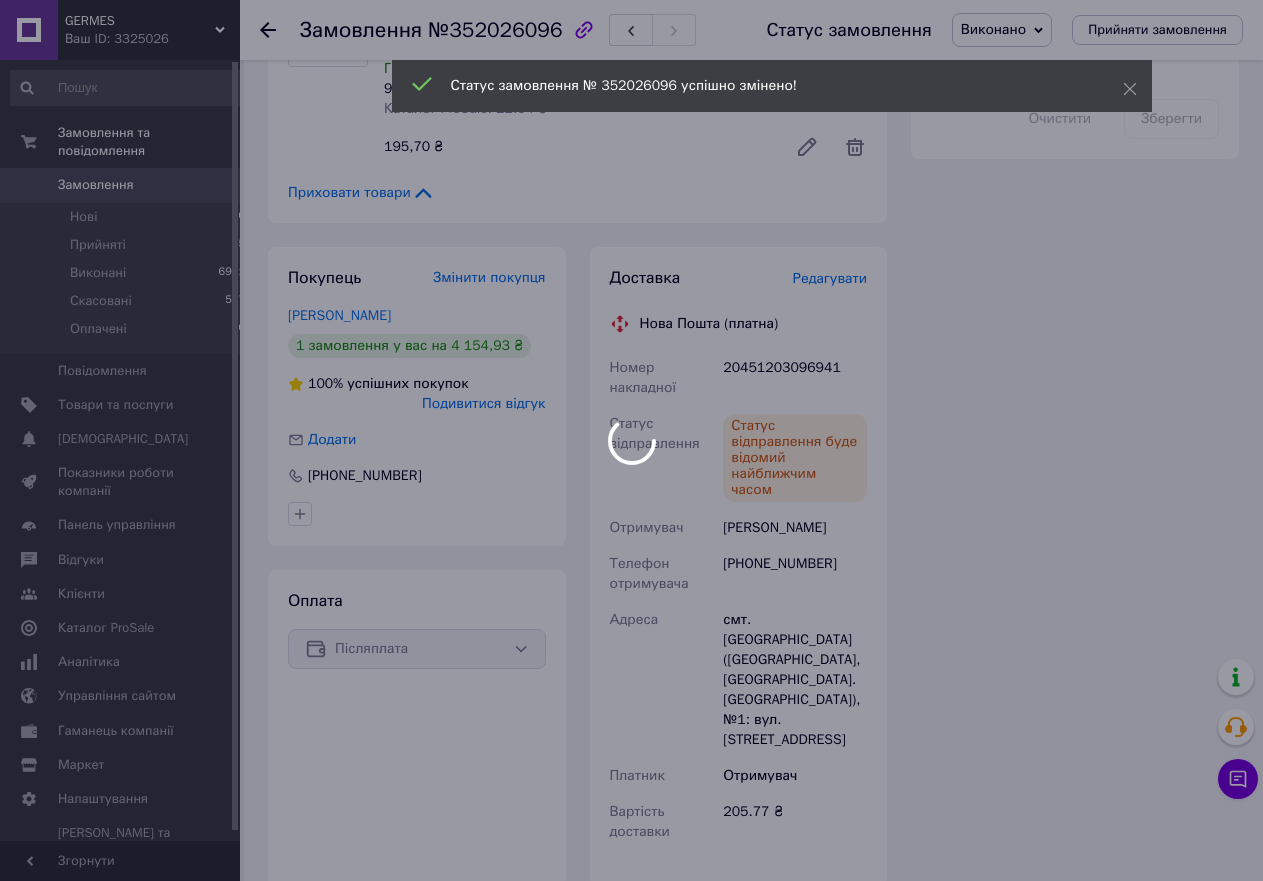 scroll, scrollTop: 408, scrollLeft: 0, axis: vertical 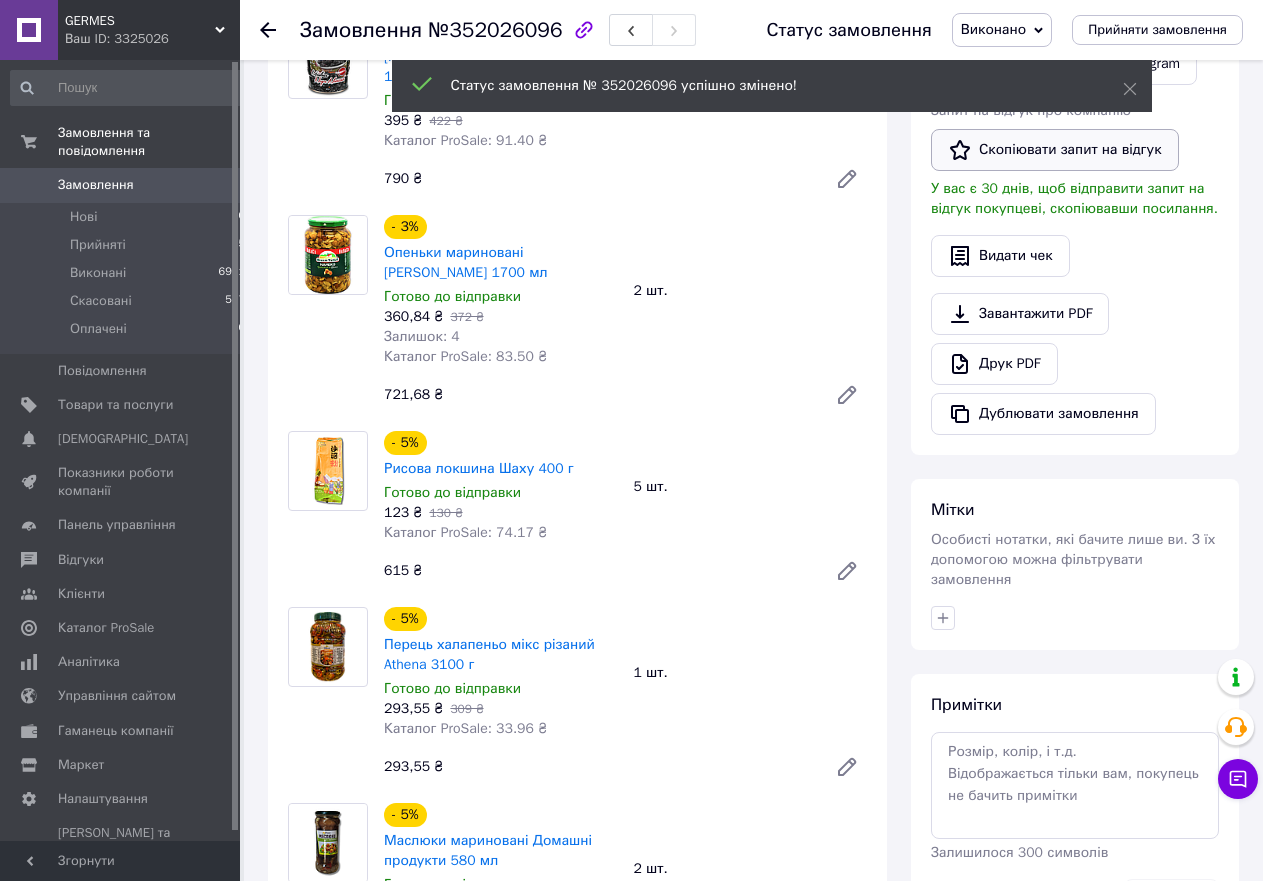 click on "Скопіювати запит на відгук" at bounding box center [1055, 150] 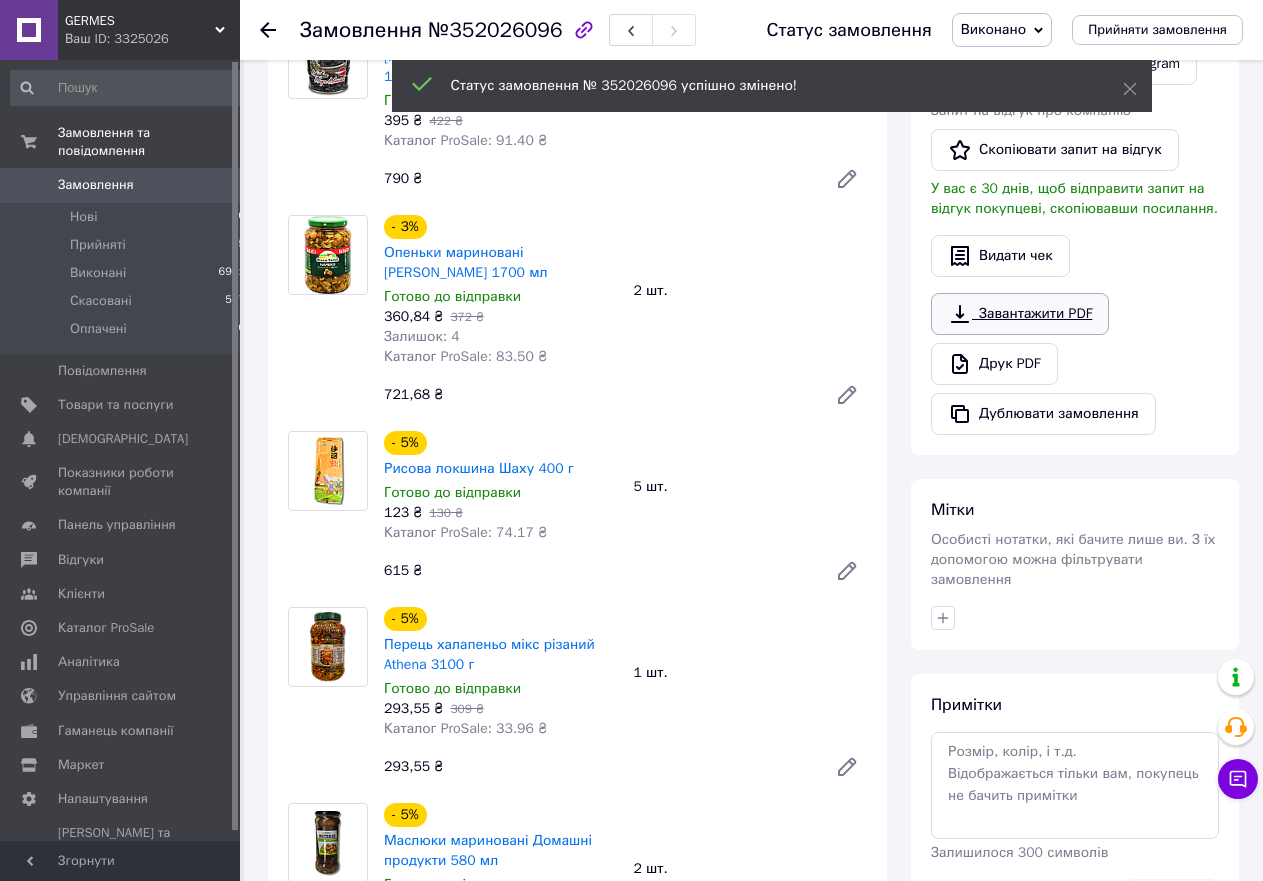 scroll, scrollTop: 0, scrollLeft: 0, axis: both 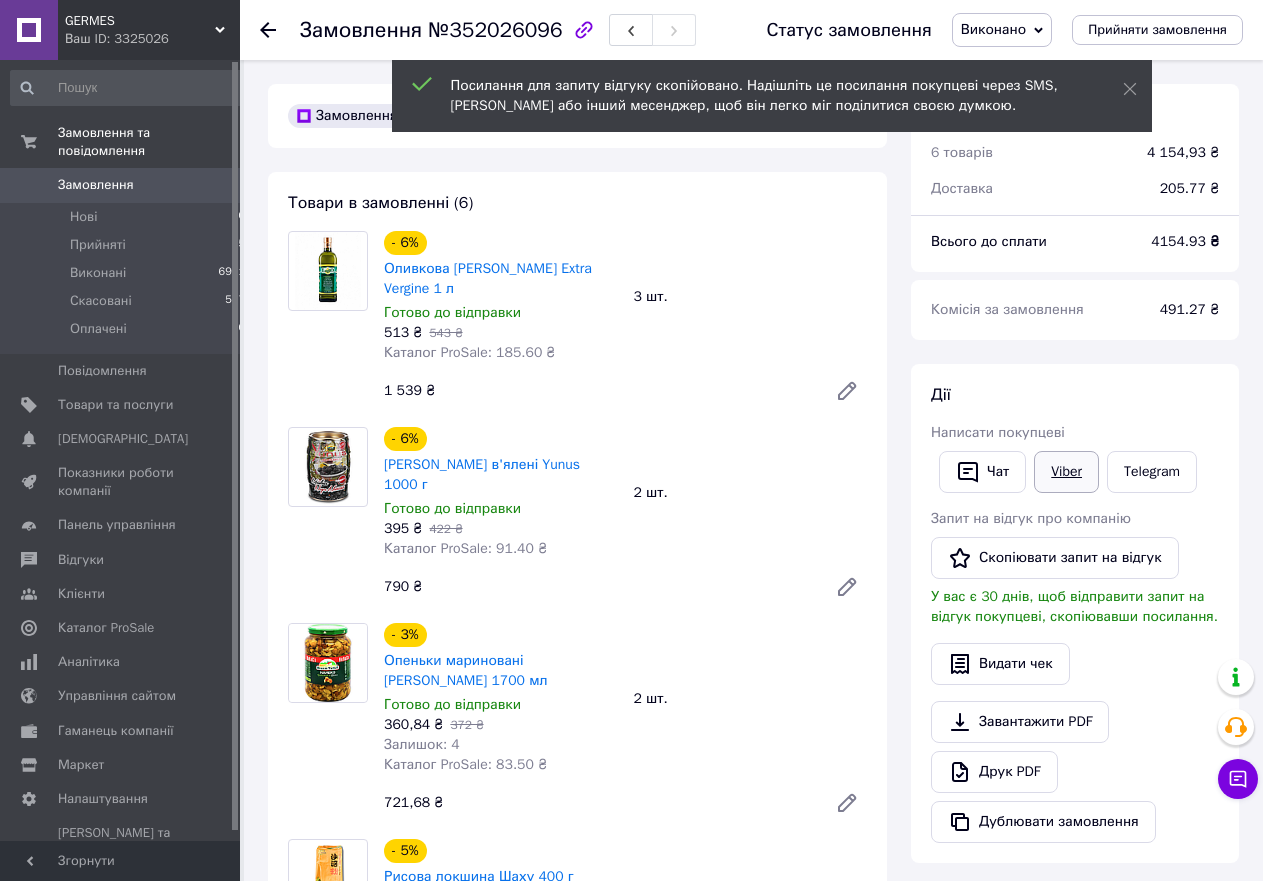 click on "Viber" at bounding box center [1066, 472] 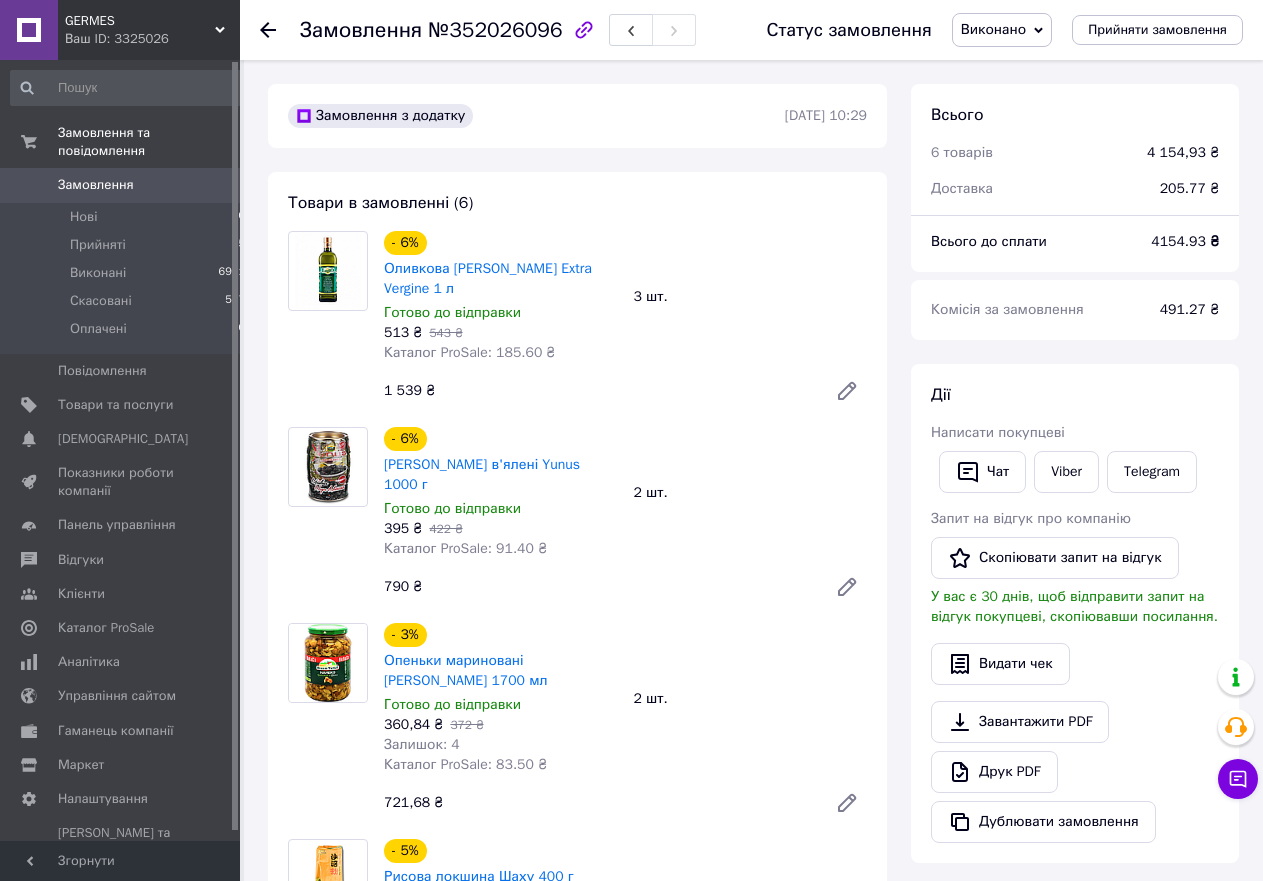 scroll, scrollTop: 816, scrollLeft: 0, axis: vertical 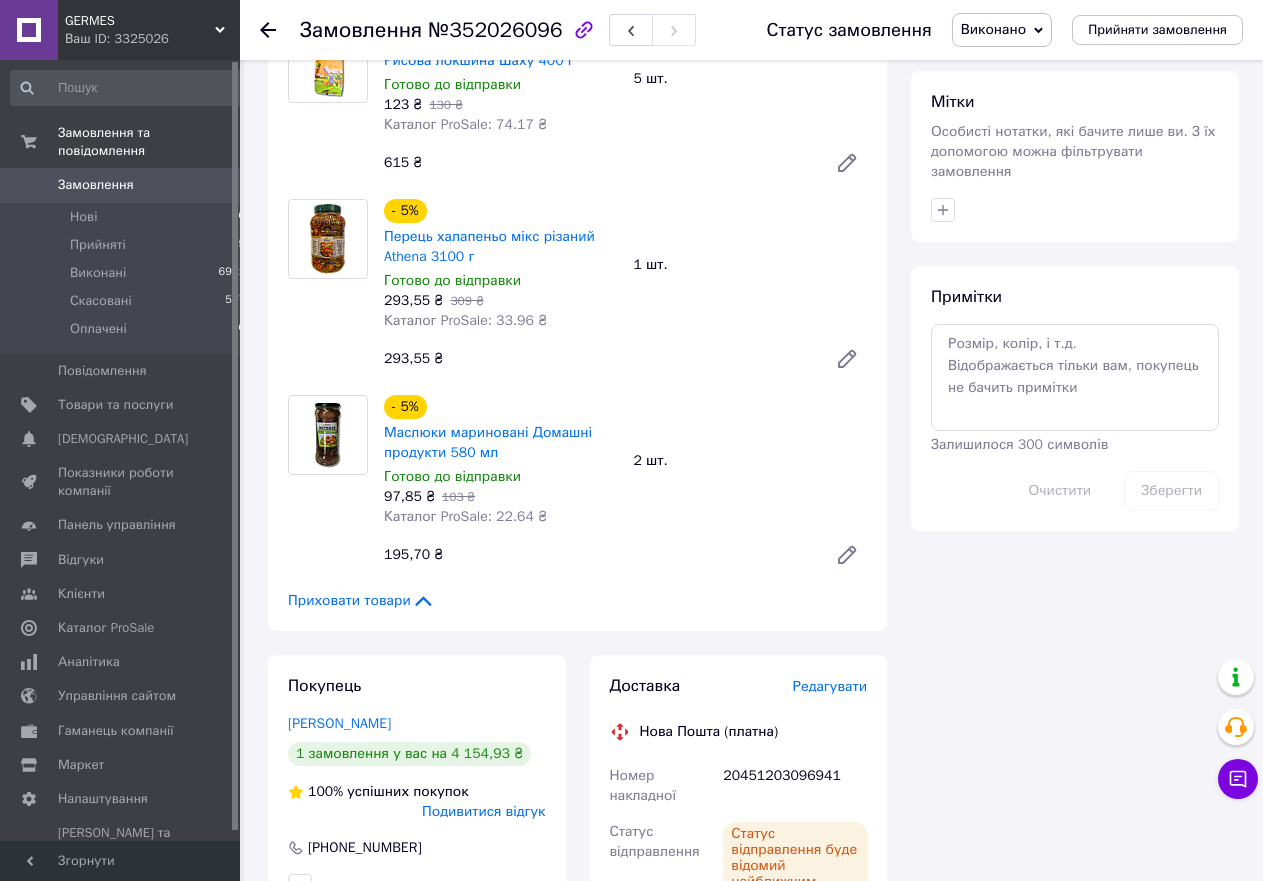 click 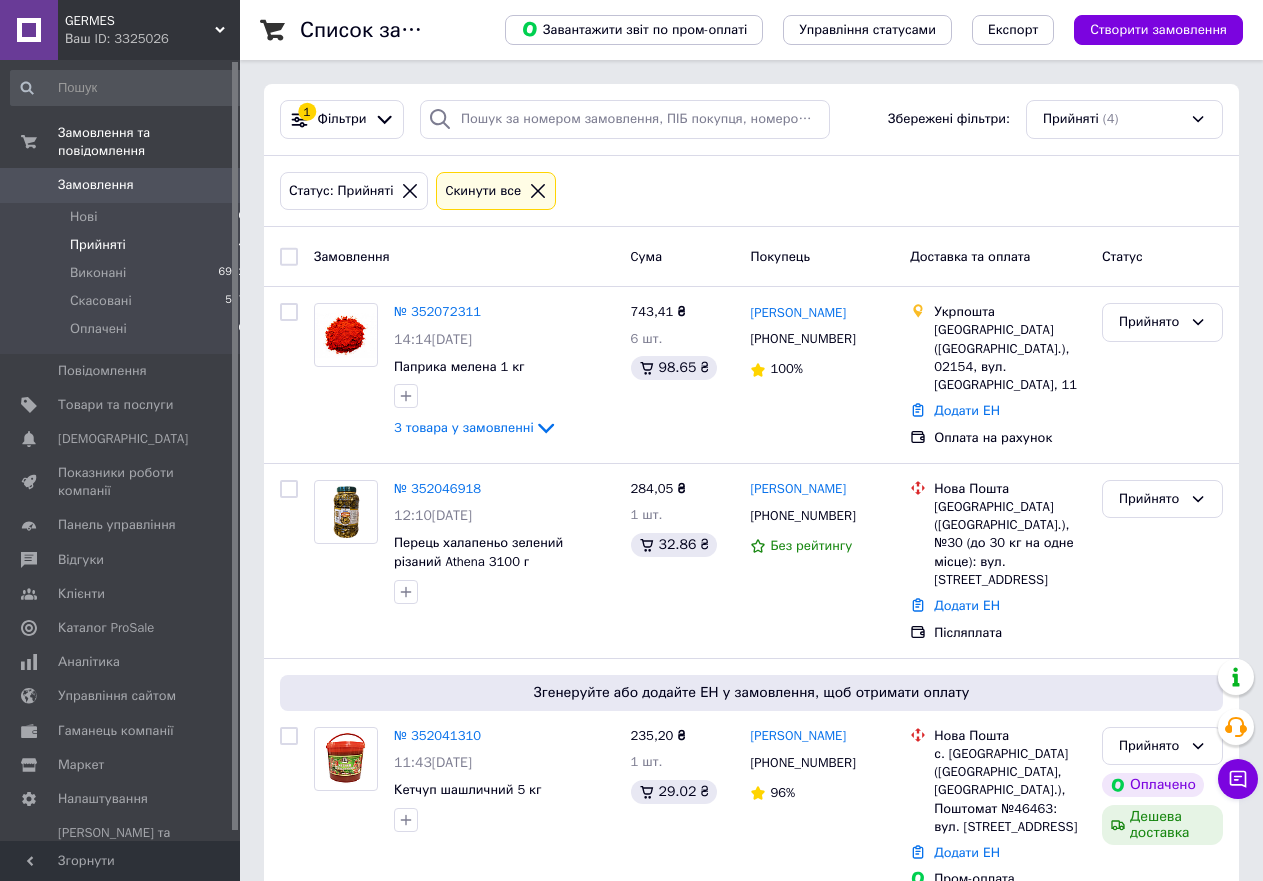 scroll, scrollTop: 264, scrollLeft: 0, axis: vertical 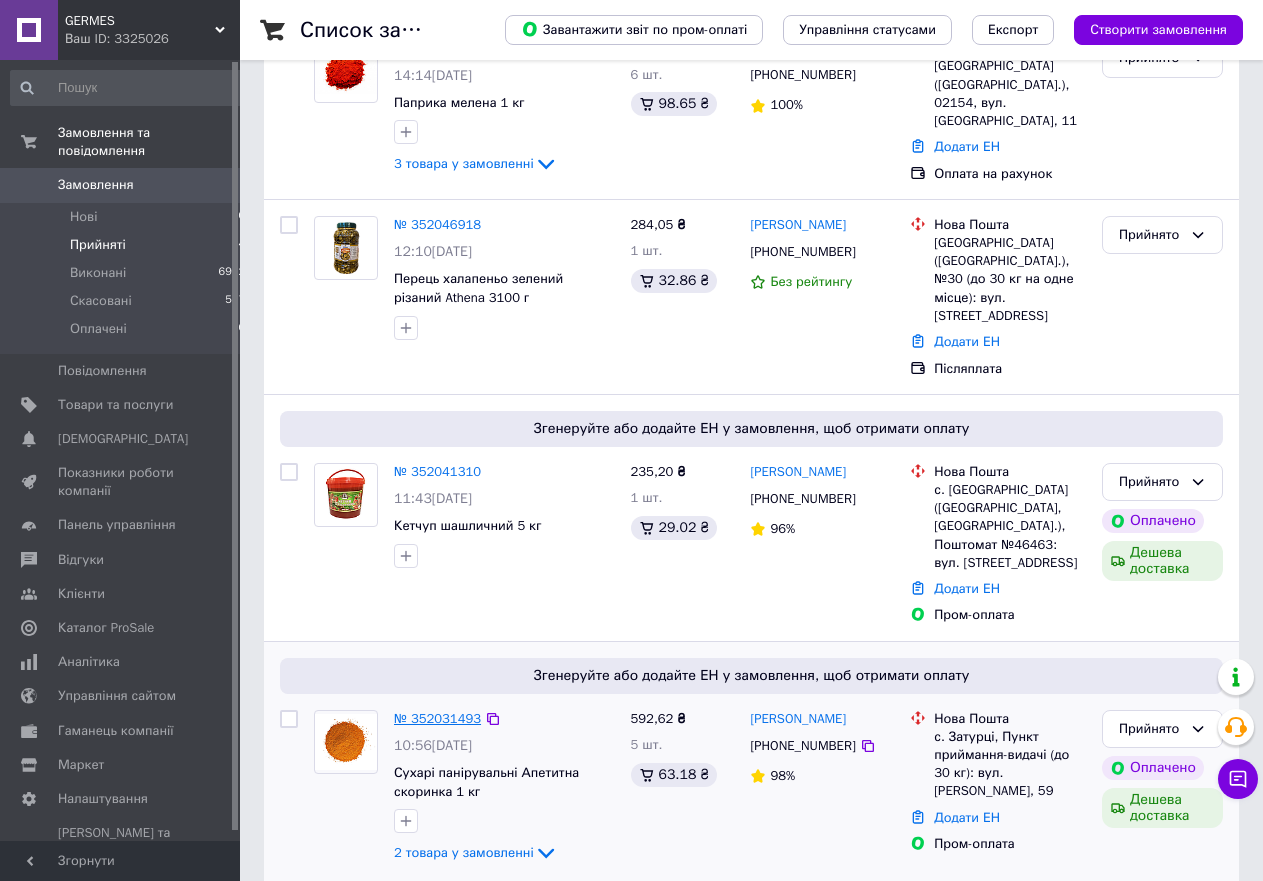 click on "№ 352031493" at bounding box center (437, 718) 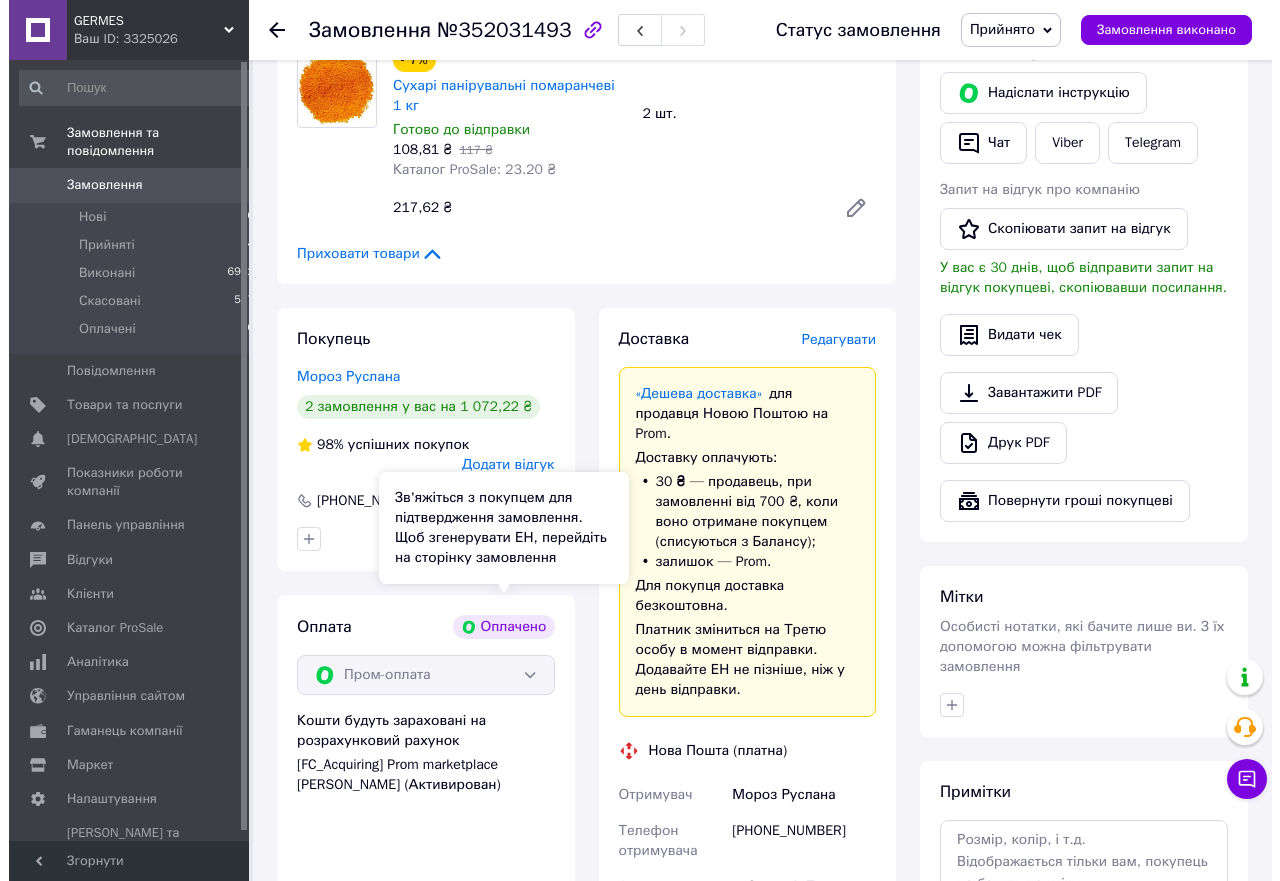 scroll, scrollTop: 543, scrollLeft: 0, axis: vertical 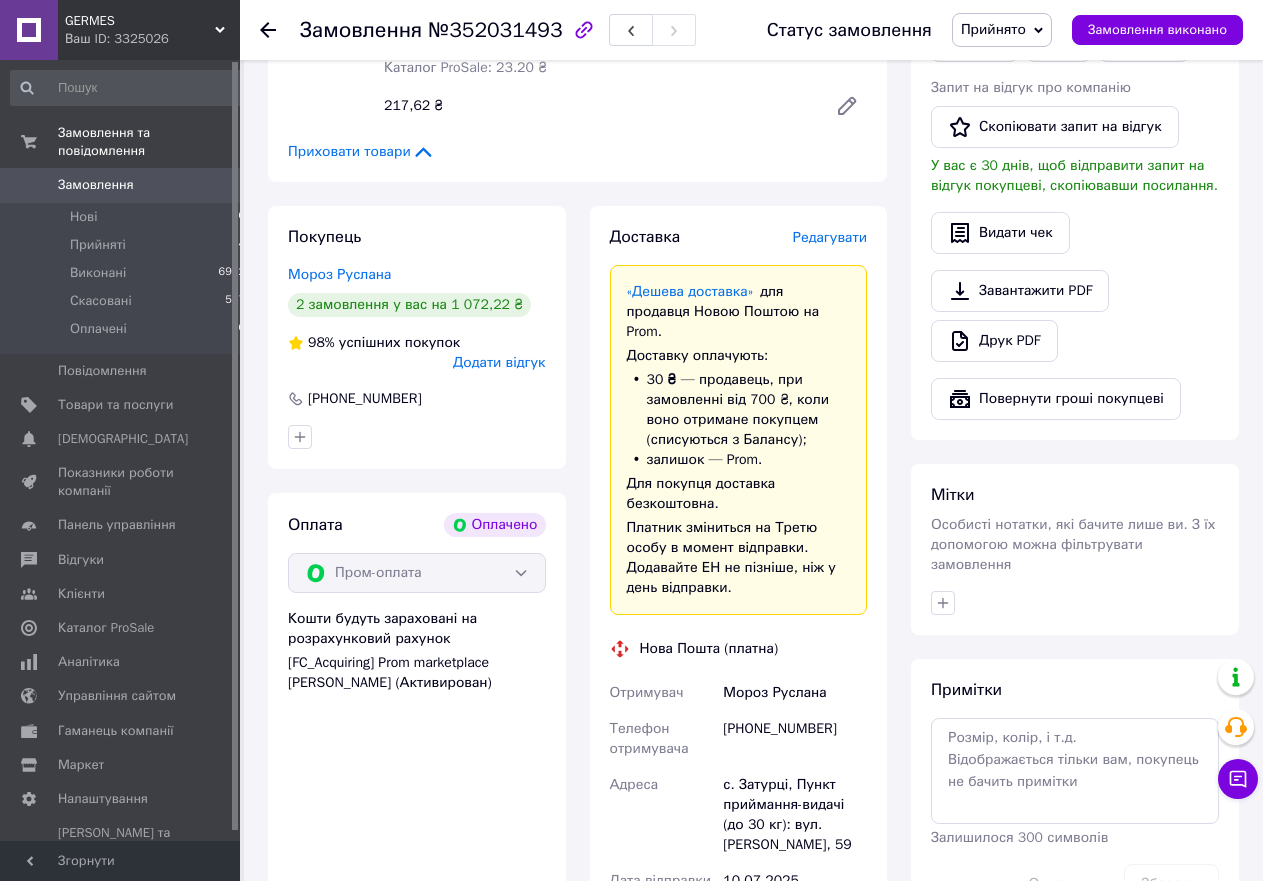 click on "Додати відгук" at bounding box center (499, 362) 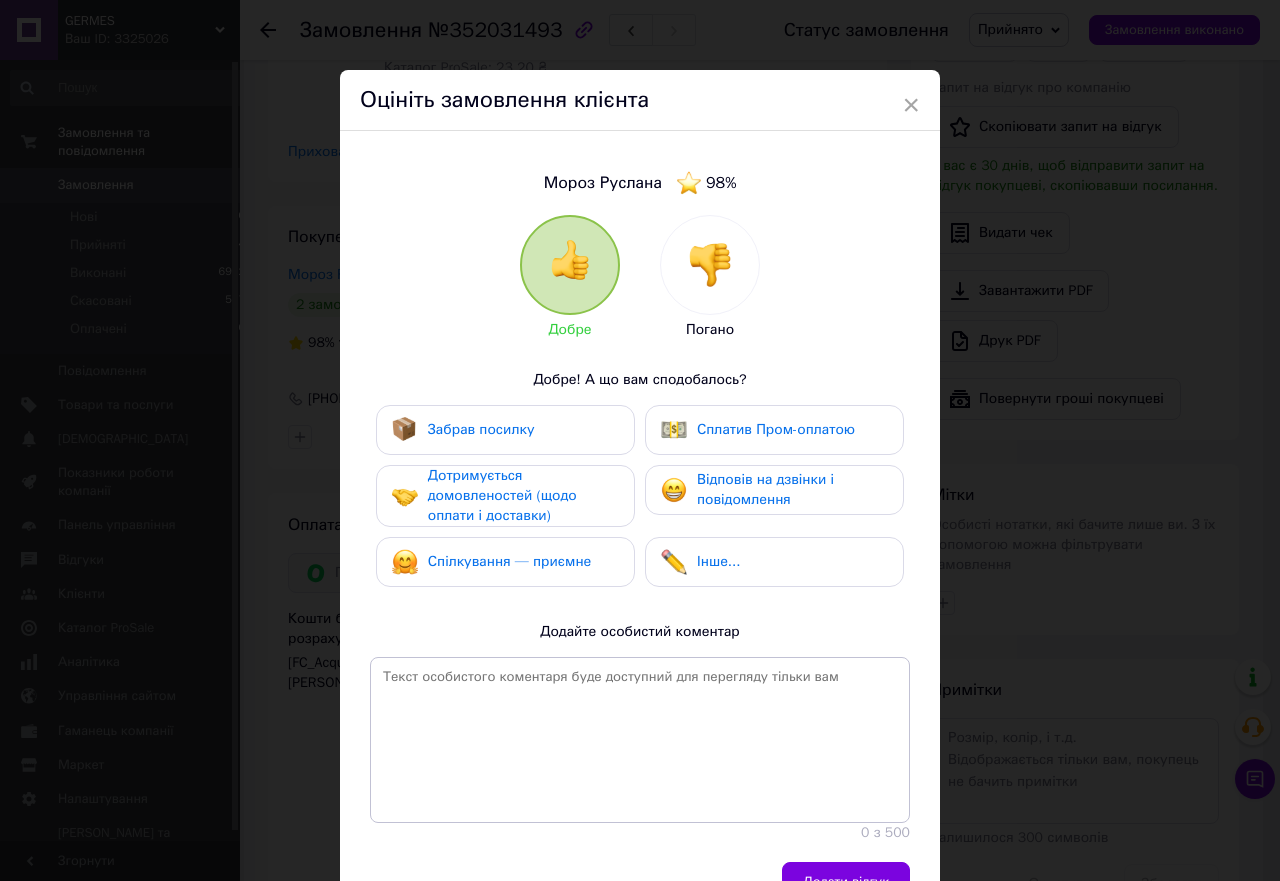 drag, startPoint x: 550, startPoint y: 438, endPoint x: 596, endPoint y: 434, distance: 46.173584 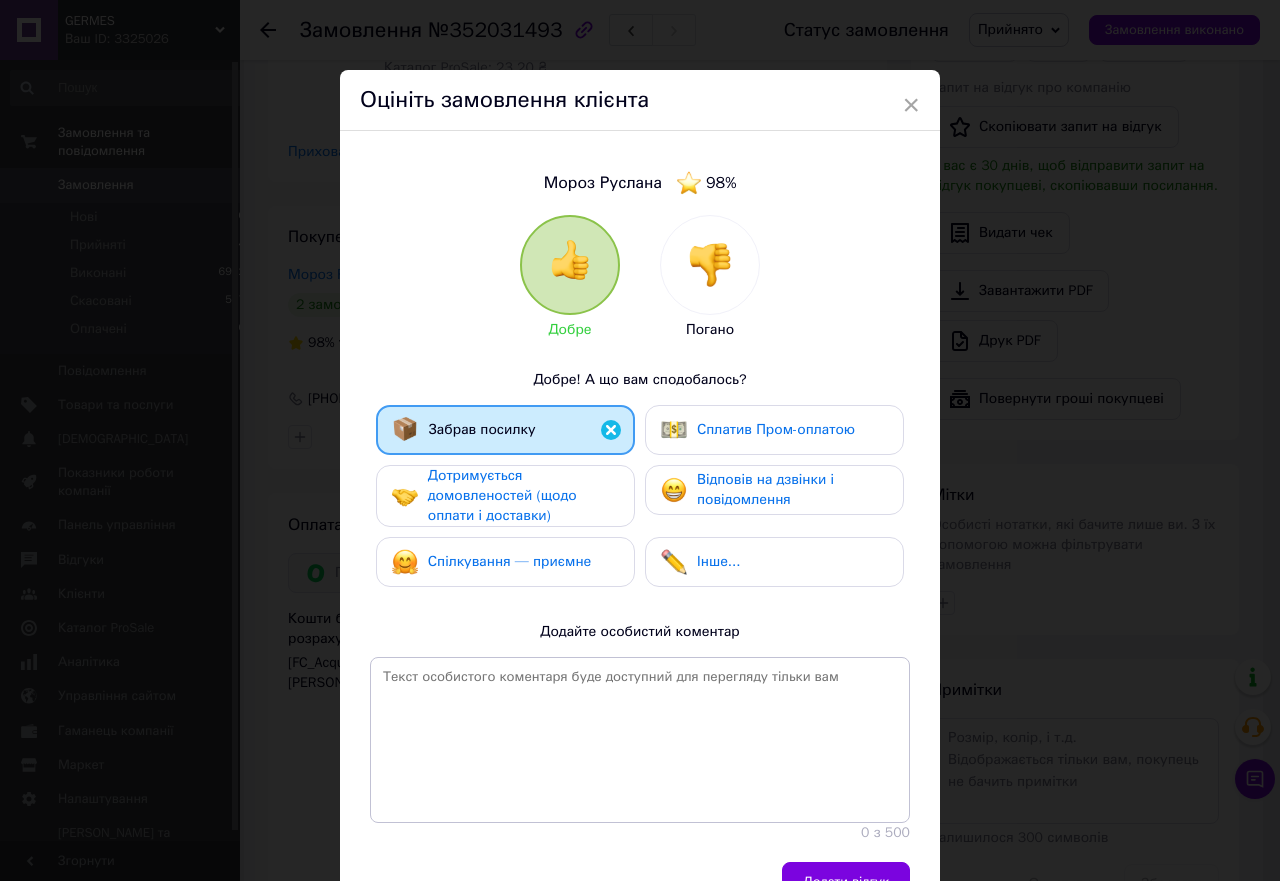 drag, startPoint x: 713, startPoint y: 424, endPoint x: 608, endPoint y: 473, distance: 115.87062 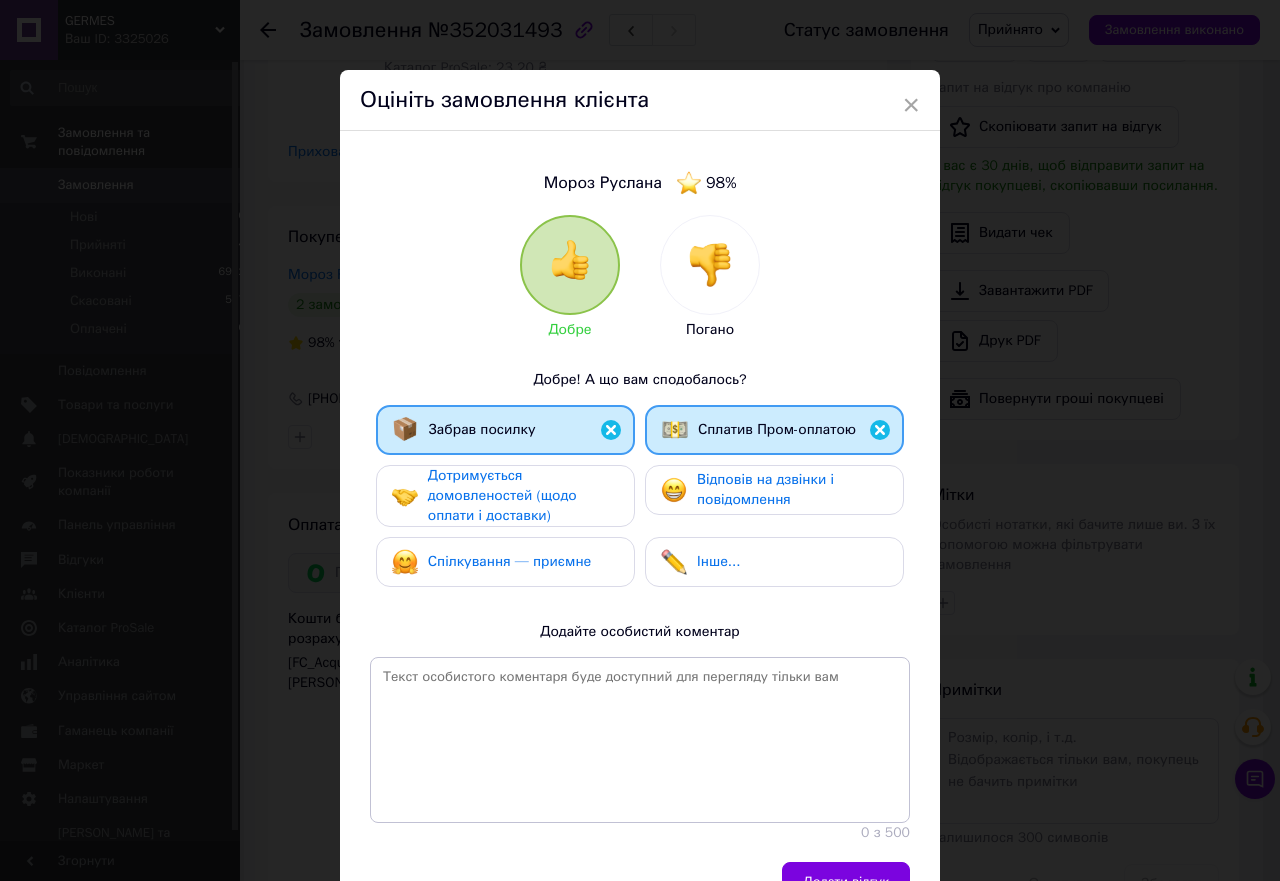 drag, startPoint x: 549, startPoint y: 490, endPoint x: 719, endPoint y: 485, distance: 170.07352 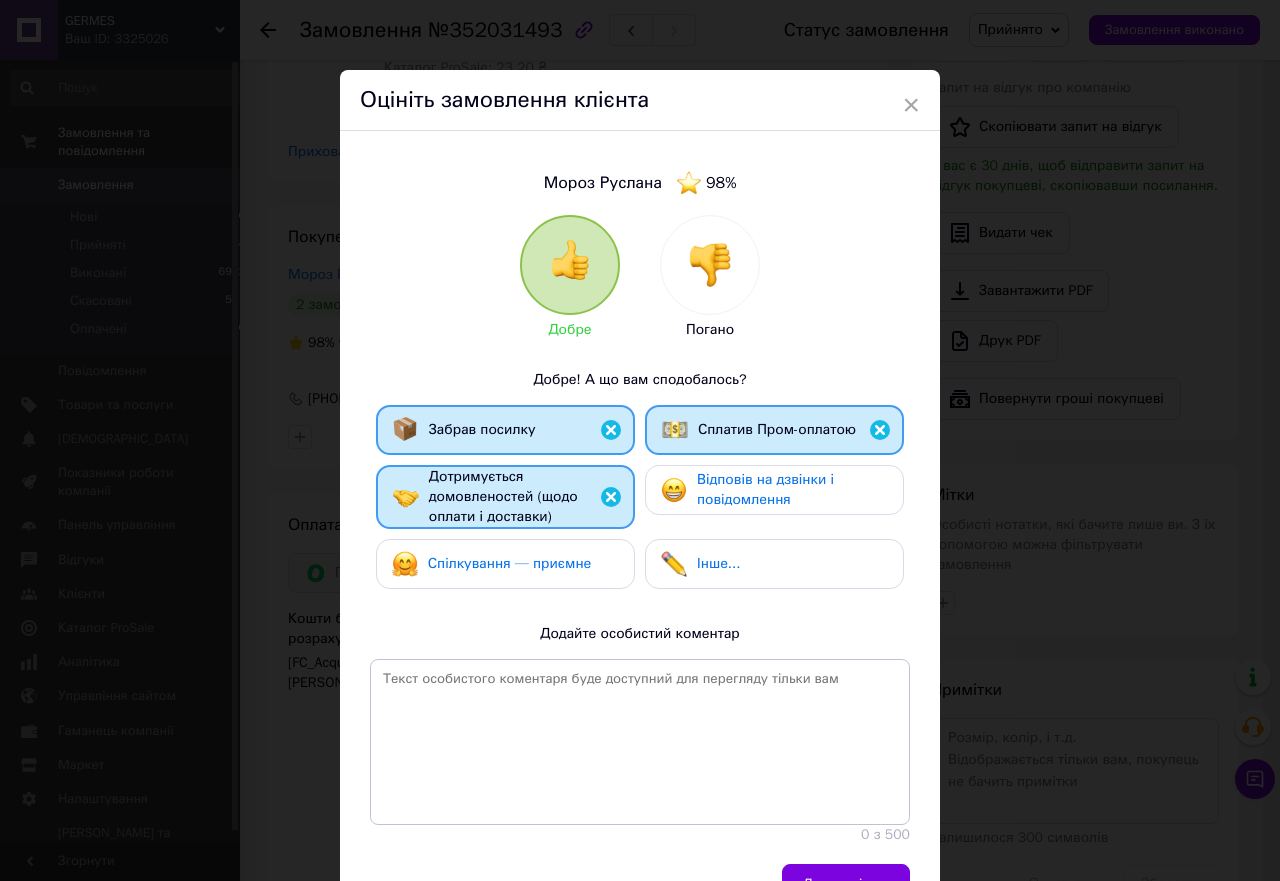 click on "Відповів на дзвінки і повідомлення" at bounding box center (765, 489) 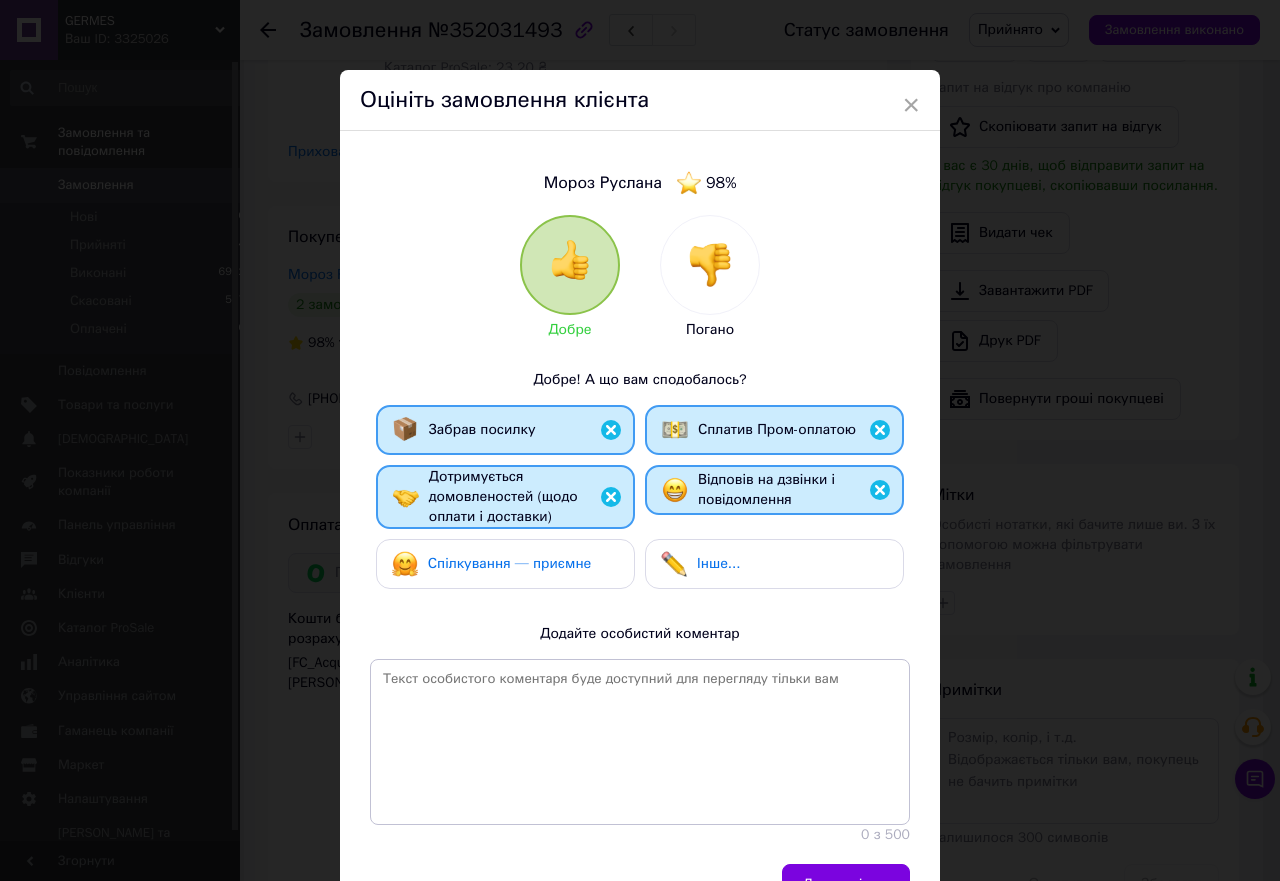 click on "Спілкування — приємне" at bounding box center [510, 563] 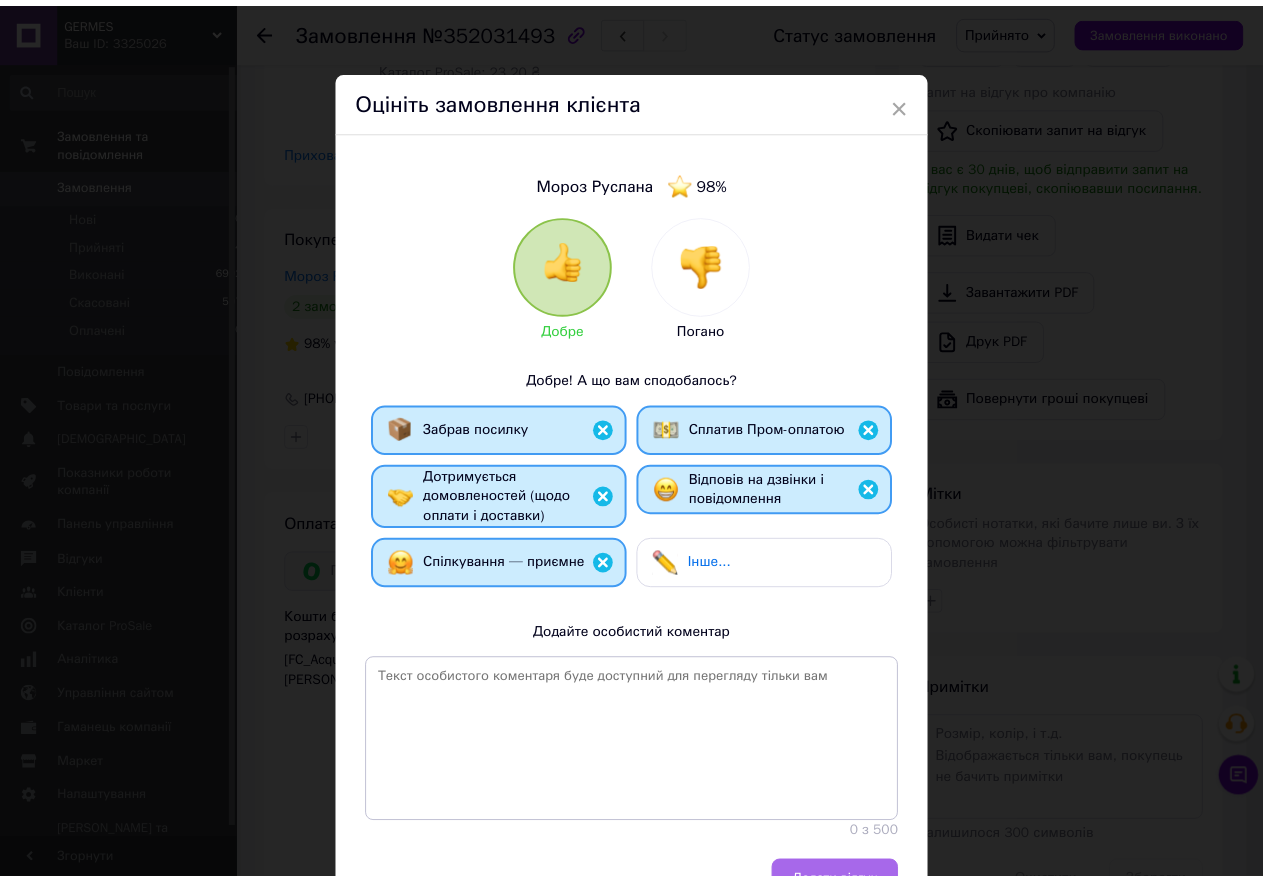 scroll, scrollTop: 137, scrollLeft: 0, axis: vertical 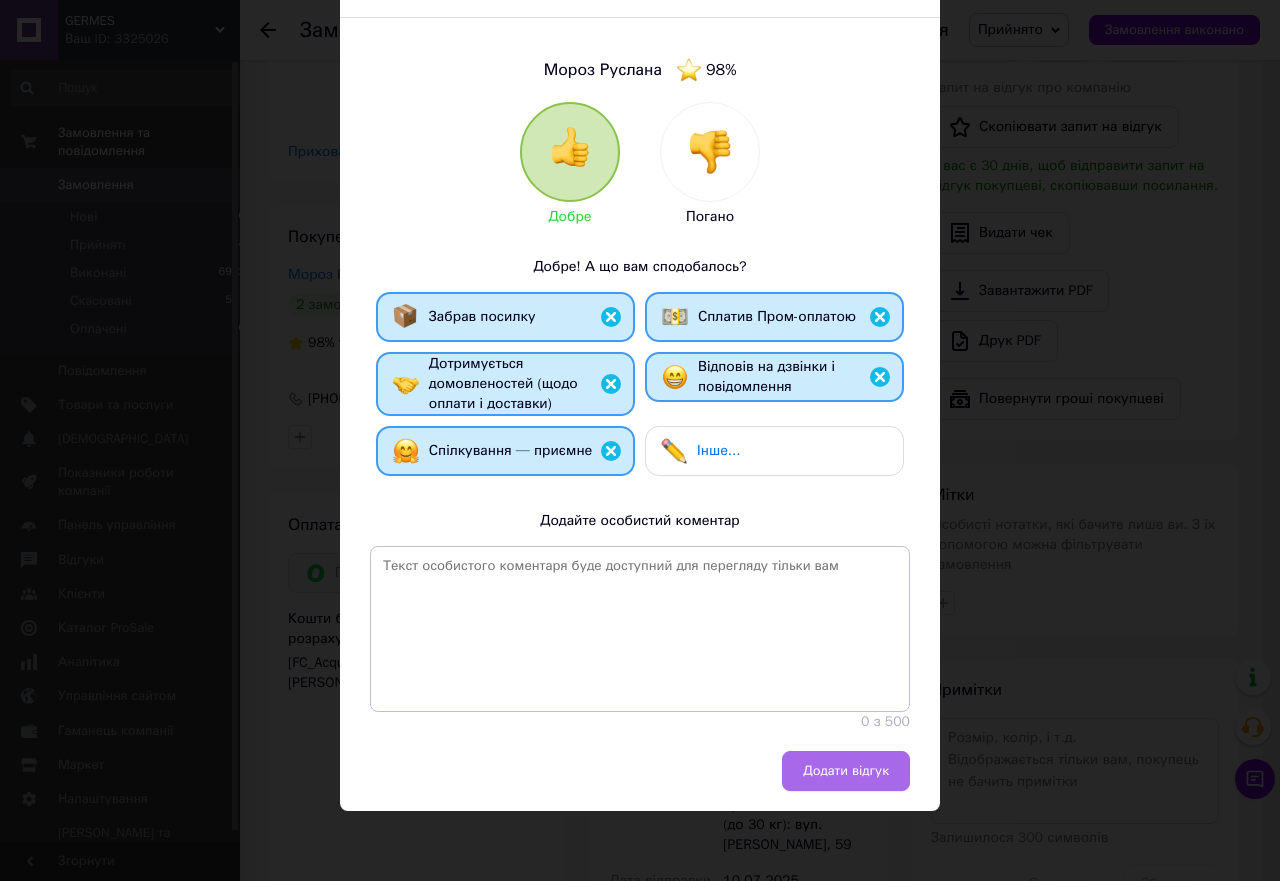 click on "Додати відгук" at bounding box center (846, 771) 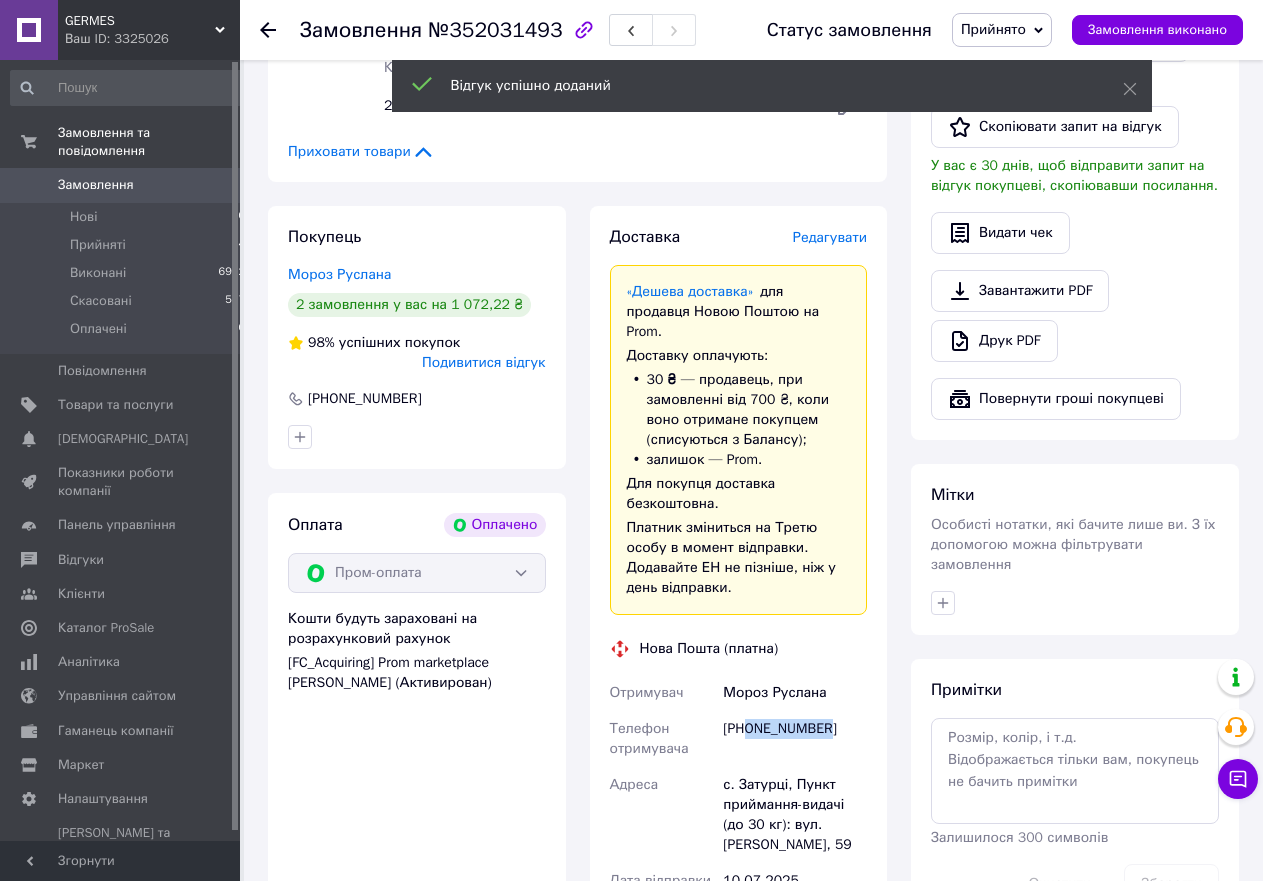 drag, startPoint x: 750, startPoint y: 706, endPoint x: 845, endPoint y: 720, distance: 96.02604 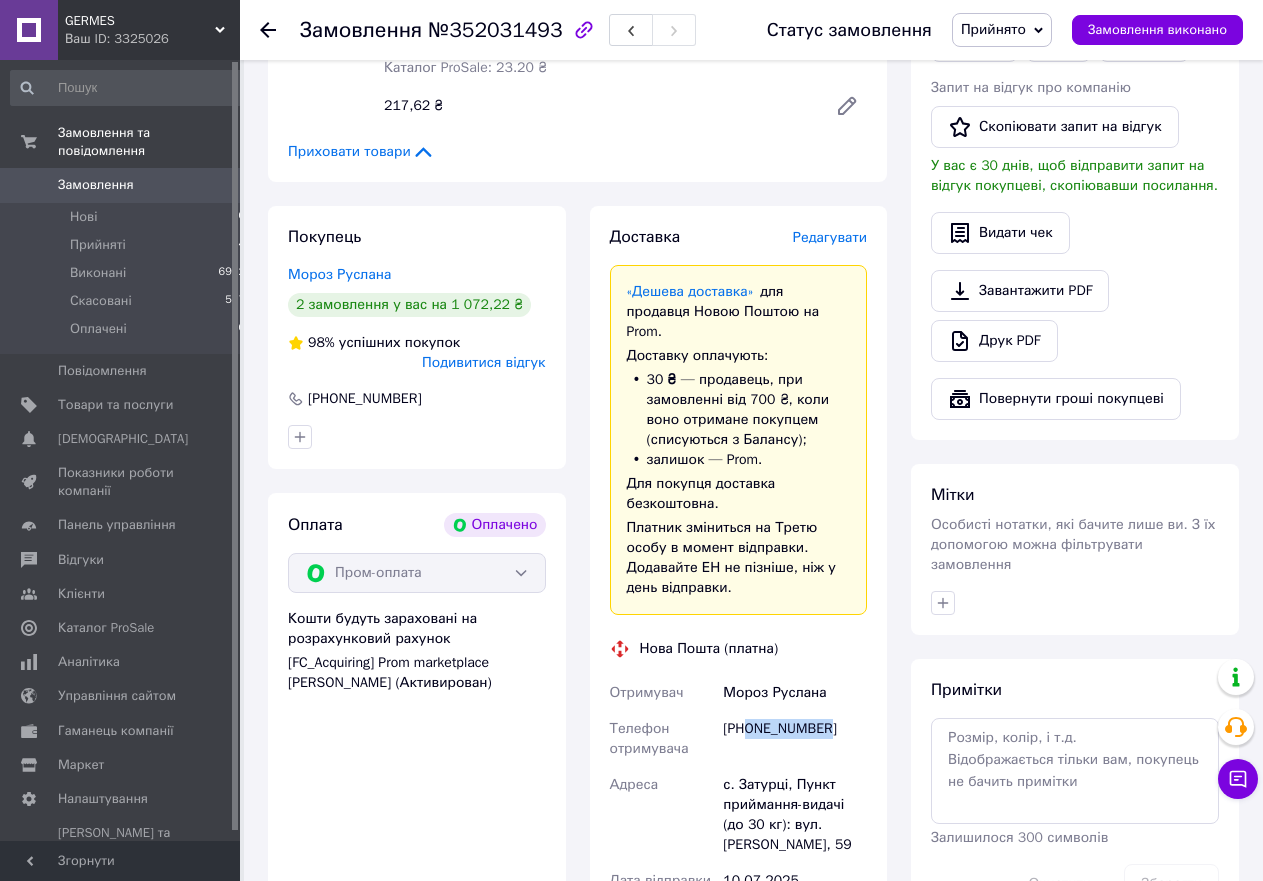 copy on "0978680378" 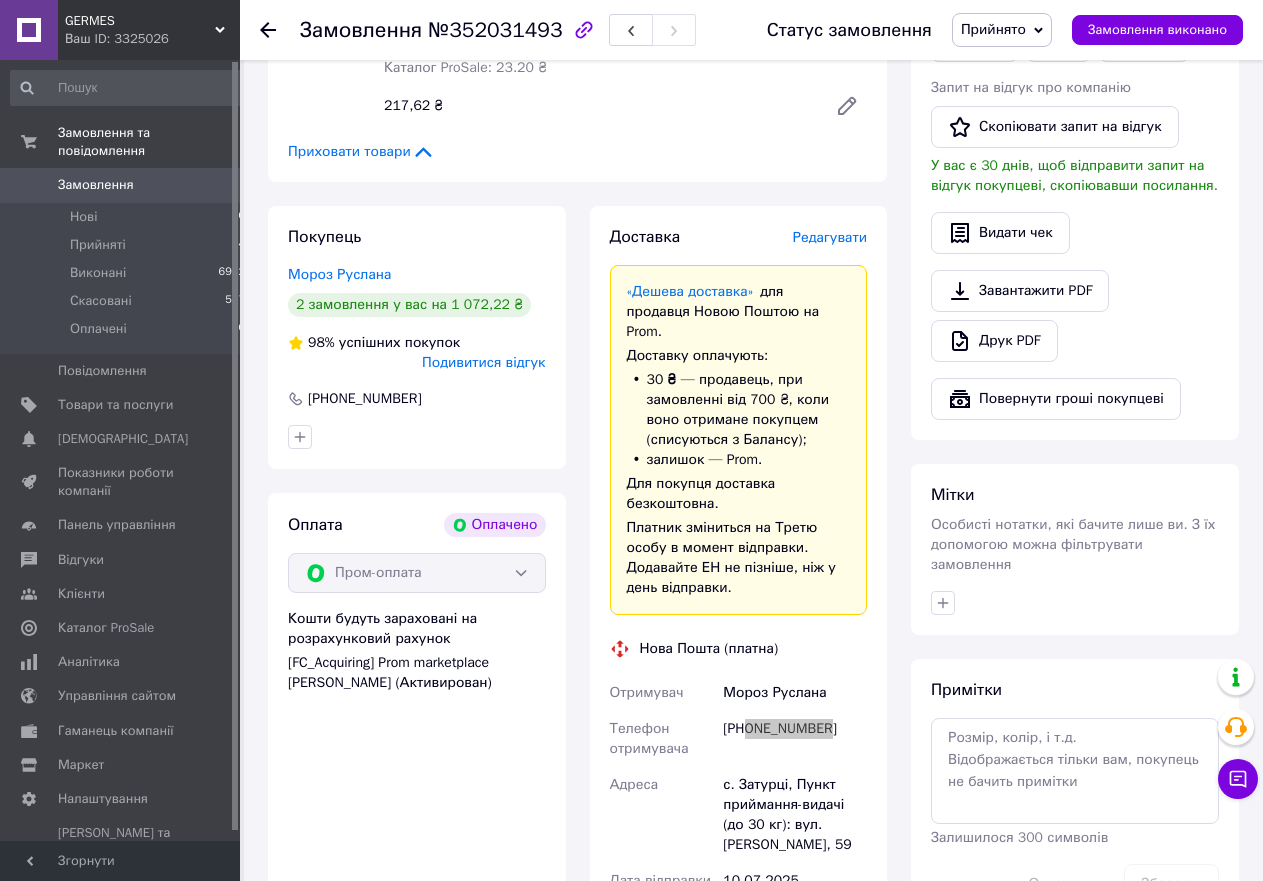 scroll, scrollTop: 0, scrollLeft: 0, axis: both 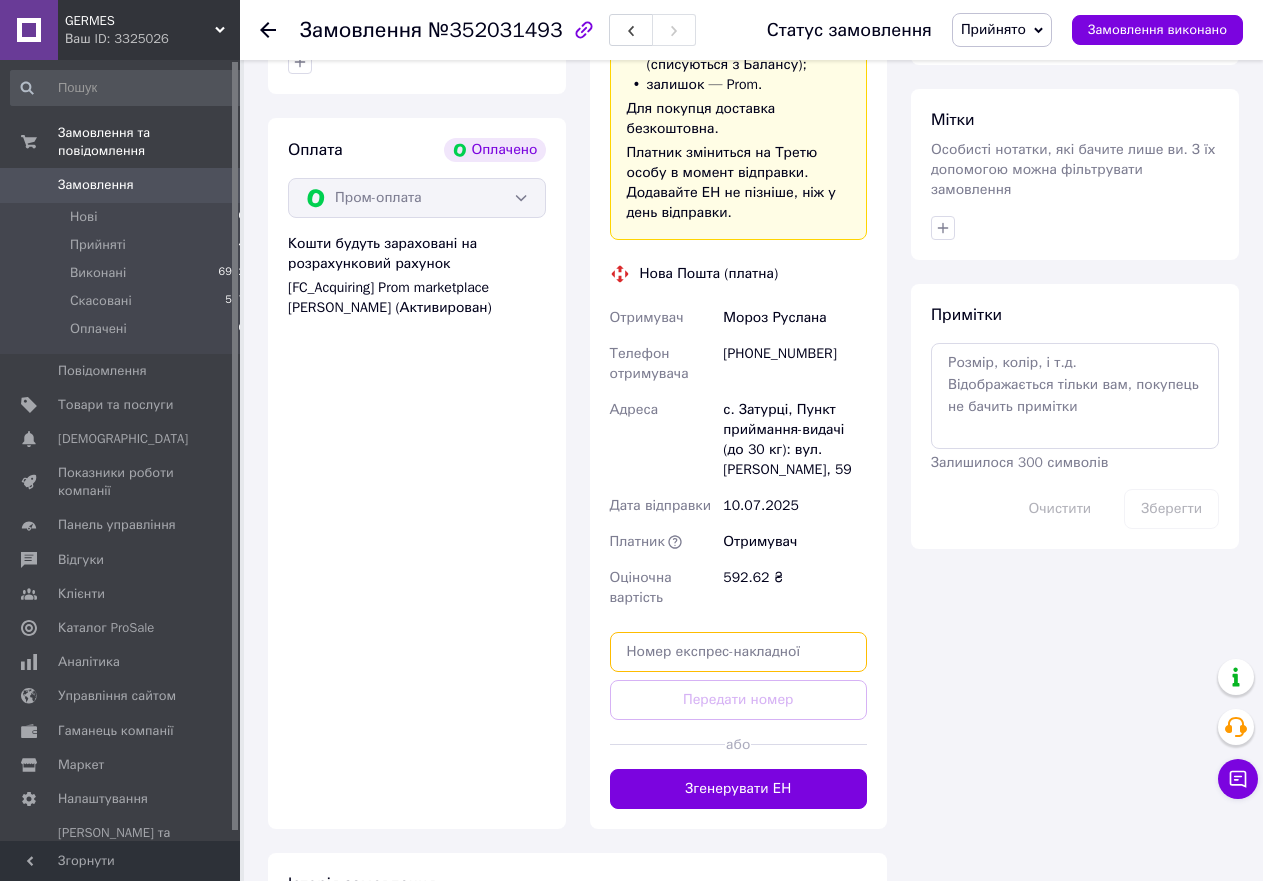 paste on "20451203102527" 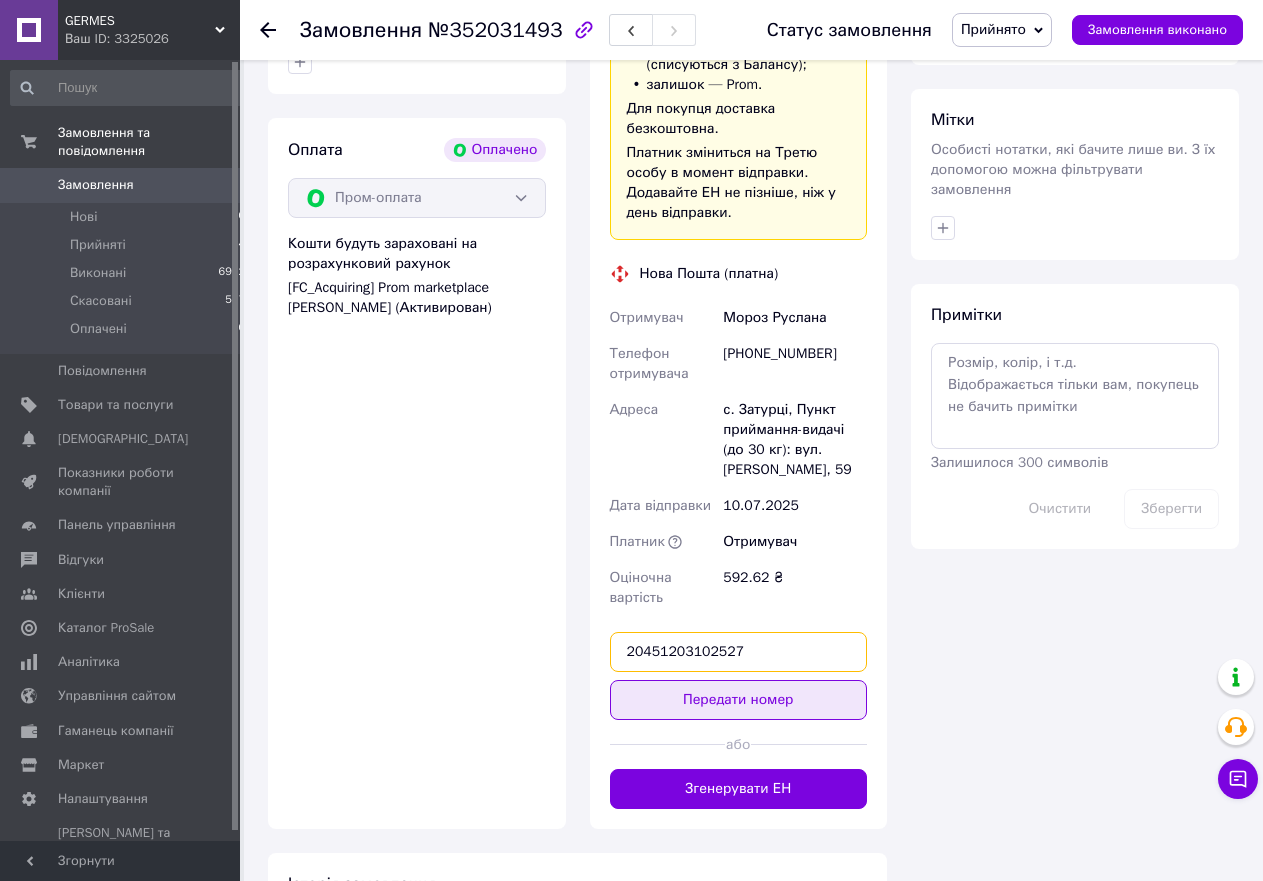 type on "20451203102527" 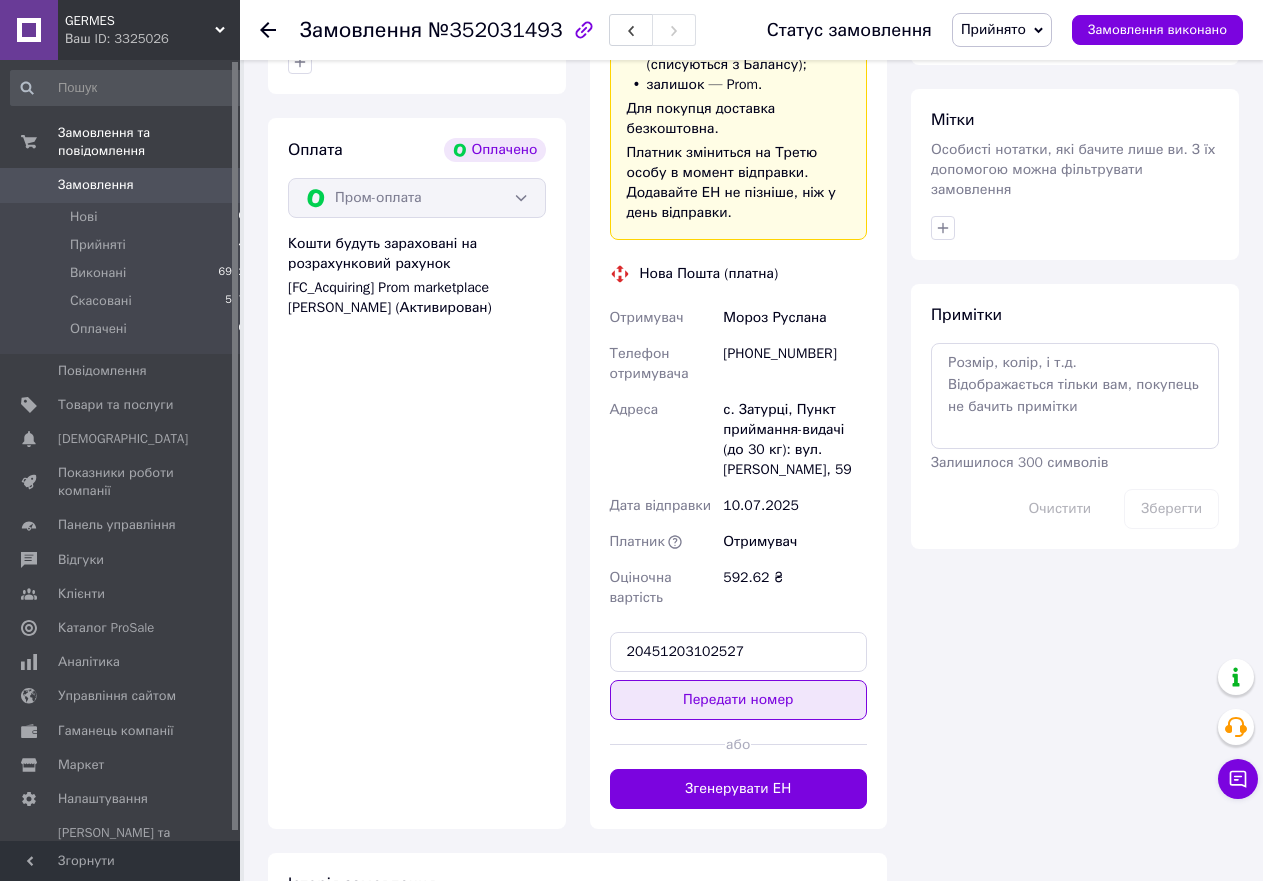 click on "Передати номер" at bounding box center (739, 700) 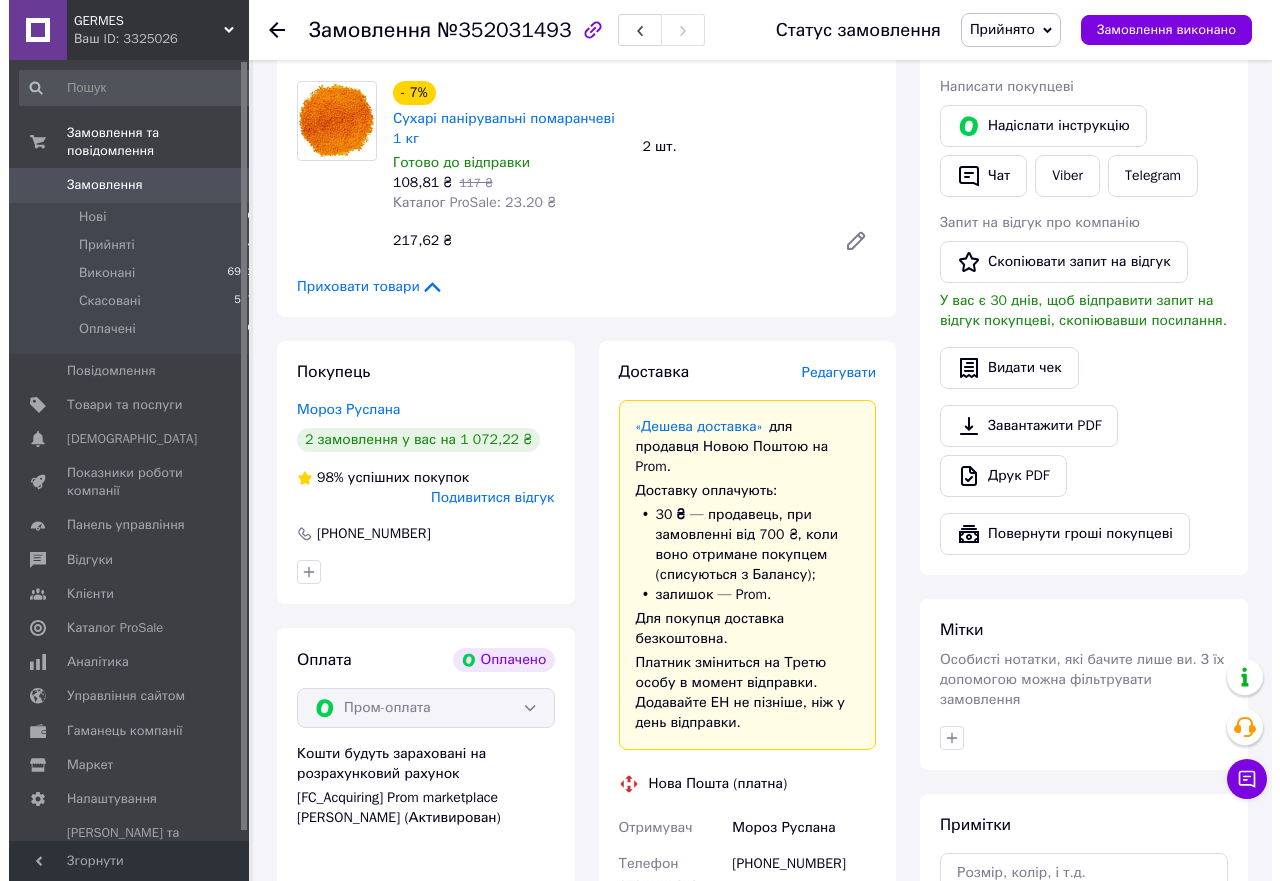 scroll, scrollTop: 0, scrollLeft: 0, axis: both 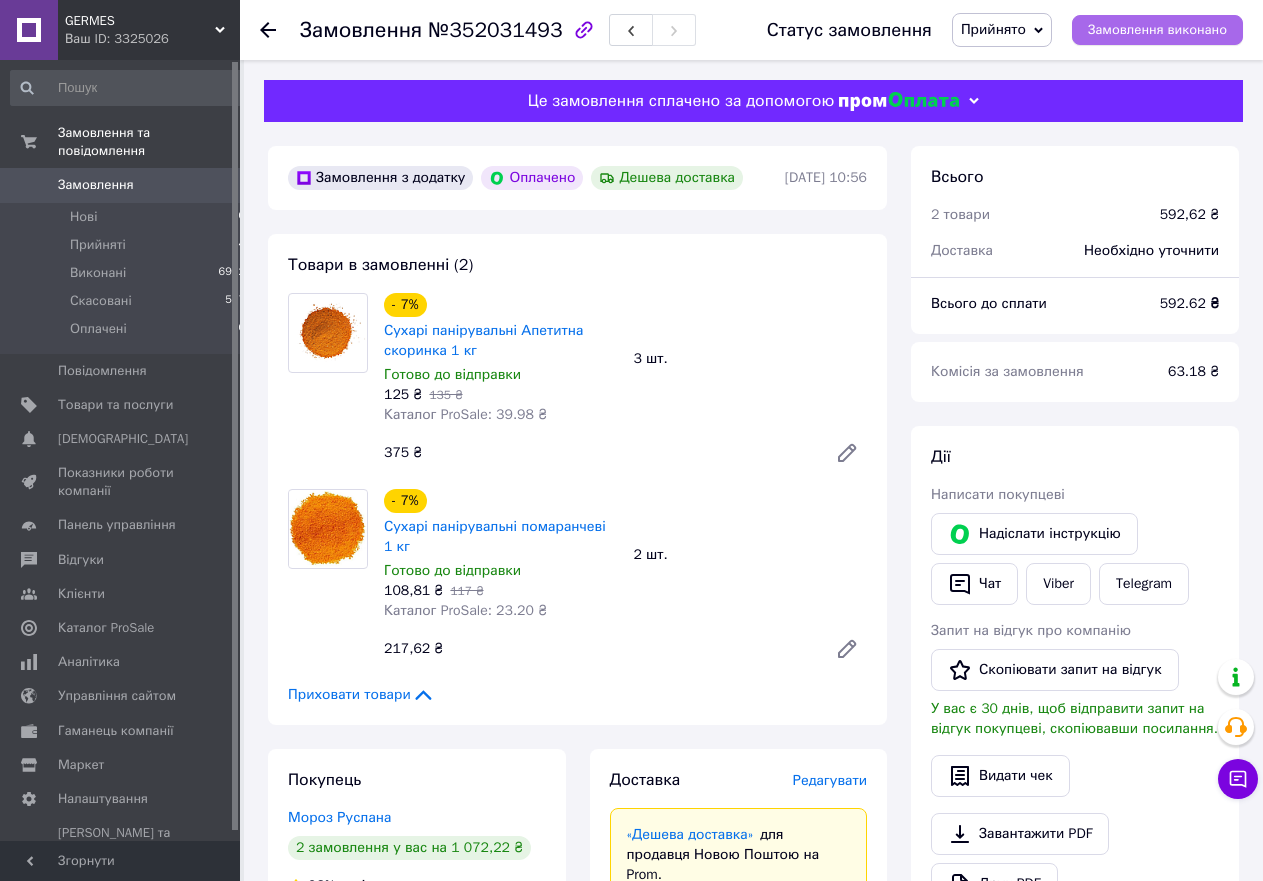 click on "Замовлення виконано" at bounding box center [1157, 30] 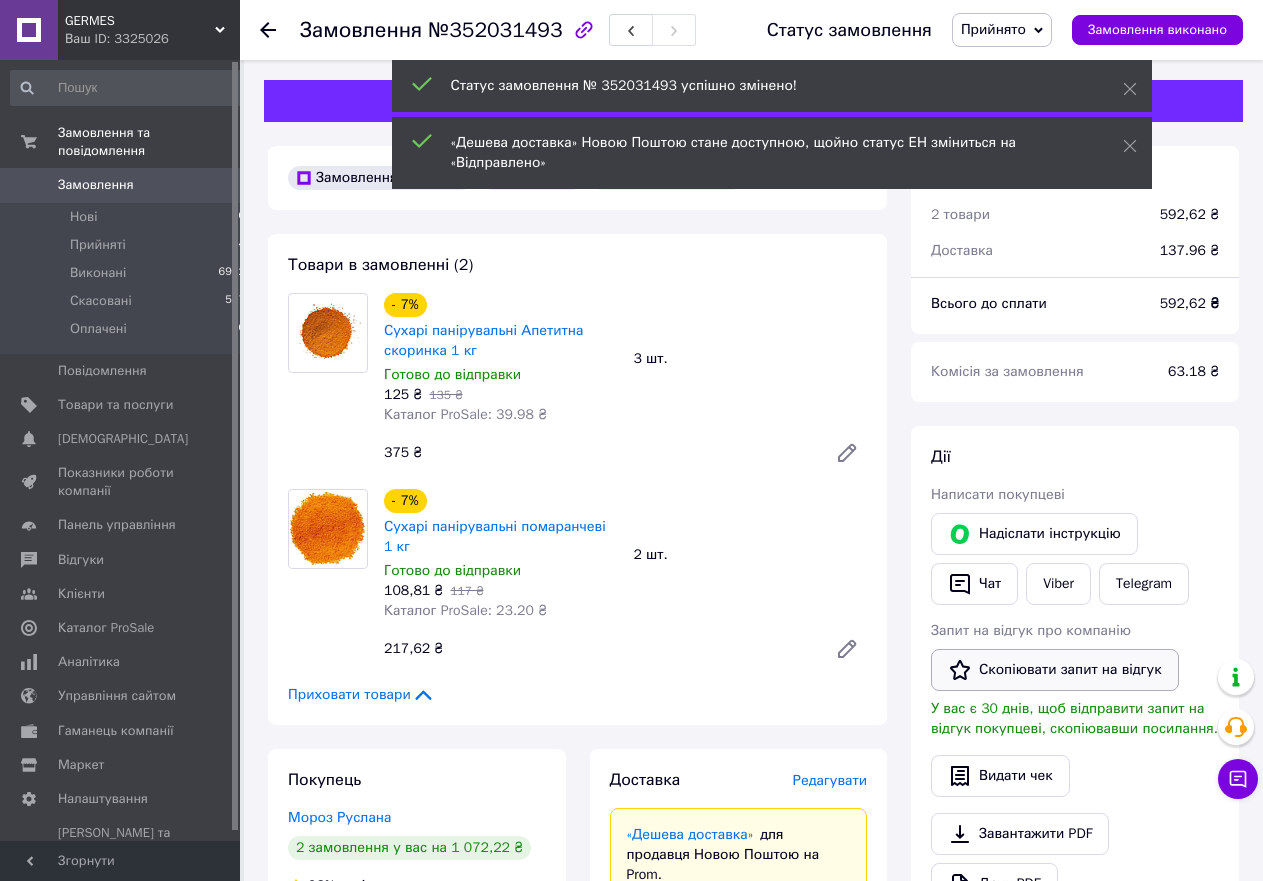 click on "Скопіювати запит на відгук" at bounding box center (1055, 670) 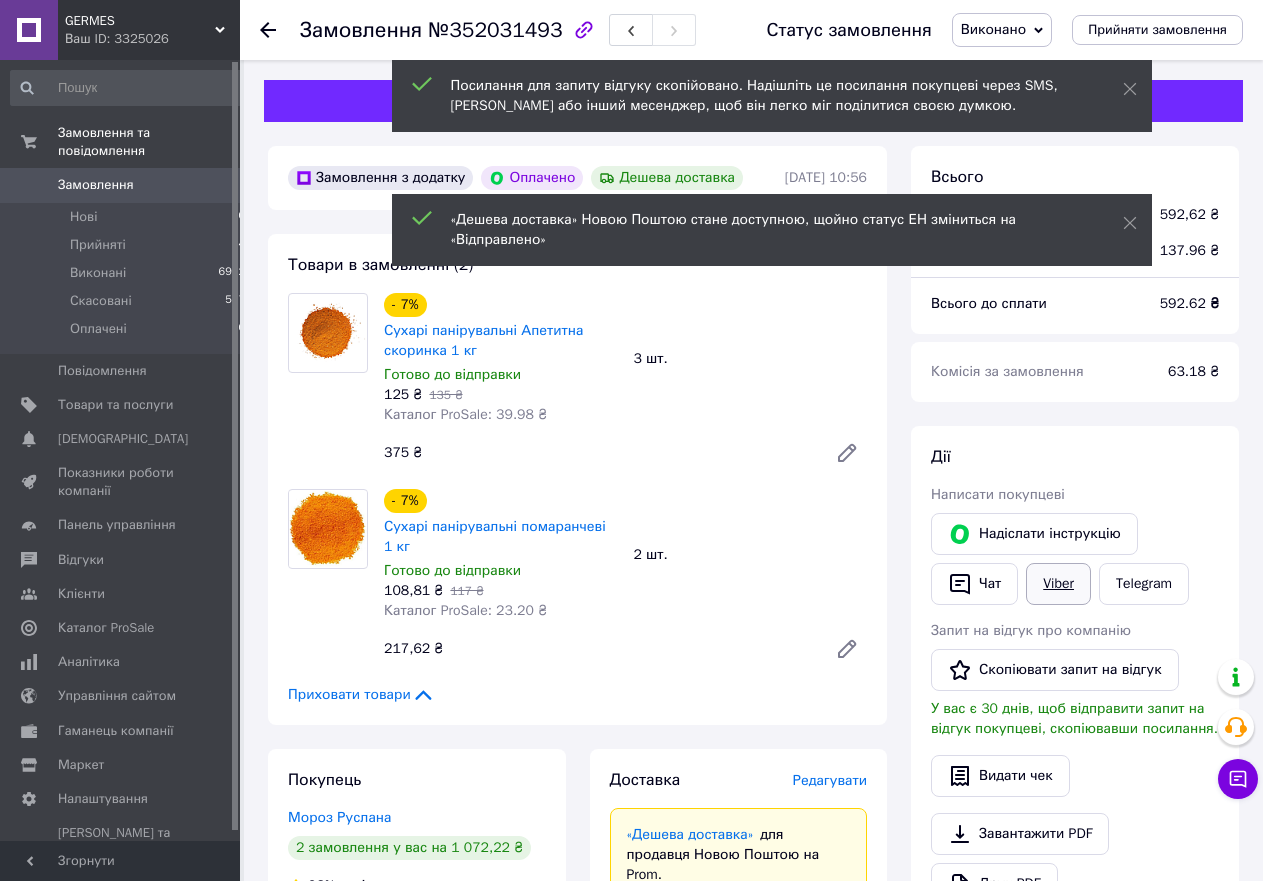 click on "Viber" at bounding box center [1058, 584] 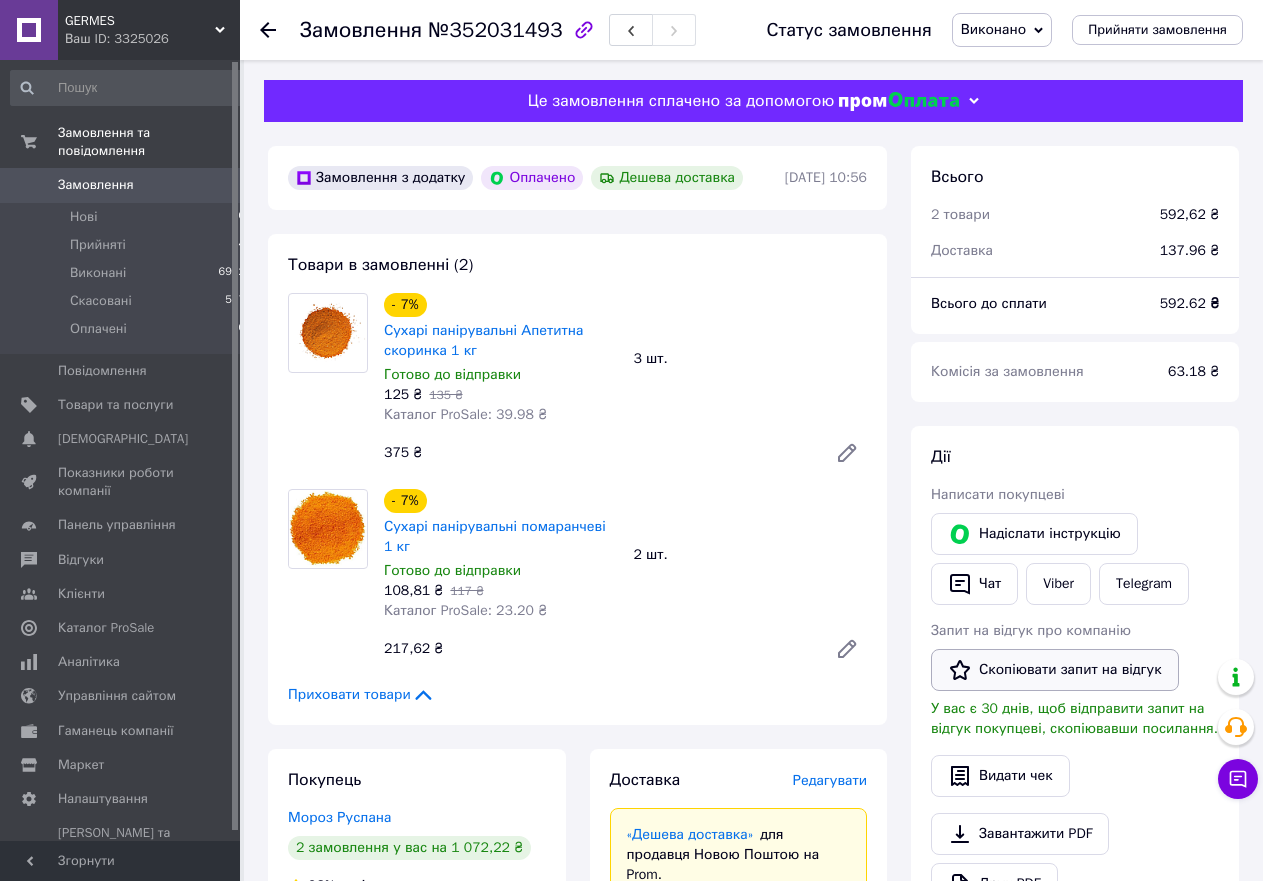 click on "Скопіювати запит на відгук" at bounding box center (1055, 670) 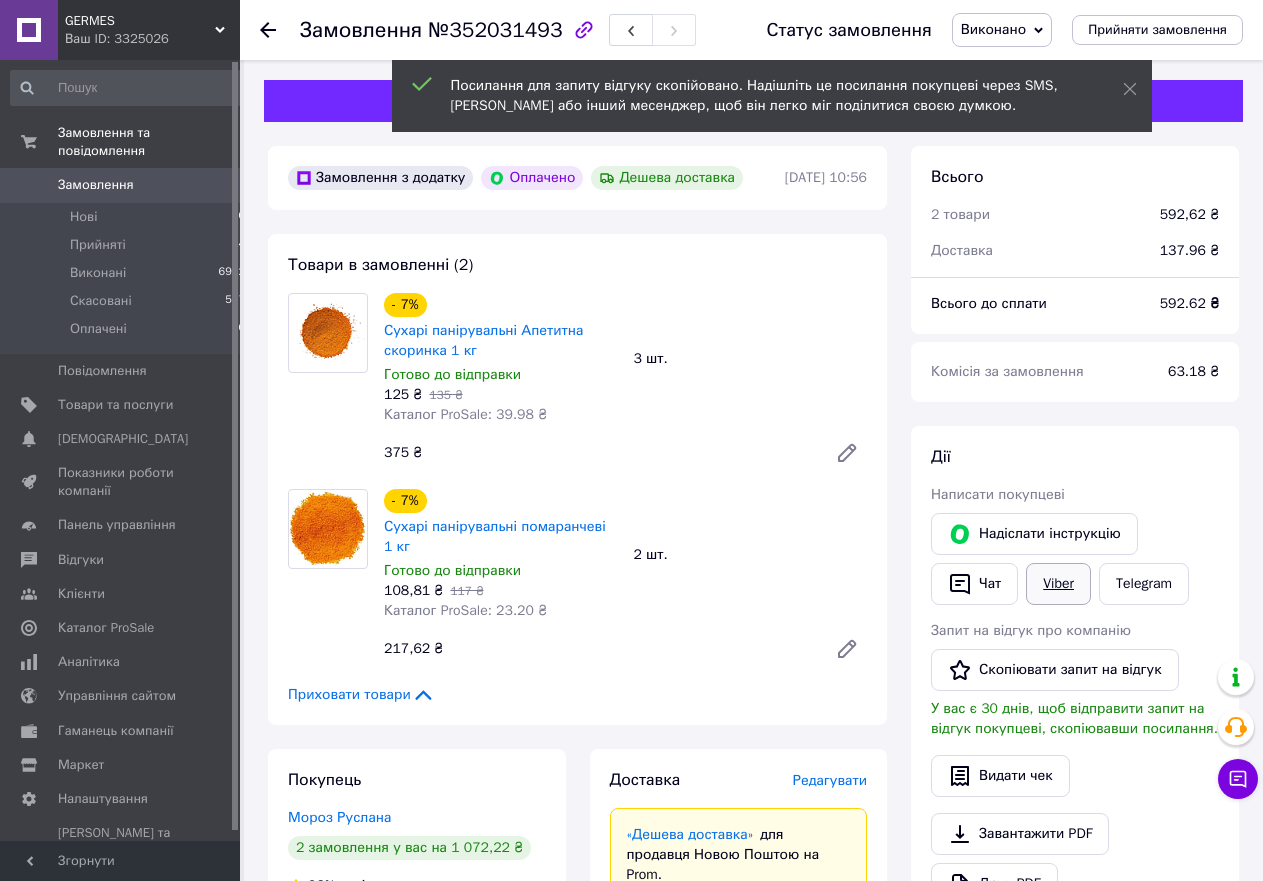 click on "Viber" at bounding box center (1058, 584) 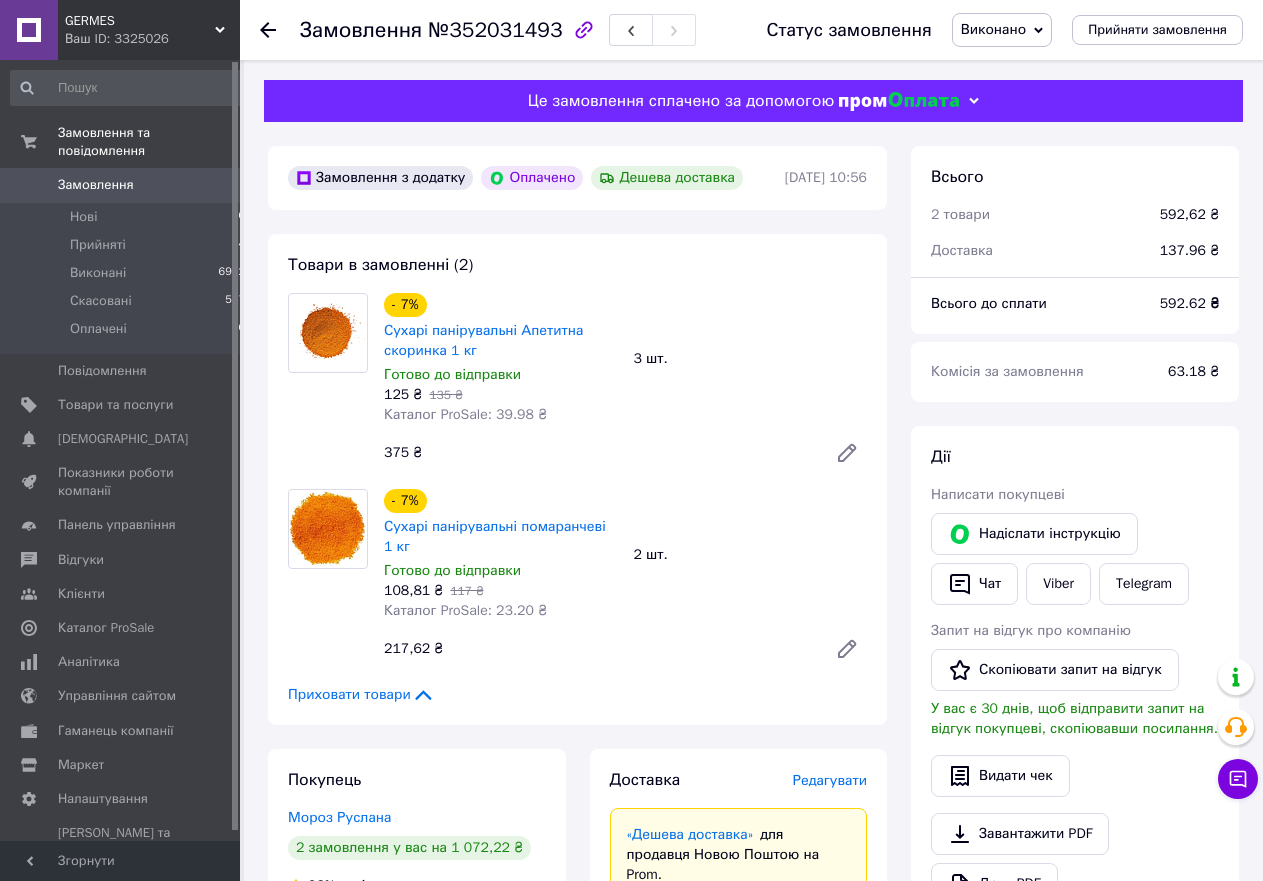 click 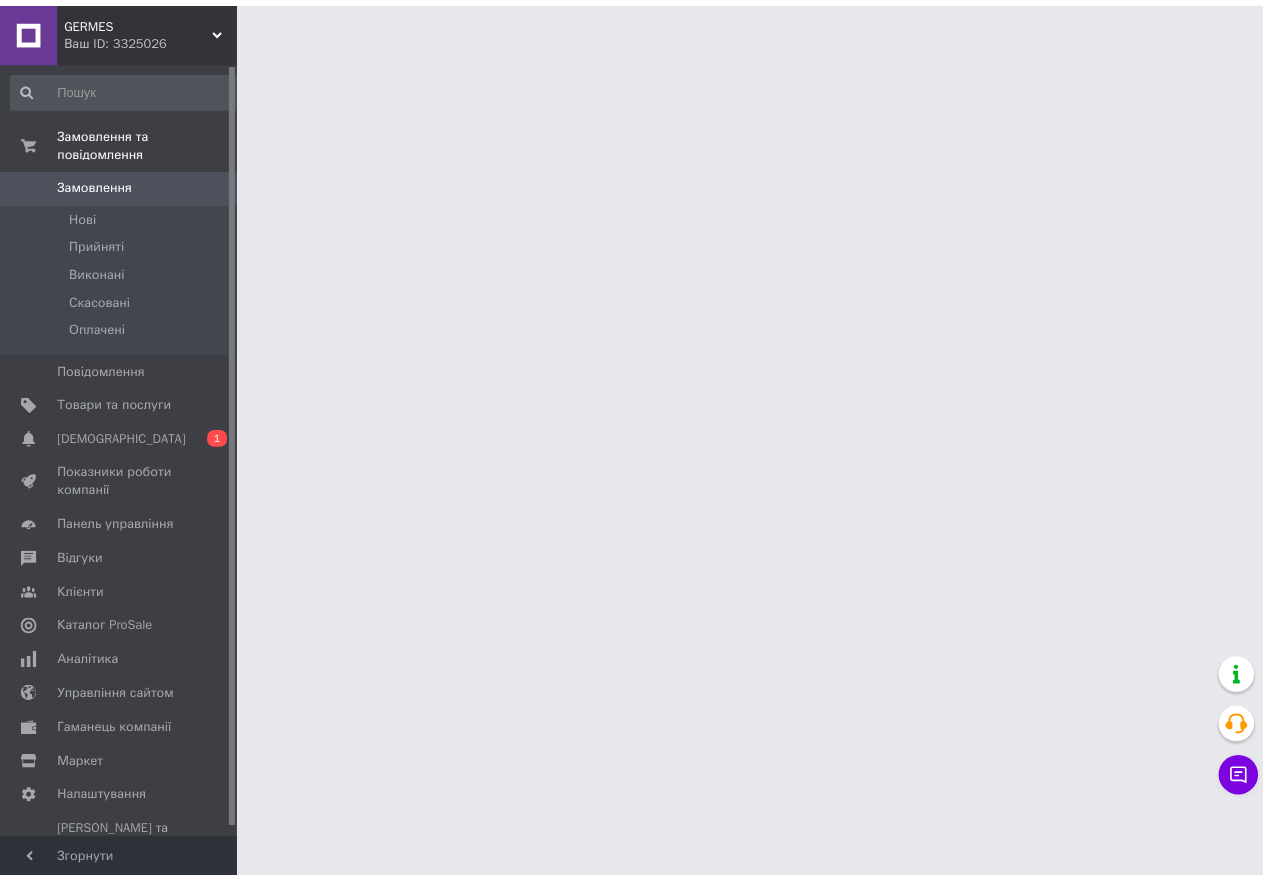 scroll, scrollTop: 0, scrollLeft: 0, axis: both 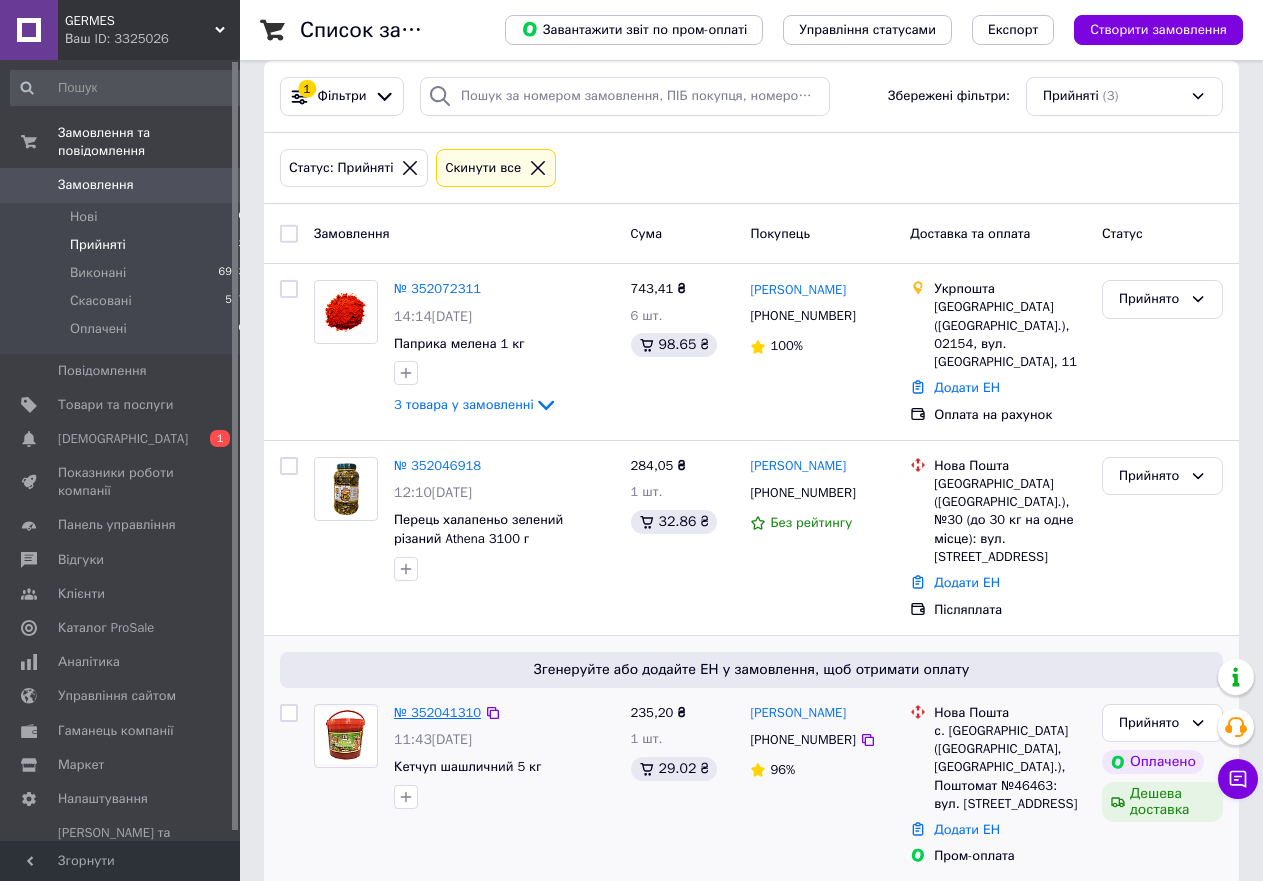click on "№ 352041310" at bounding box center (437, 712) 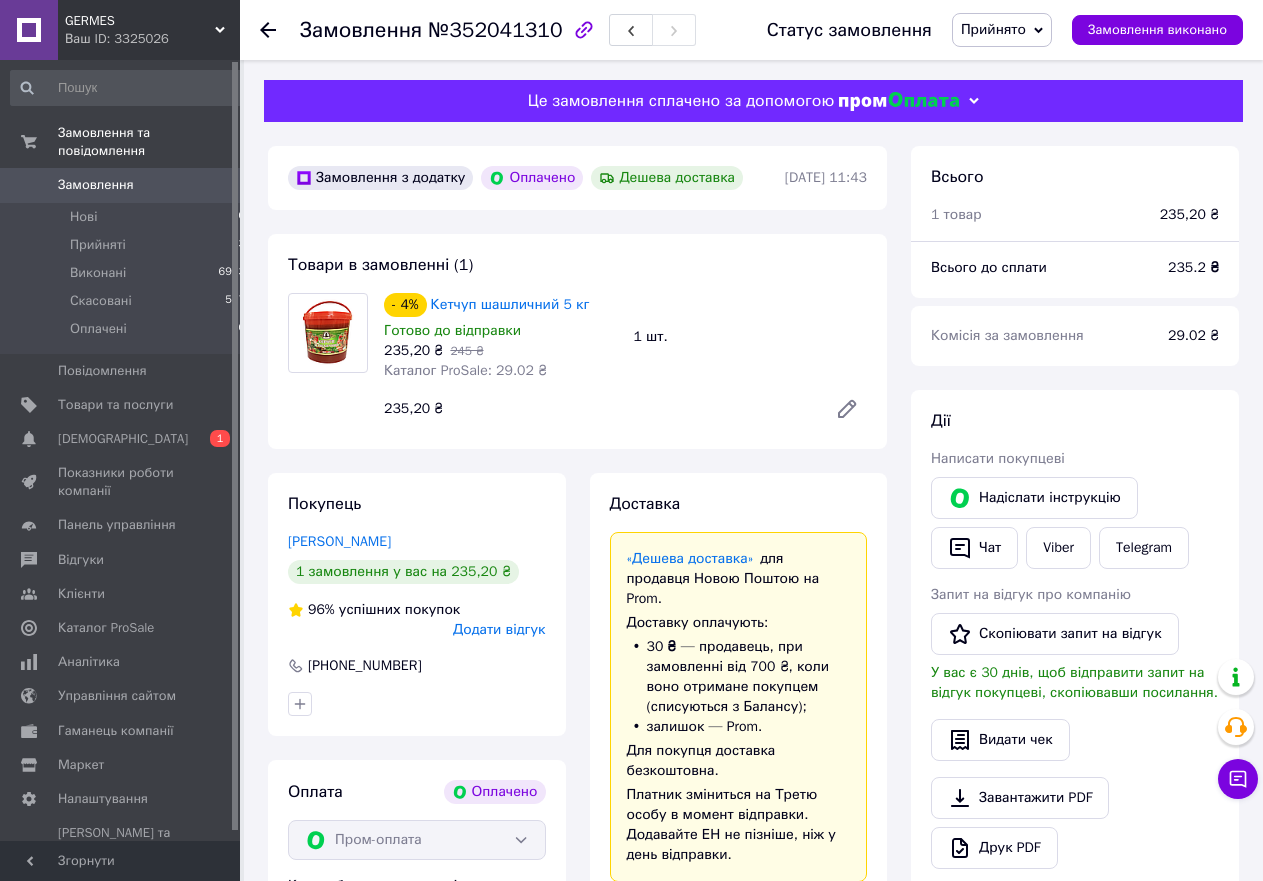 scroll, scrollTop: 306, scrollLeft: 0, axis: vertical 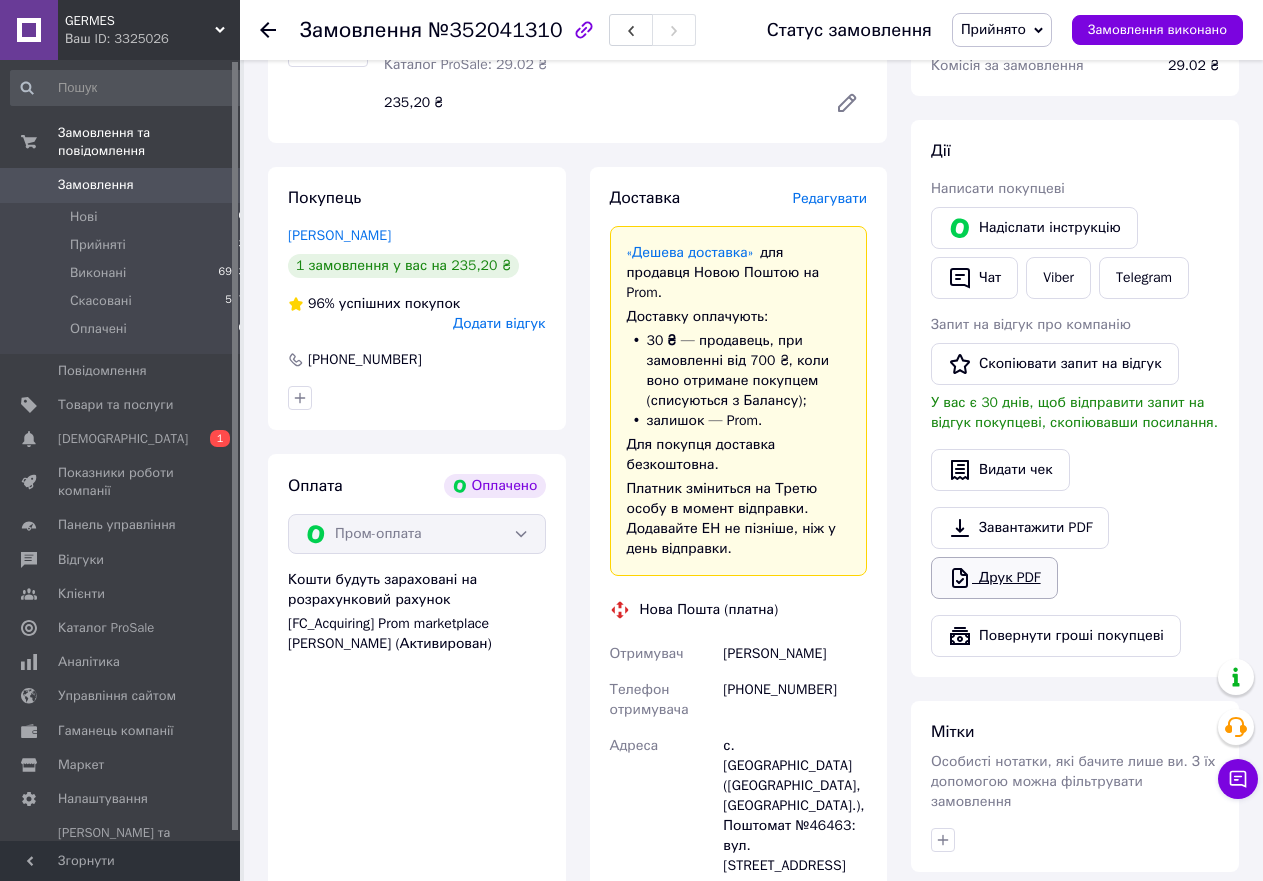 click on "Друк PDF" at bounding box center (994, 578) 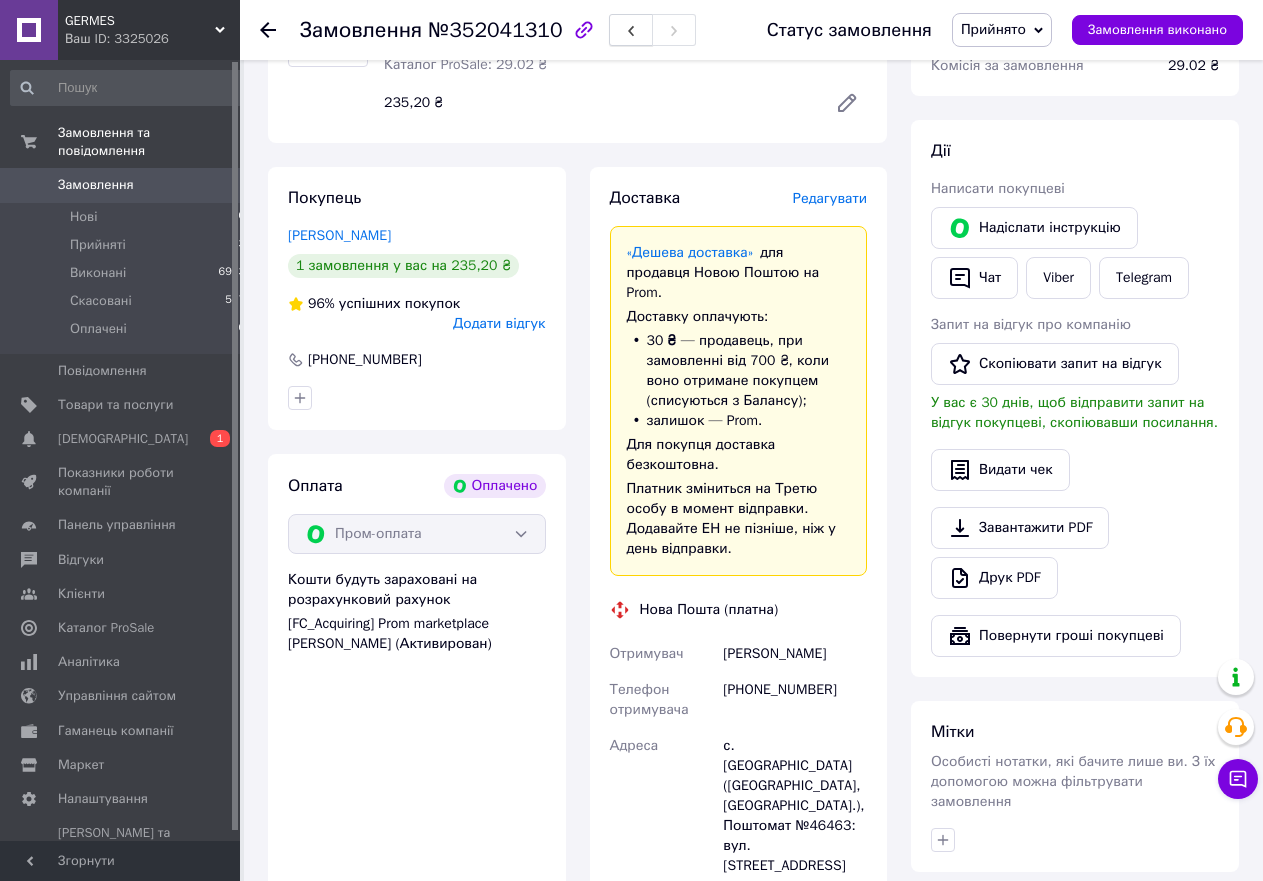 click at bounding box center [631, 30] 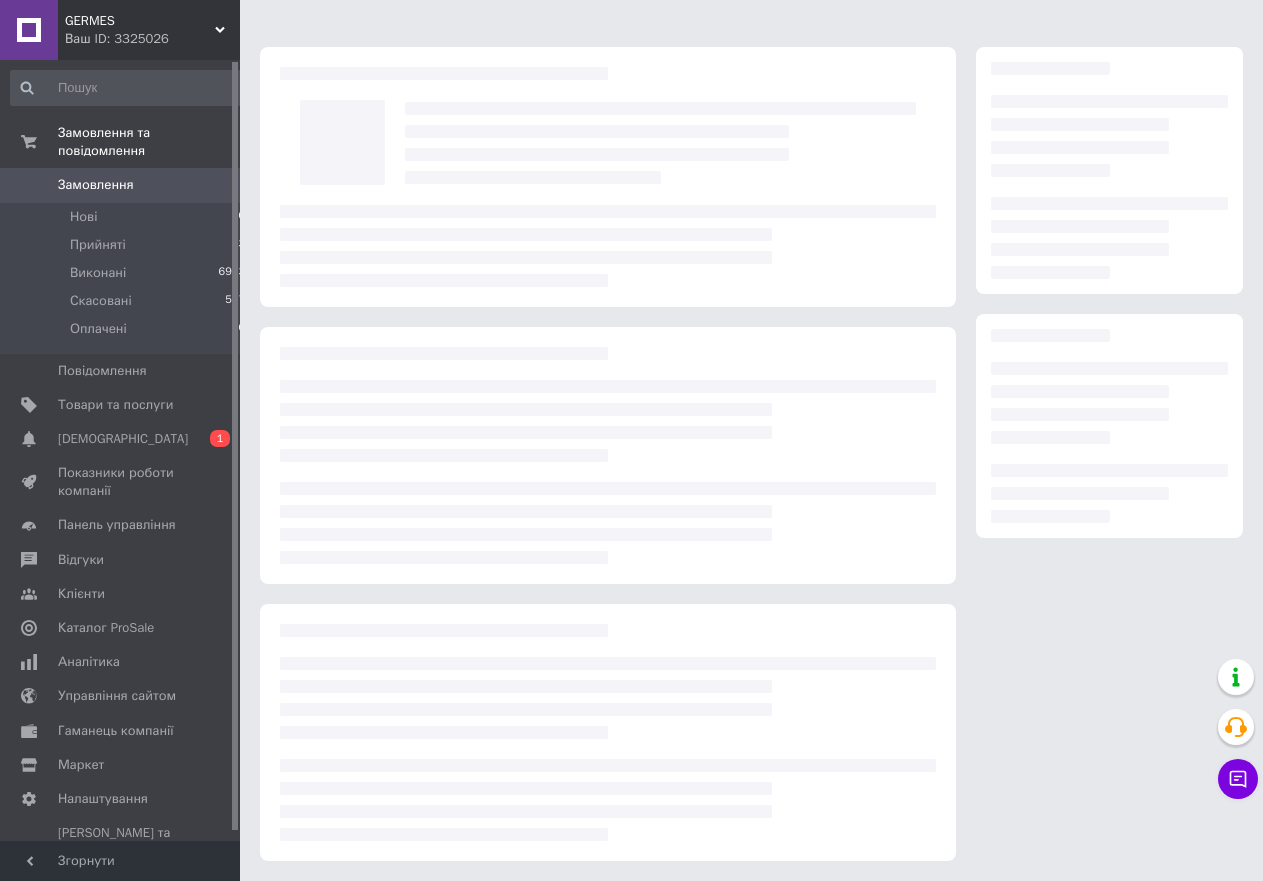 scroll, scrollTop: 33, scrollLeft: 0, axis: vertical 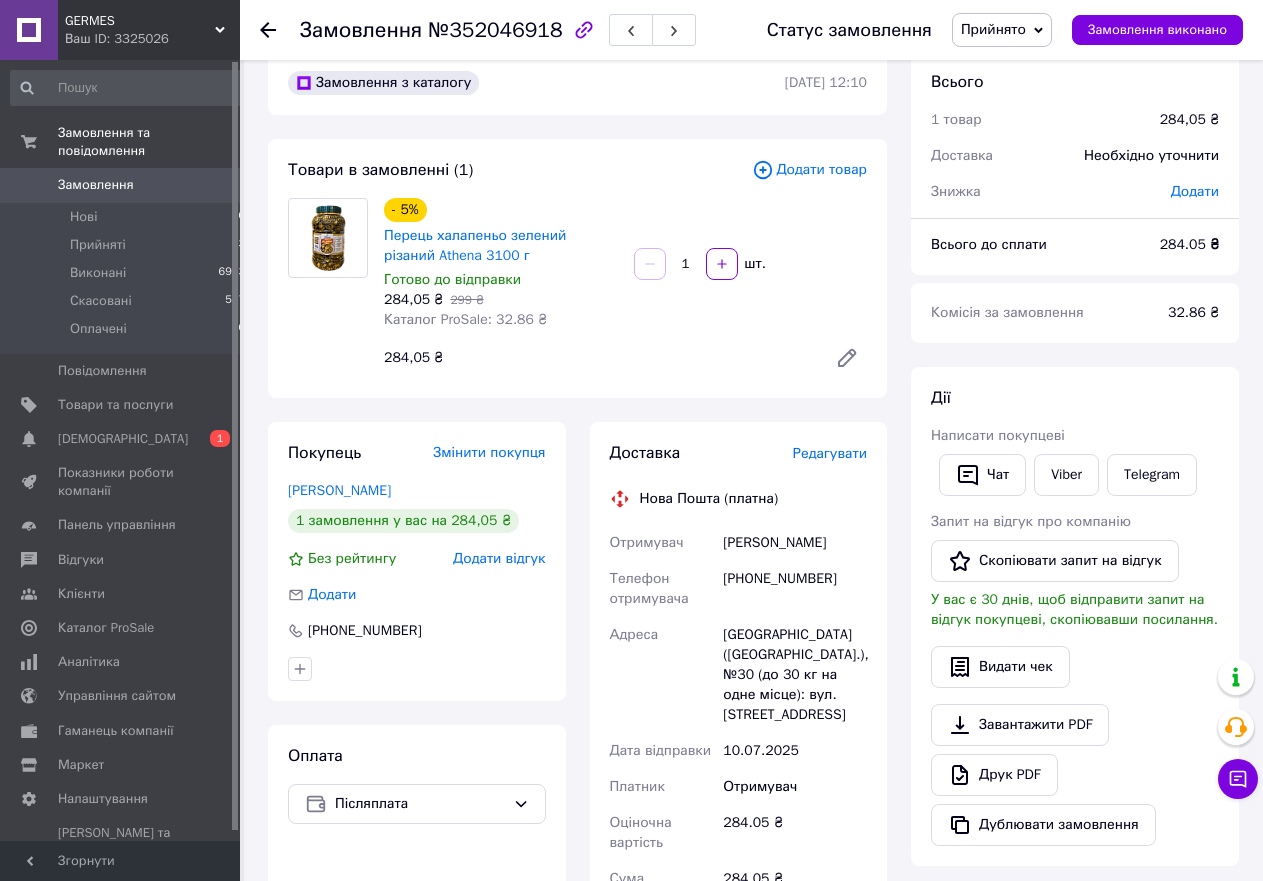 click on "Завантажити PDF   Друк PDF   Дублювати замовлення" at bounding box center (1075, 775) 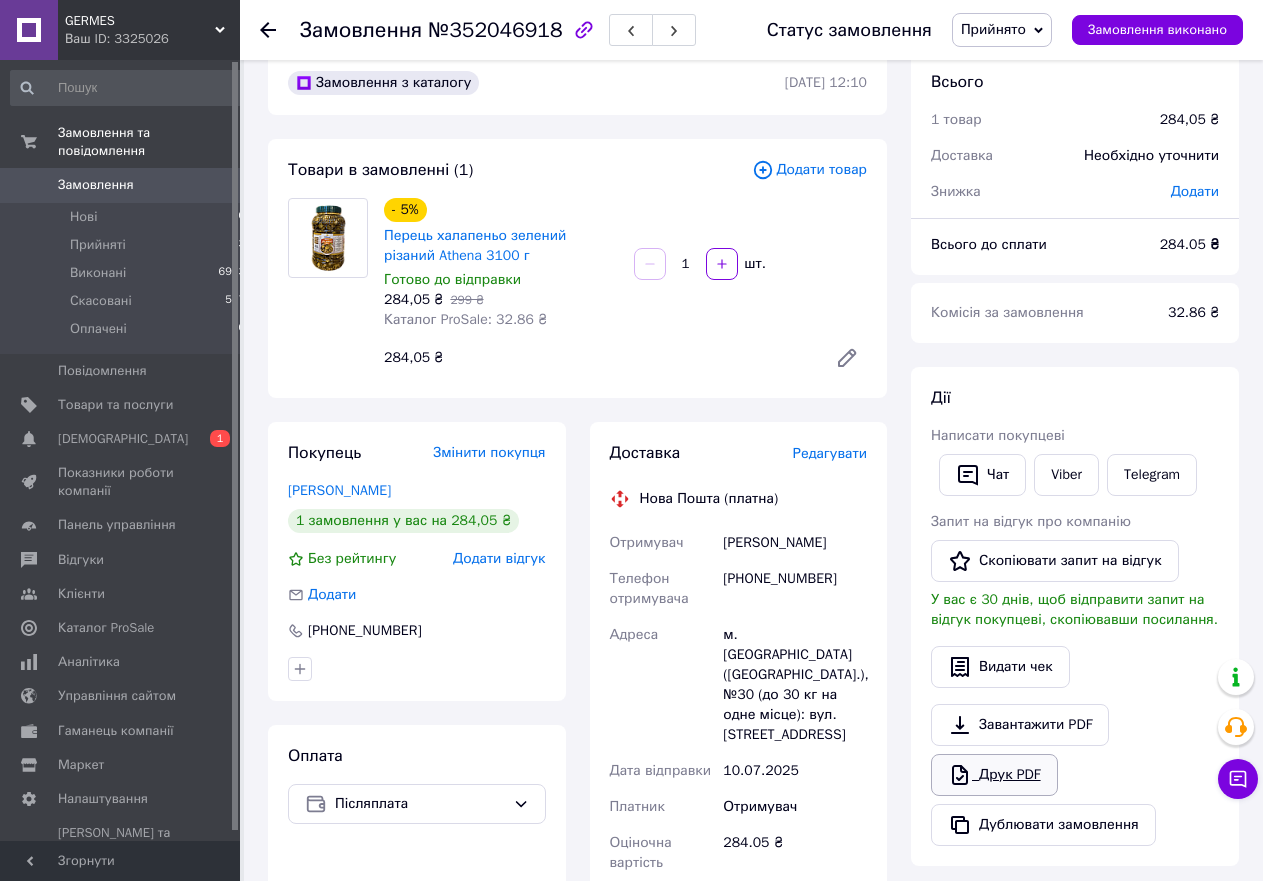 click on "Друк PDF" at bounding box center [994, 775] 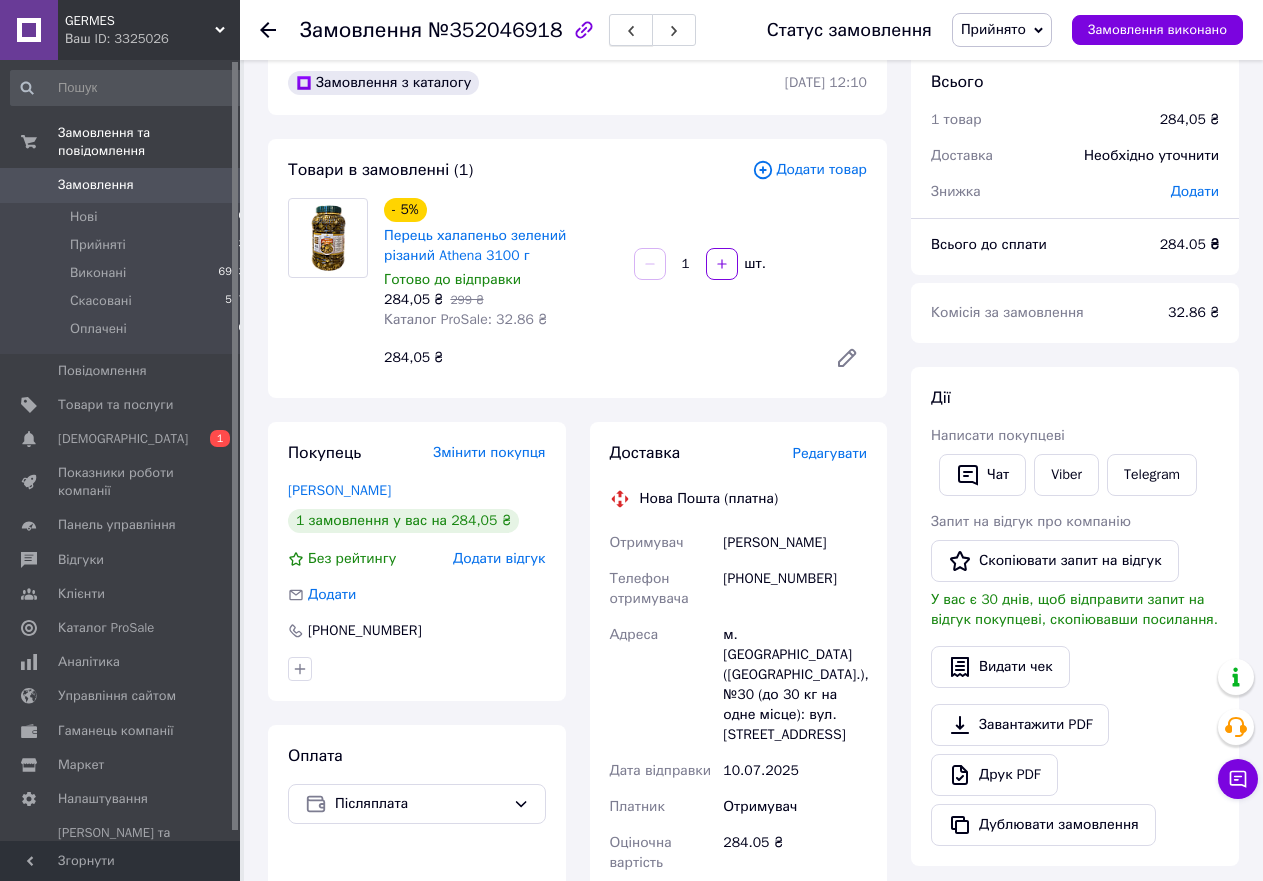 click 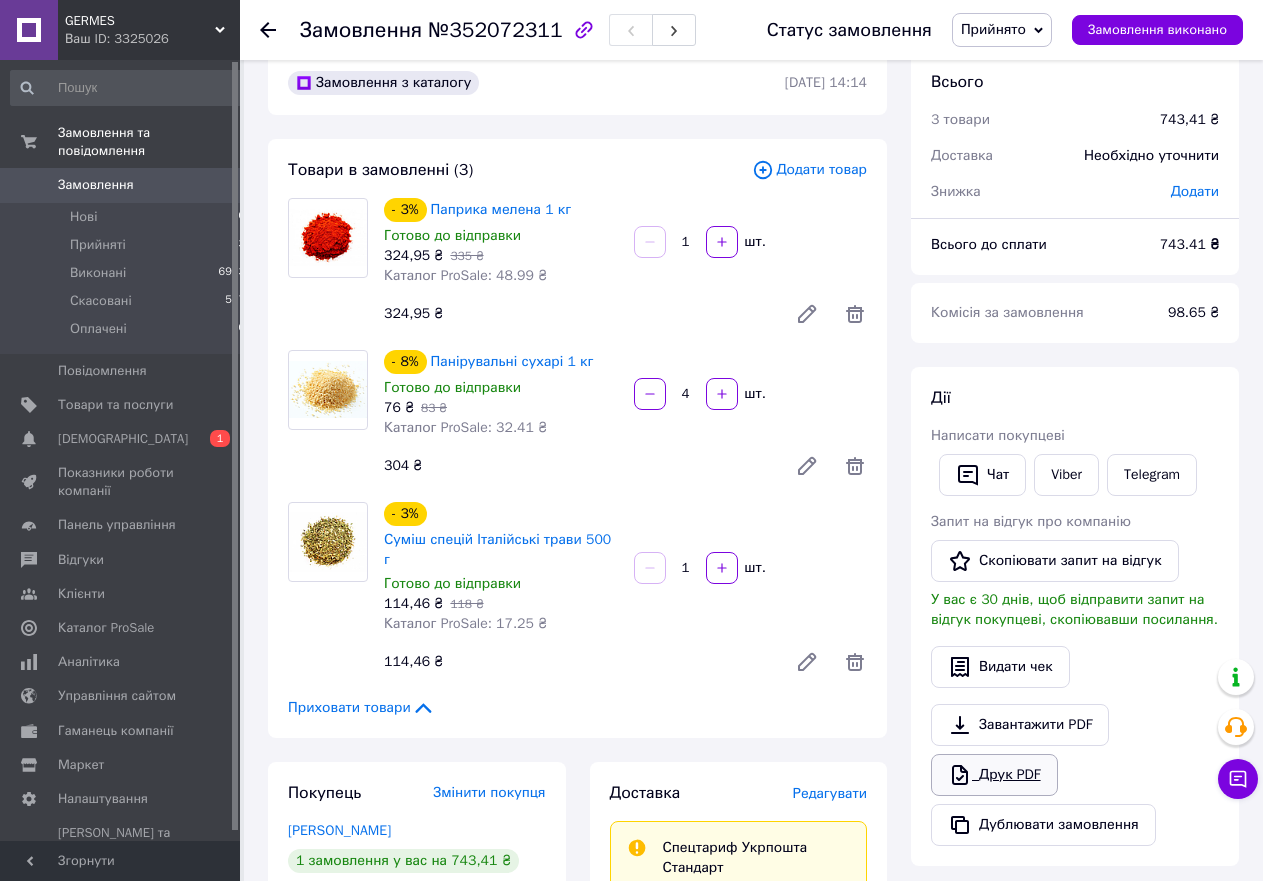 click on "Друк PDF" at bounding box center [994, 775] 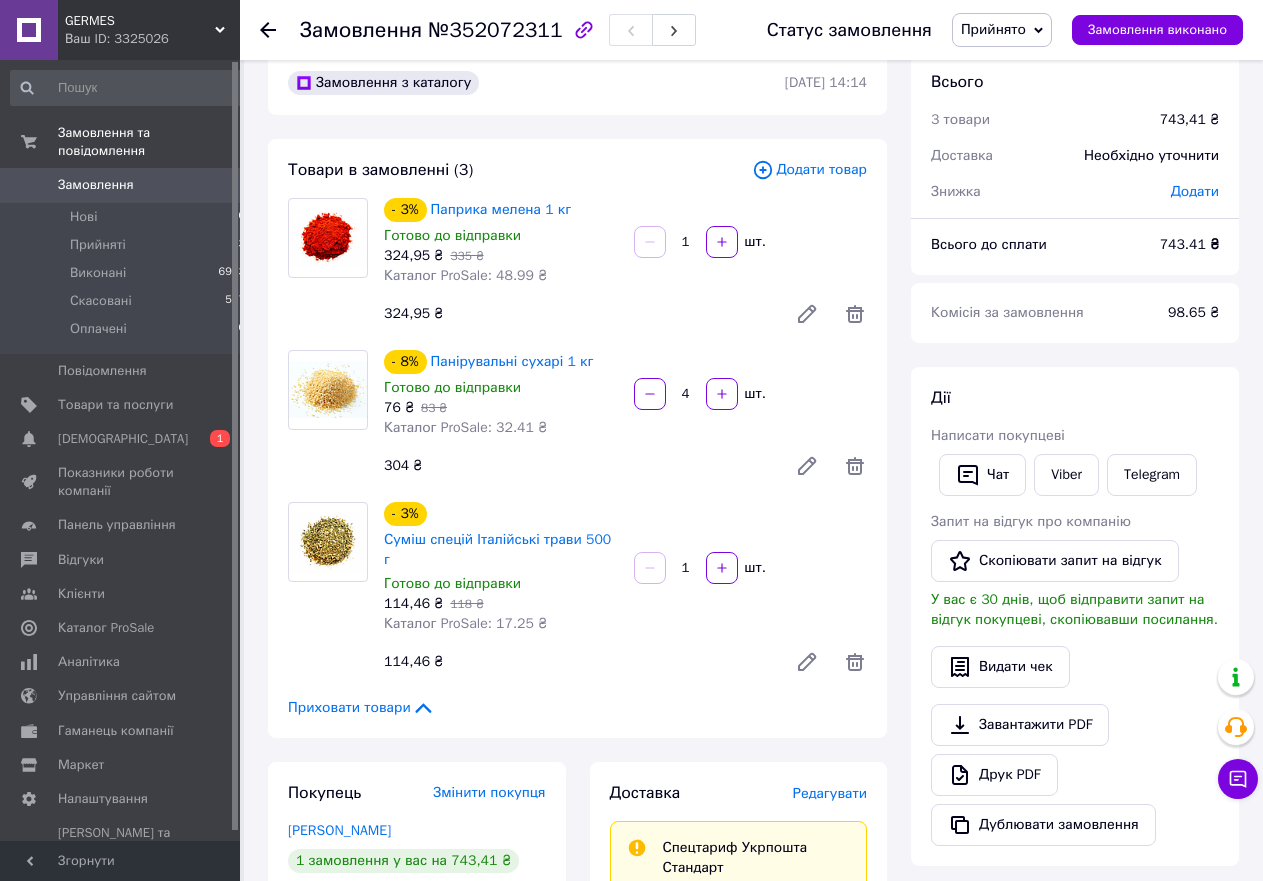click 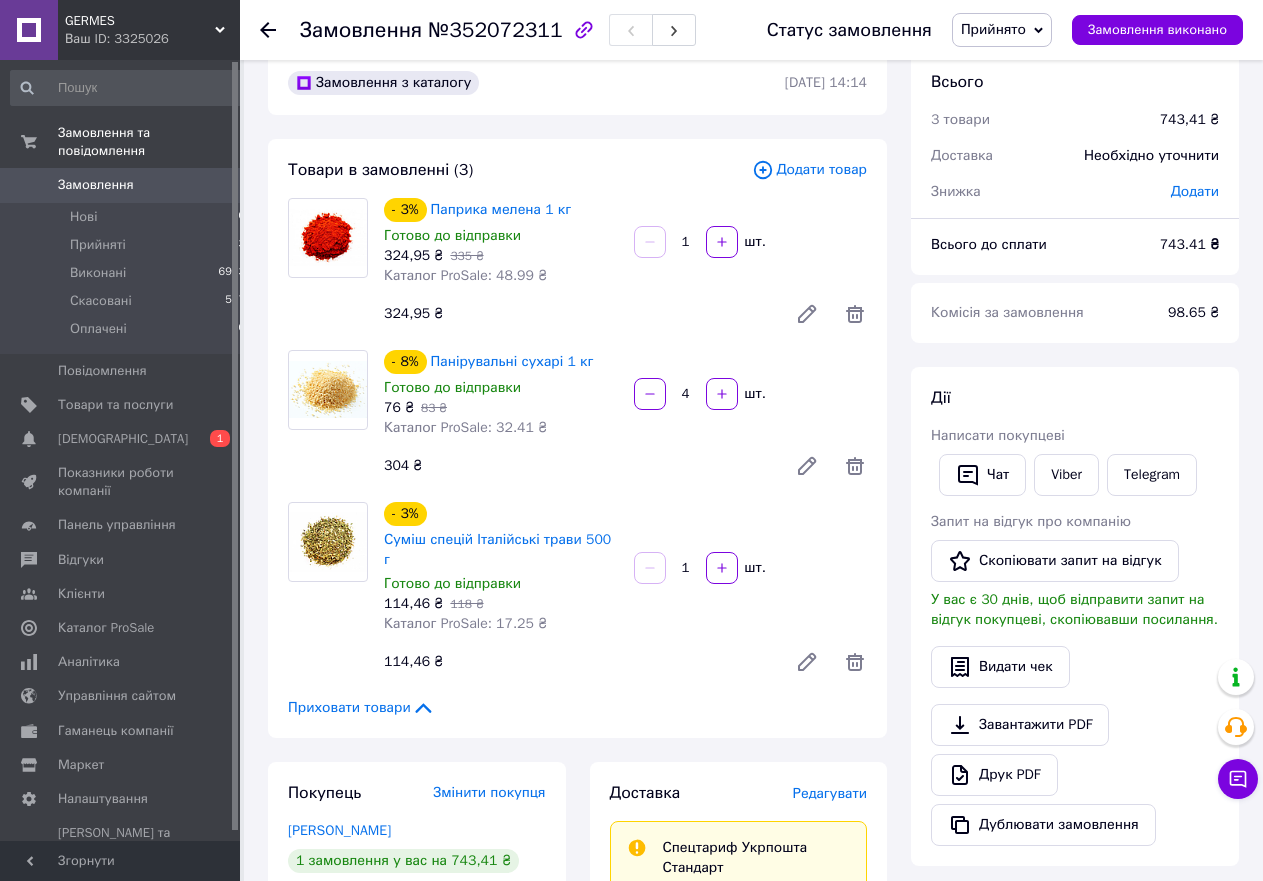 click at bounding box center (268, 30) 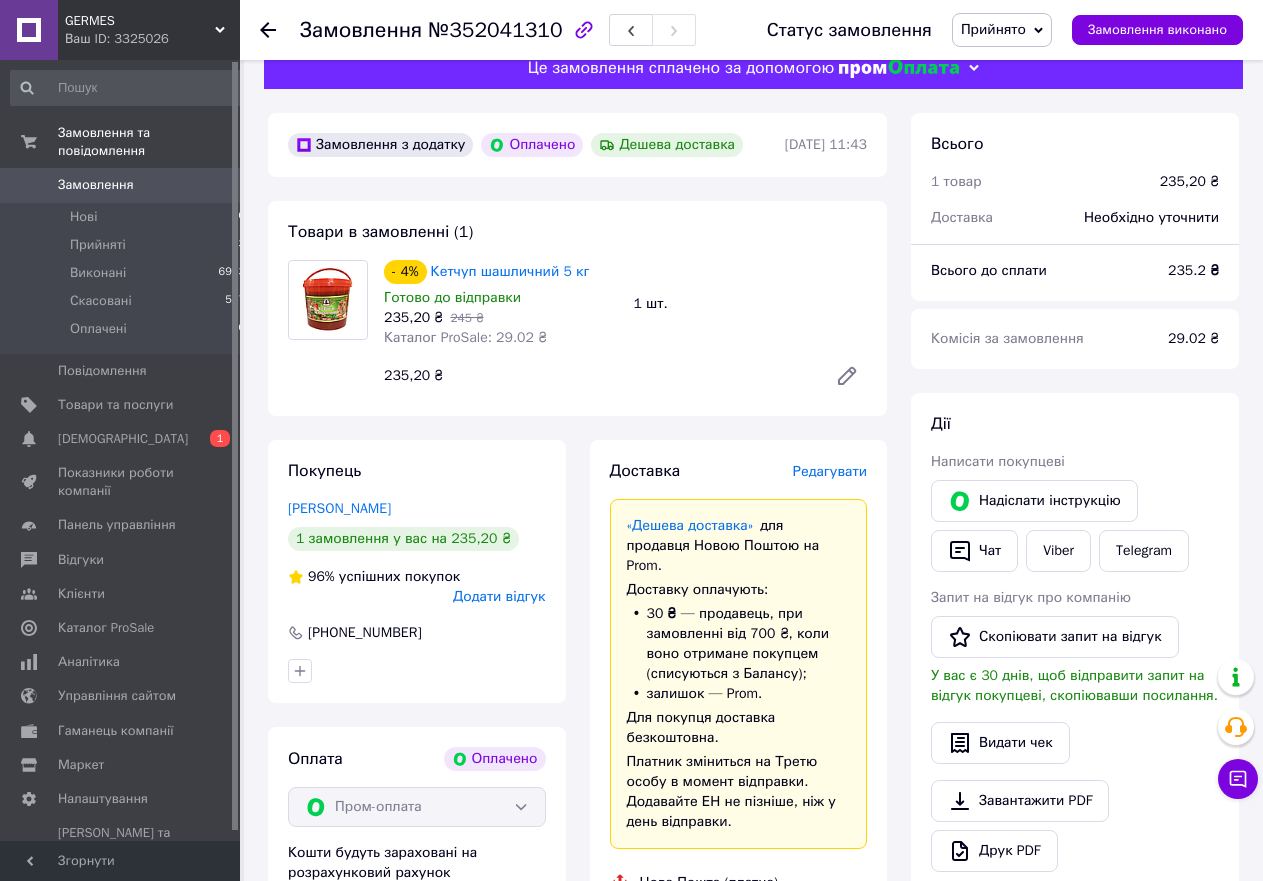 click 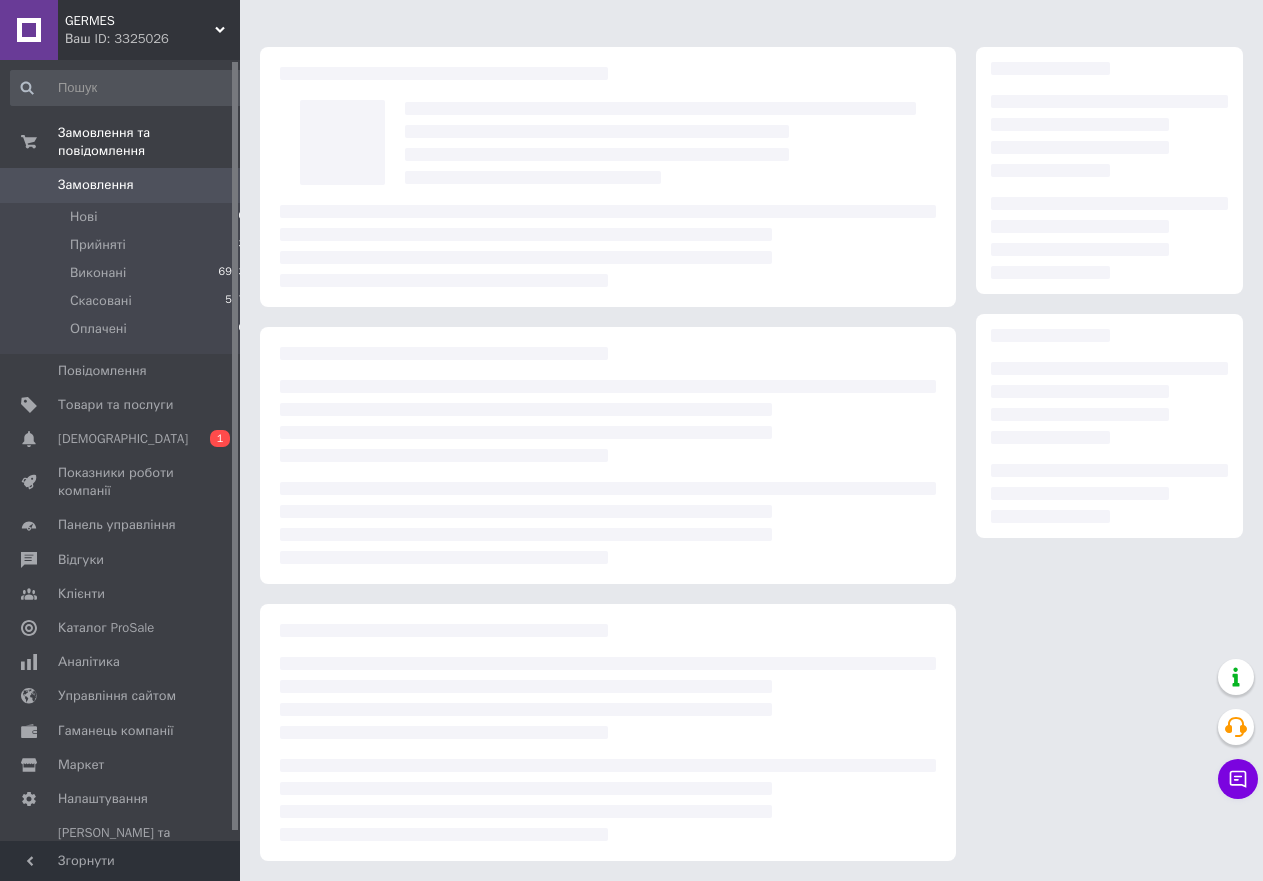 scroll, scrollTop: 0, scrollLeft: 0, axis: both 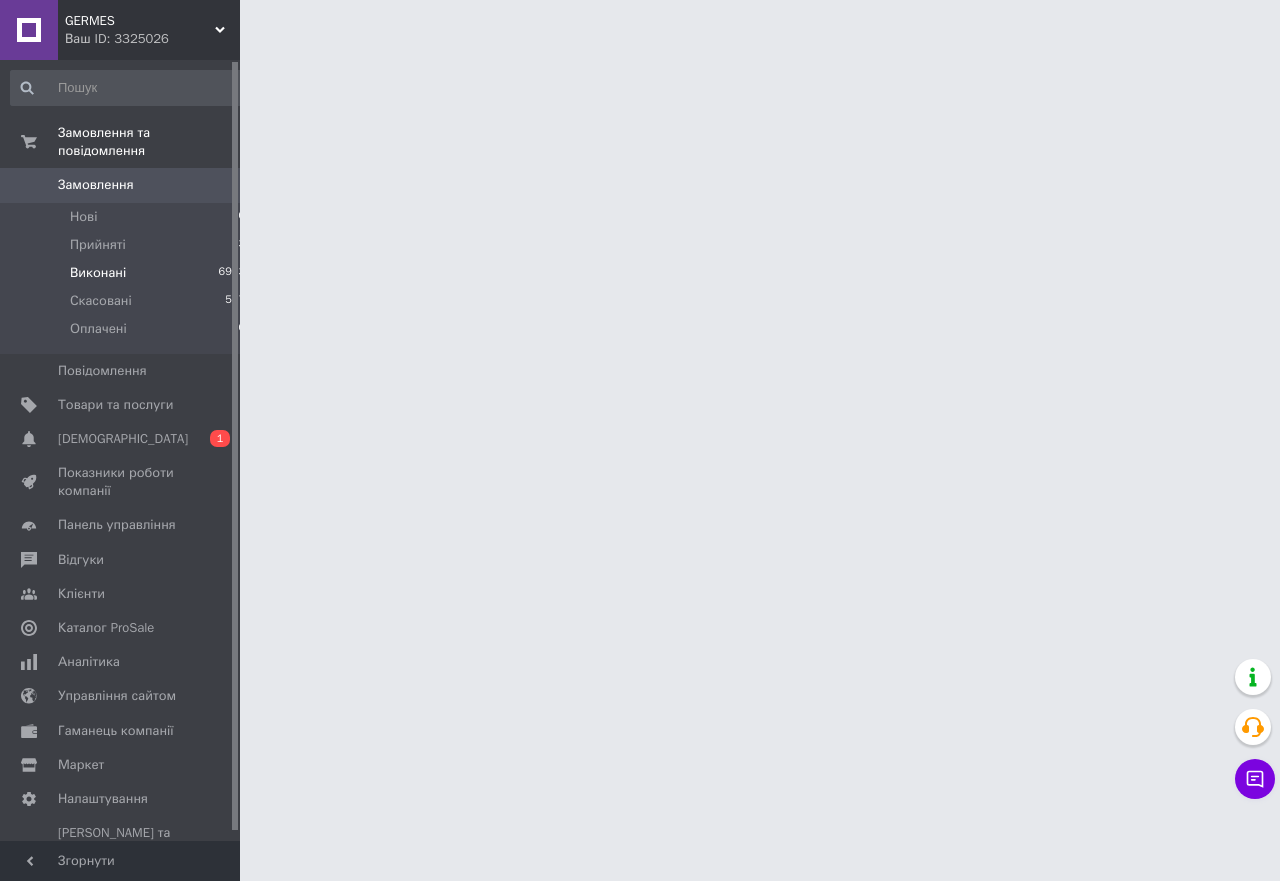 click on "Виконані 6993" at bounding box center (128, 273) 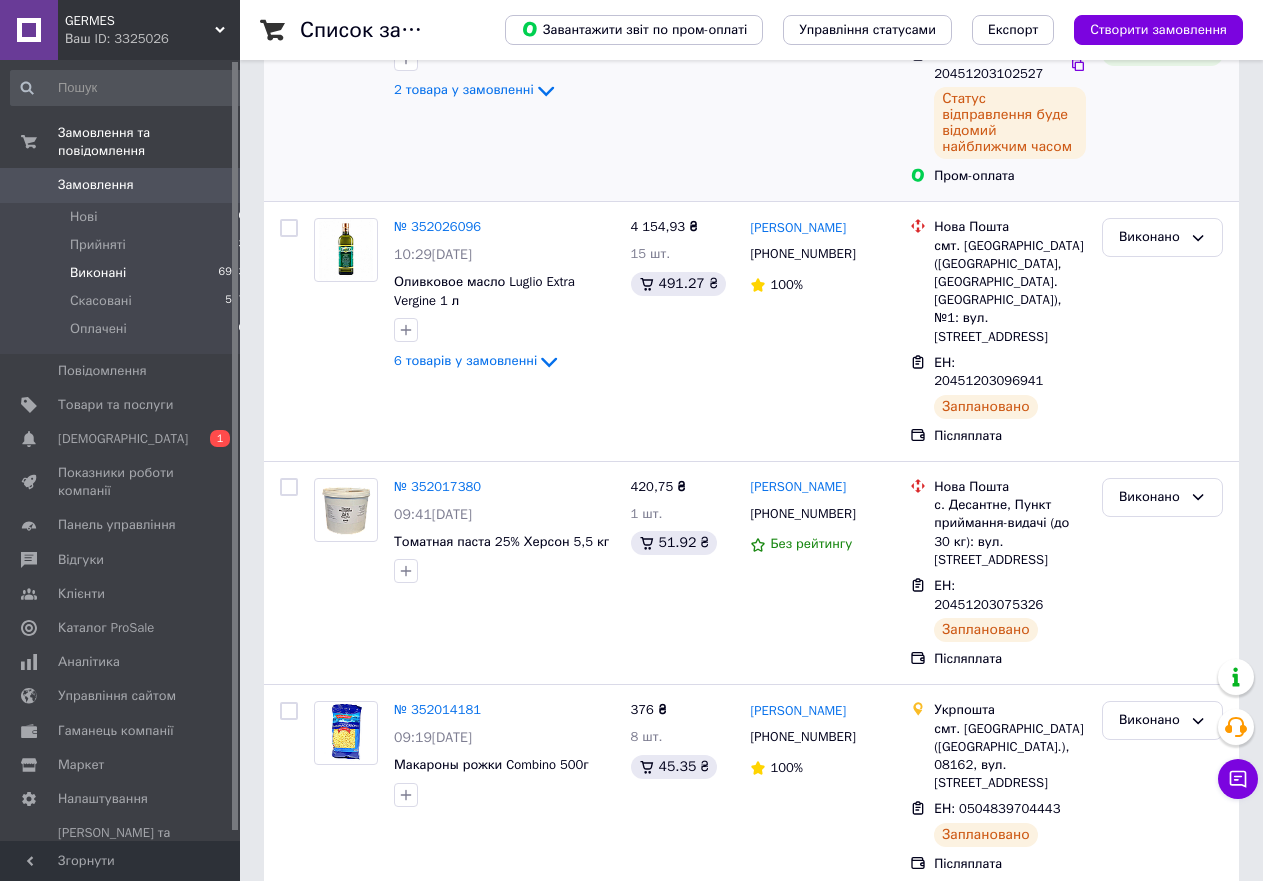 scroll, scrollTop: 0, scrollLeft: 0, axis: both 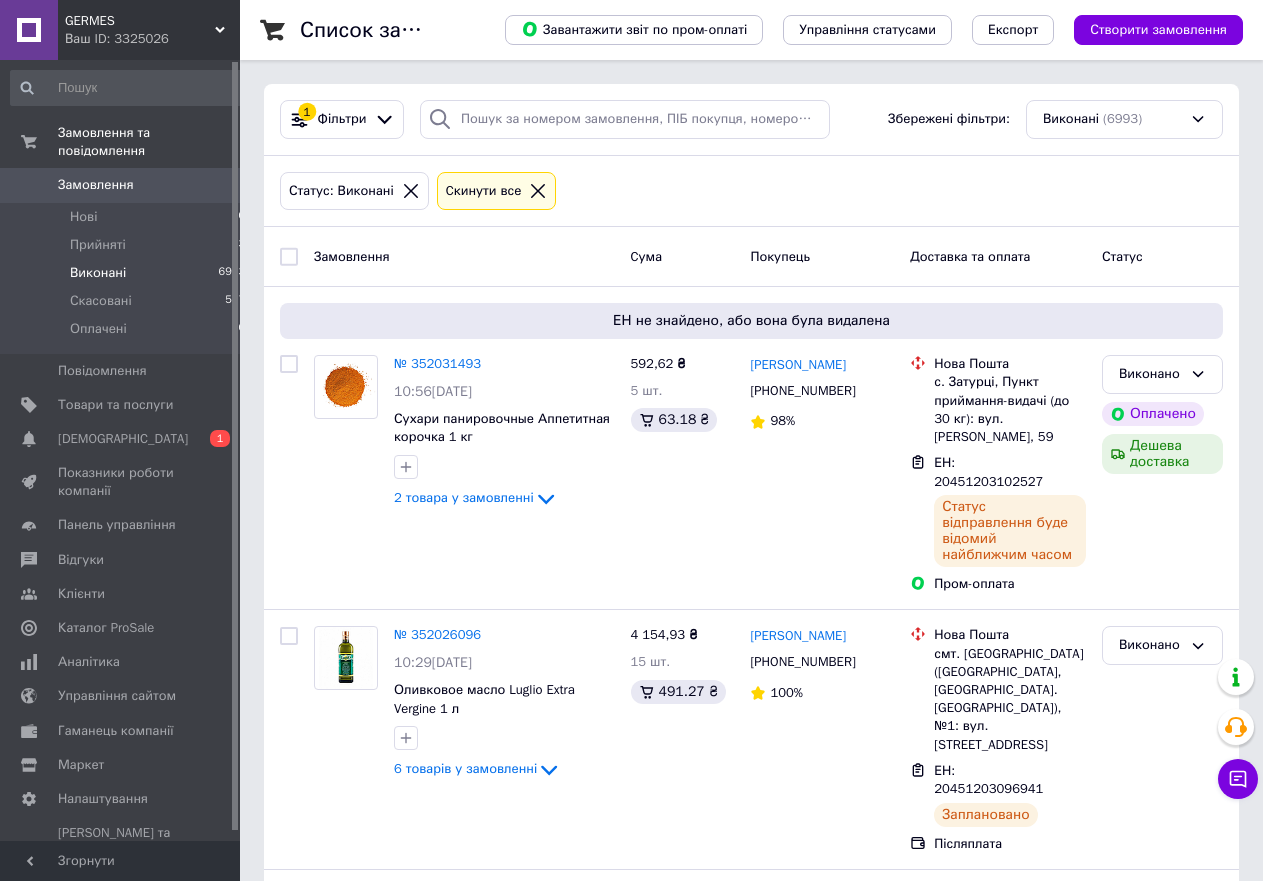 drag, startPoint x: 96, startPoint y: 222, endPoint x: 112, endPoint y: 169, distance: 55.362442 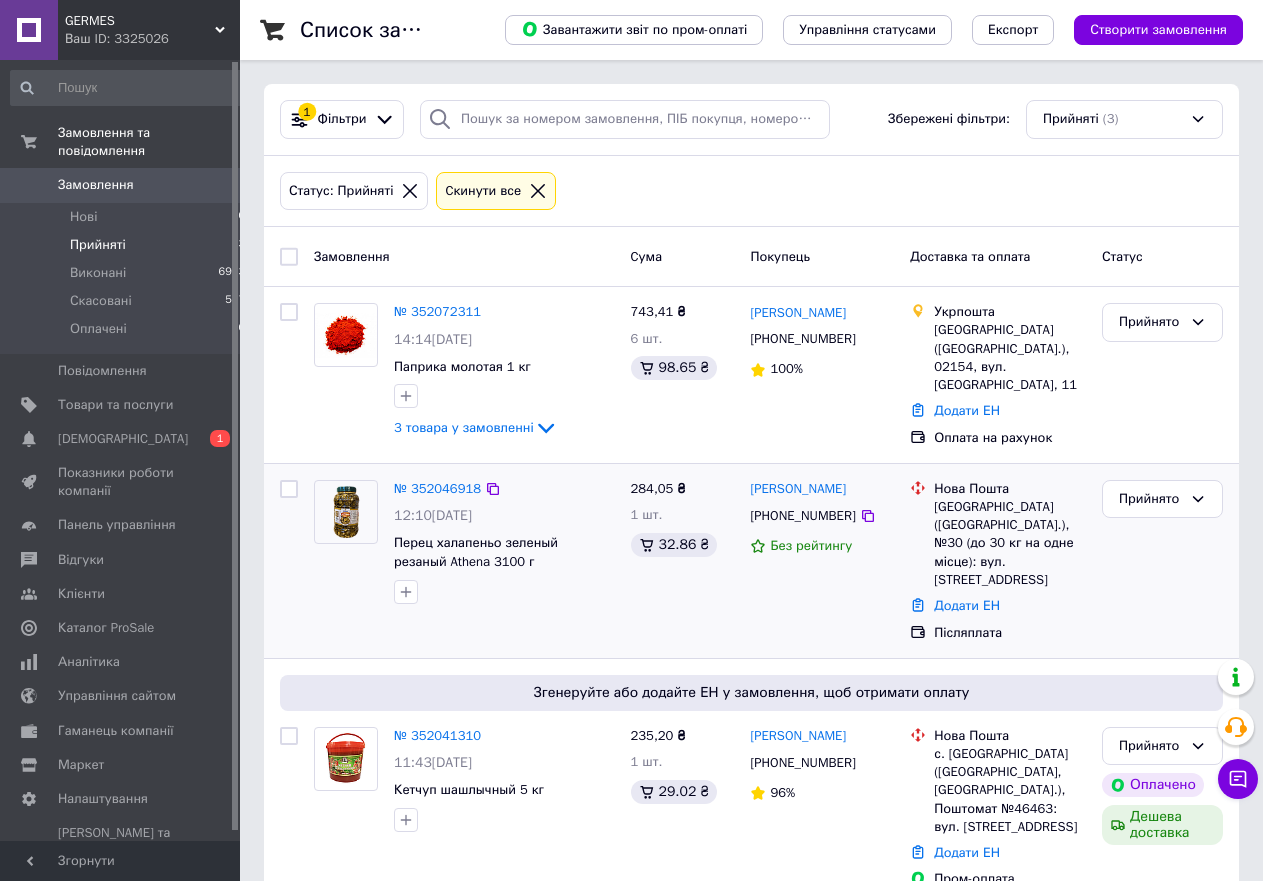 scroll, scrollTop: 23, scrollLeft: 0, axis: vertical 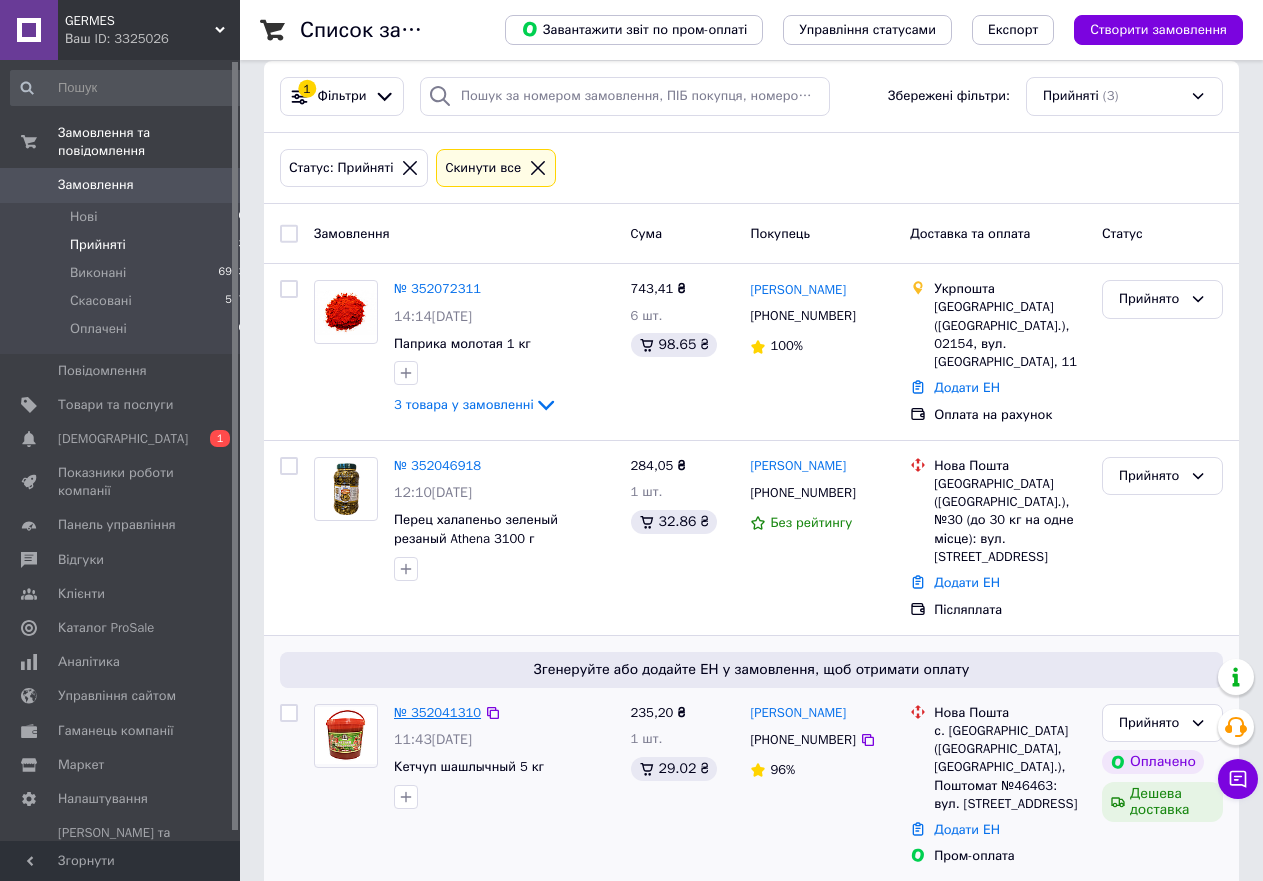 click on "№ 352041310" at bounding box center (437, 712) 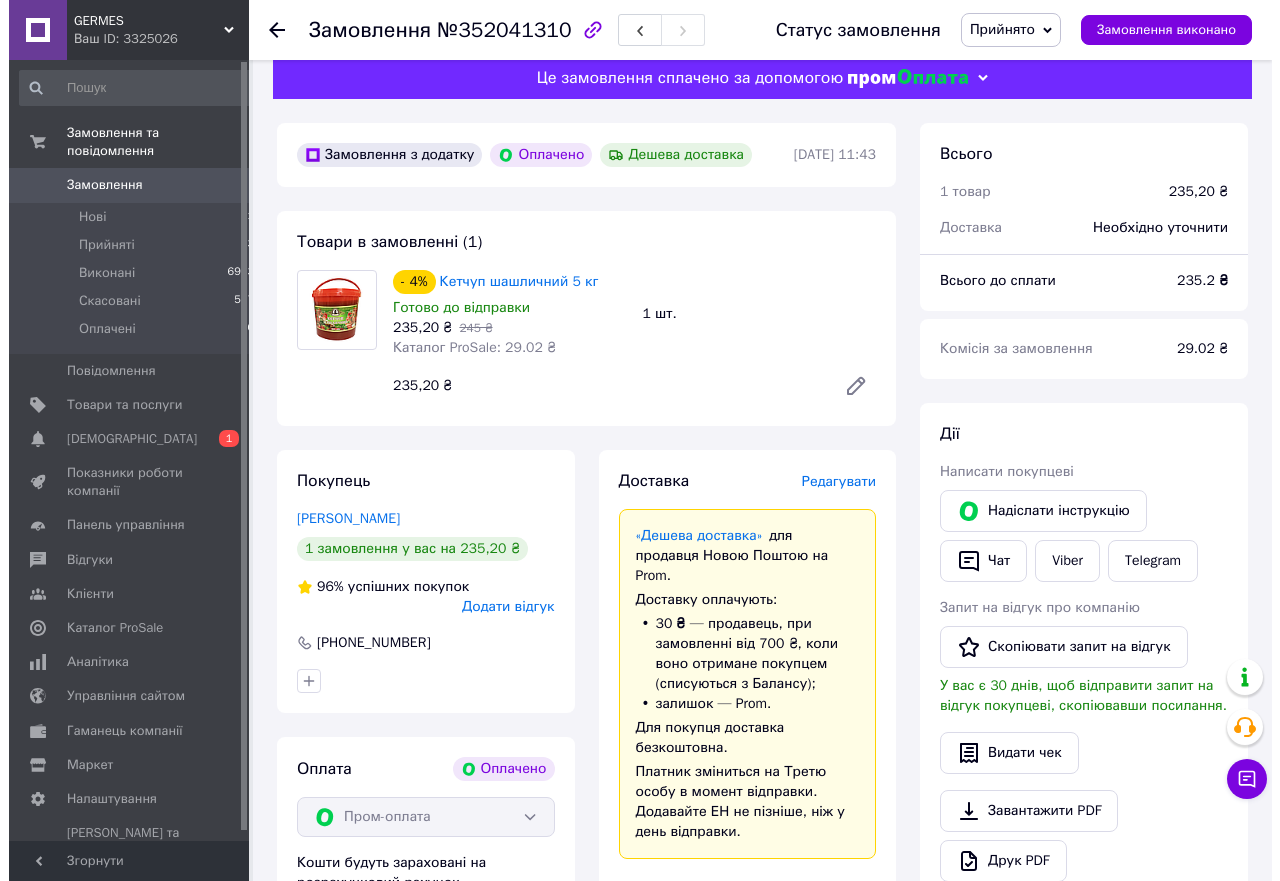 scroll, scrollTop: 227, scrollLeft: 0, axis: vertical 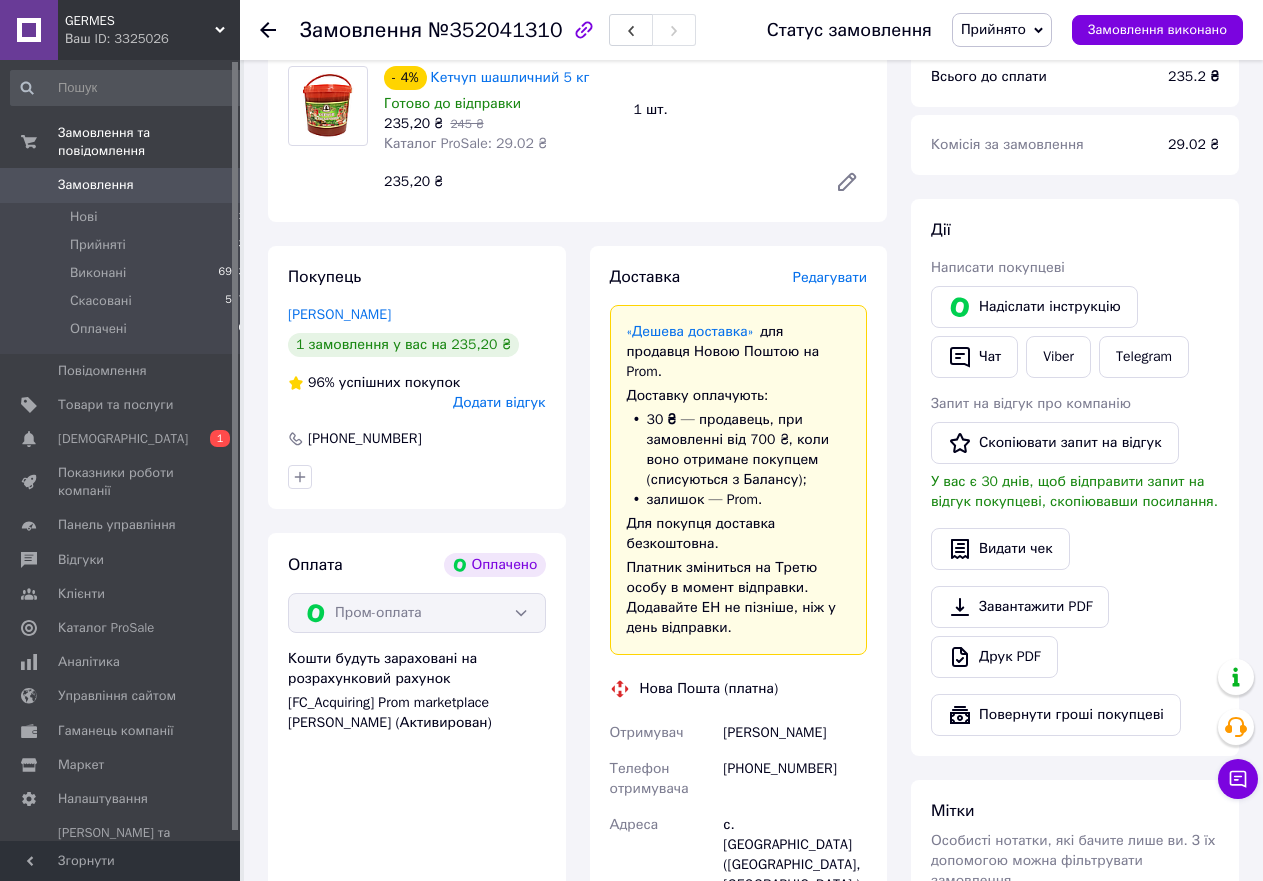 click on "Додати відгук" at bounding box center [499, 402] 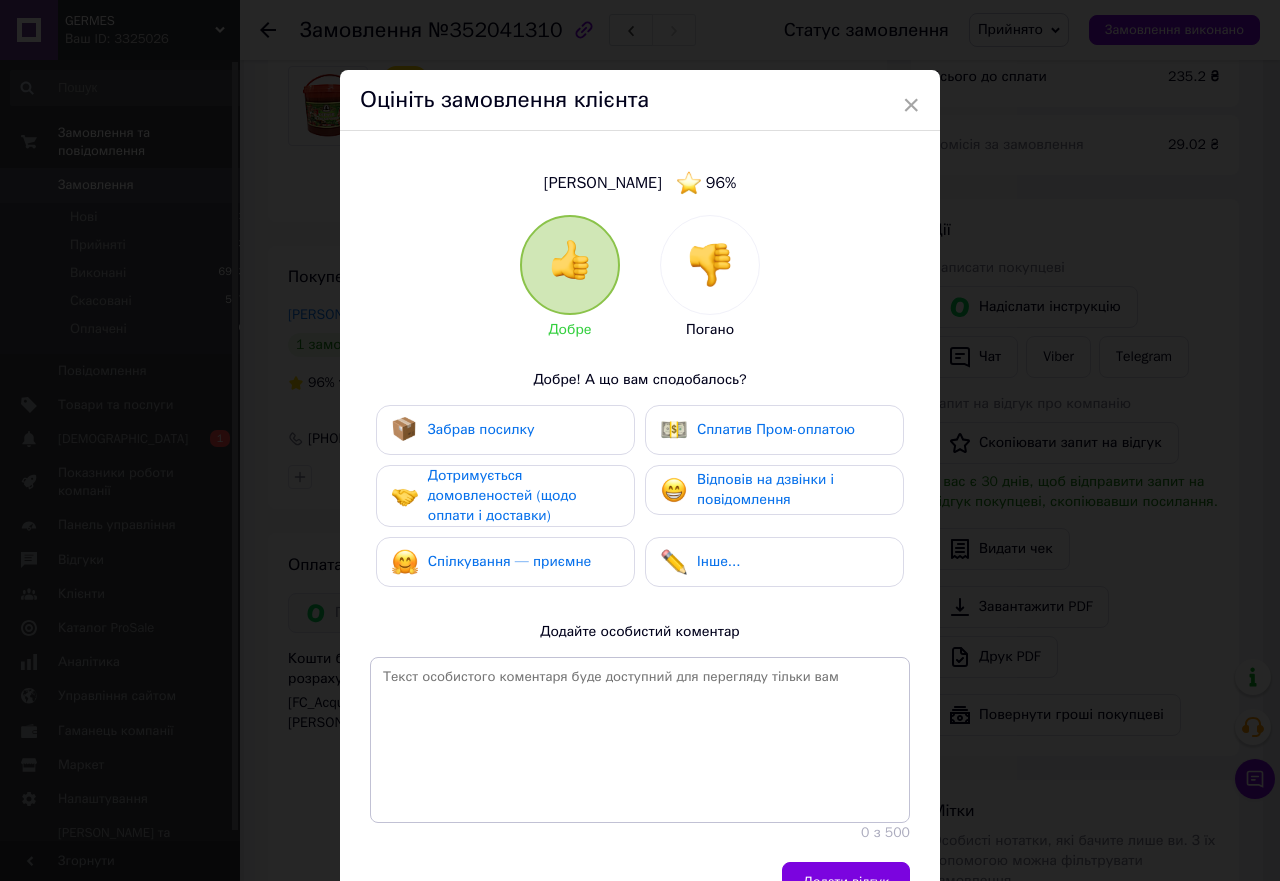 drag, startPoint x: 572, startPoint y: 416, endPoint x: 572, endPoint y: 449, distance: 33 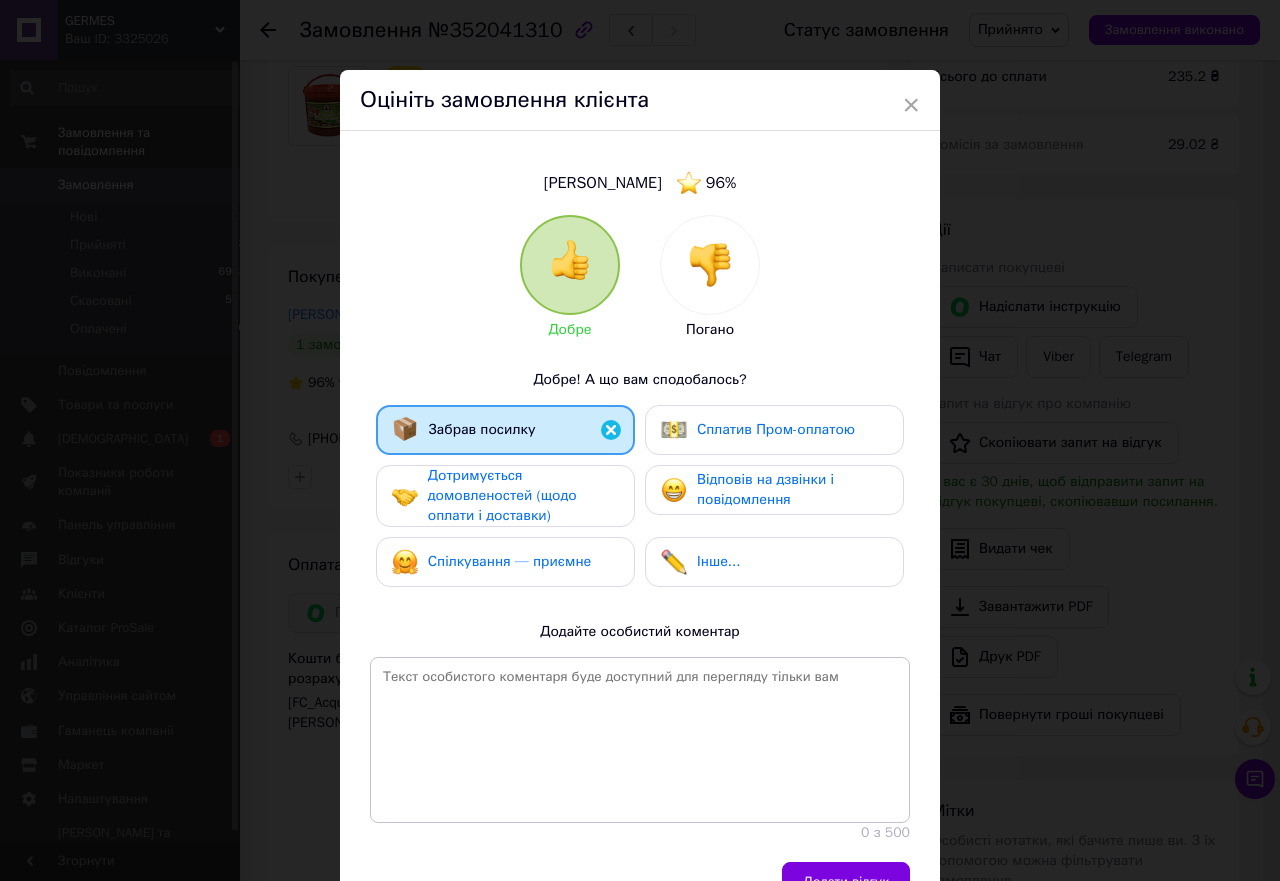 drag, startPoint x: 572, startPoint y: 492, endPoint x: 590, endPoint y: 550, distance: 60.728905 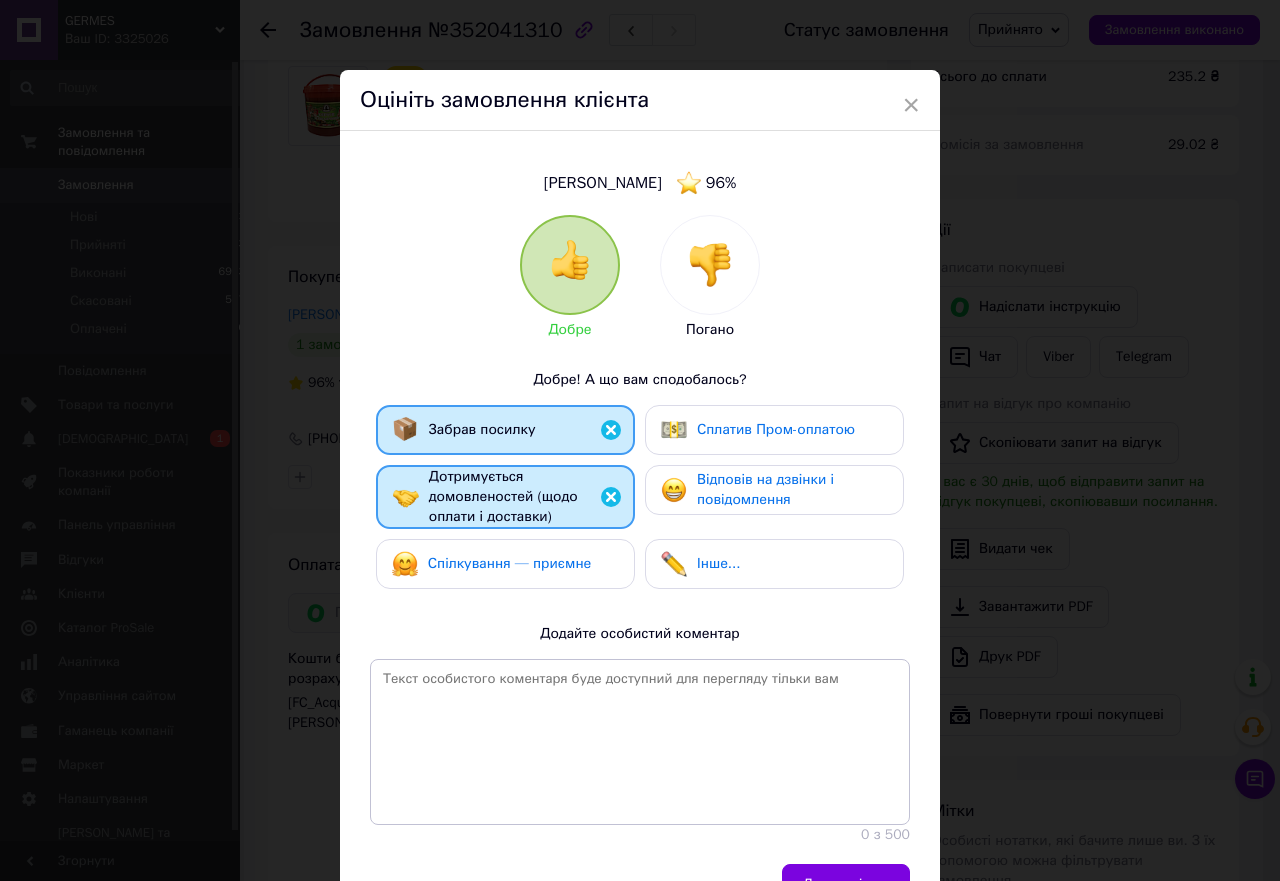 click on "Спілкування — приємне" at bounding box center (505, 564) 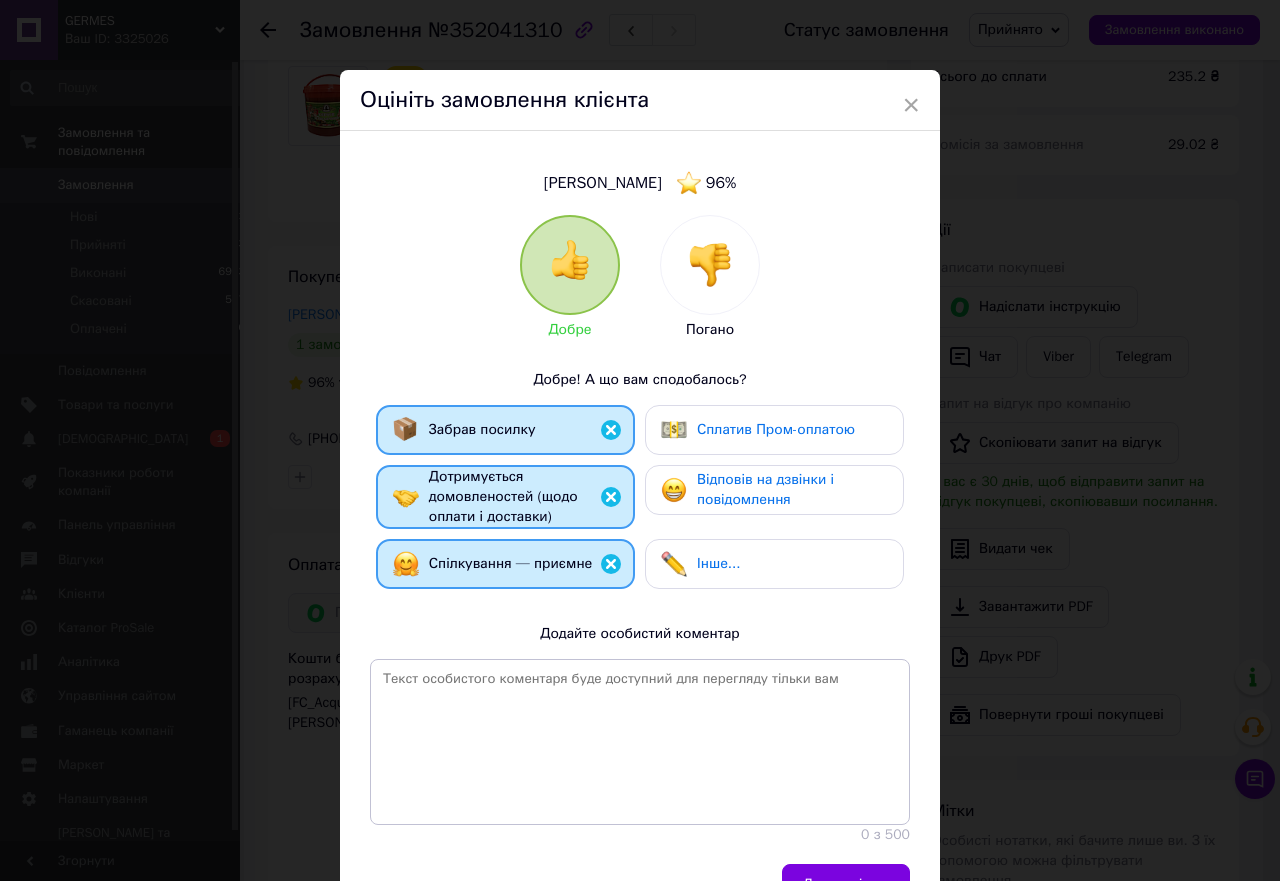 click on "Відповів на дзвінки і повідомлення" at bounding box center (765, 489) 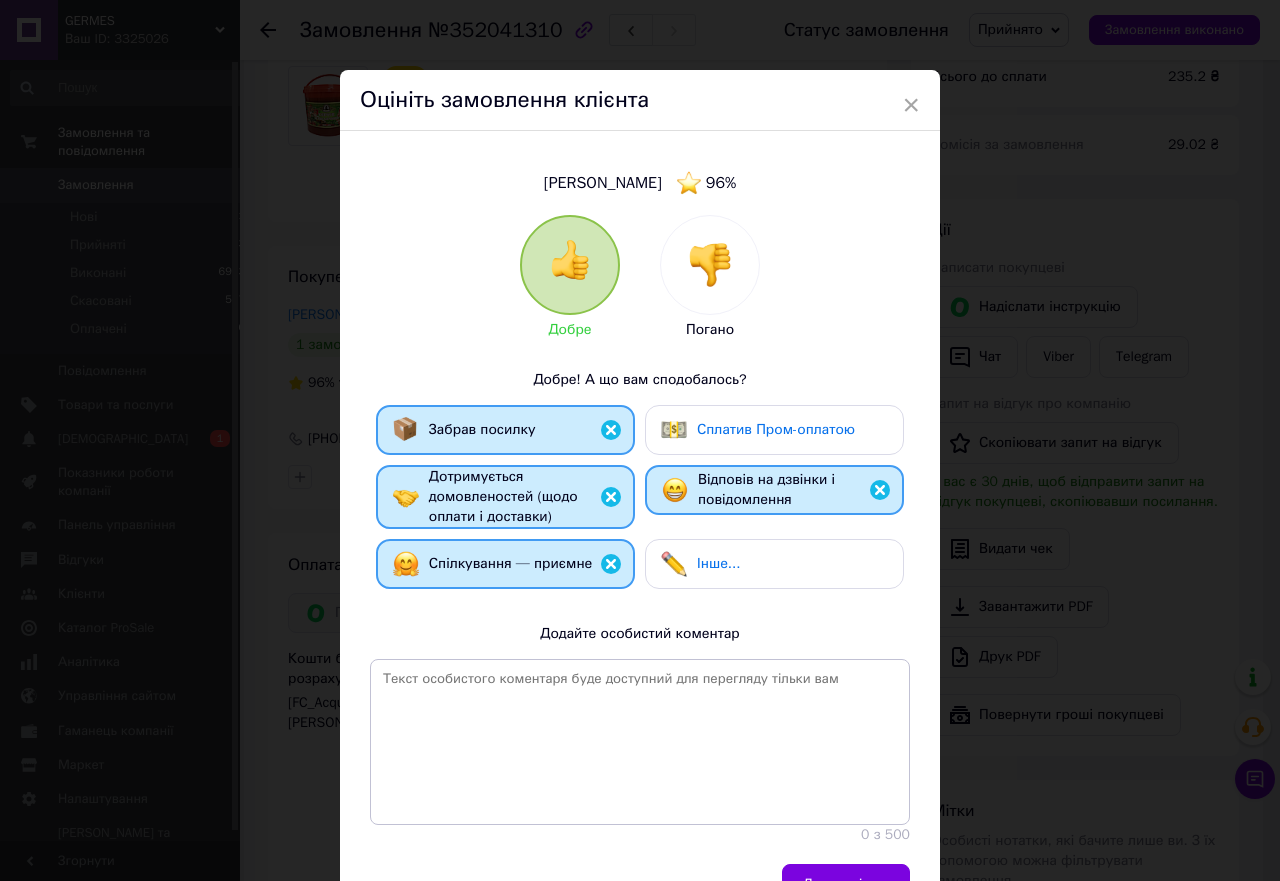 click on "Сплатив Пром-оплатою" at bounding box center [776, 429] 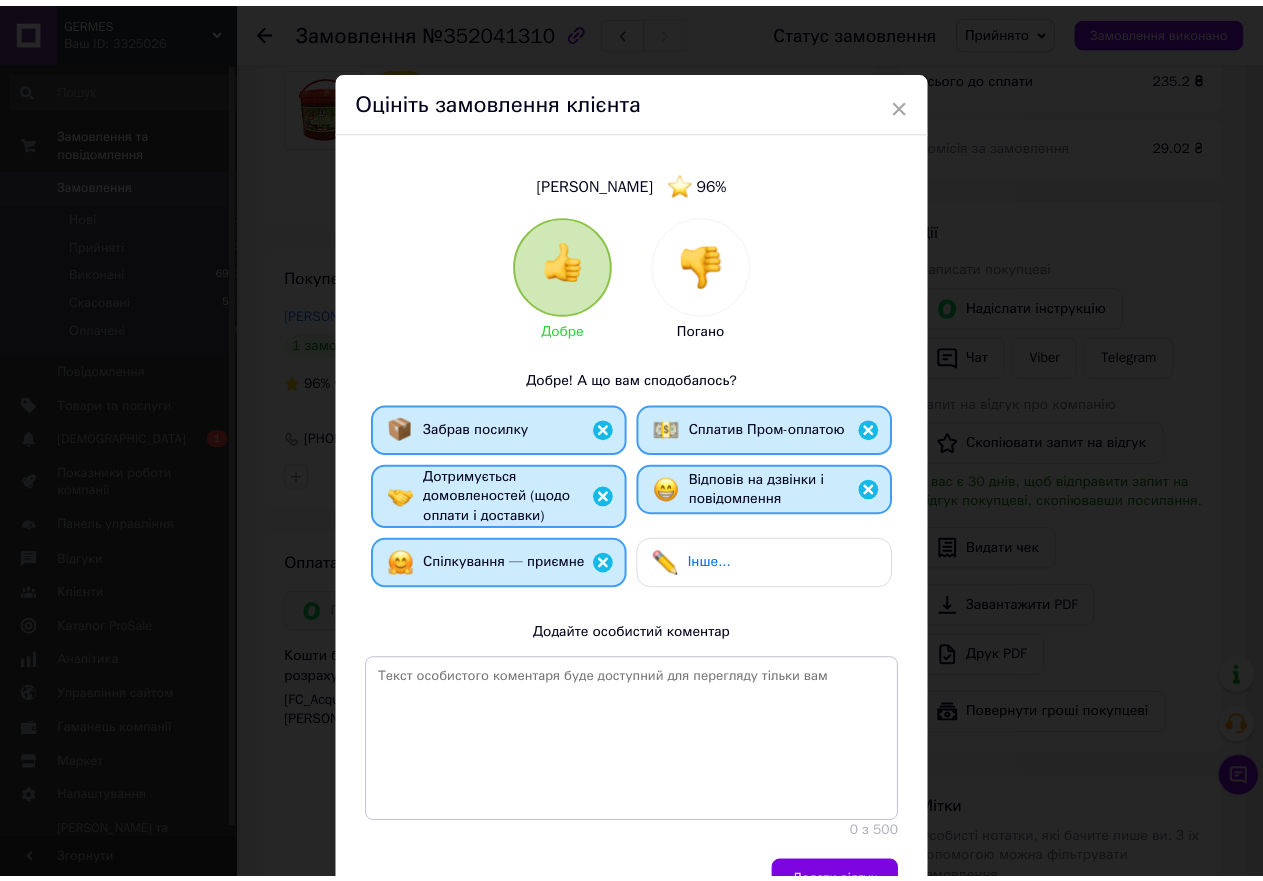 scroll, scrollTop: 137, scrollLeft: 0, axis: vertical 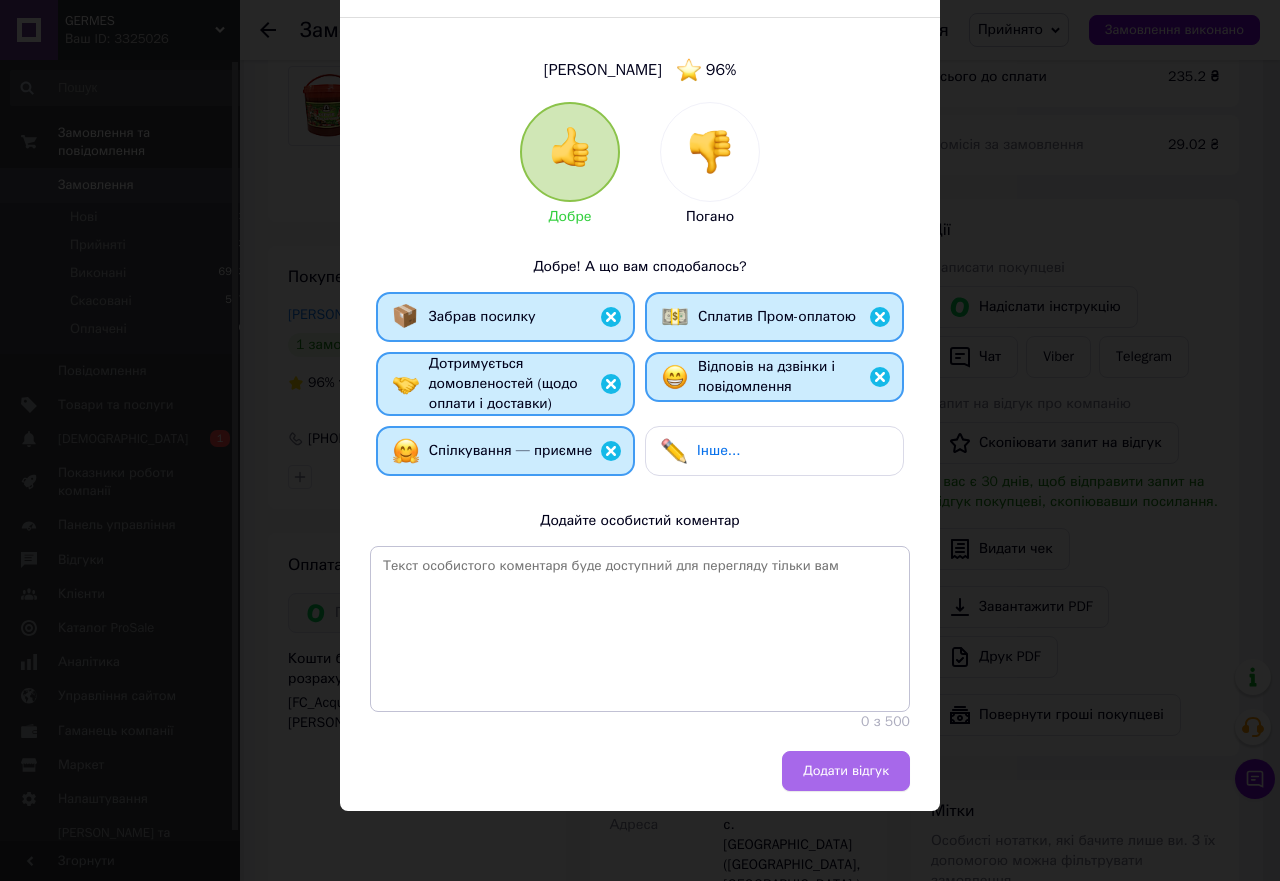 click on "Додати відгук" at bounding box center (846, 771) 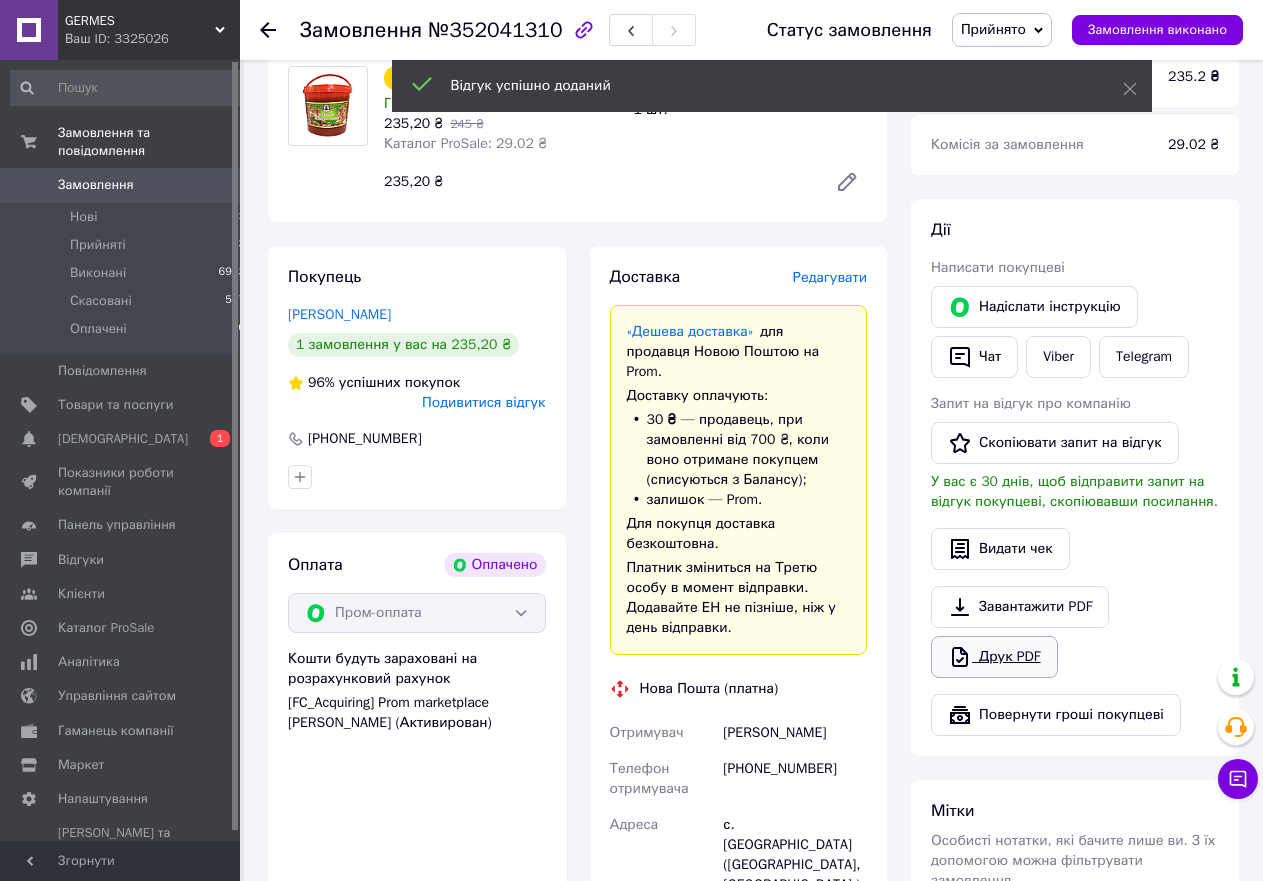 click on "Друк PDF" at bounding box center (994, 657) 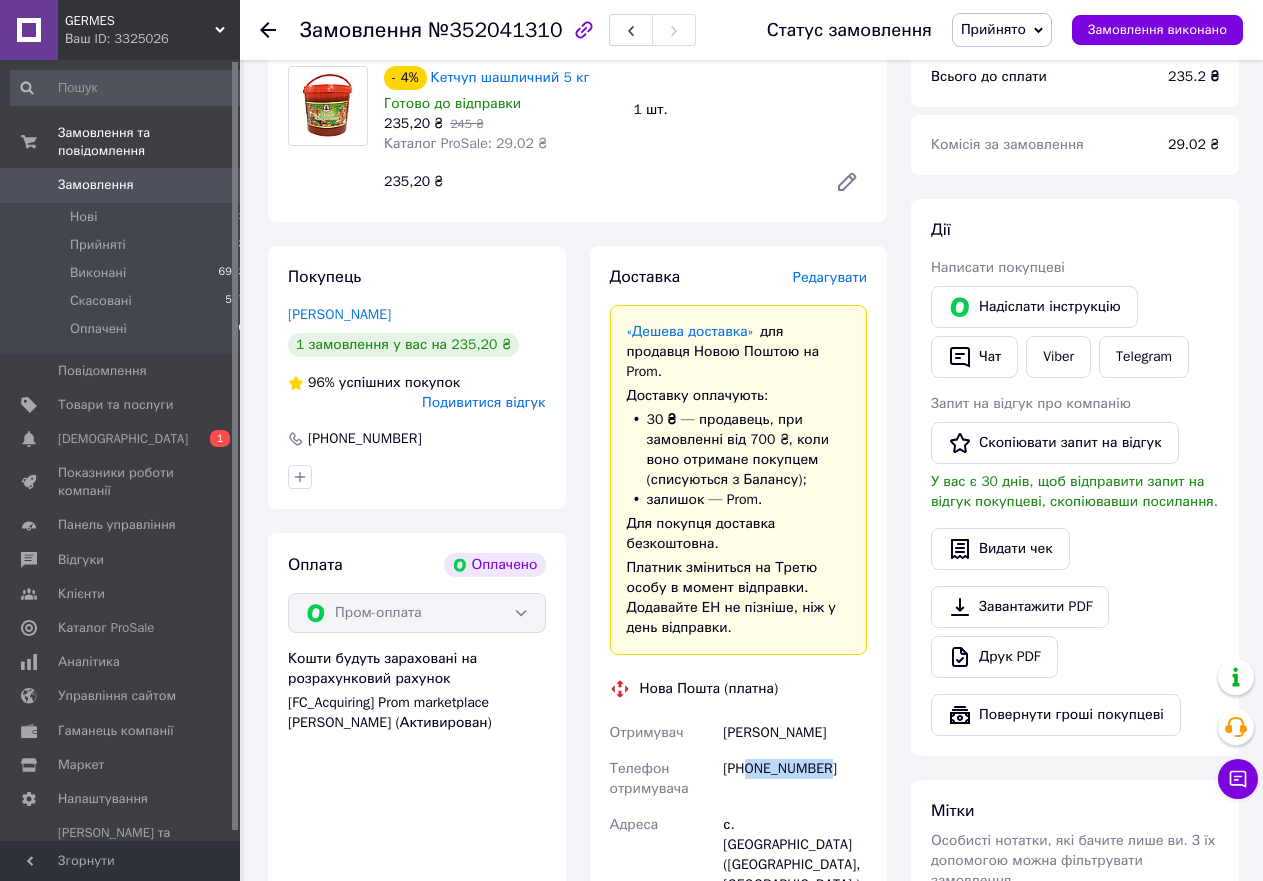 drag, startPoint x: 746, startPoint y: 751, endPoint x: 866, endPoint y: 751, distance: 120 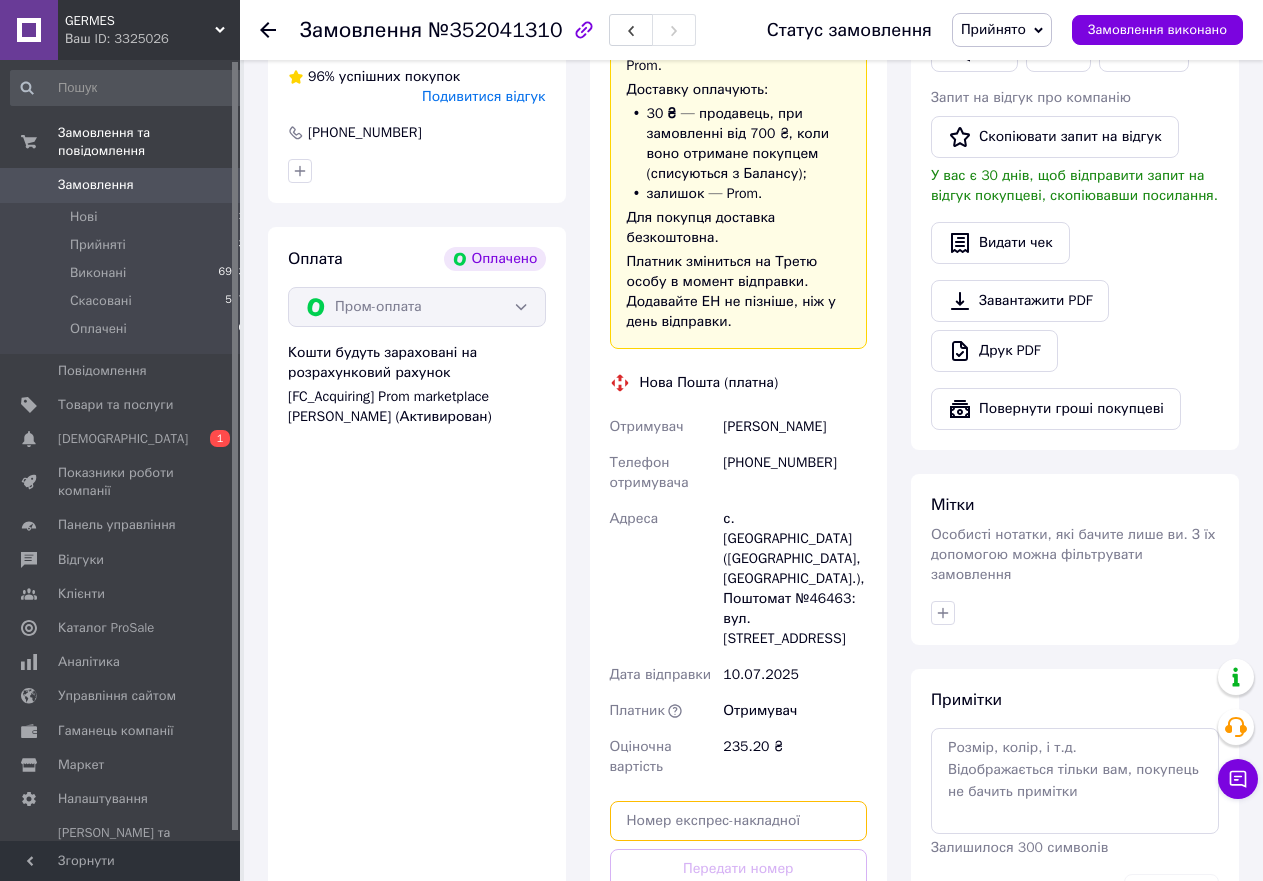 paste on "20451203140370" 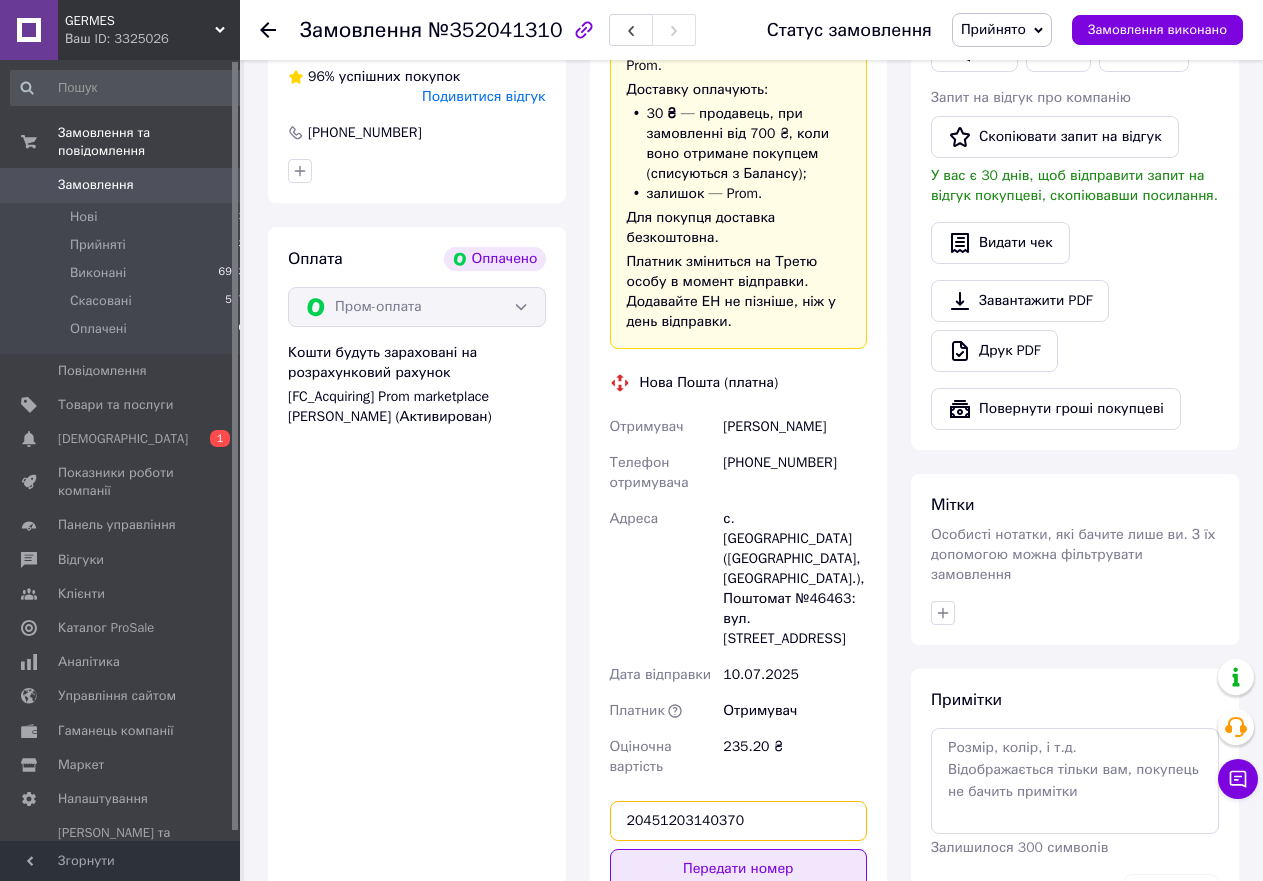 type on "20451203140370" 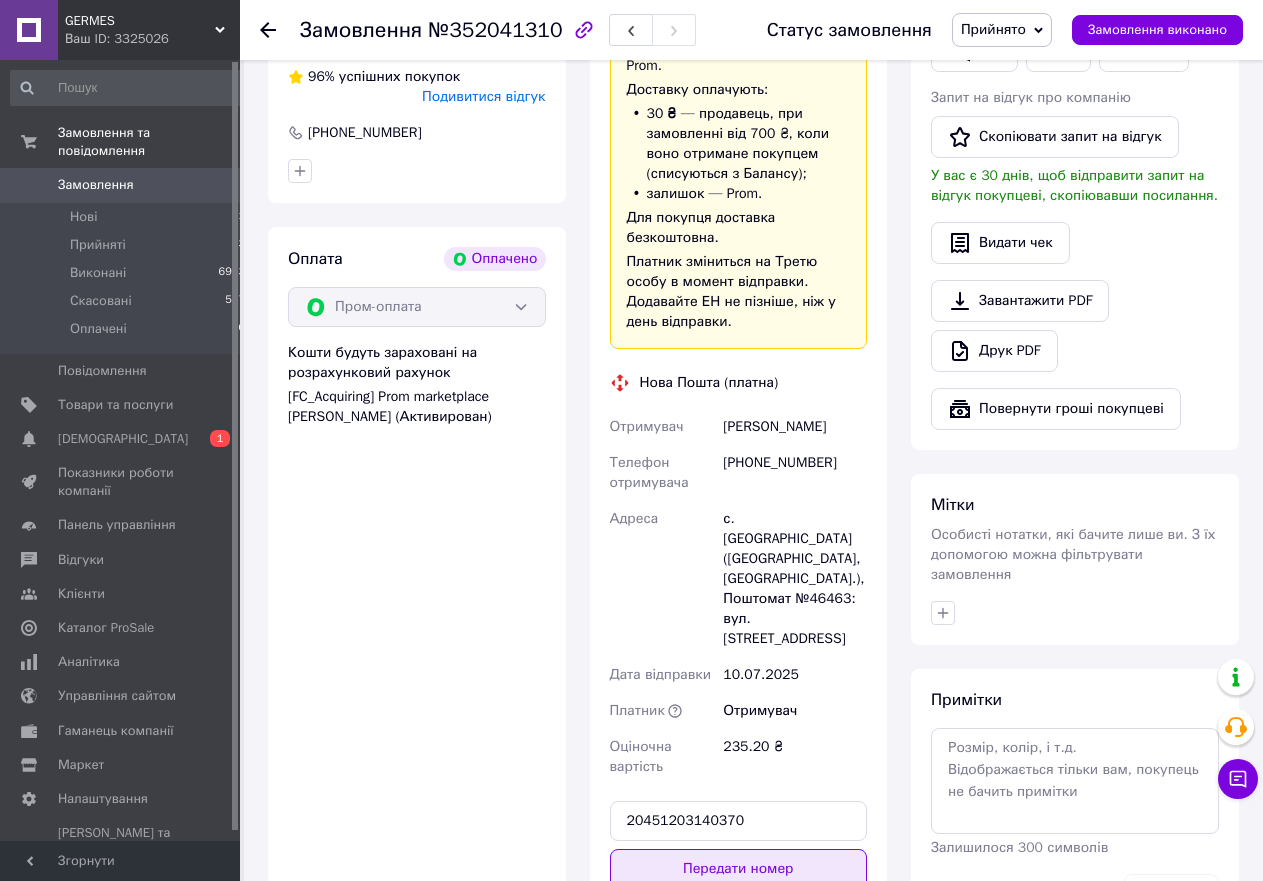 click on "Передати номер" at bounding box center (739, 869) 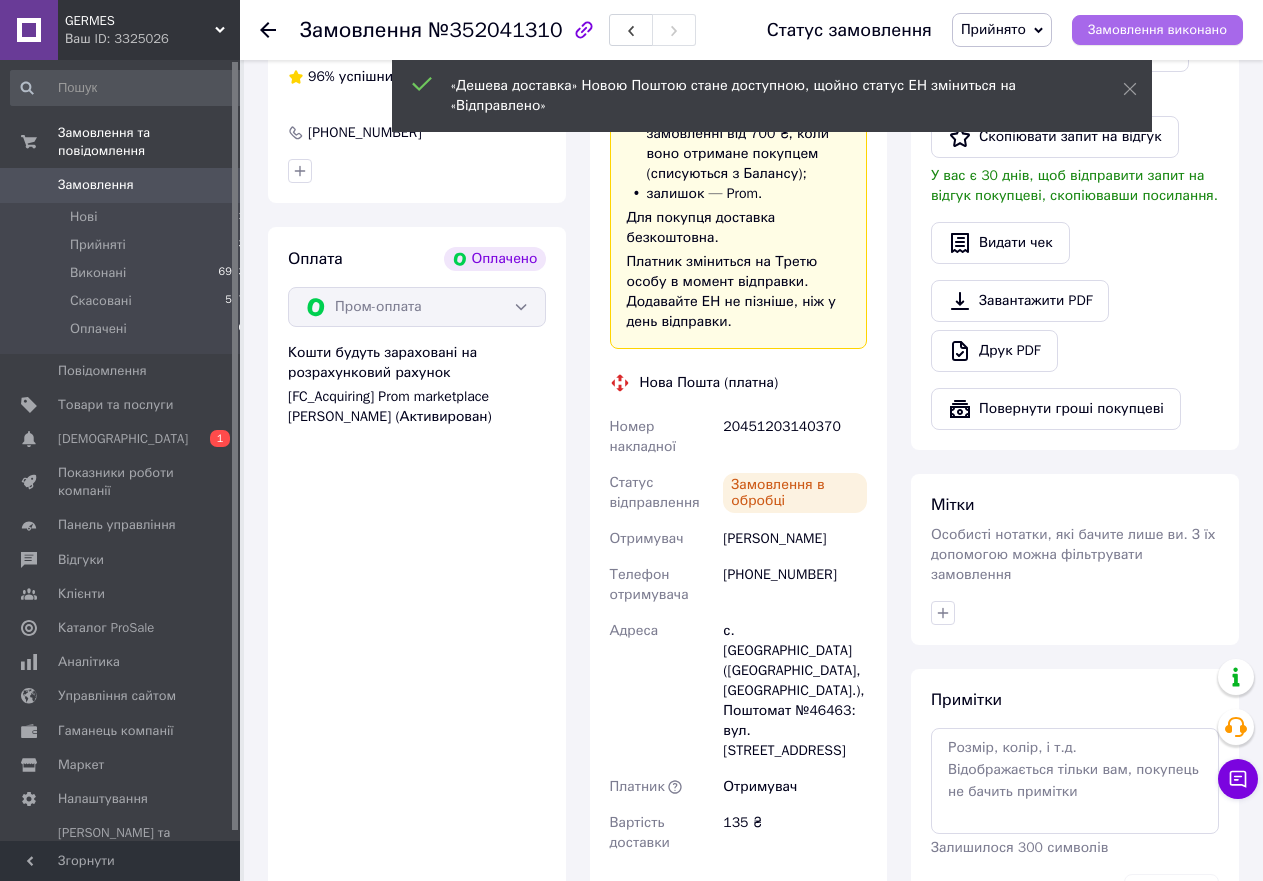 click on "Замовлення виконано" at bounding box center [1157, 30] 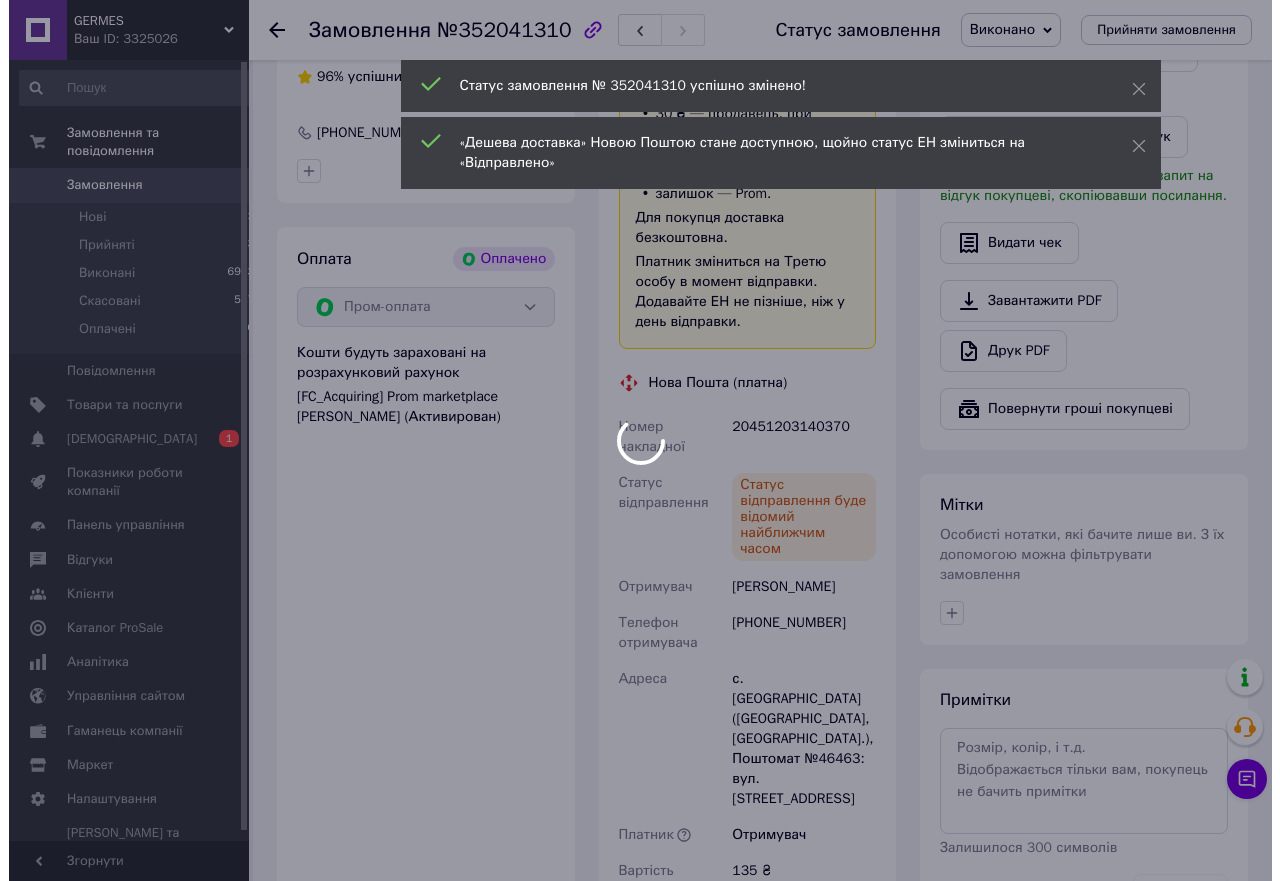scroll, scrollTop: 0, scrollLeft: 0, axis: both 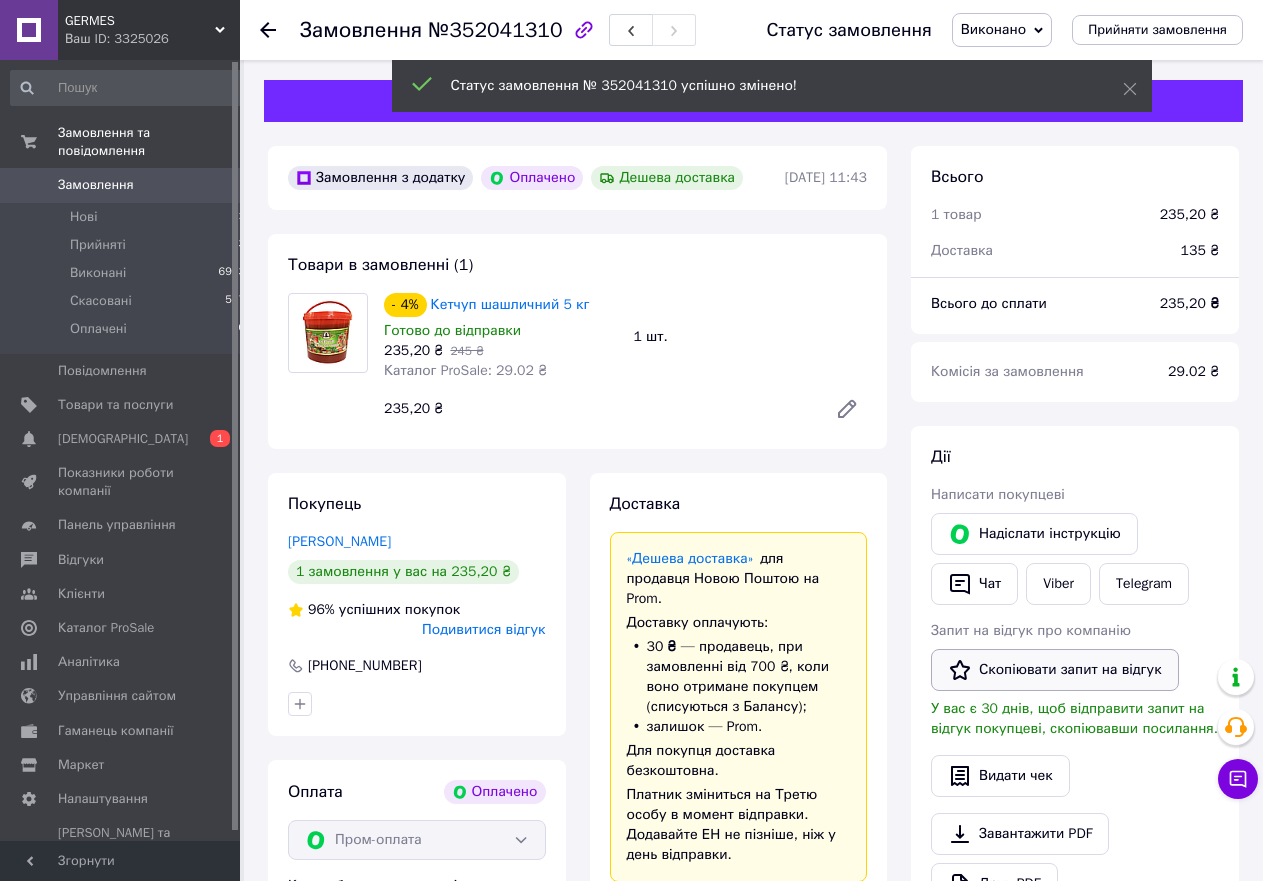 click on "Скопіювати запит на відгук" at bounding box center (1055, 670) 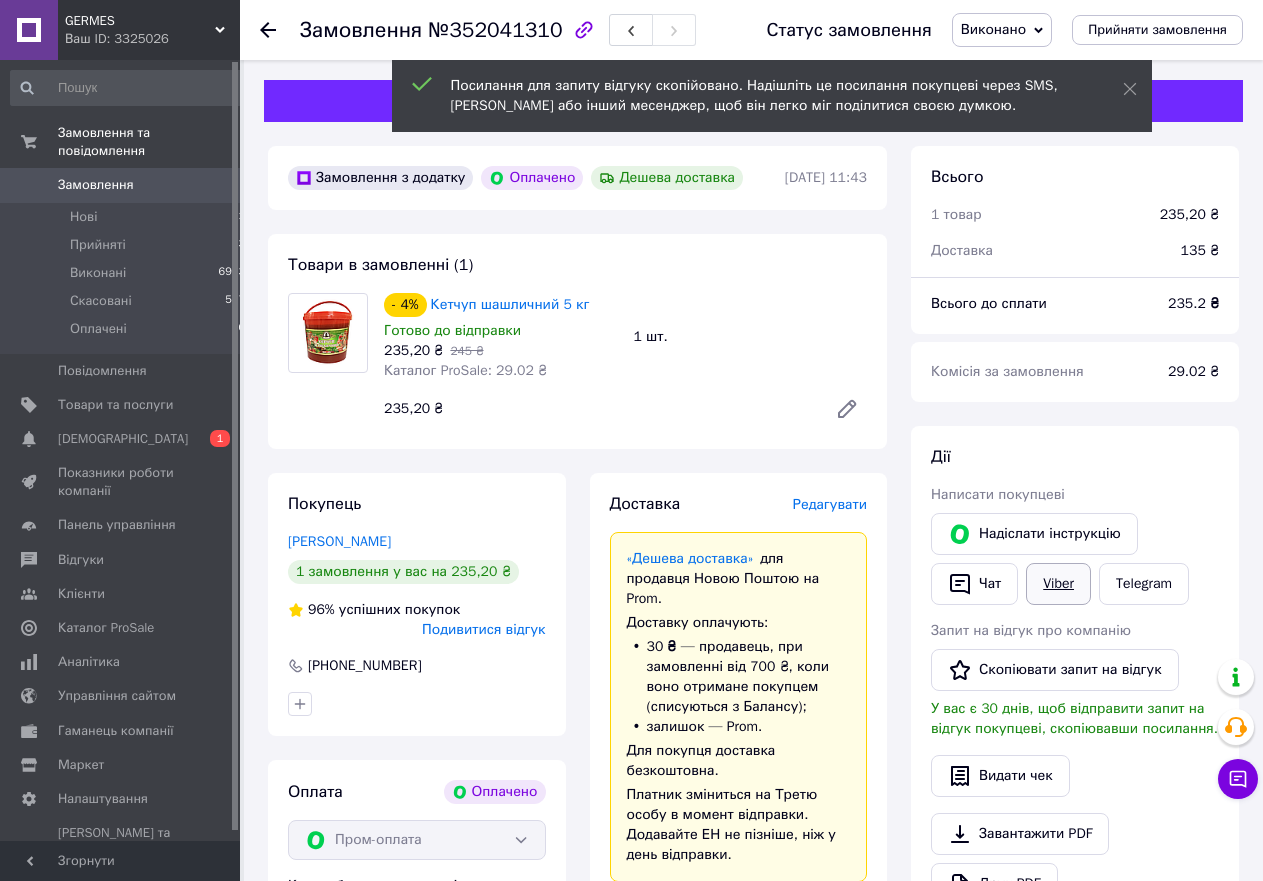 click on "Viber" at bounding box center (1058, 584) 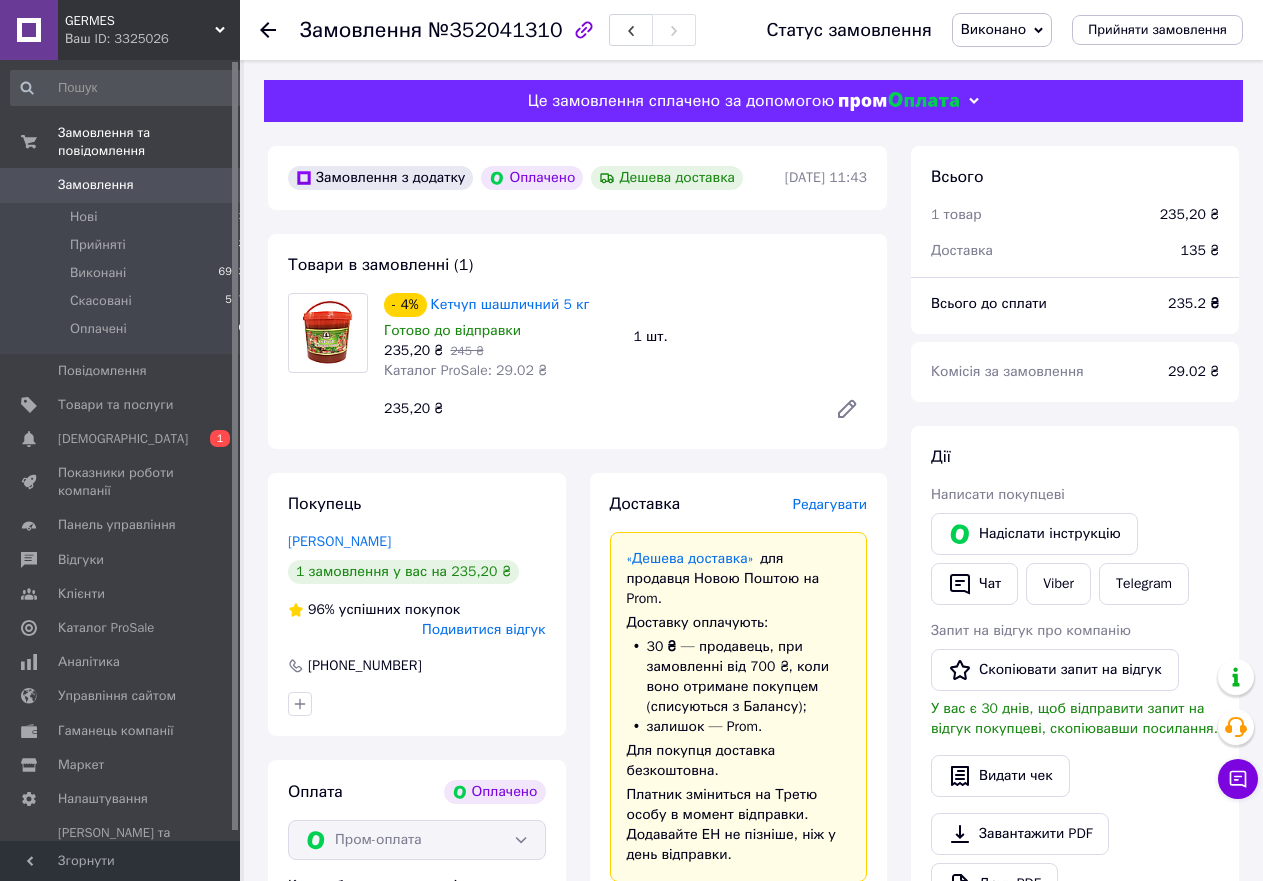 click 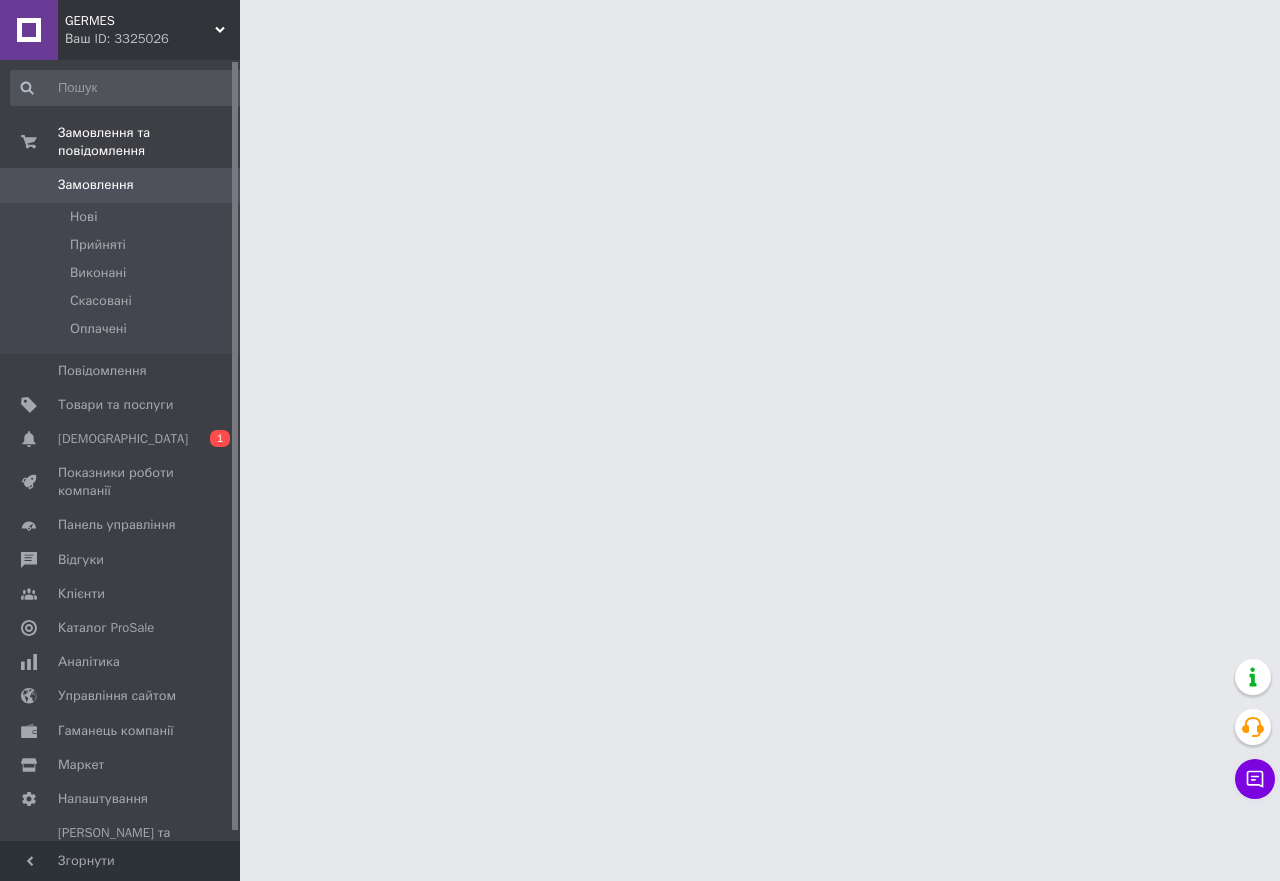 scroll, scrollTop: 0, scrollLeft: 0, axis: both 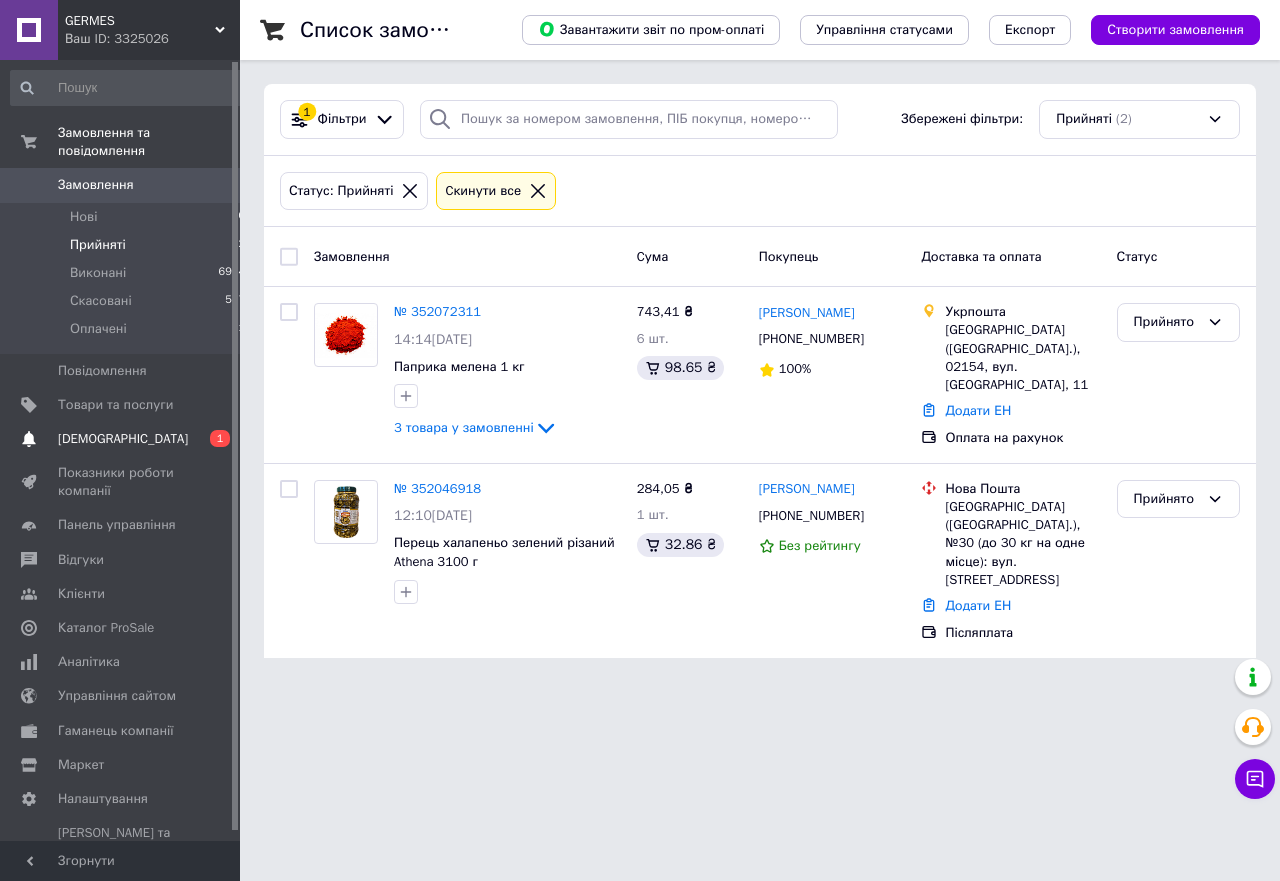 click on "[DEMOGRAPHIC_DATA]" at bounding box center (121, 439) 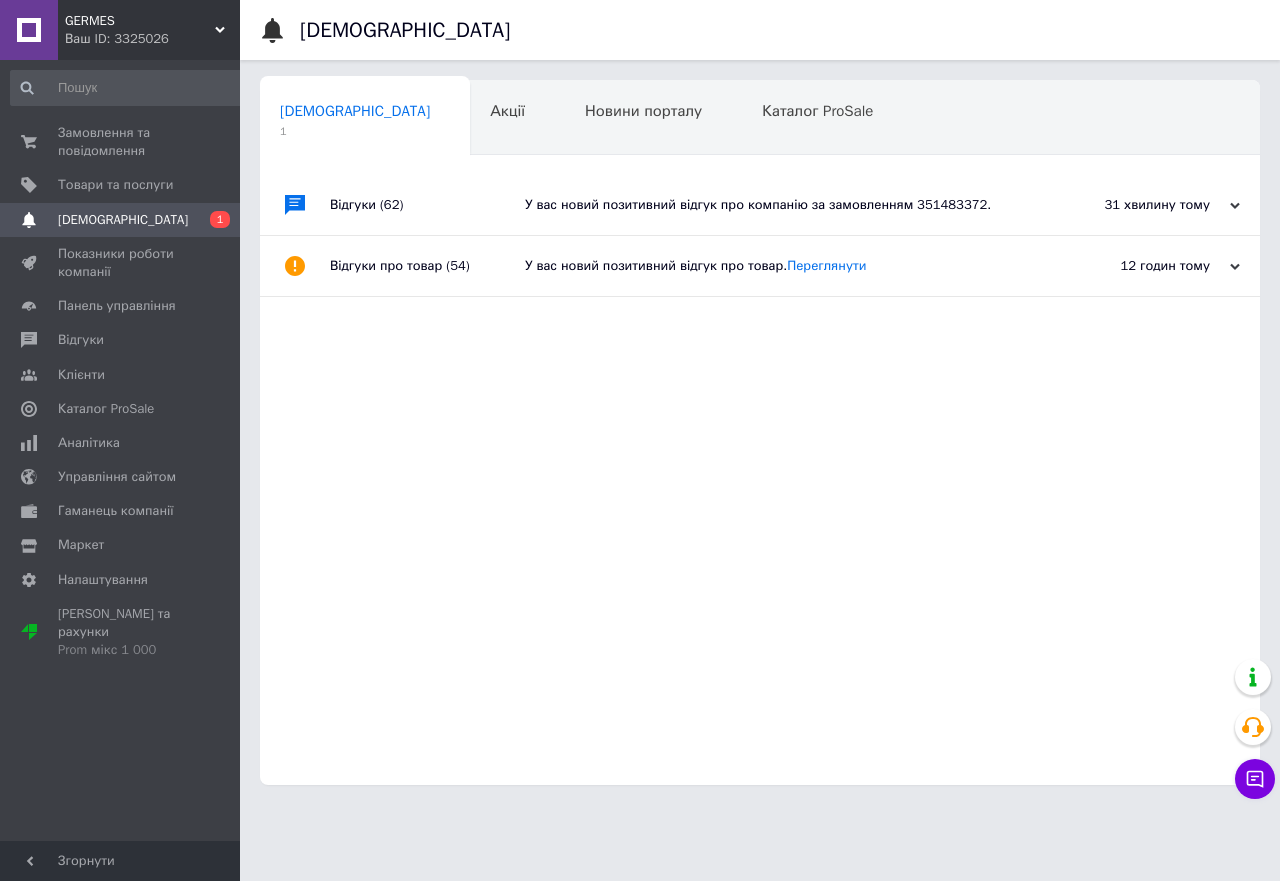 click on "У вас новий позитивний відгук про компанію за замовленням 351483372." at bounding box center (782, 205) 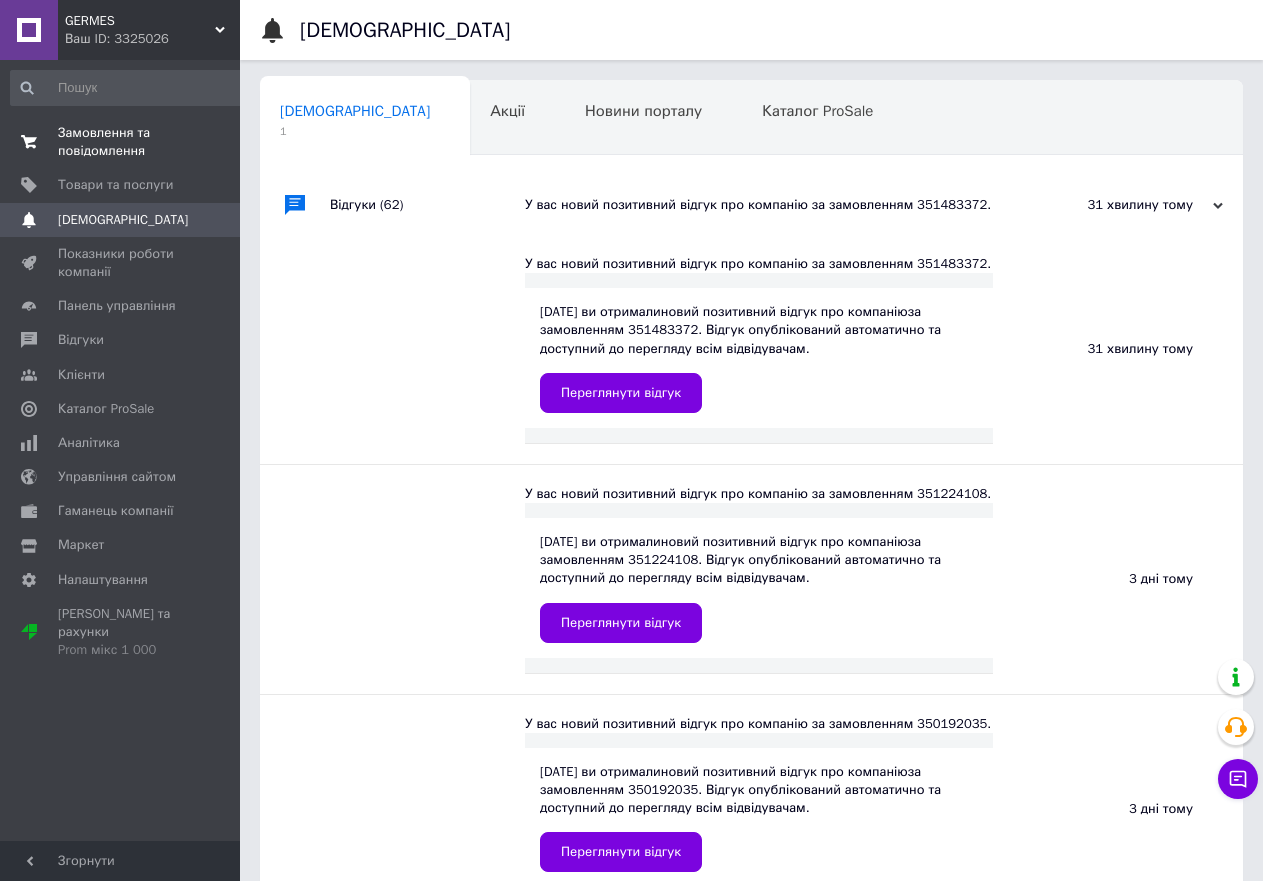 click on "Замовлення та повідомлення 0 0" at bounding box center (128, 142) 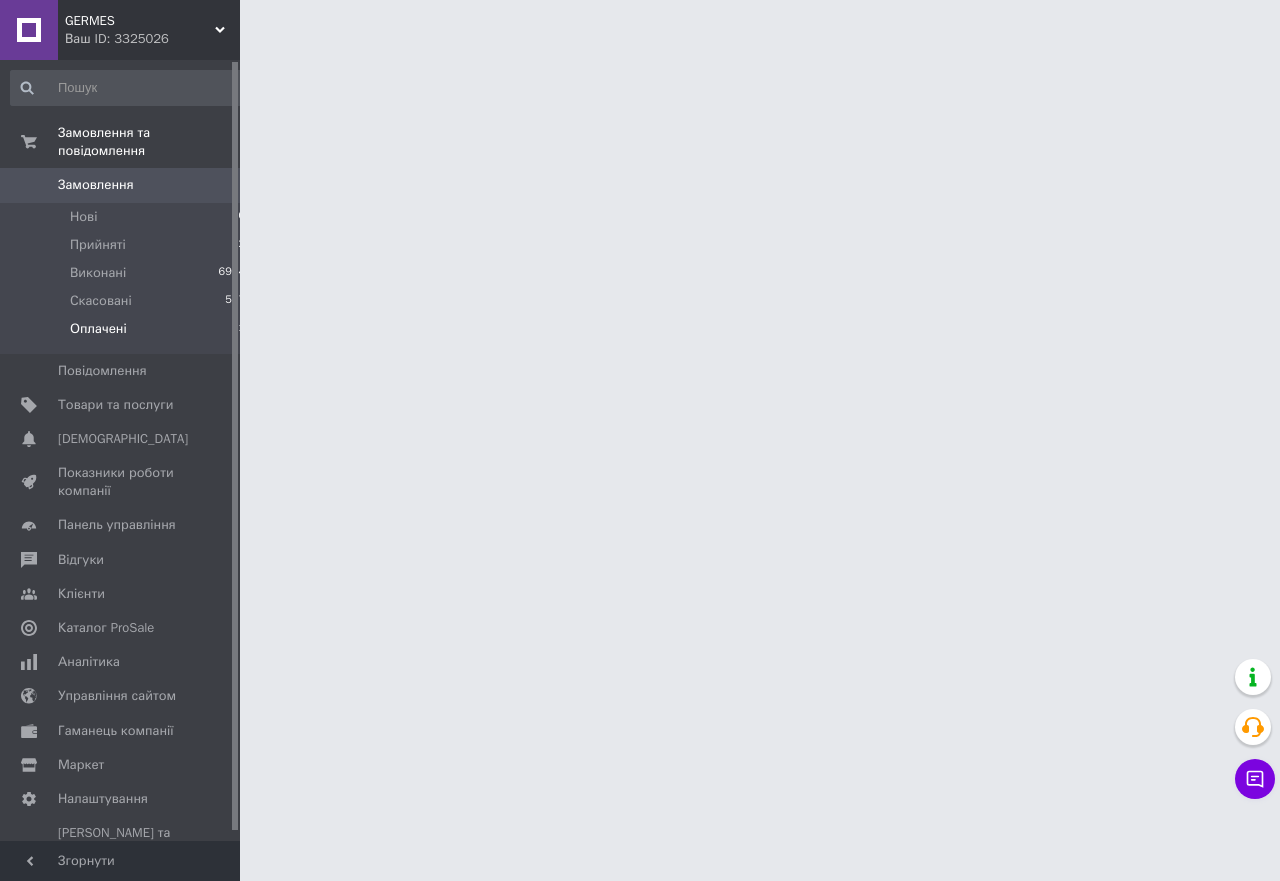 click on "Оплачені" at bounding box center [98, 329] 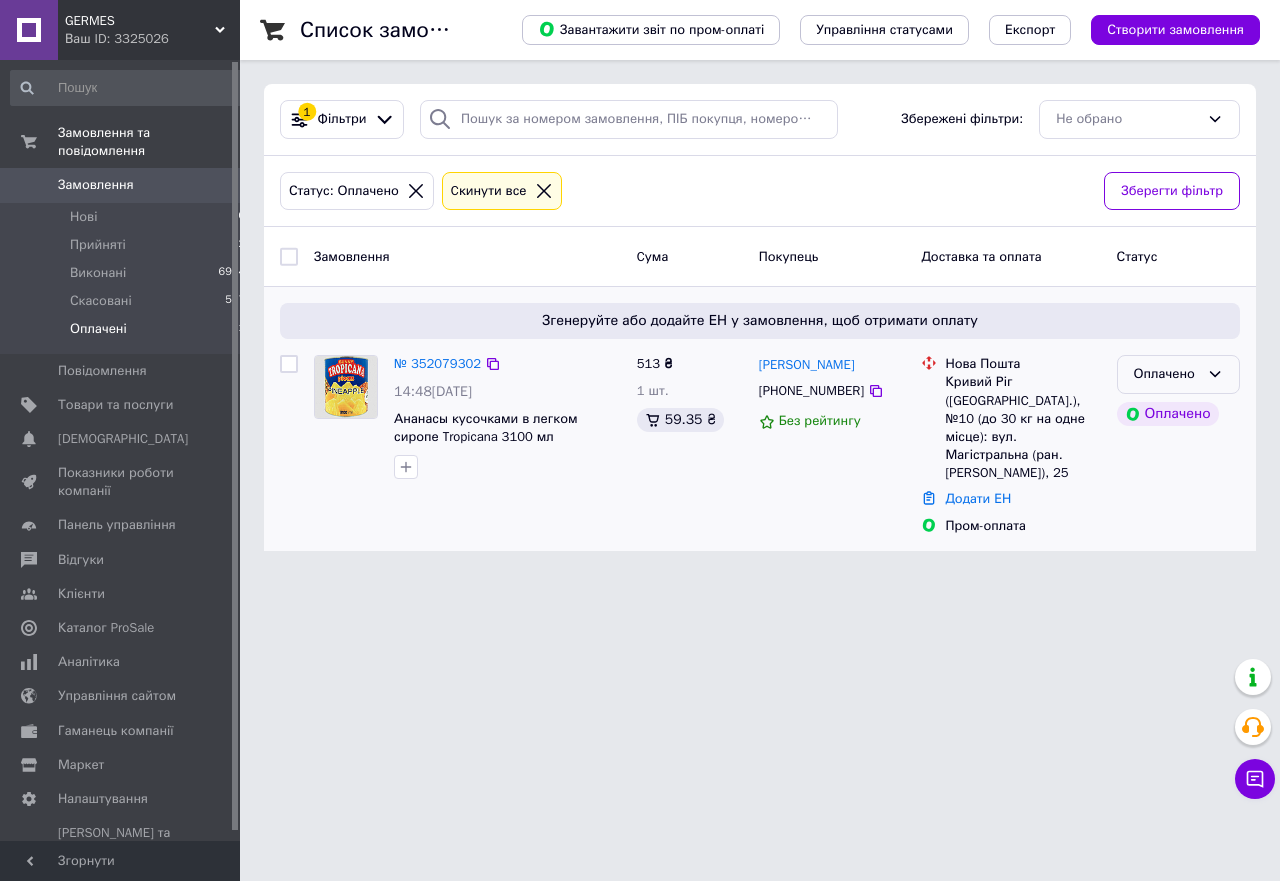 drag, startPoint x: 1206, startPoint y: 368, endPoint x: 1196, endPoint y: 388, distance: 22.36068 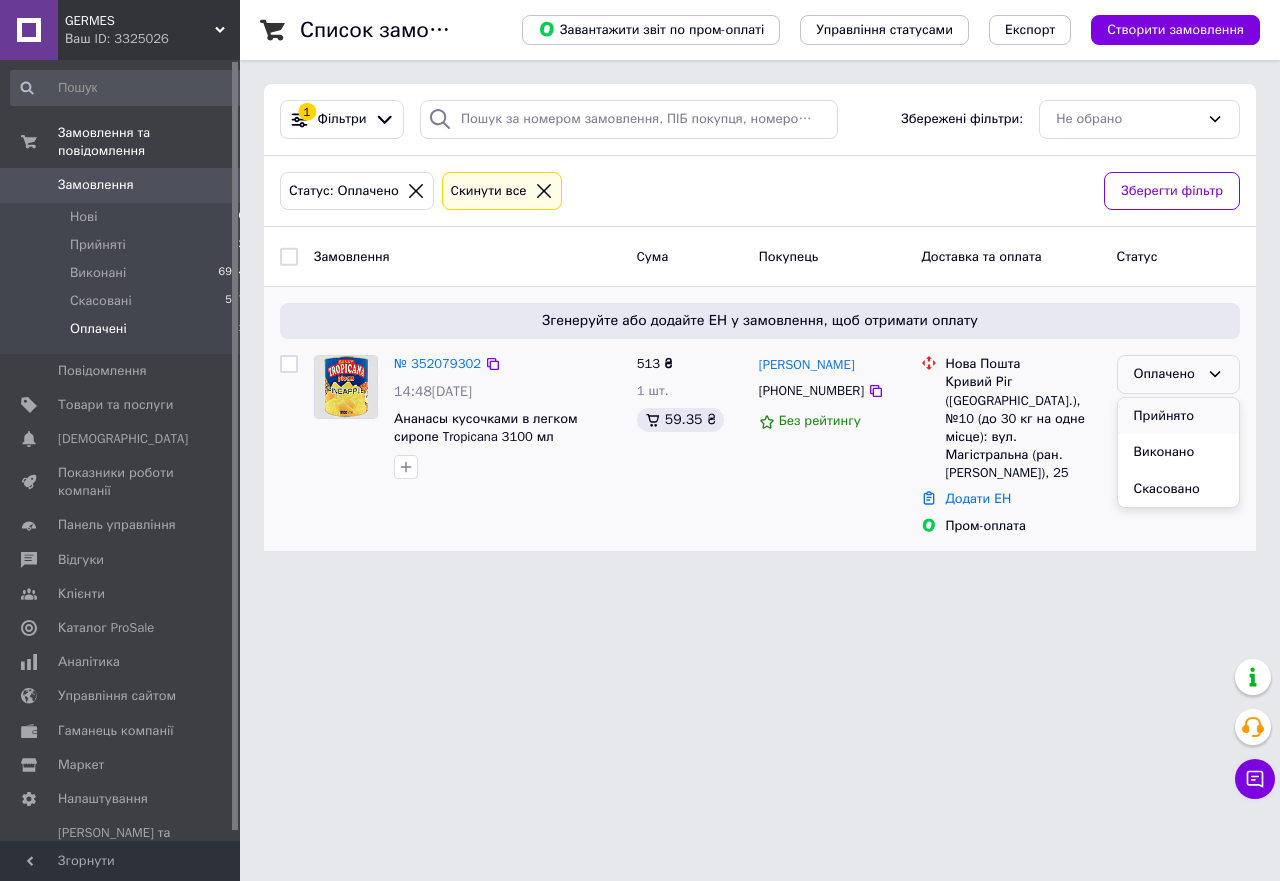 click on "Прийнято" at bounding box center (1178, 416) 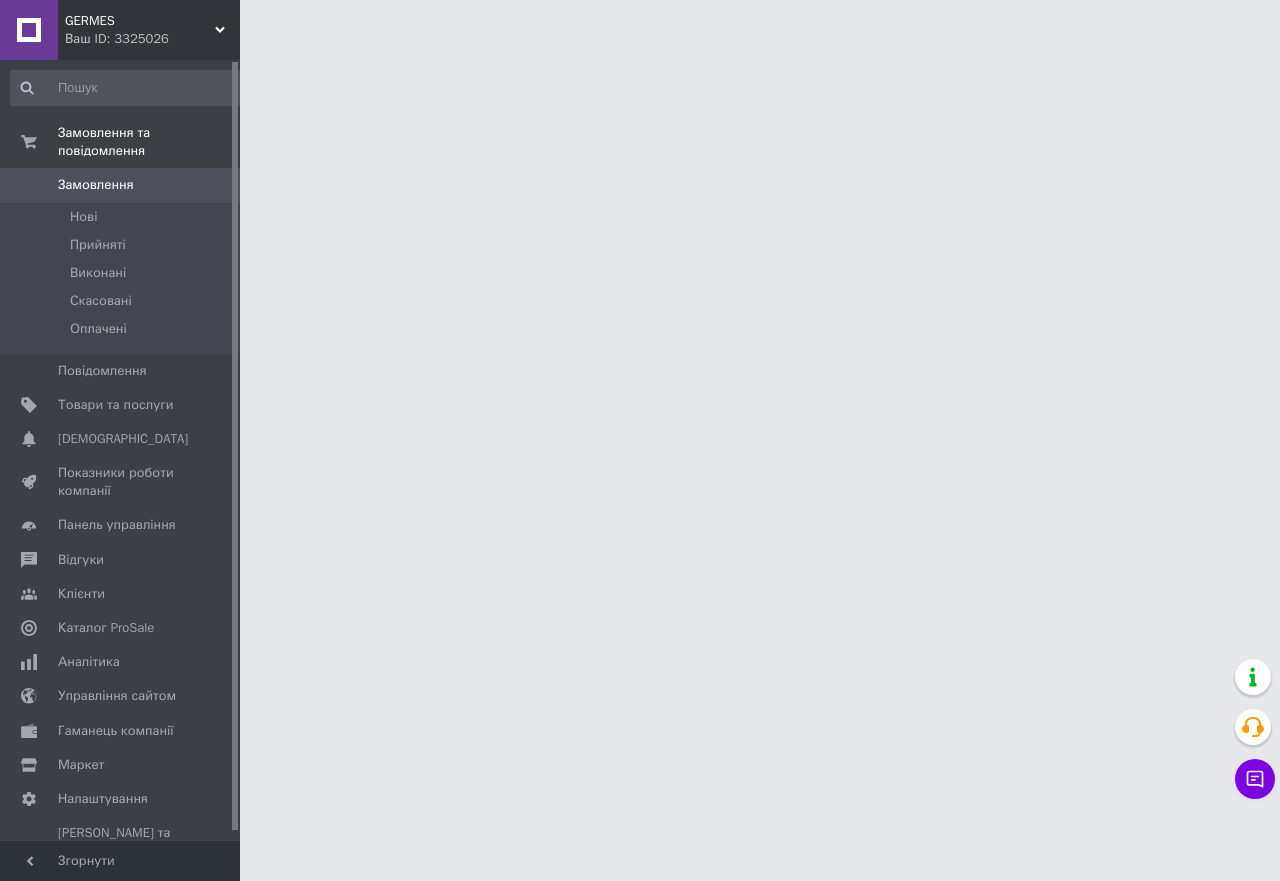 scroll, scrollTop: 0, scrollLeft: 0, axis: both 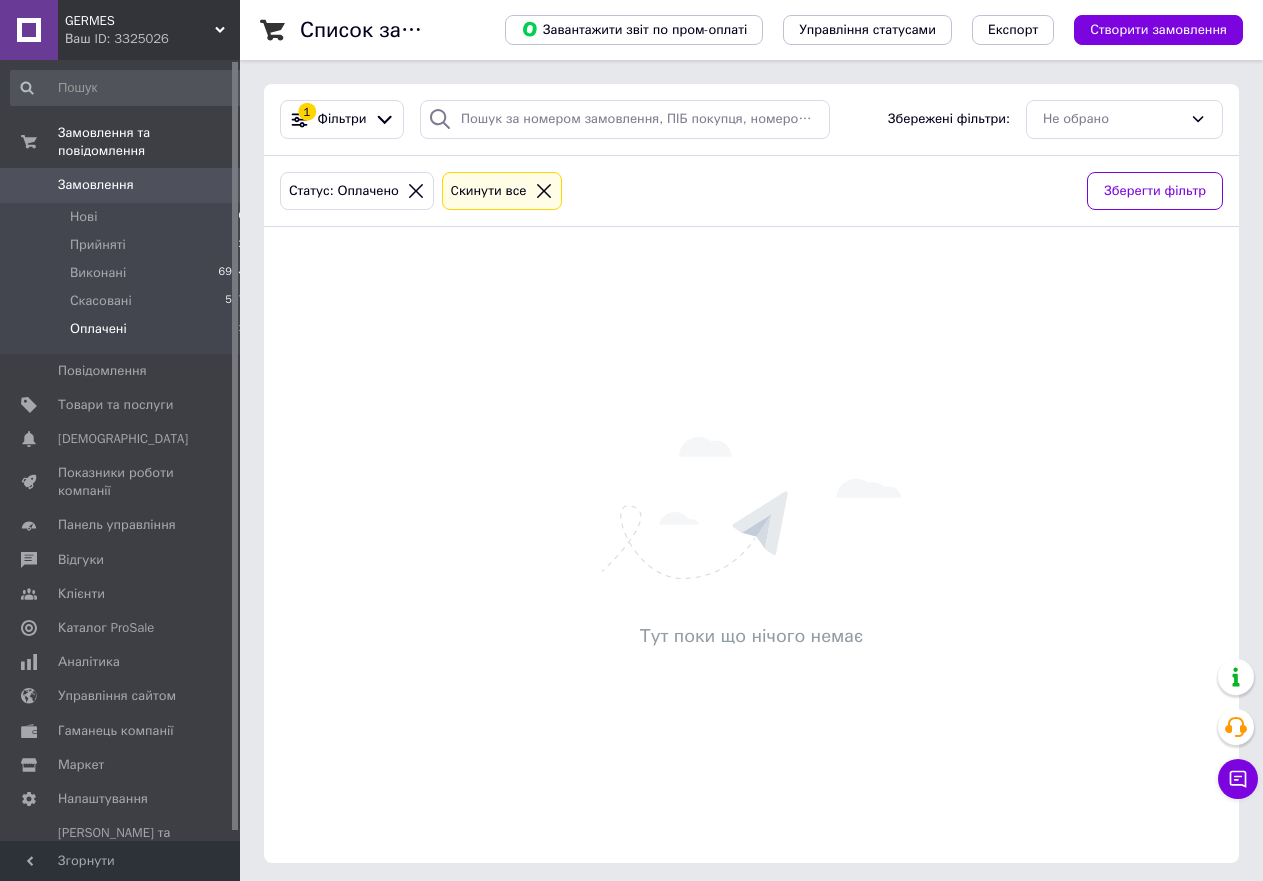 click 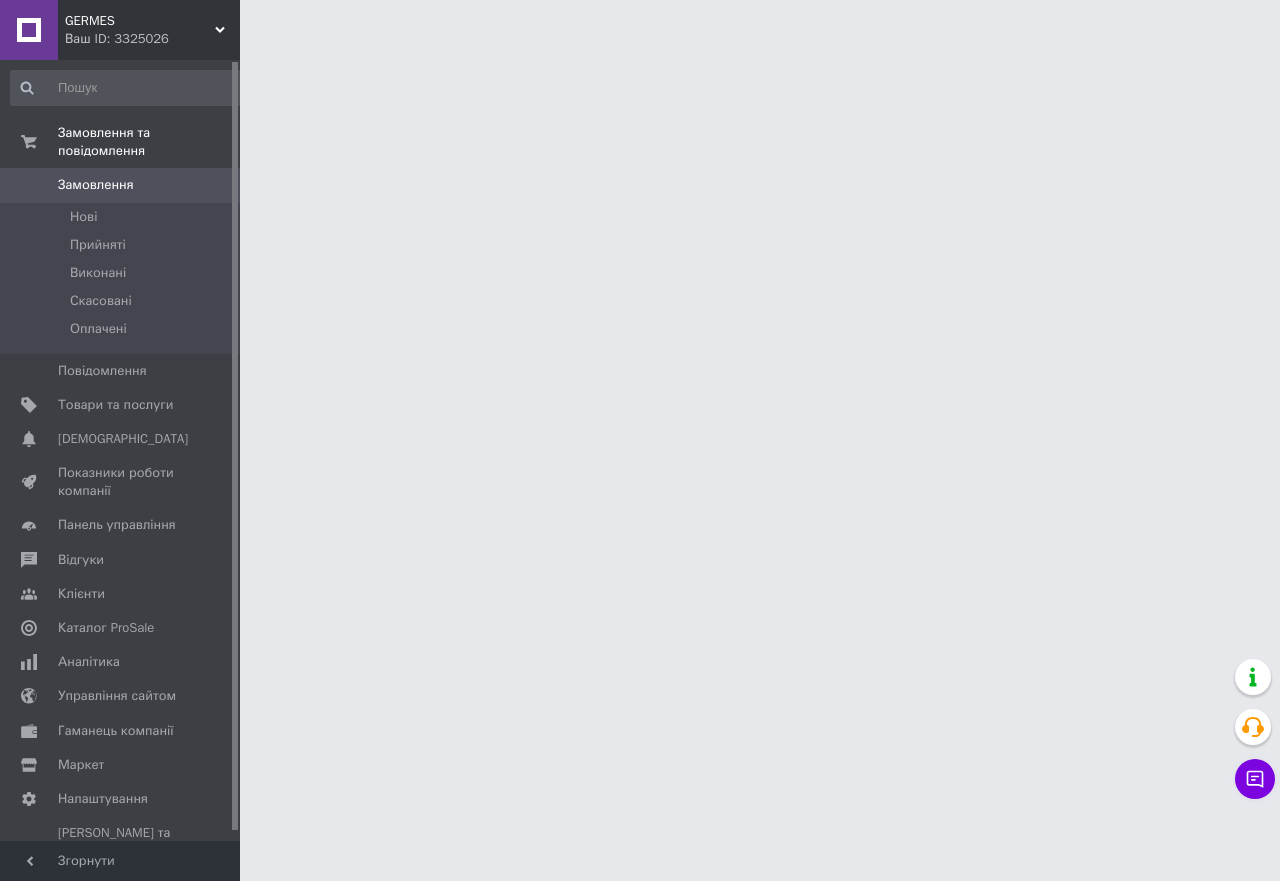 scroll, scrollTop: 0, scrollLeft: 0, axis: both 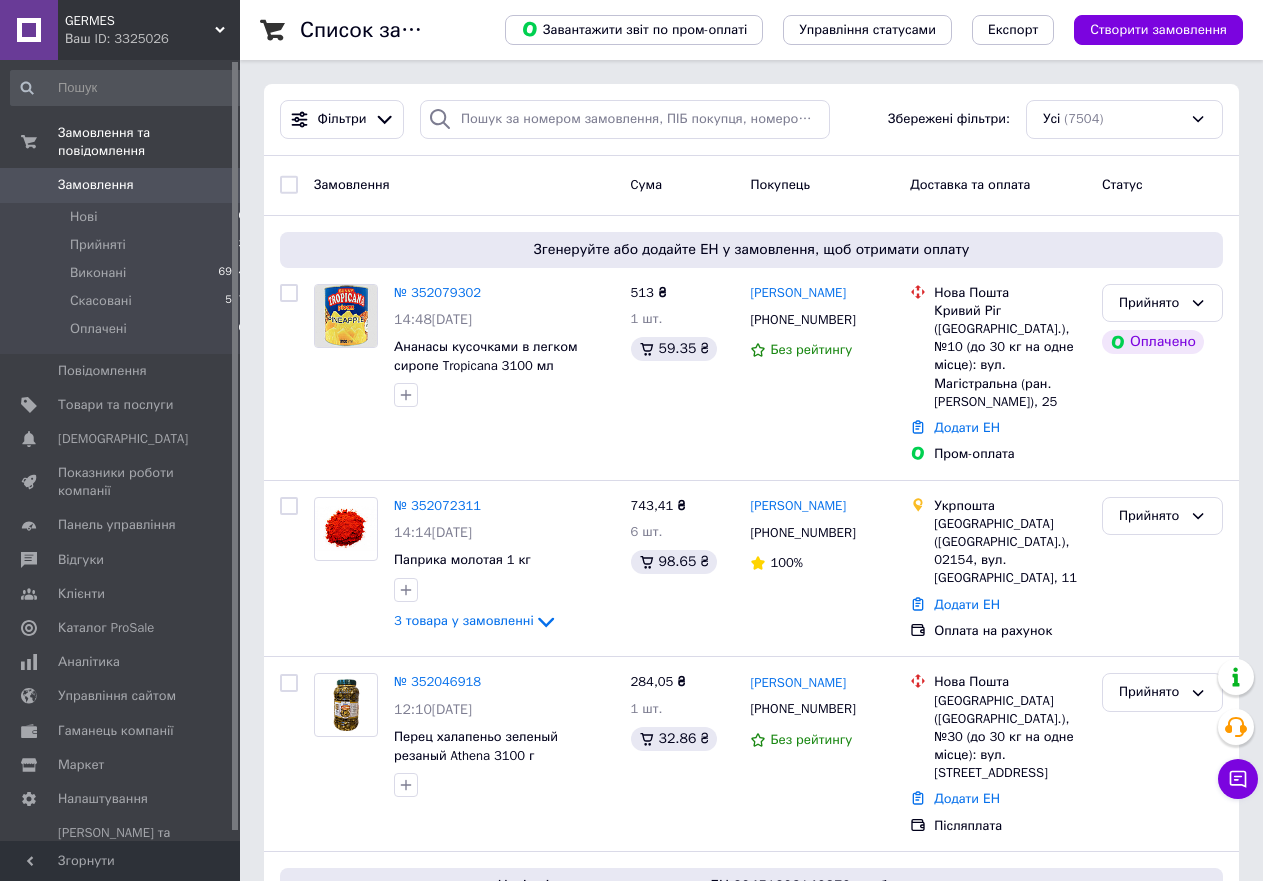 click on "№ 352046918" at bounding box center (437, 681) 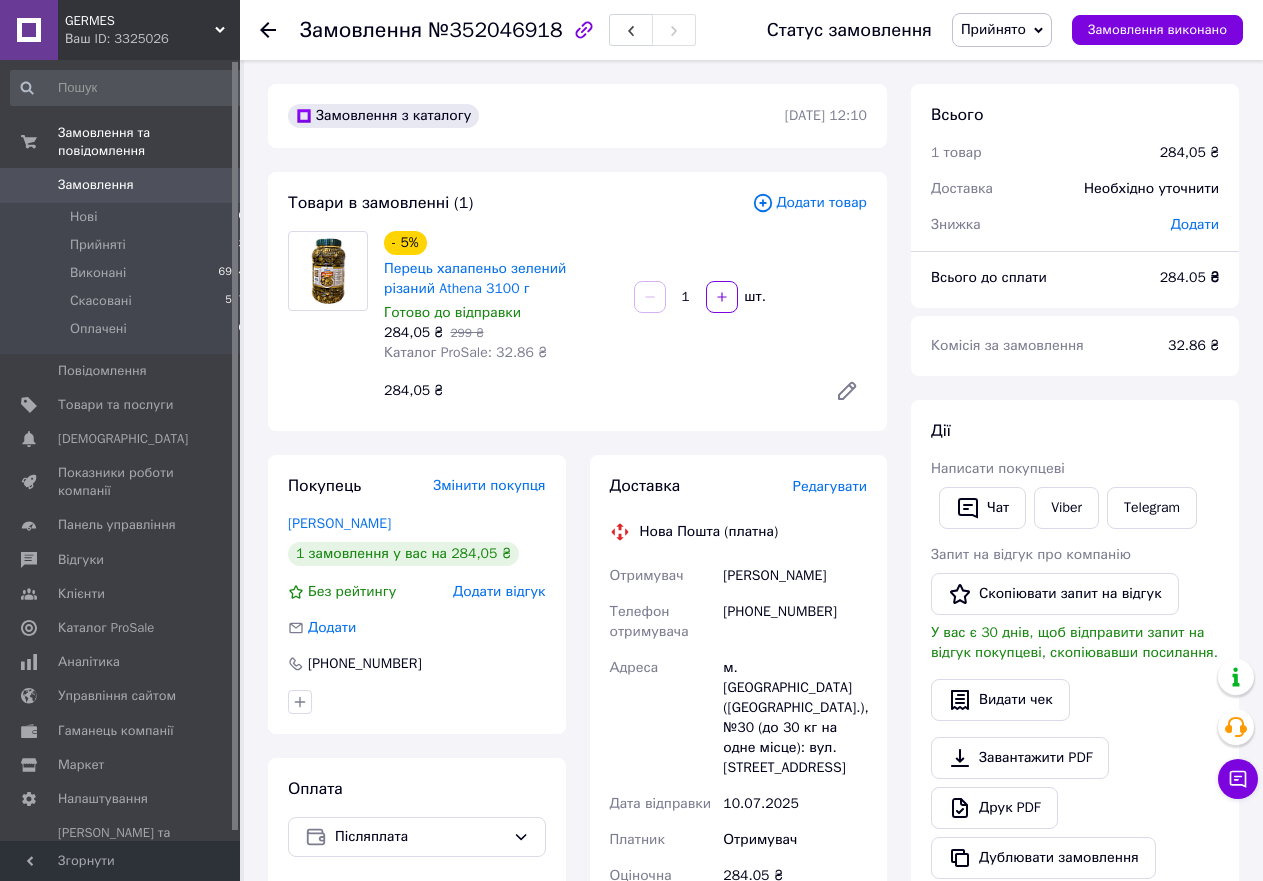 click on "Додати відгук" at bounding box center (499, 591) 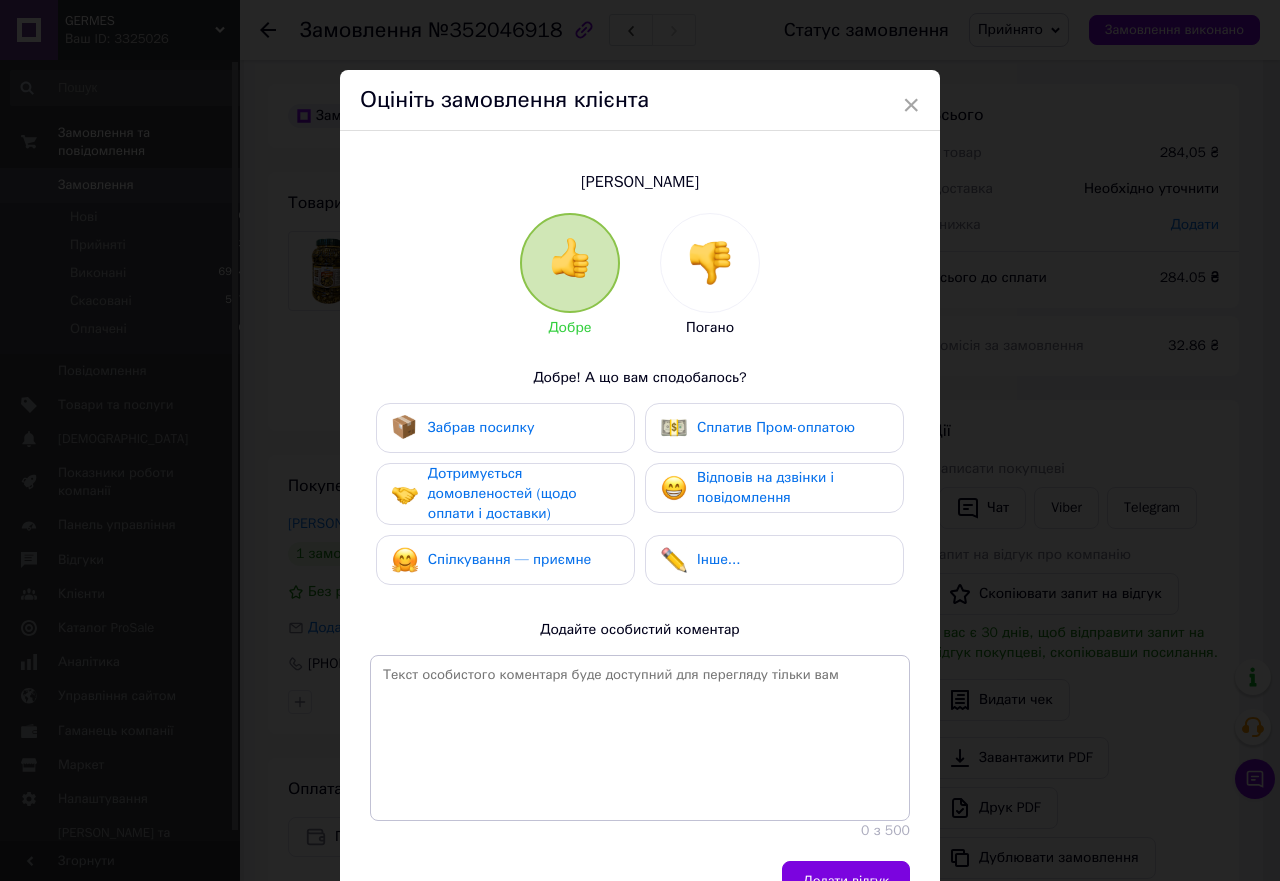 drag, startPoint x: 533, startPoint y: 411, endPoint x: 544, endPoint y: 468, distance: 58.0517 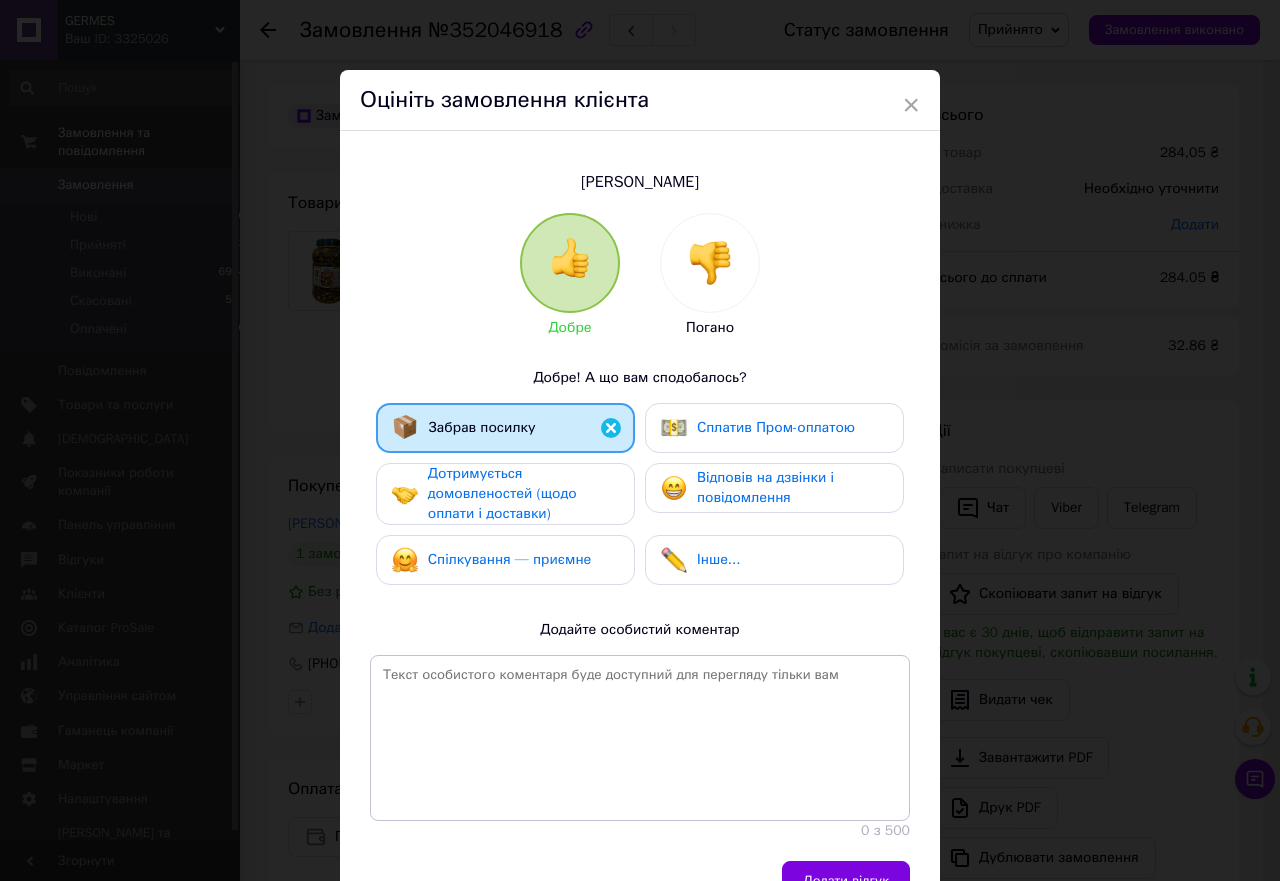 click on "Дотримується домовленостей (щодо оплати і доставки)" at bounding box center (502, 493) 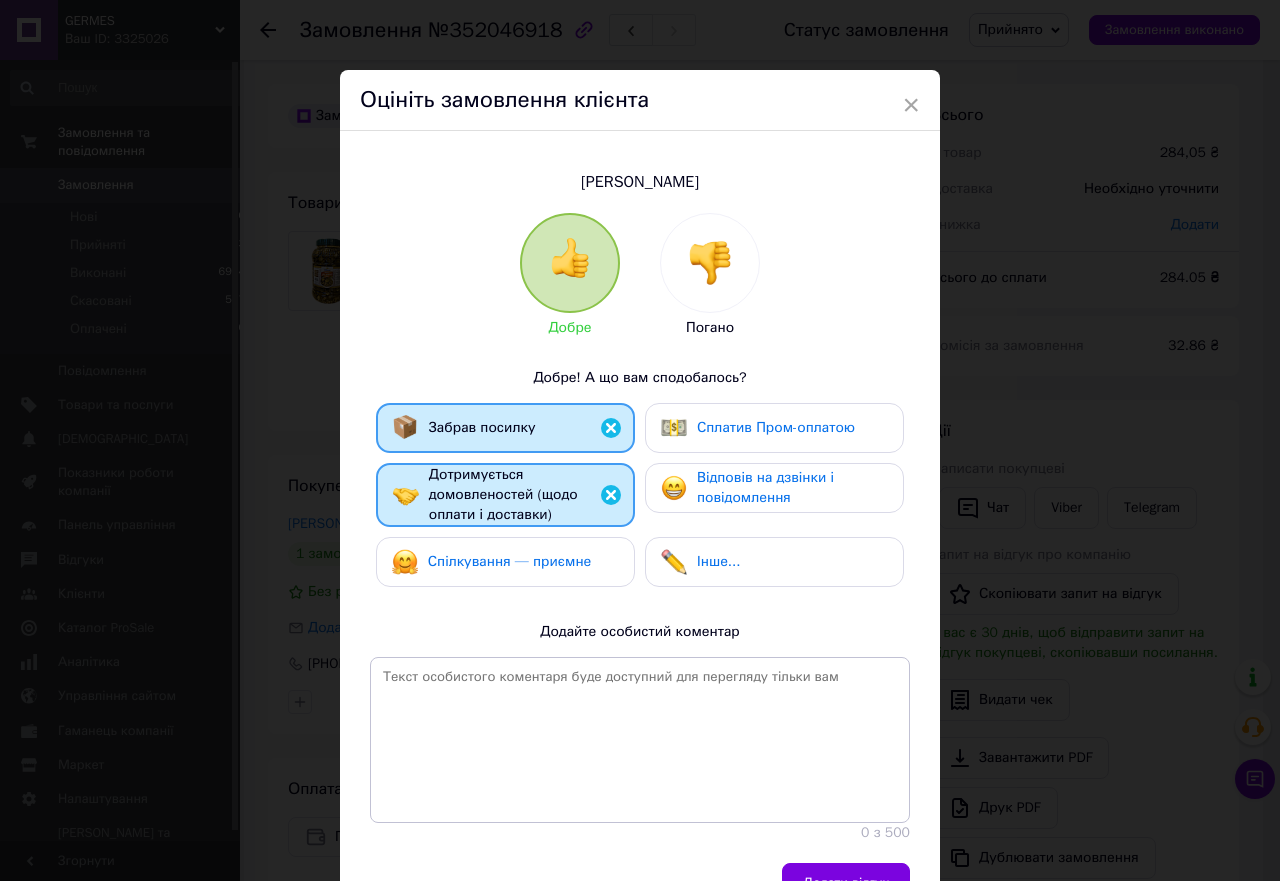 click on "Спілкування — приємне" at bounding box center (510, 561) 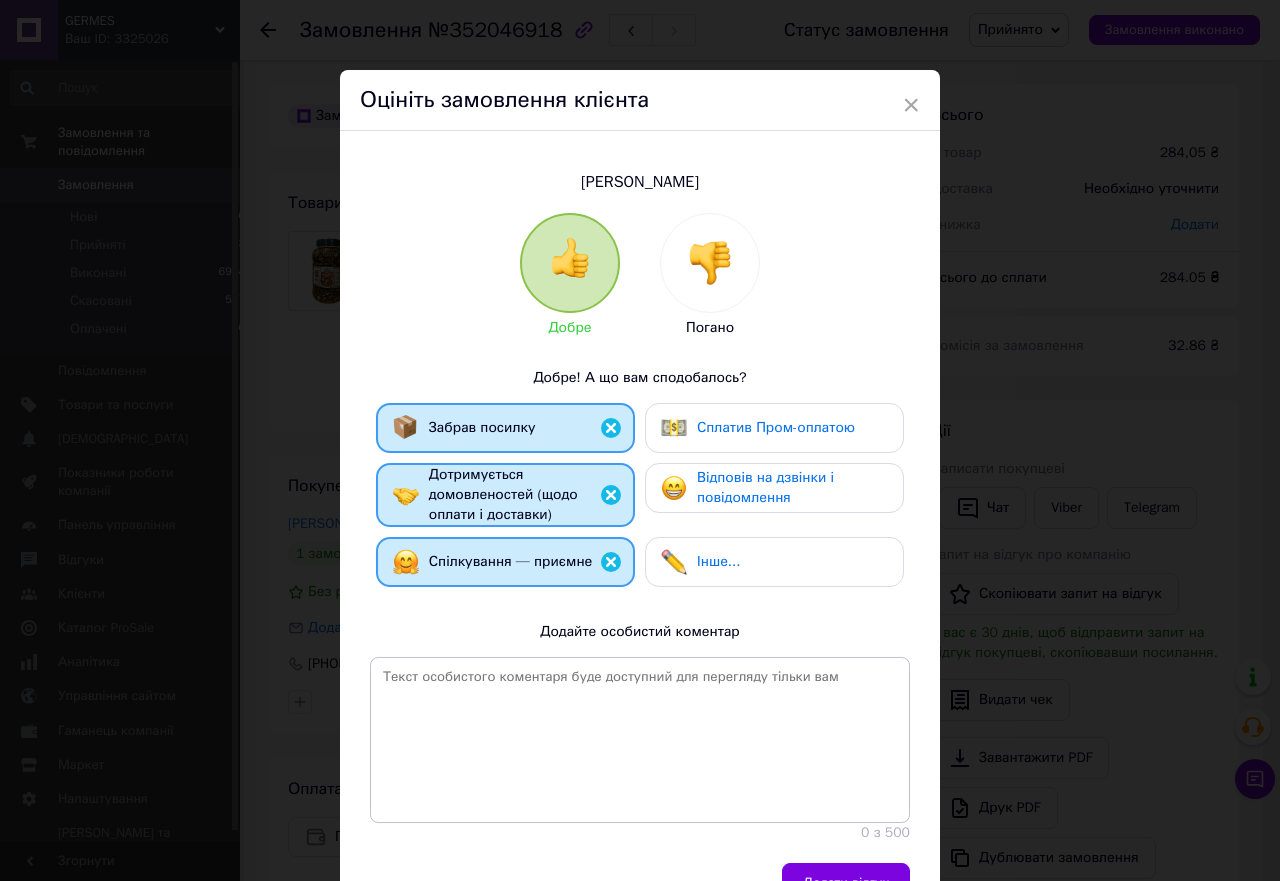 click on "Відповів на дзвінки і повідомлення" at bounding box center (765, 487) 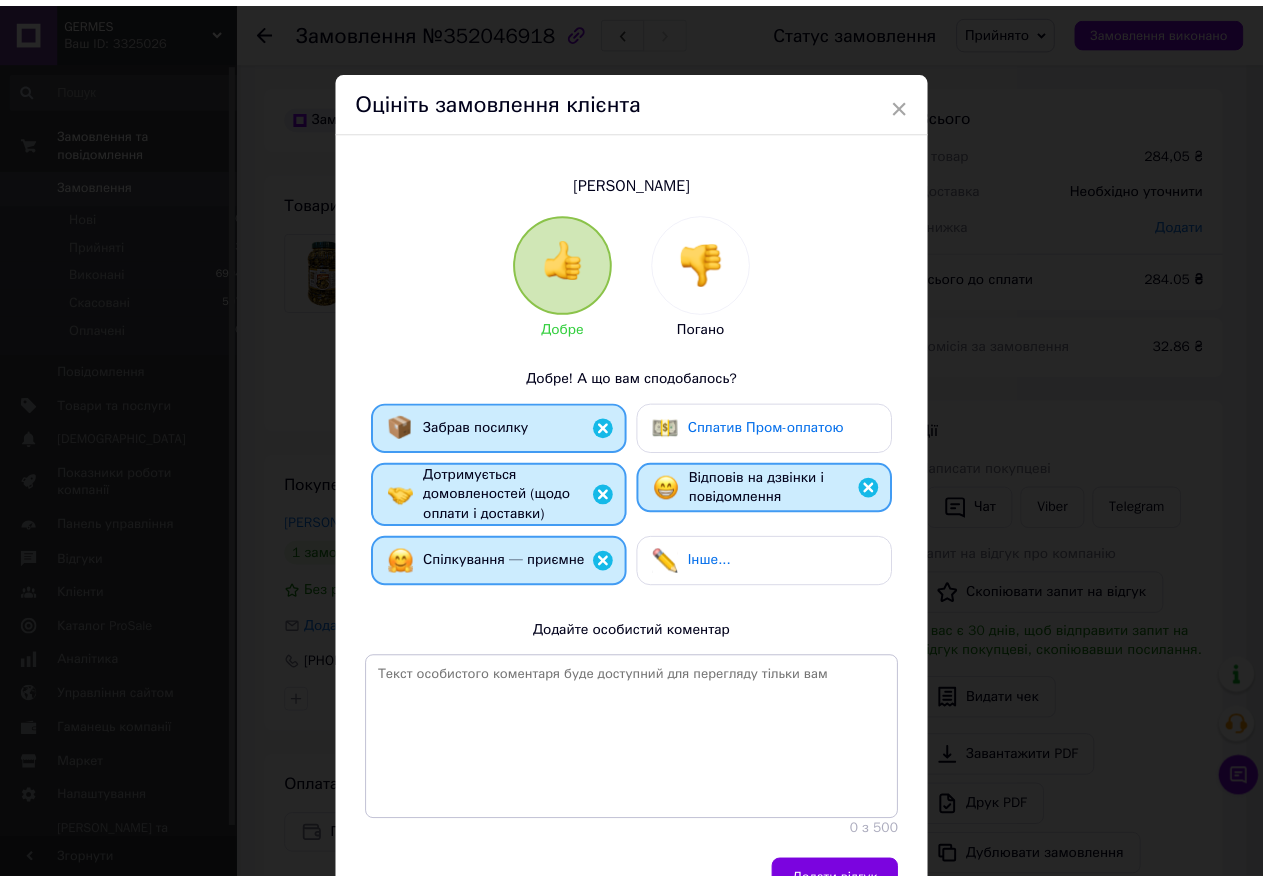 scroll, scrollTop: 136, scrollLeft: 0, axis: vertical 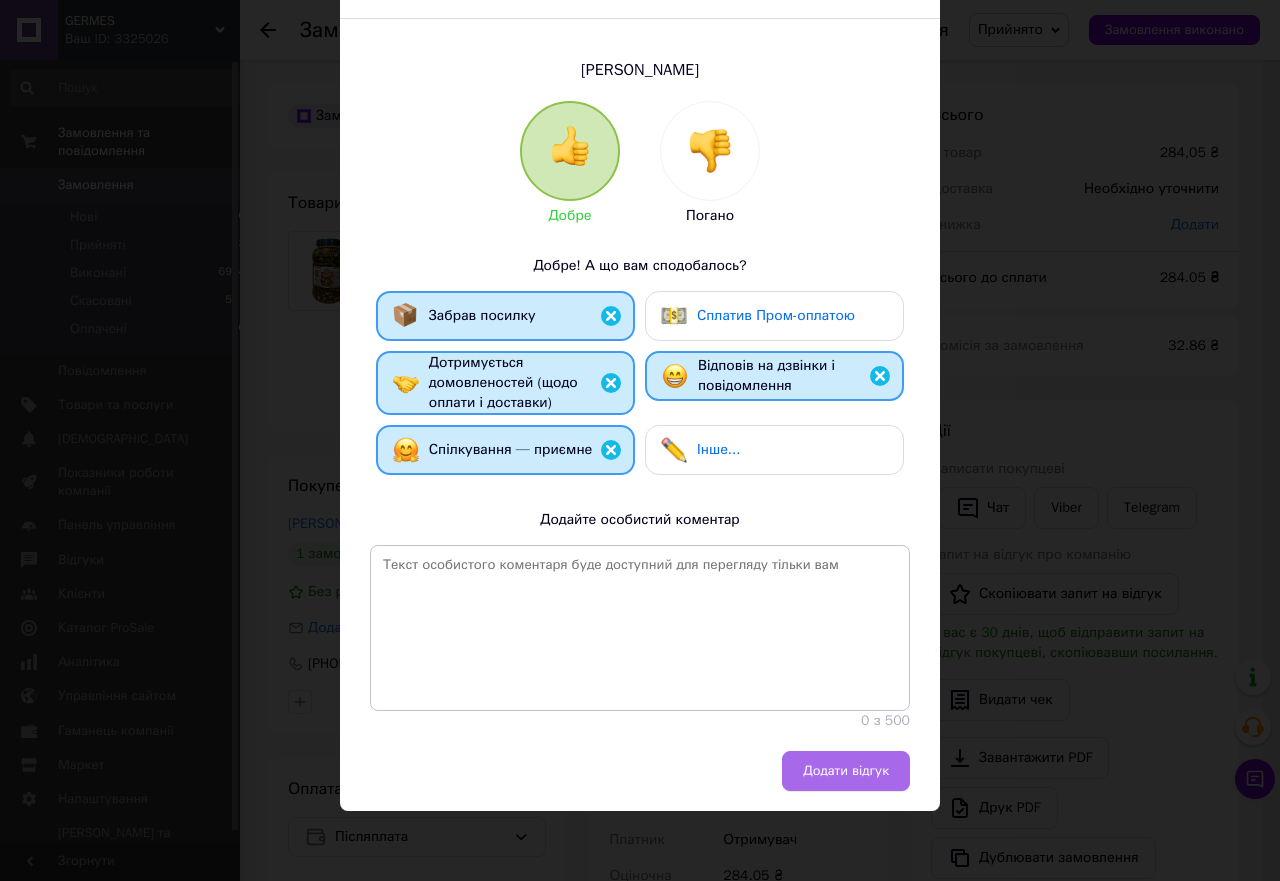 click on "Додати відгук" at bounding box center (846, 771) 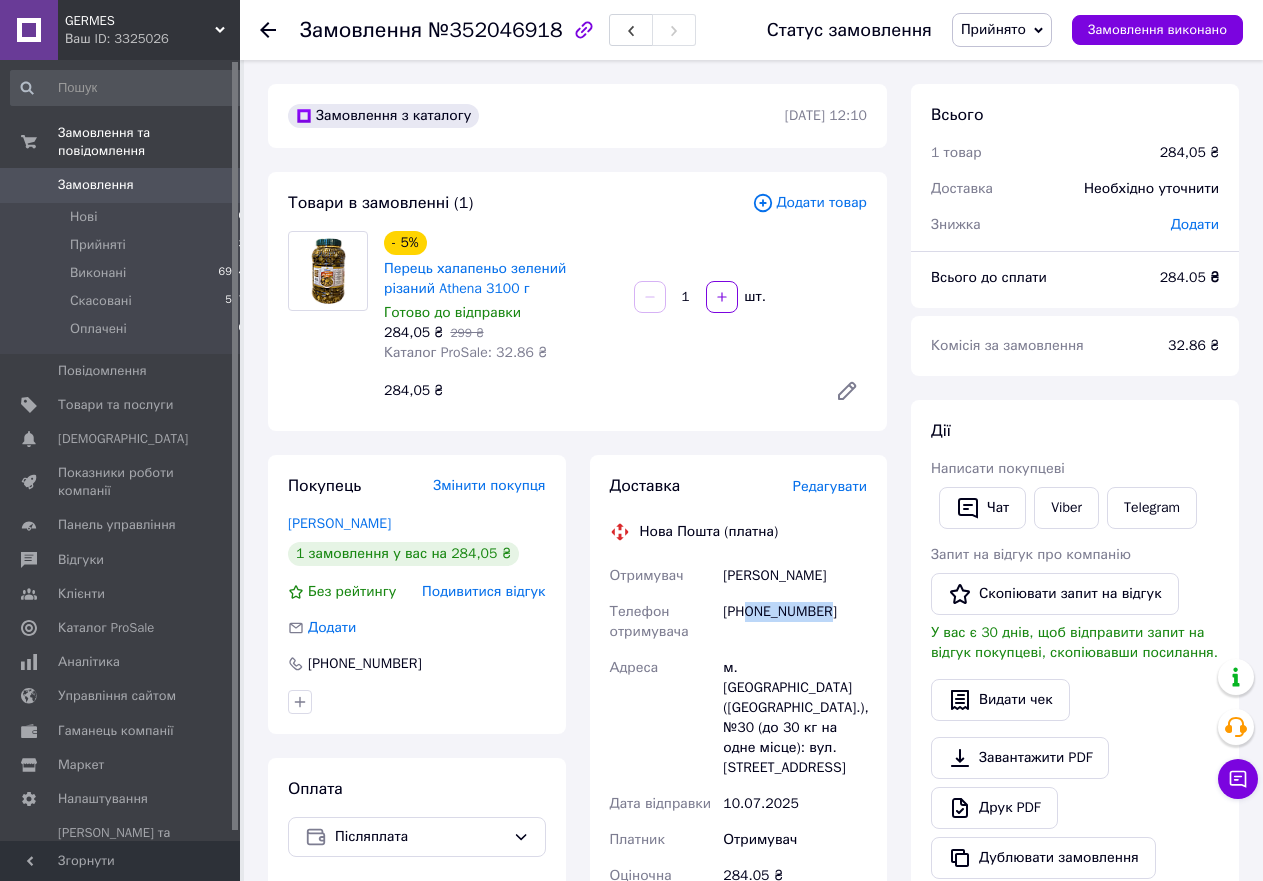 drag, startPoint x: 746, startPoint y: 612, endPoint x: 858, endPoint y: 616, distance: 112.0714 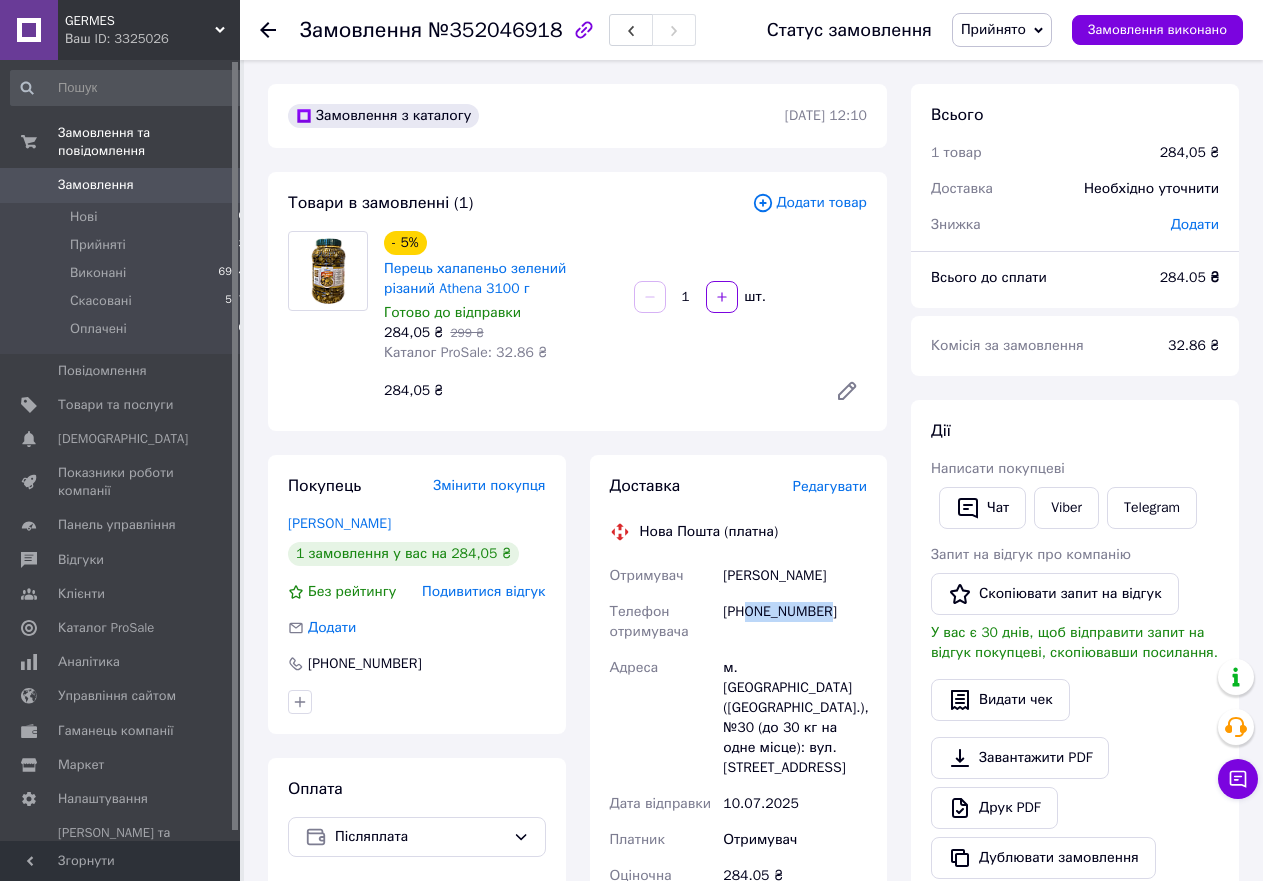 copy on "0508122170" 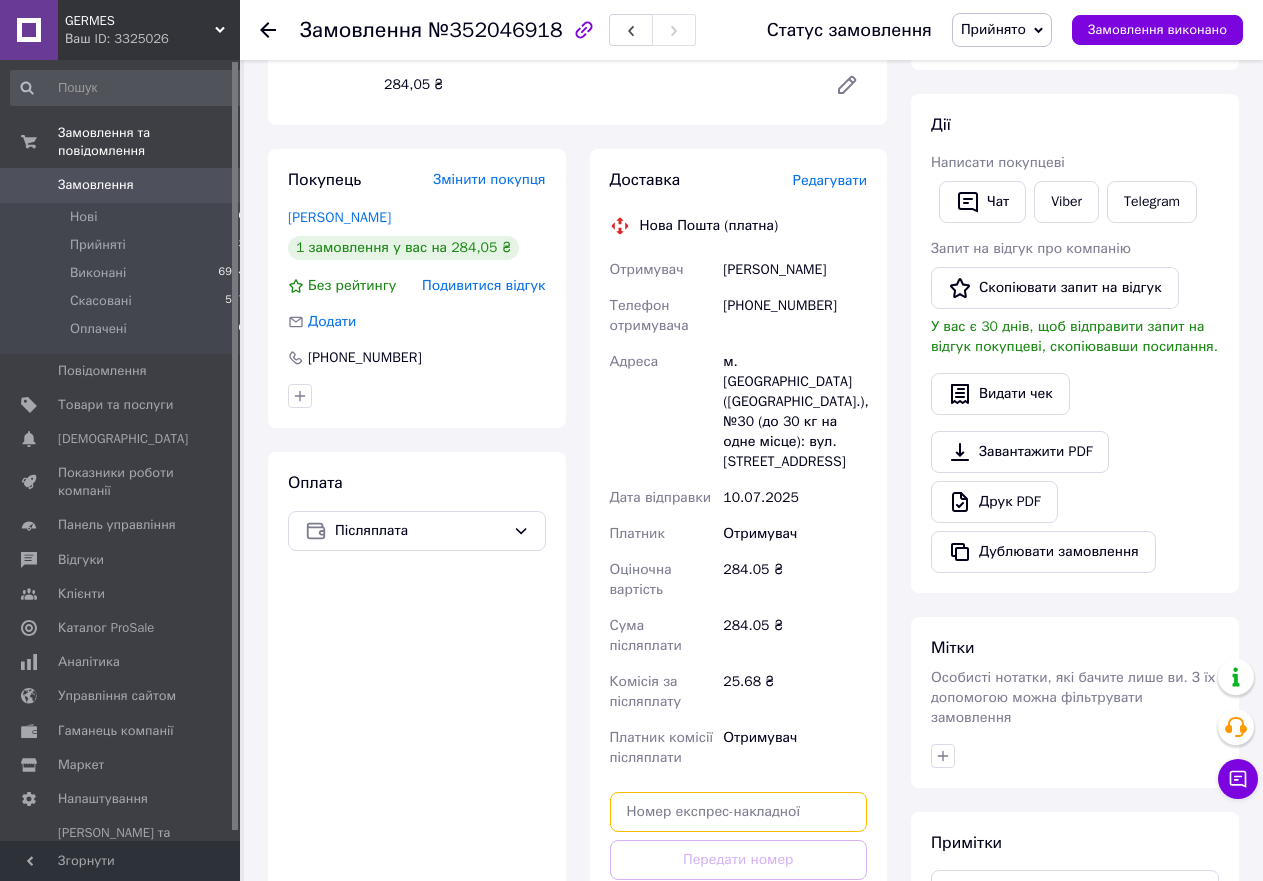 paste on "20451203158256" 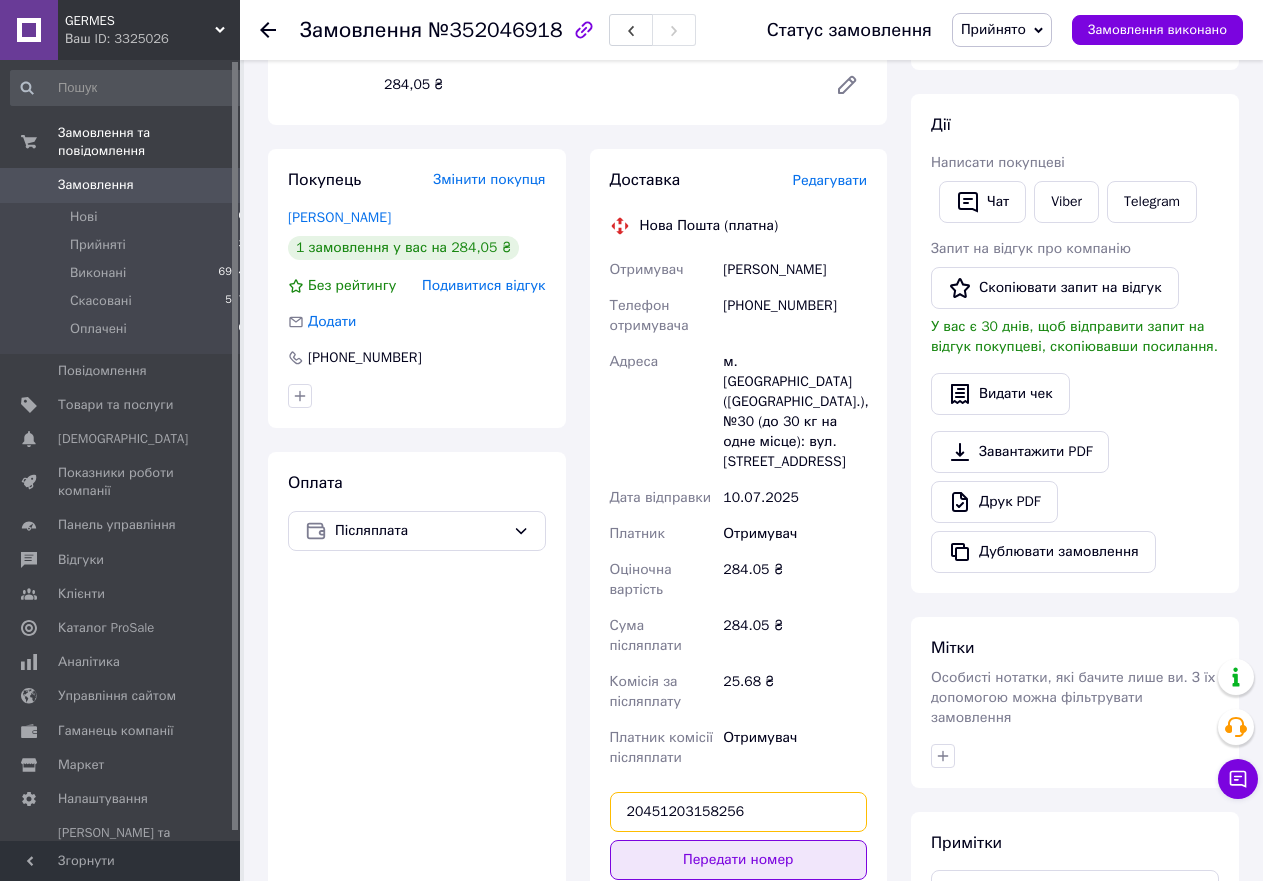 type on "20451203158256" 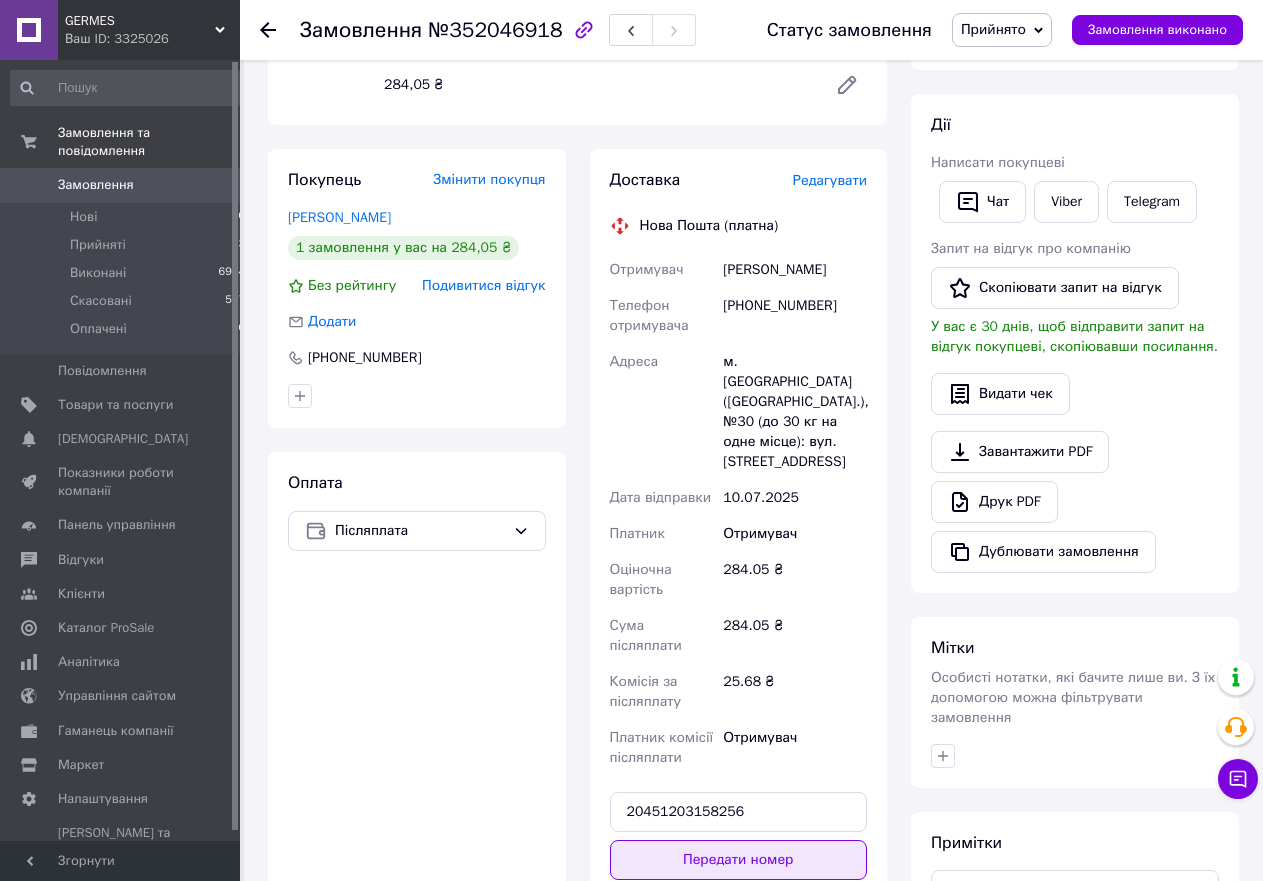 click on "Передати номер" at bounding box center (739, 860) 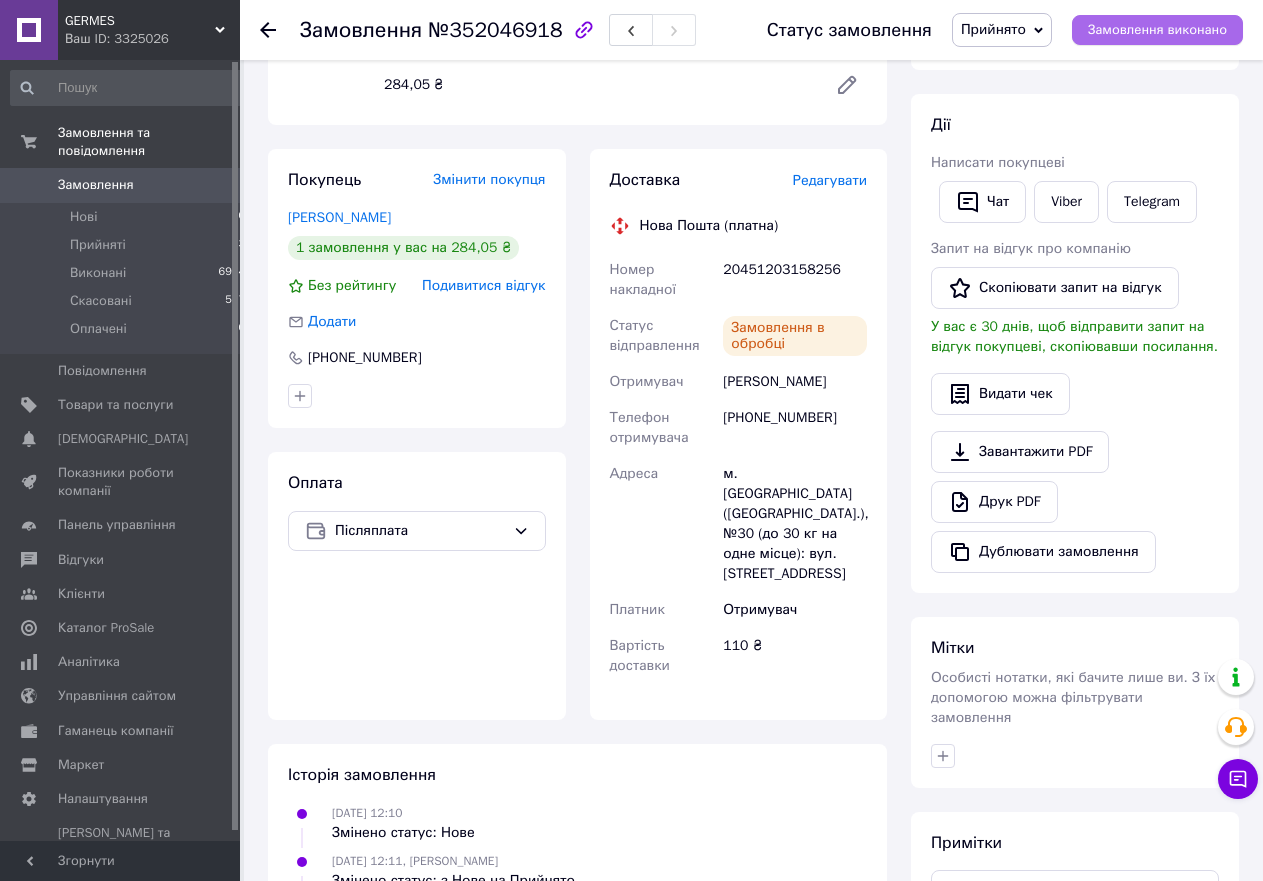 click on "Замовлення виконано" at bounding box center [1157, 30] 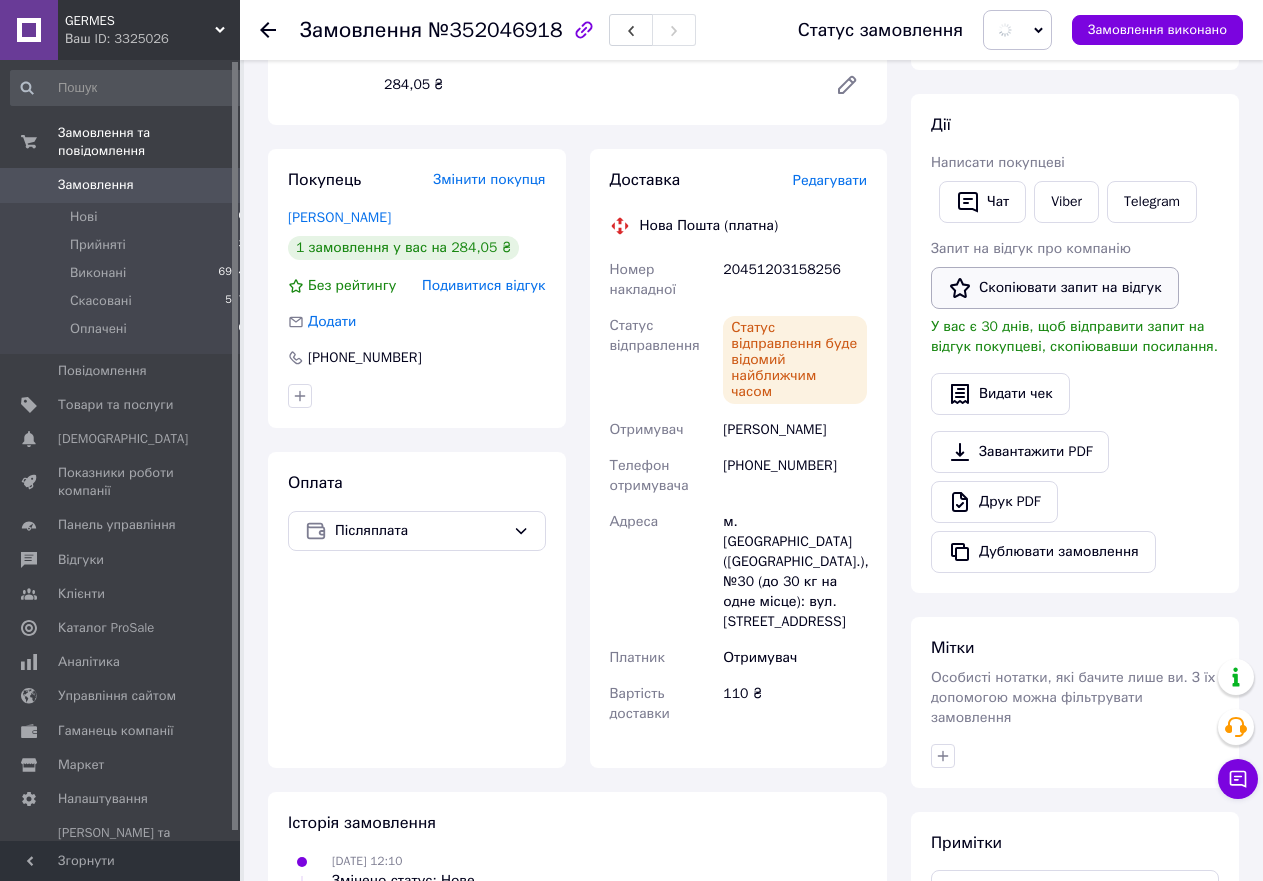 click on "Скопіювати запит на відгук" at bounding box center (1055, 288) 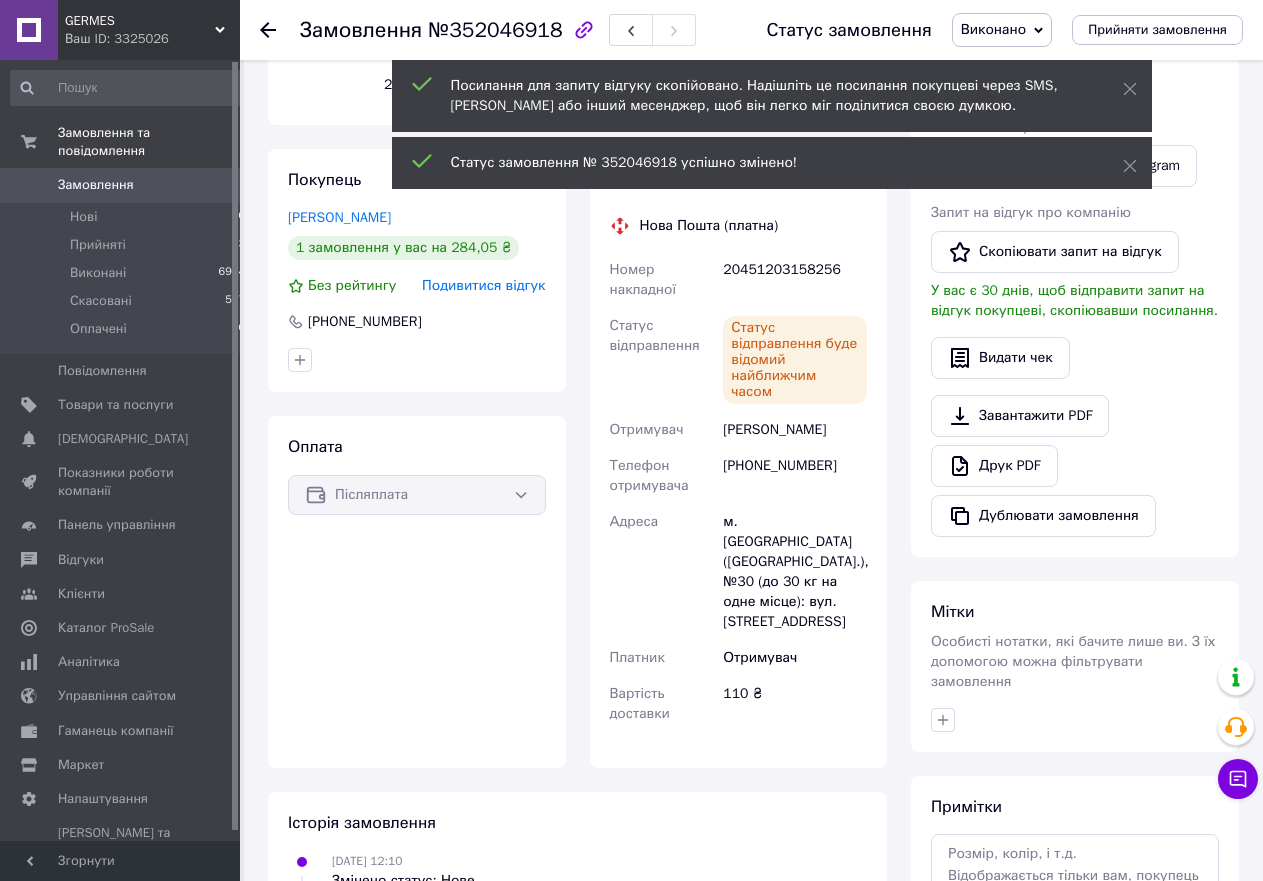 scroll, scrollTop: 0, scrollLeft: 0, axis: both 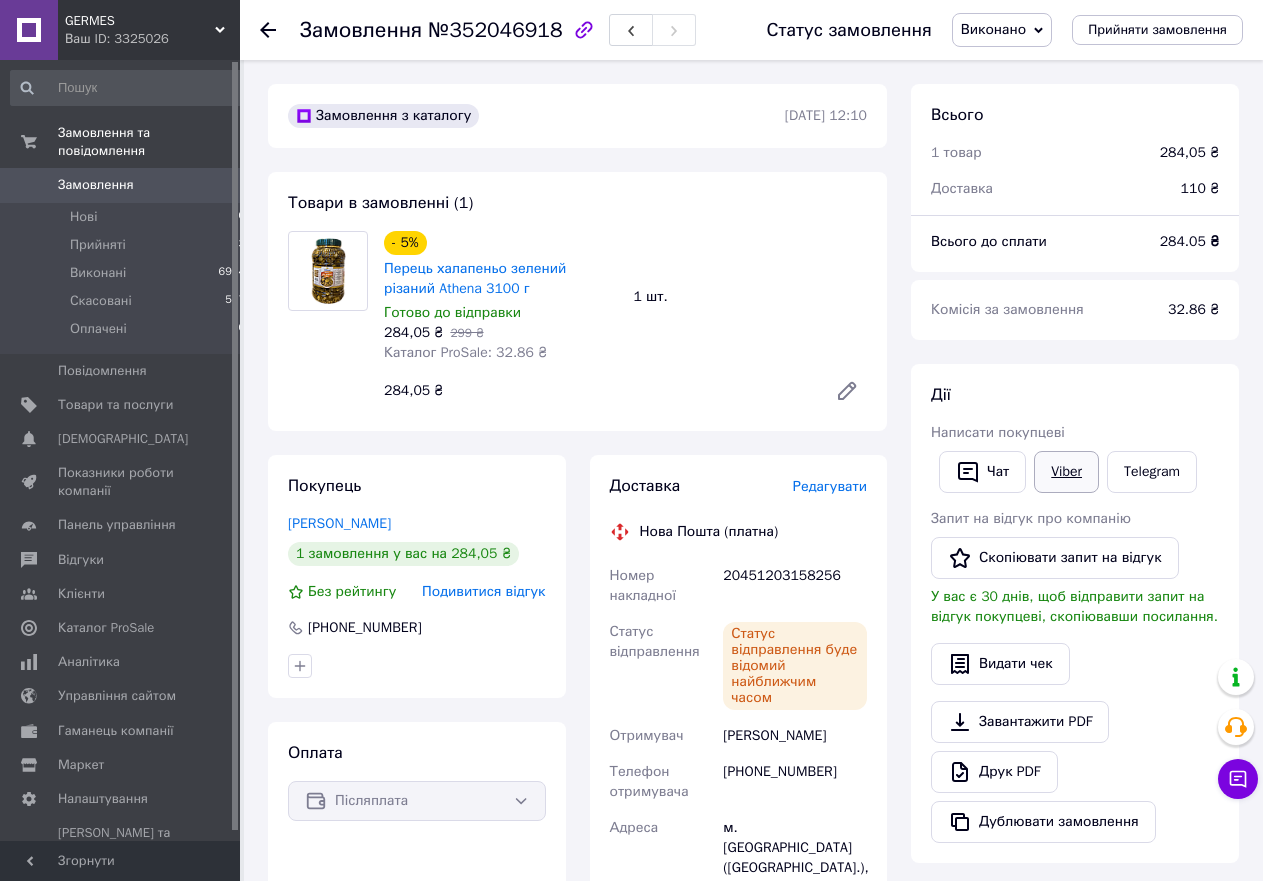 click on "Viber" at bounding box center (1066, 472) 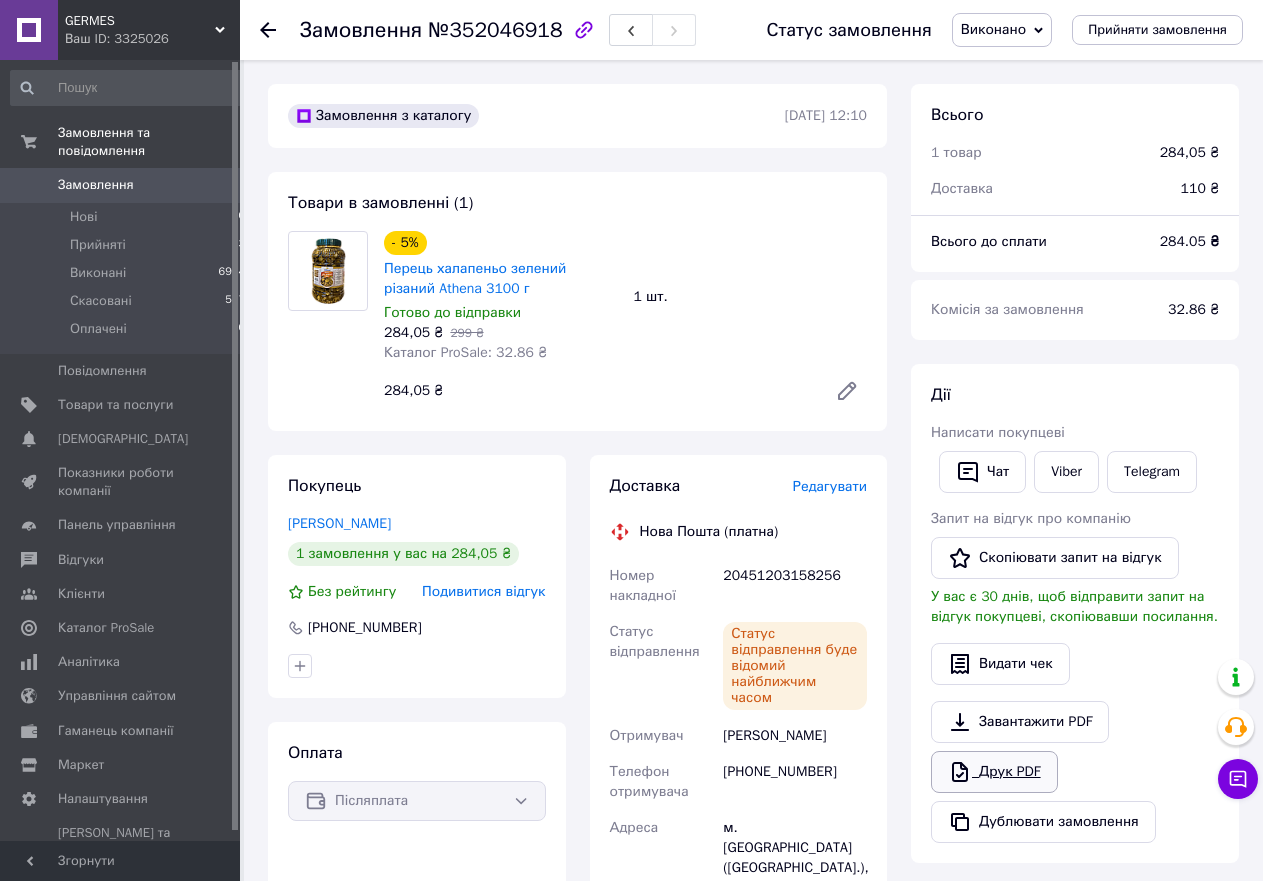 click on "Друк PDF" at bounding box center [994, 772] 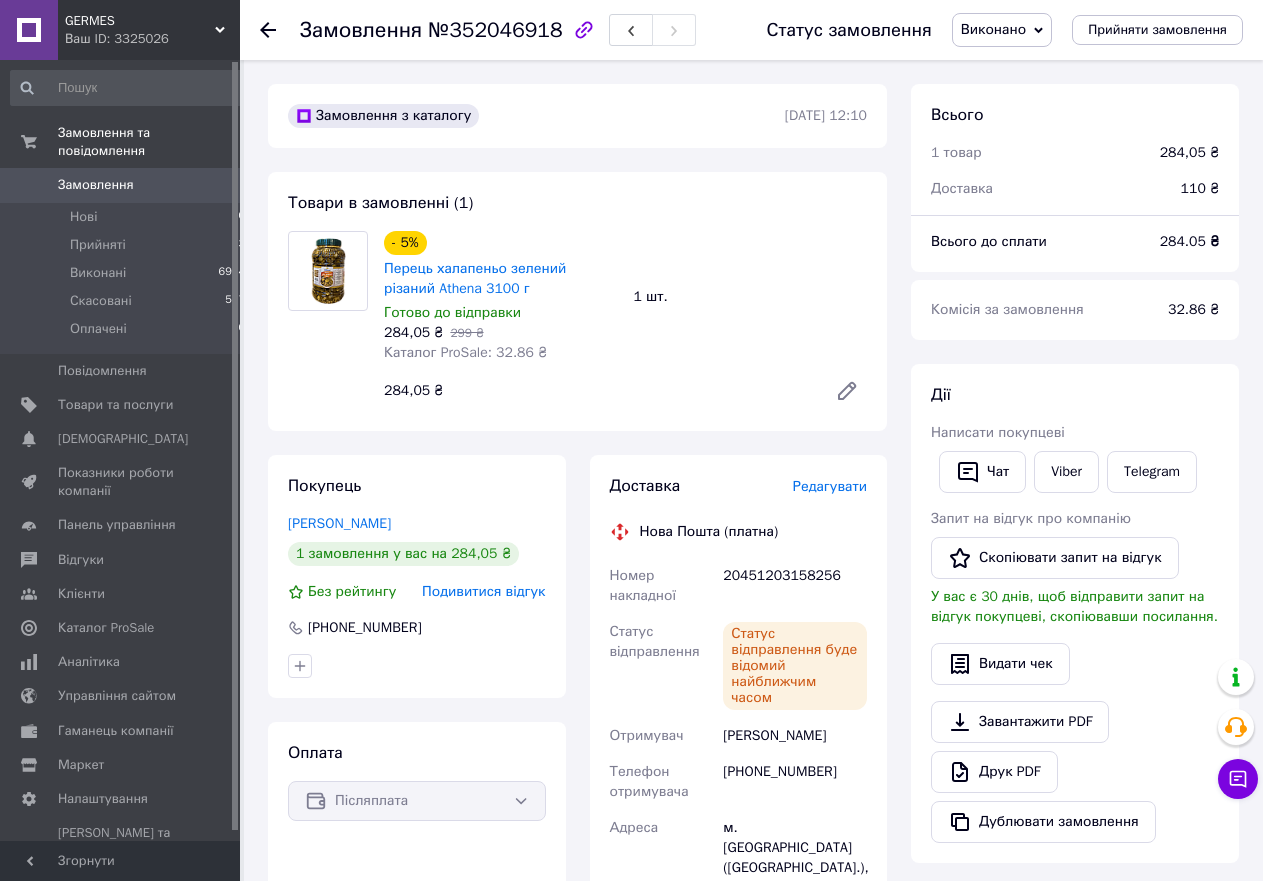 click 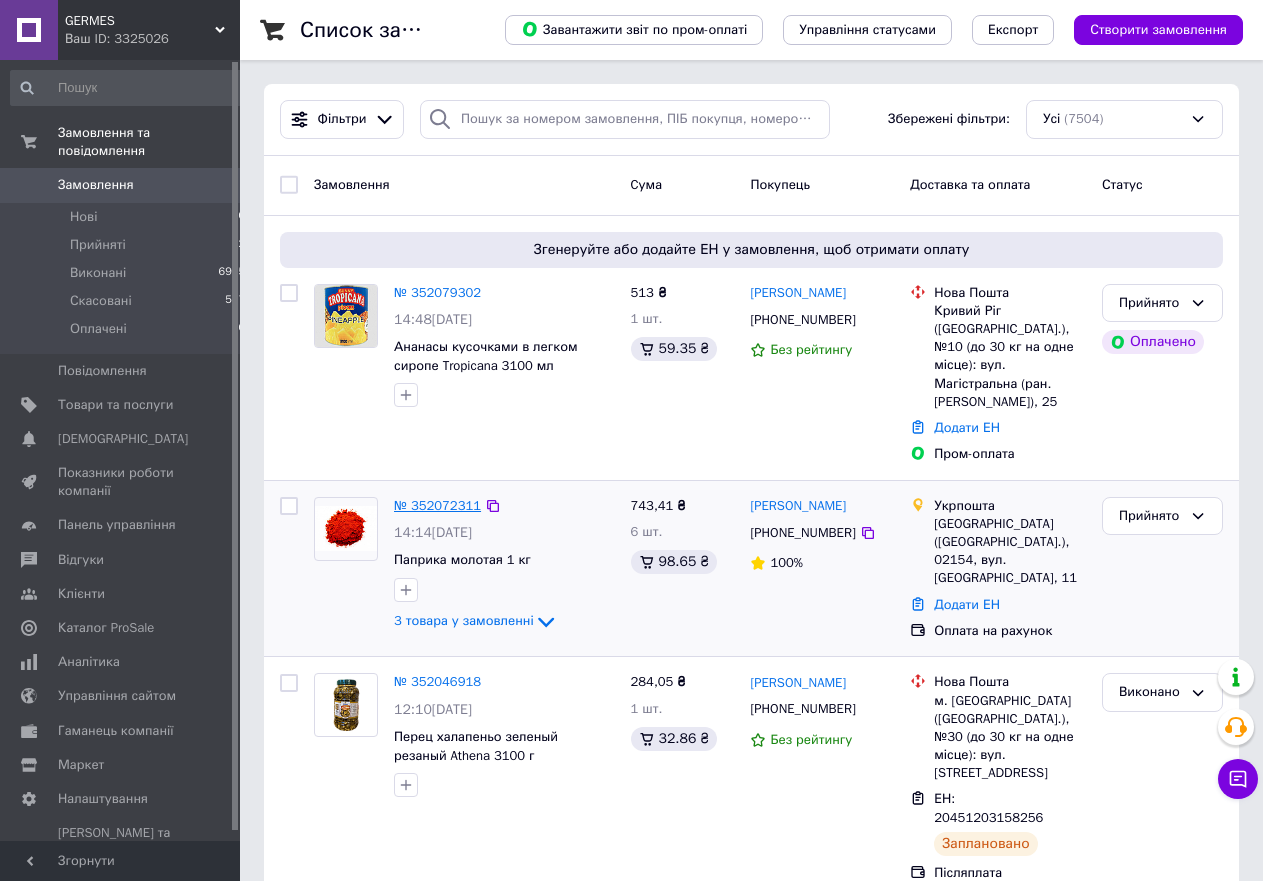 click on "№ 352072311" at bounding box center [437, 505] 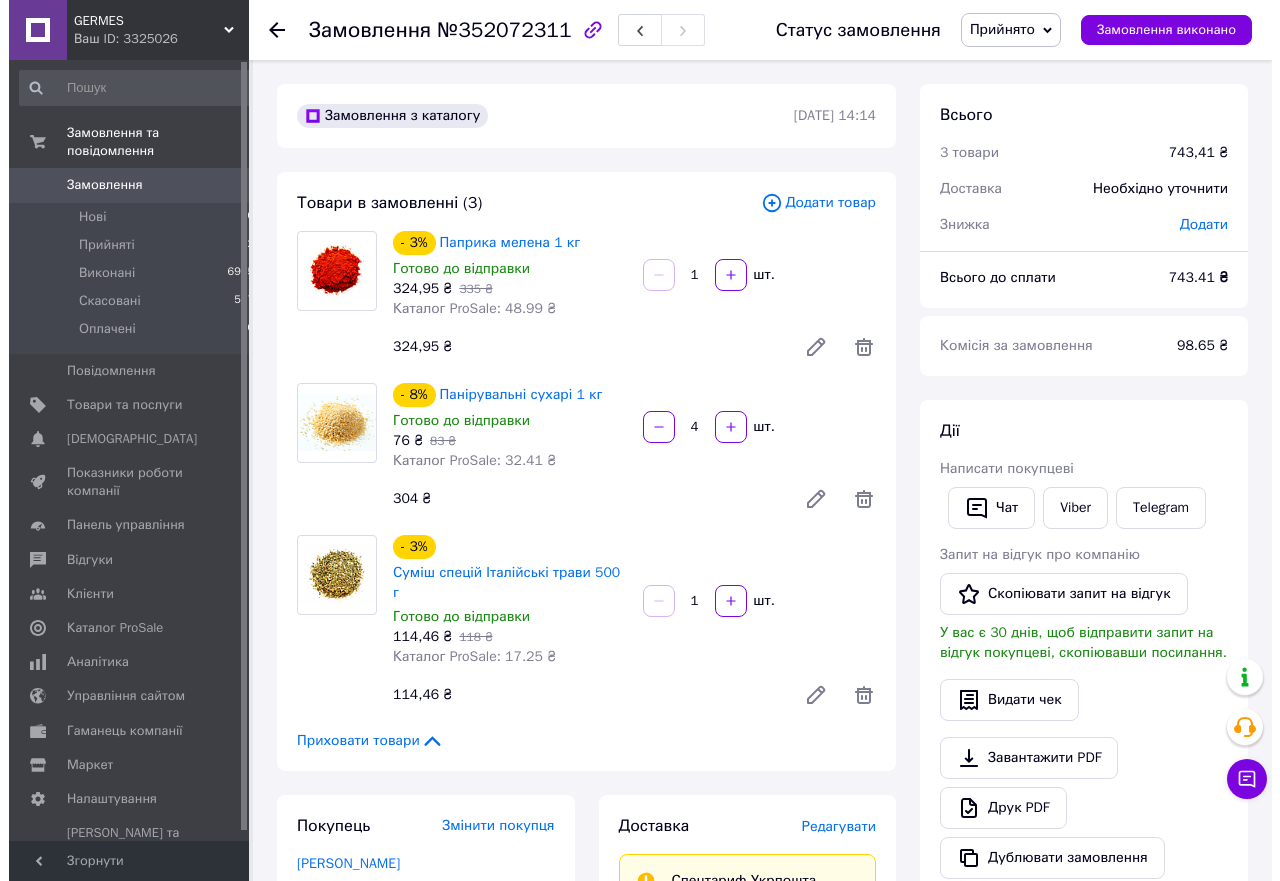 scroll, scrollTop: 306, scrollLeft: 0, axis: vertical 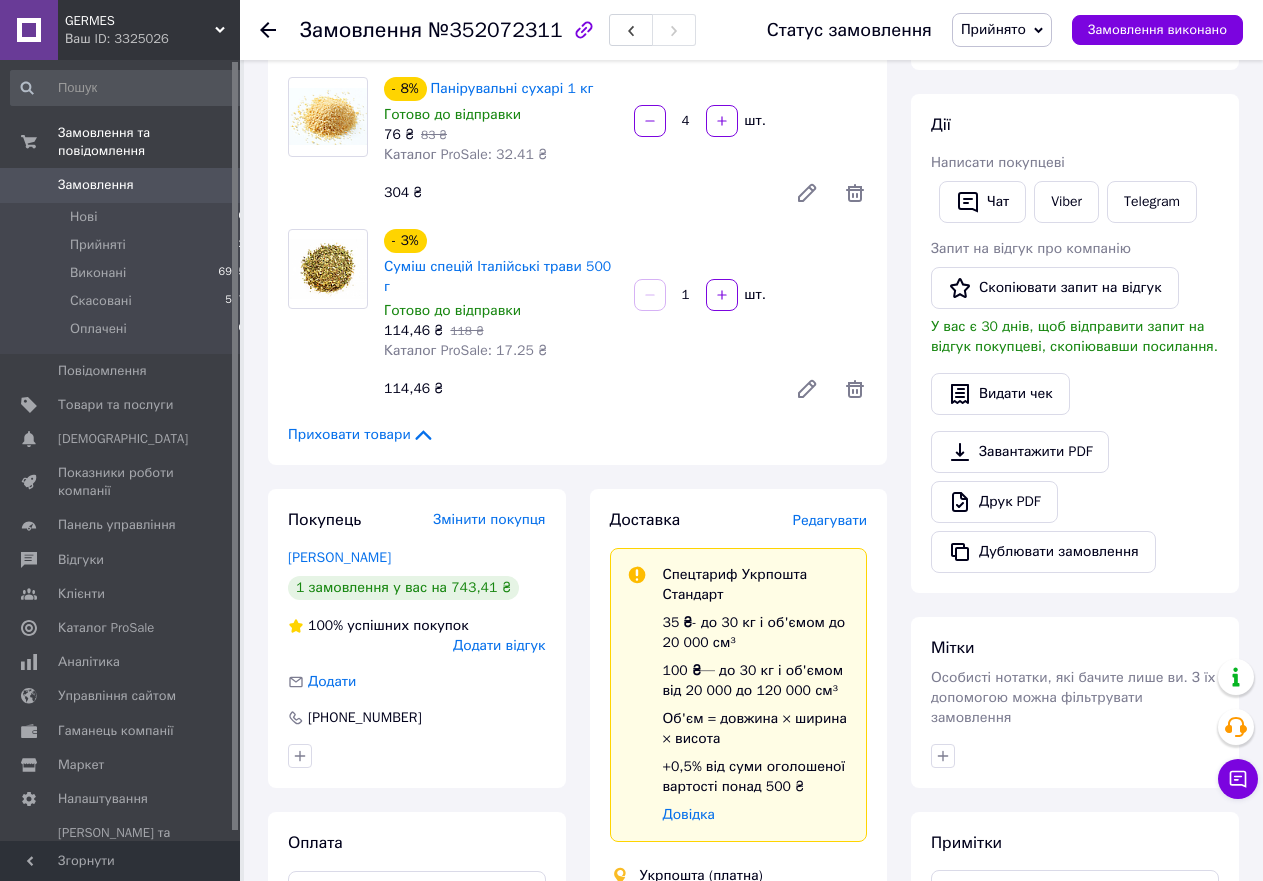 click on "Додати відгук" at bounding box center [499, 645] 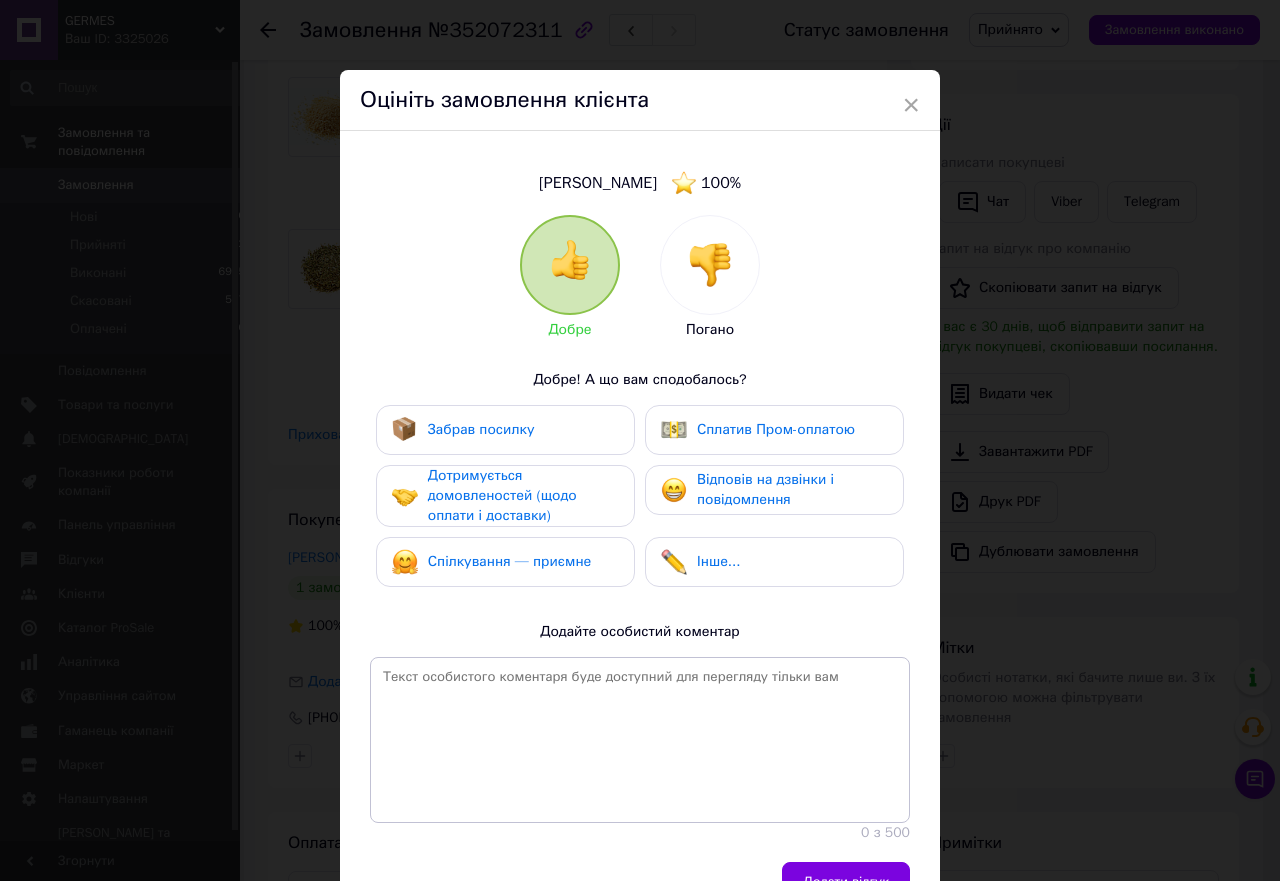 drag, startPoint x: 562, startPoint y: 432, endPoint x: 560, endPoint y: 472, distance: 40.04997 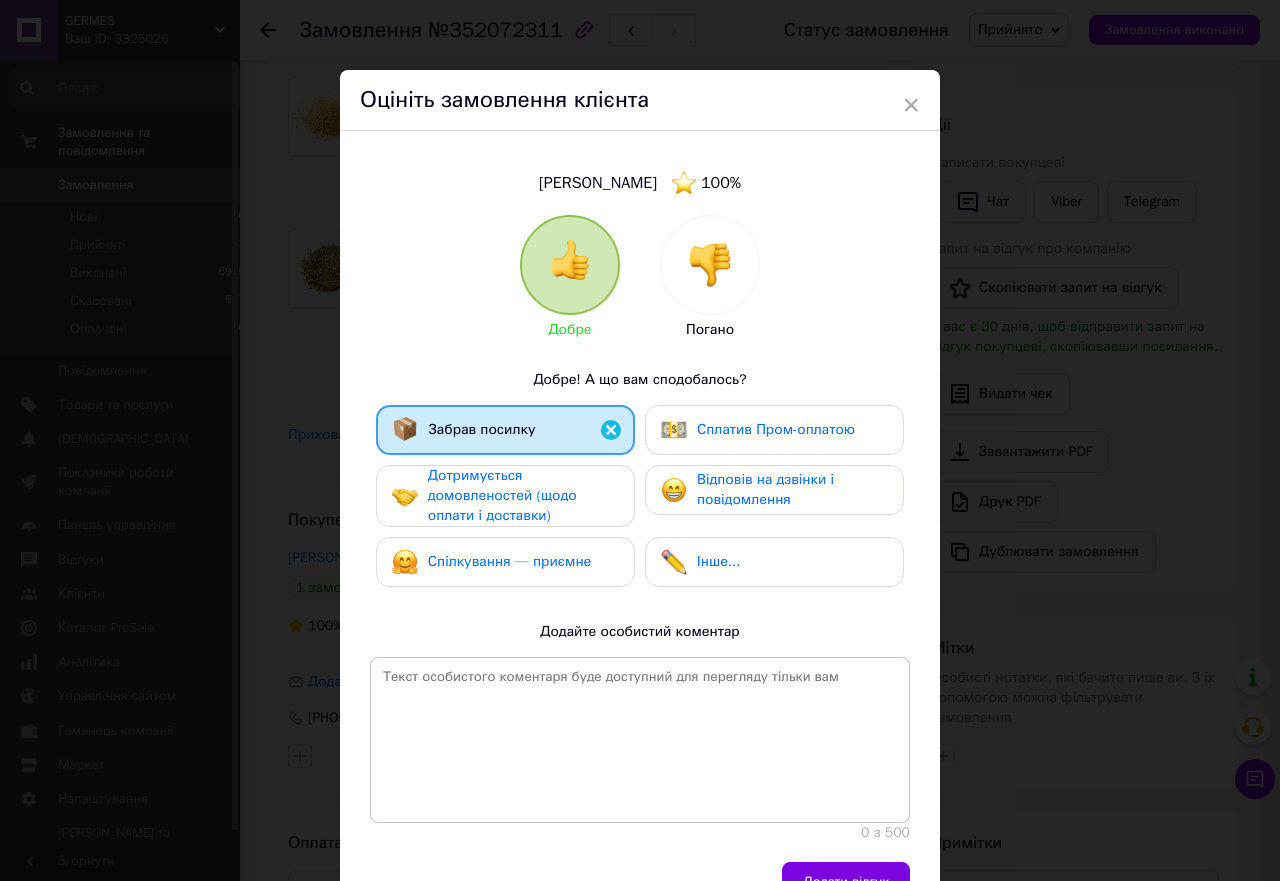 click on "Дотримується домовленостей (щодо оплати і доставки)" at bounding box center (523, 496) 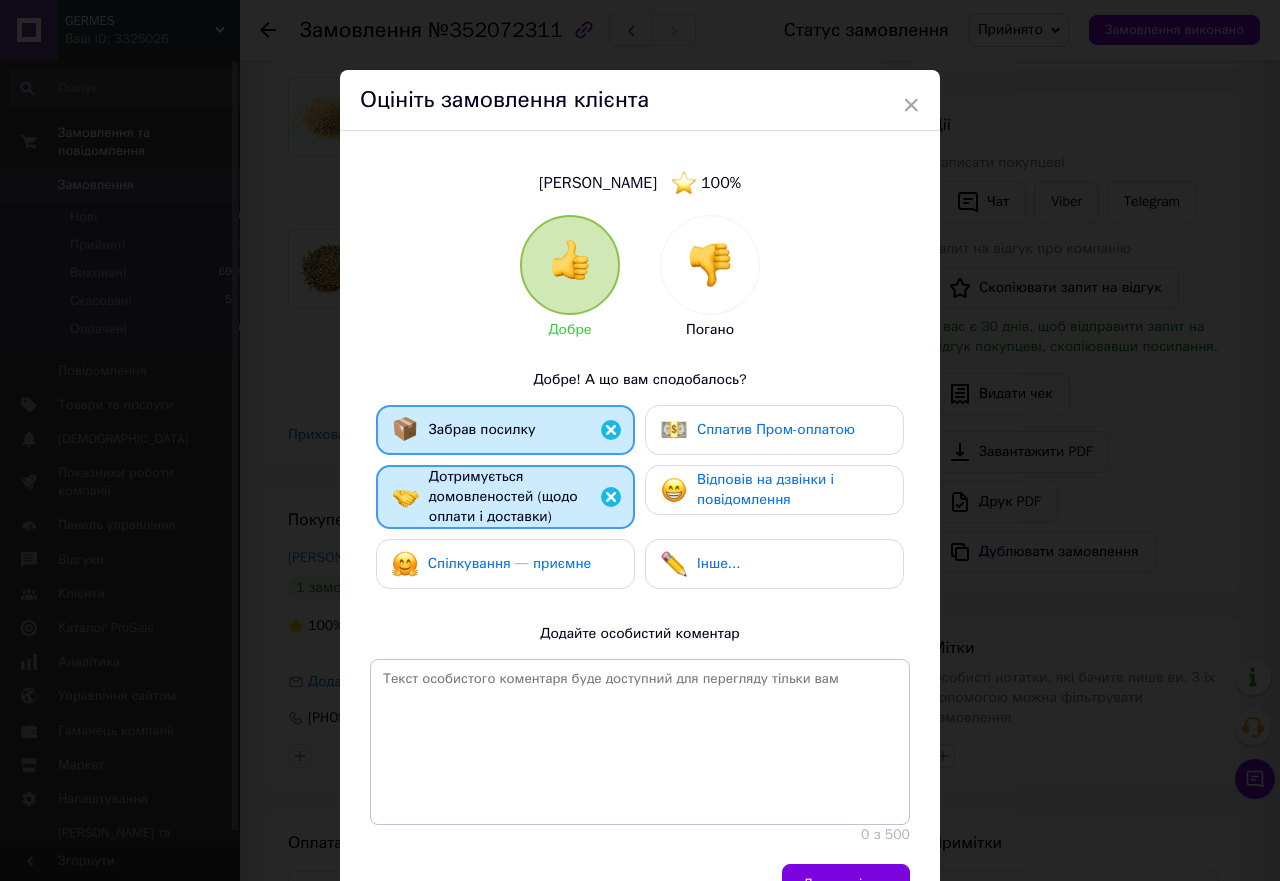 click on "Відповів на дзвінки і повідомлення" at bounding box center (765, 489) 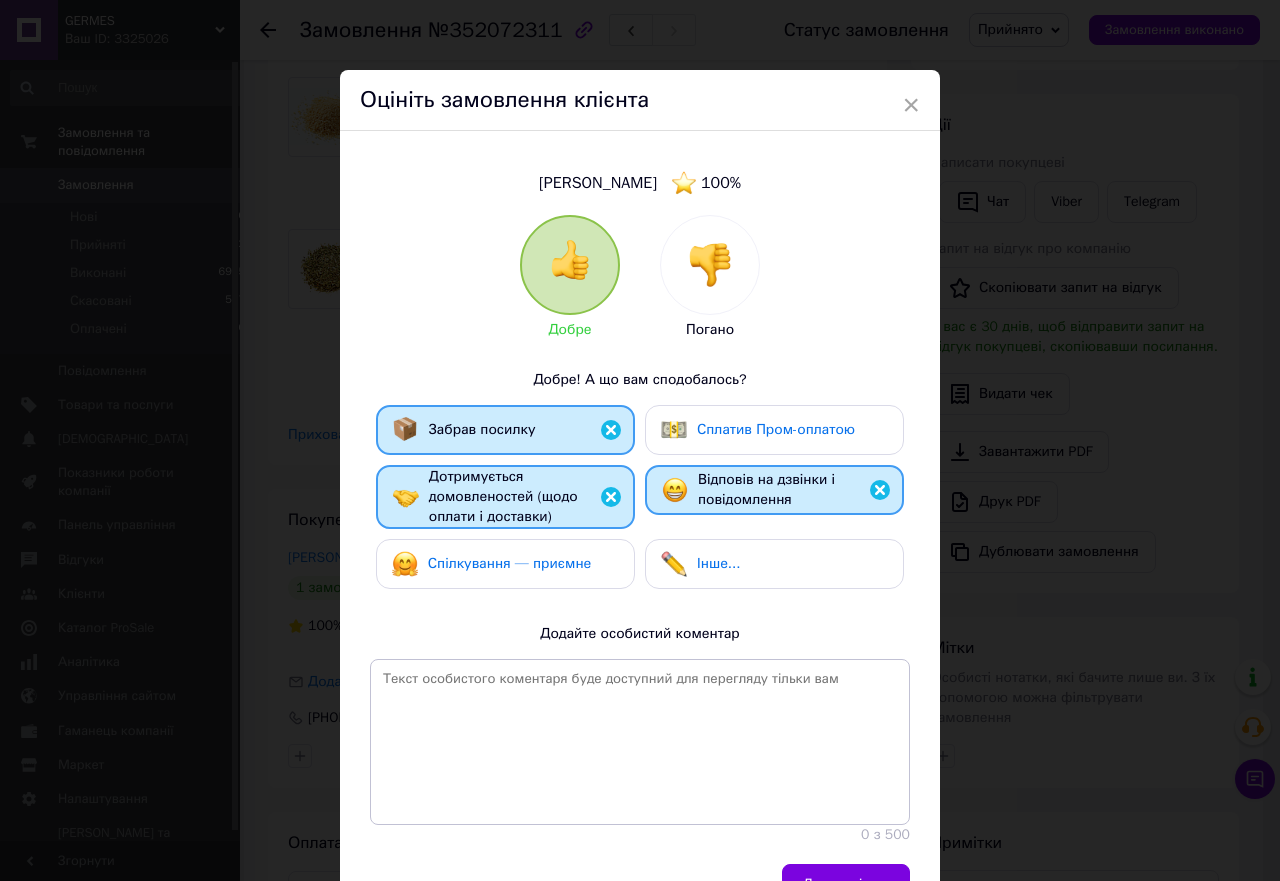 click on "Спілкування — приємне" at bounding box center [505, 564] 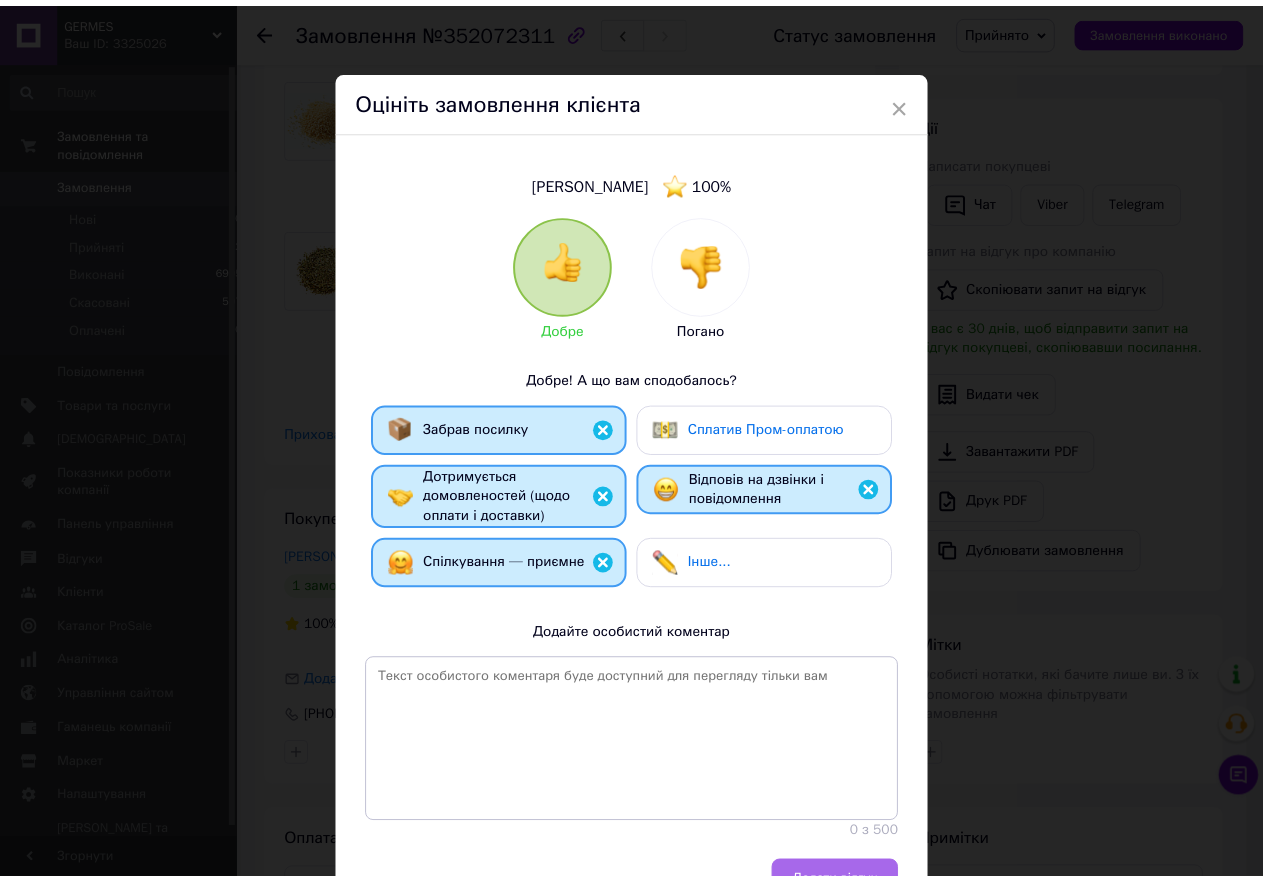 scroll, scrollTop: 137, scrollLeft: 0, axis: vertical 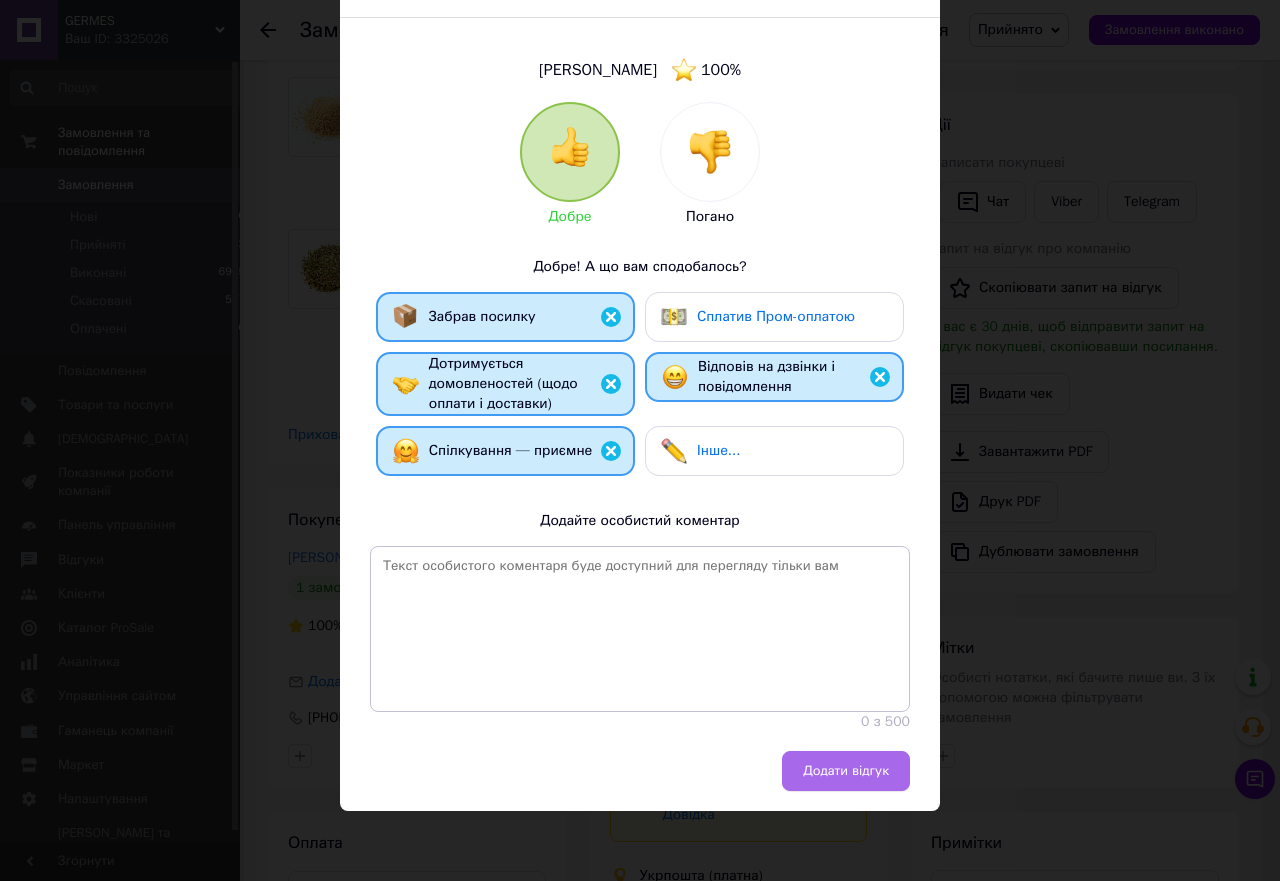 click on "Додати відгук" at bounding box center [846, 771] 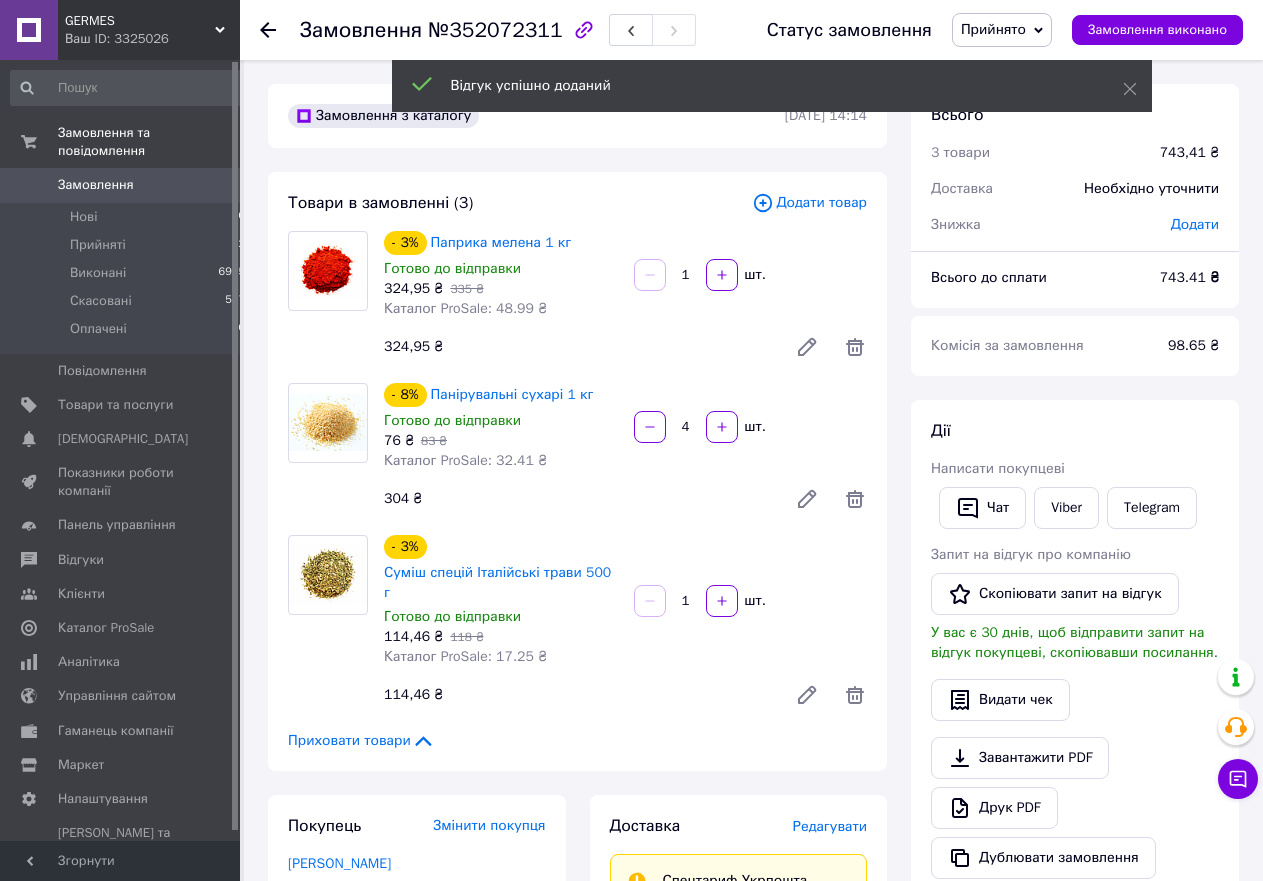 scroll, scrollTop: 306, scrollLeft: 0, axis: vertical 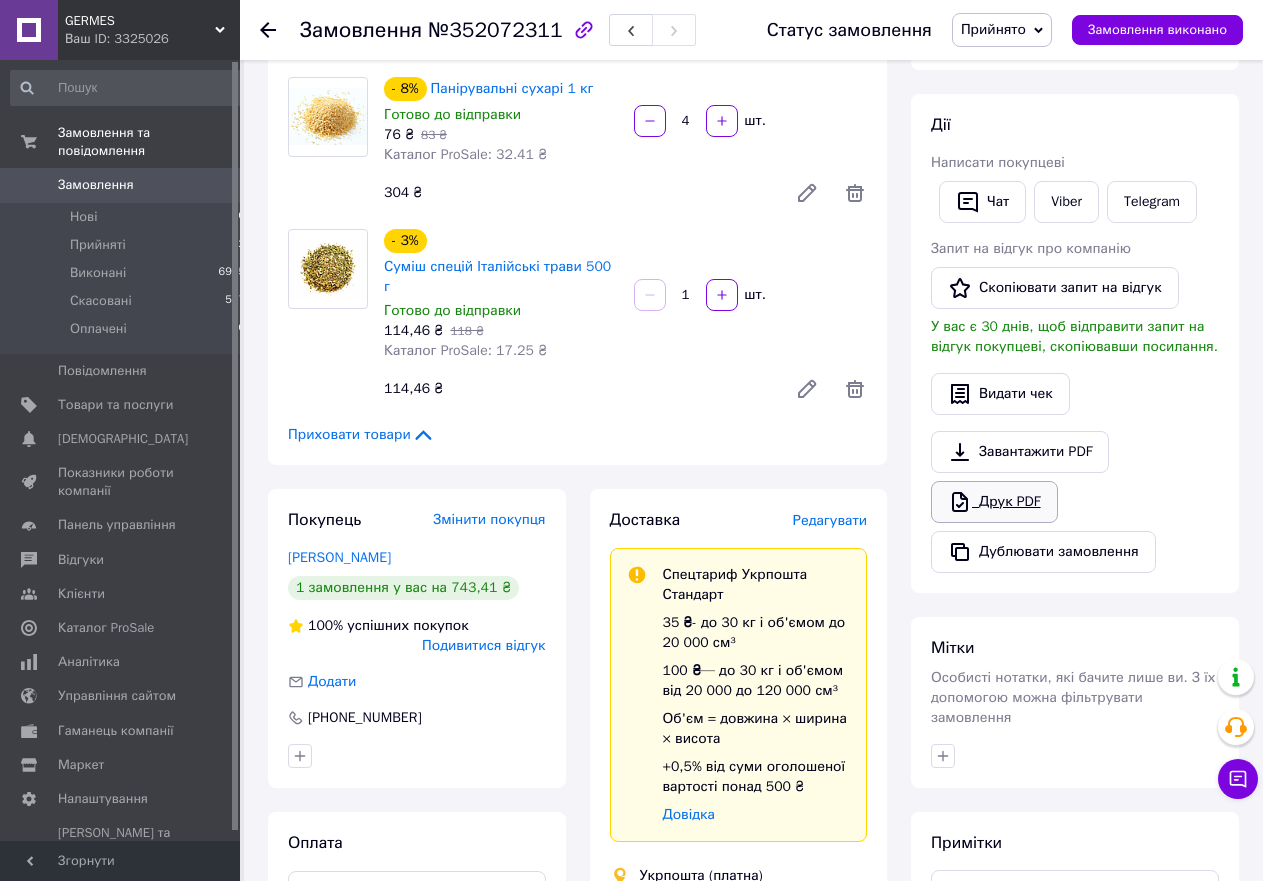 click on "Друк PDF" at bounding box center [994, 502] 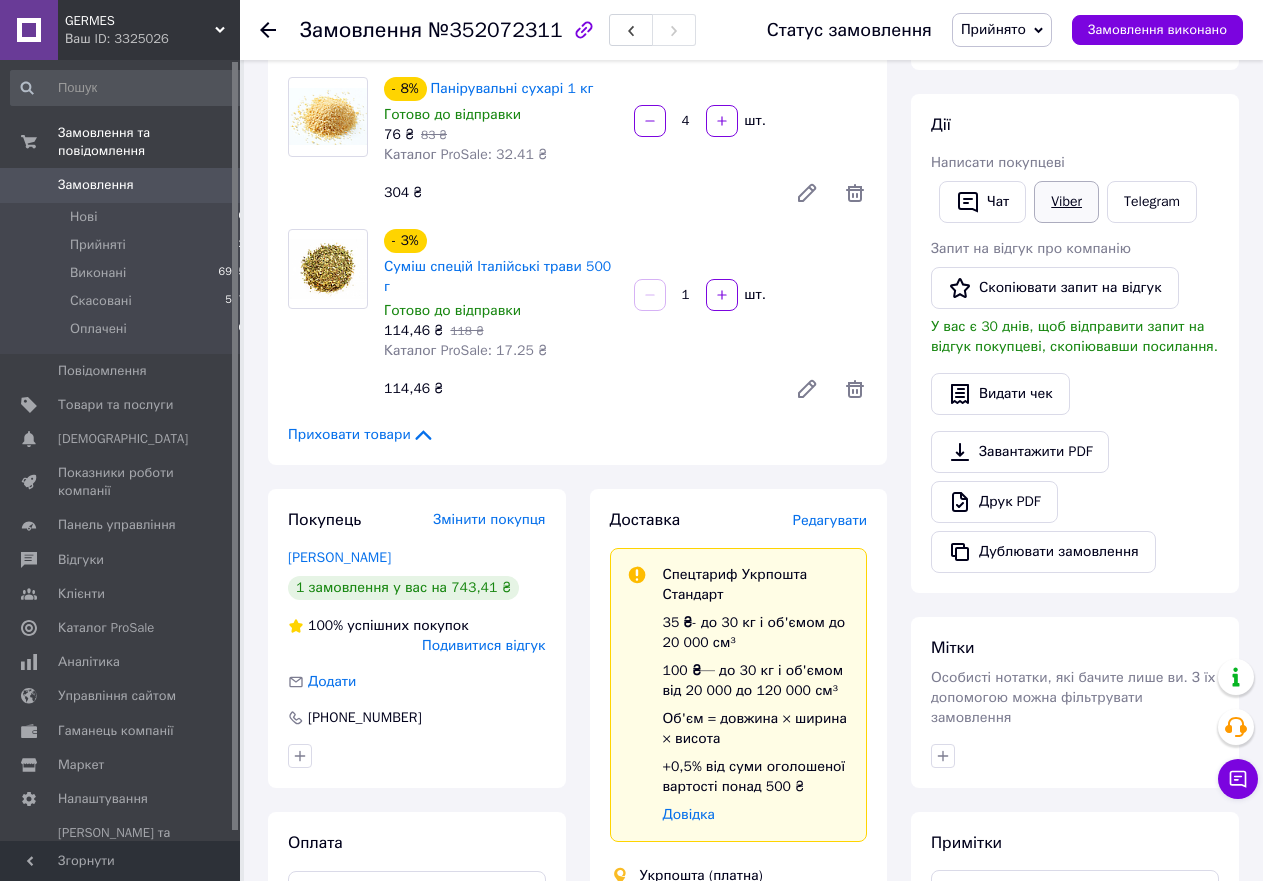 click on "Viber" at bounding box center (1066, 202) 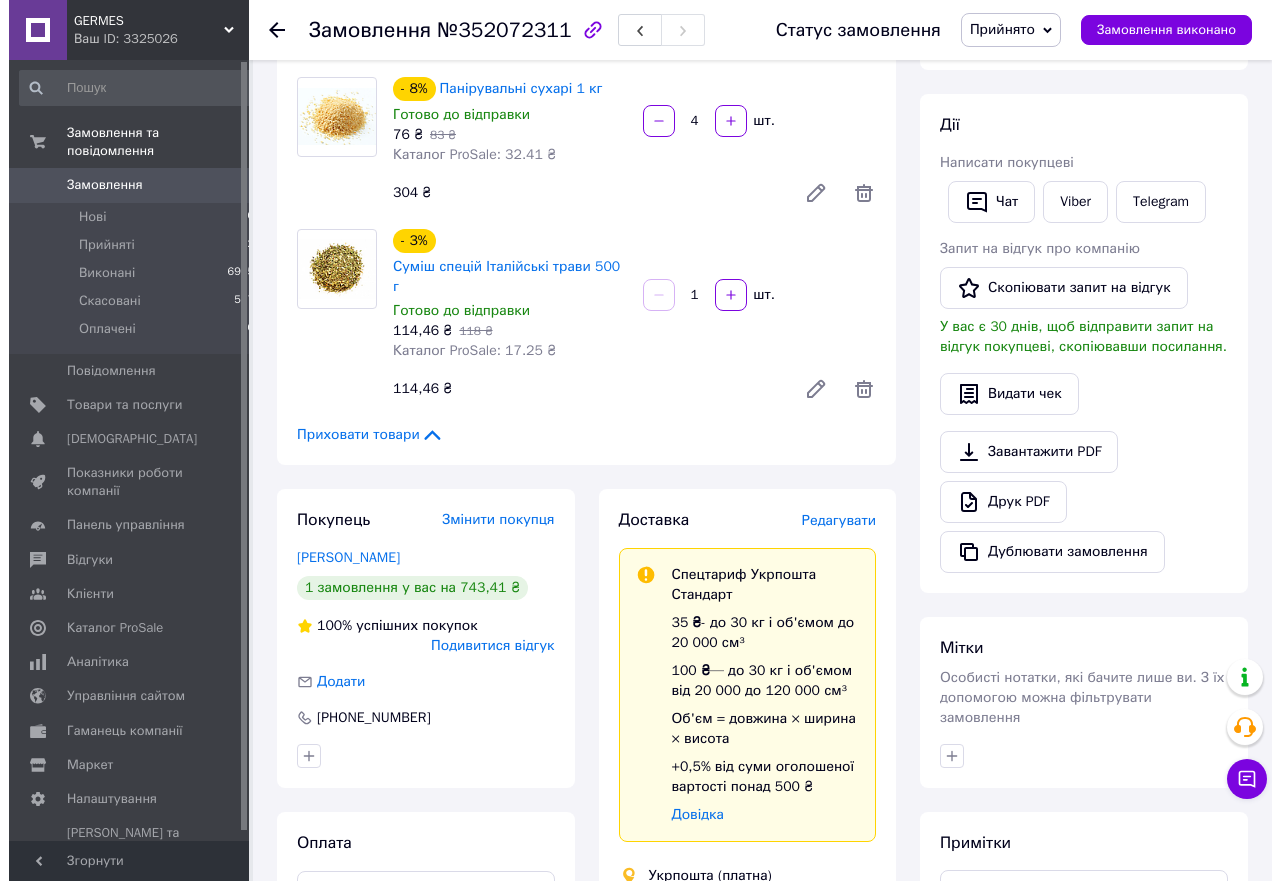 scroll, scrollTop: 0, scrollLeft: 0, axis: both 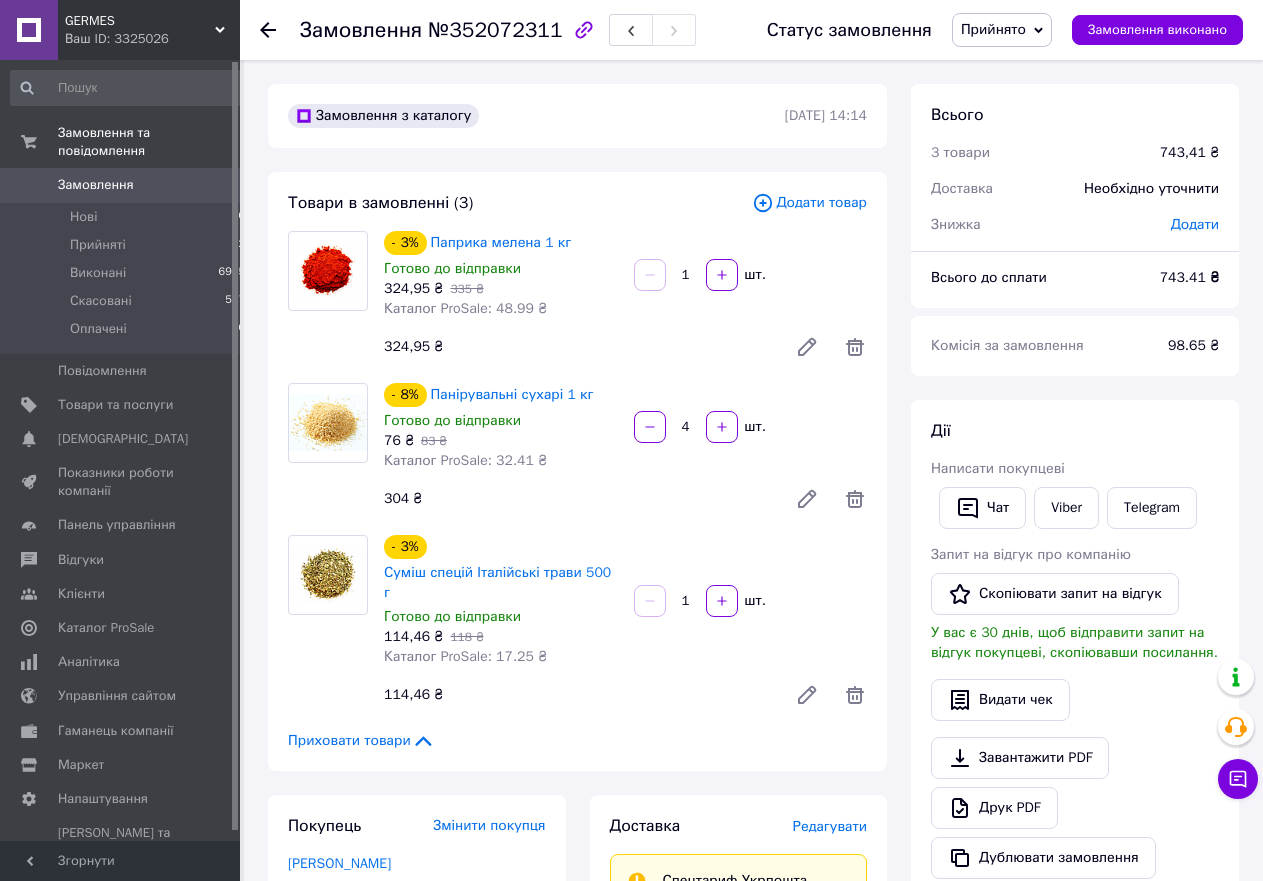 click 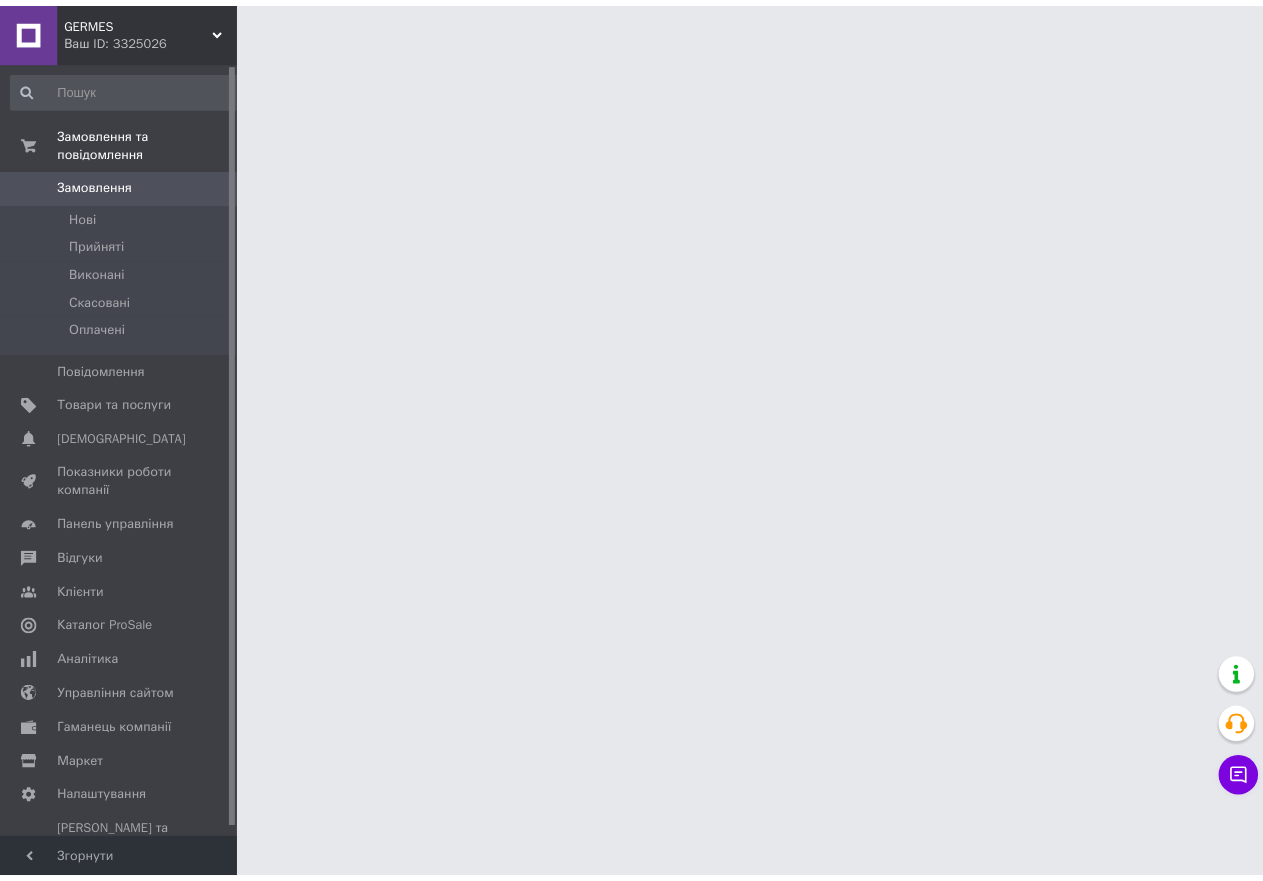 scroll, scrollTop: 0, scrollLeft: 0, axis: both 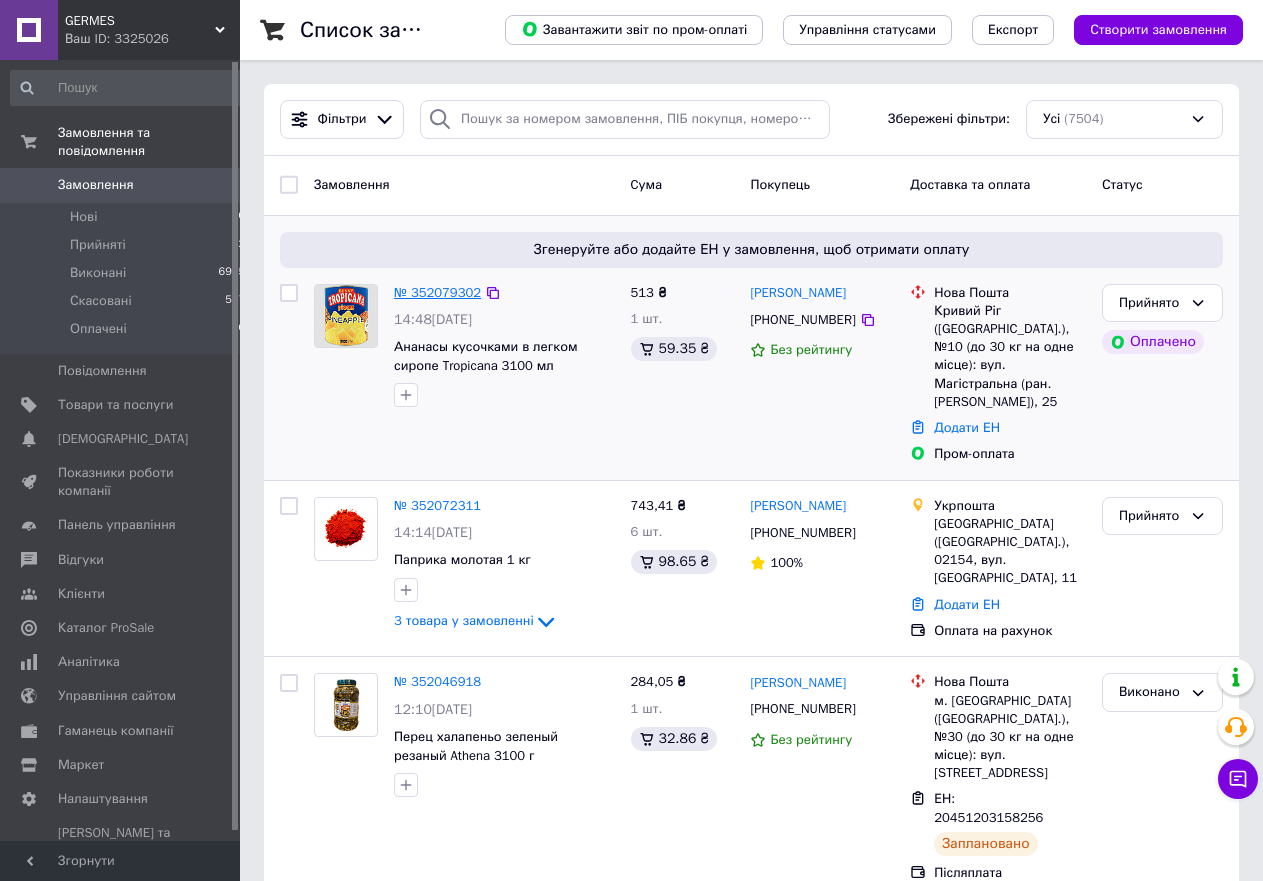 click on "№ 352079302" at bounding box center [437, 292] 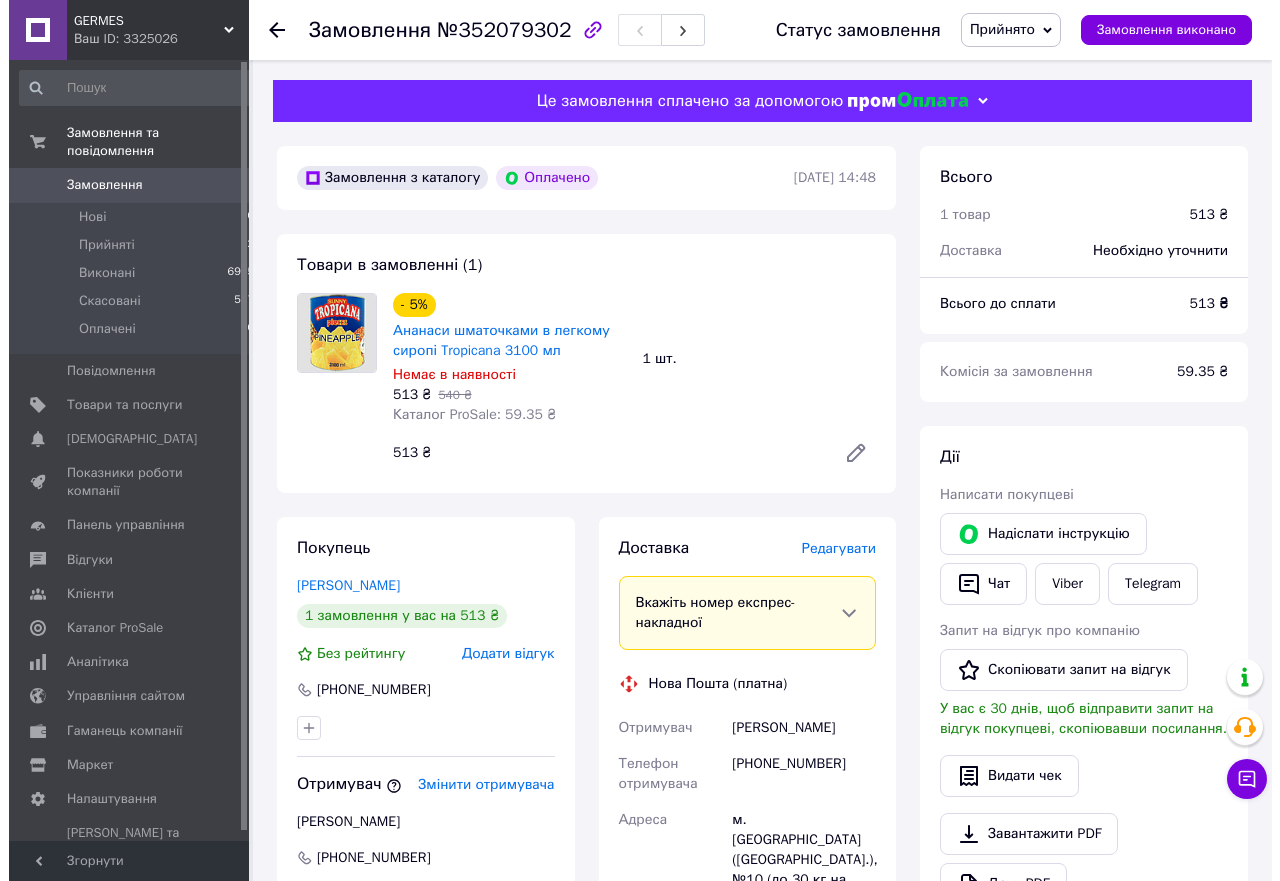scroll, scrollTop: 102, scrollLeft: 0, axis: vertical 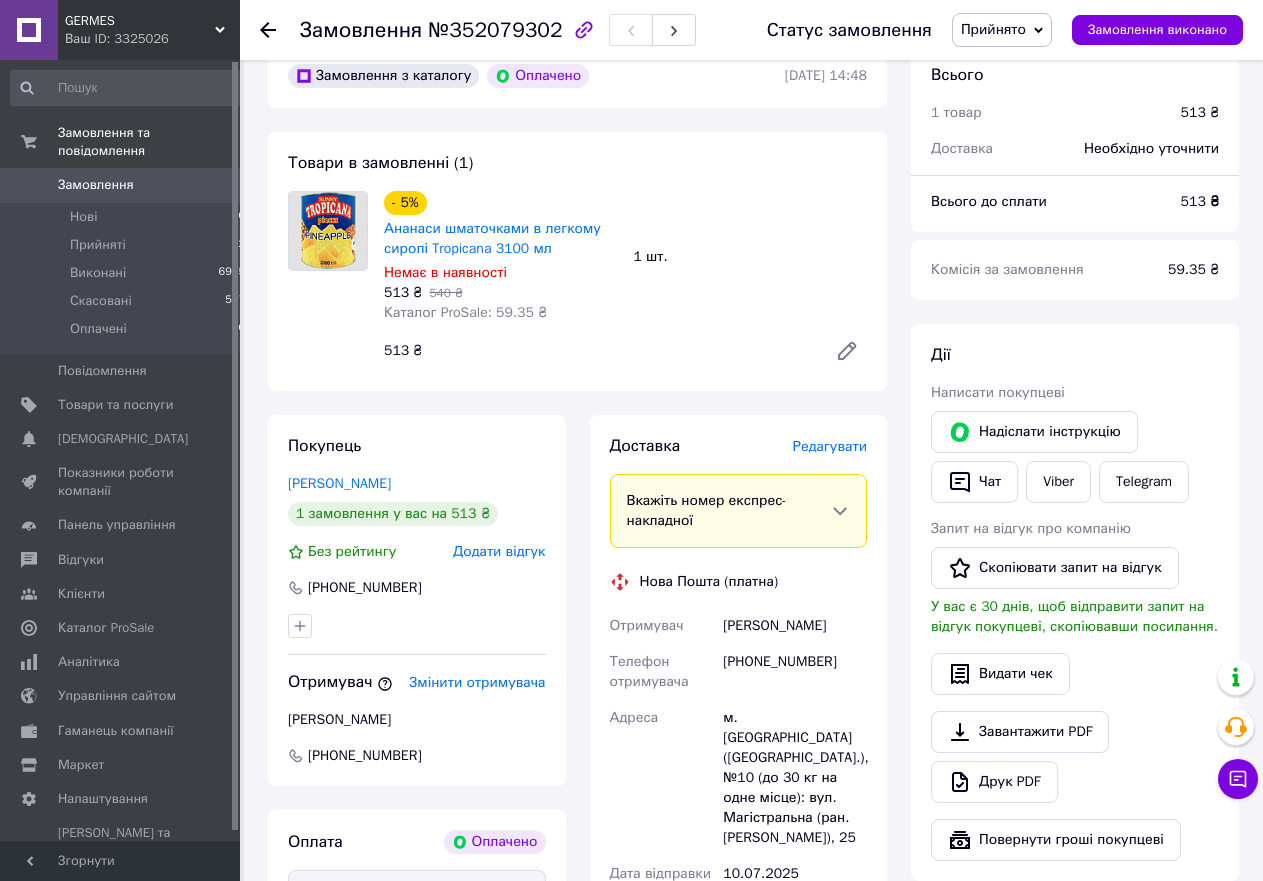 click on "Додати відгук" at bounding box center [499, 551] 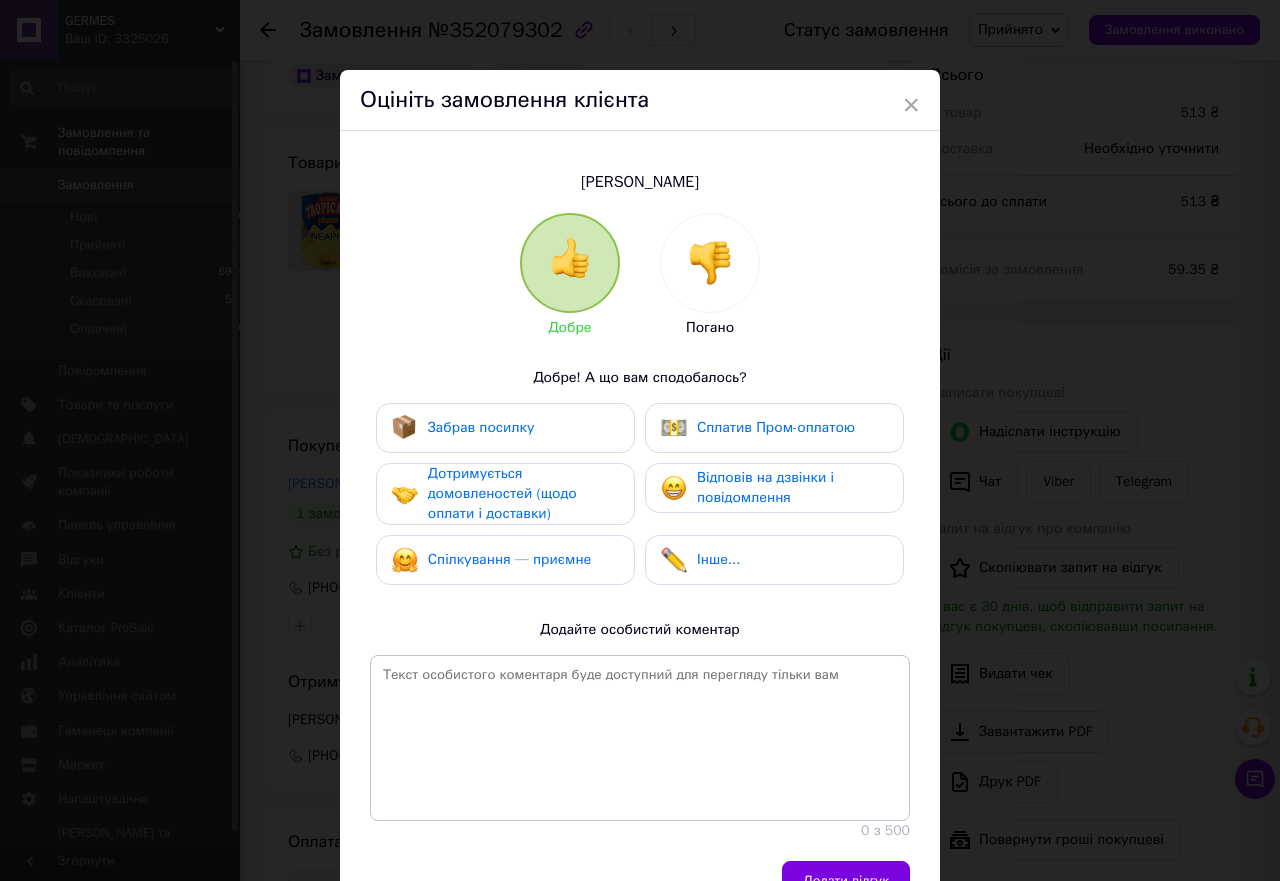 click on "Забрав посилку" at bounding box center [505, 428] 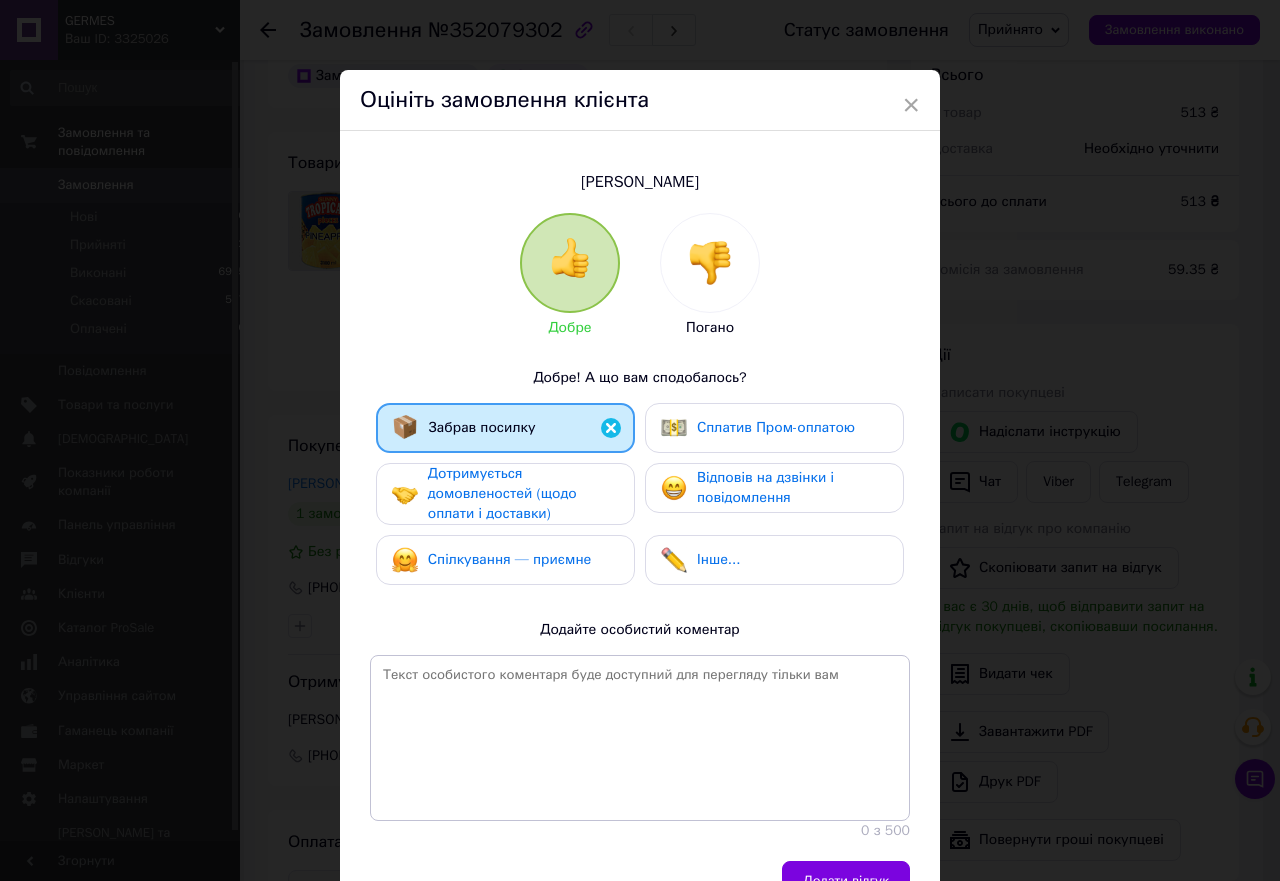 drag, startPoint x: 565, startPoint y: 478, endPoint x: 569, endPoint y: 491, distance: 13.601471 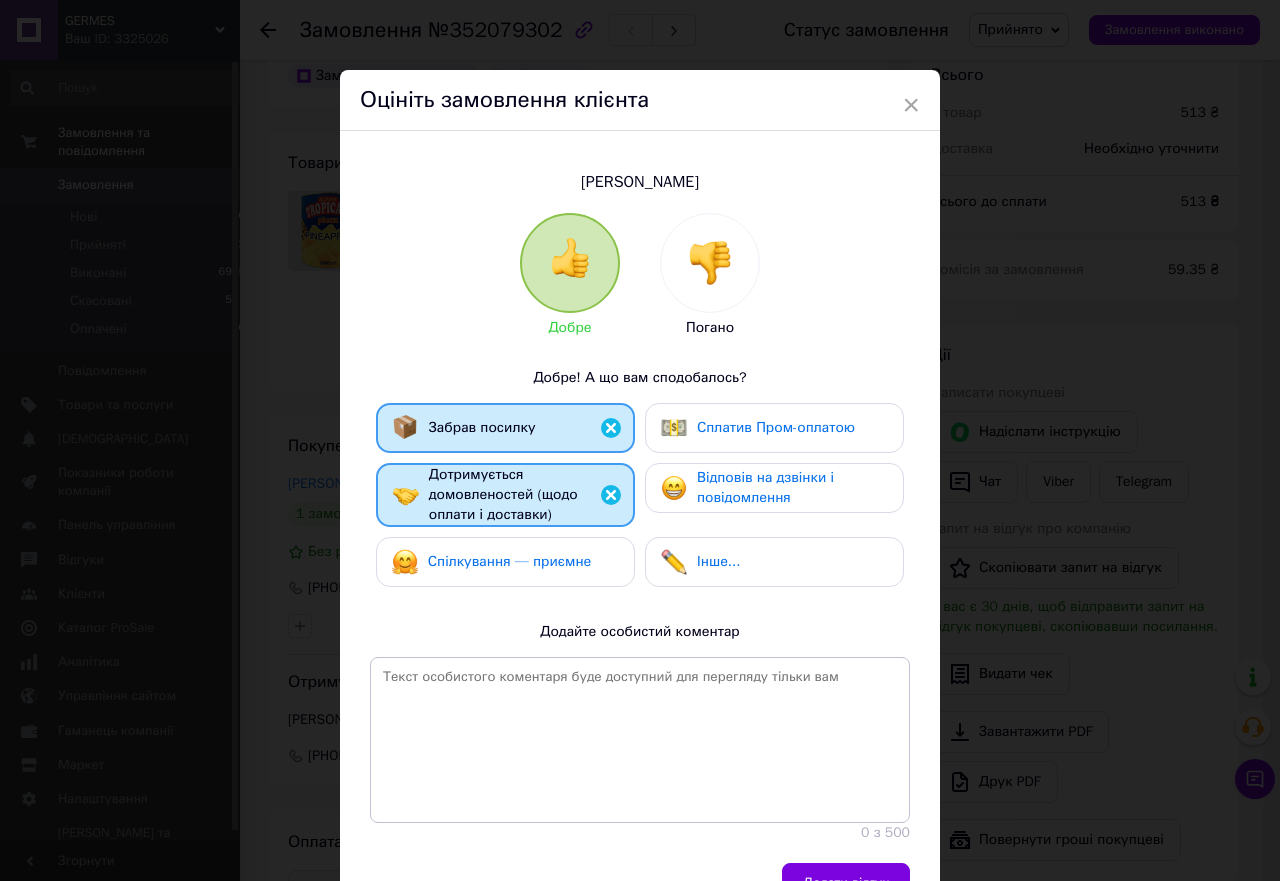 drag, startPoint x: 562, startPoint y: 556, endPoint x: 615, endPoint y: 562, distance: 53.338543 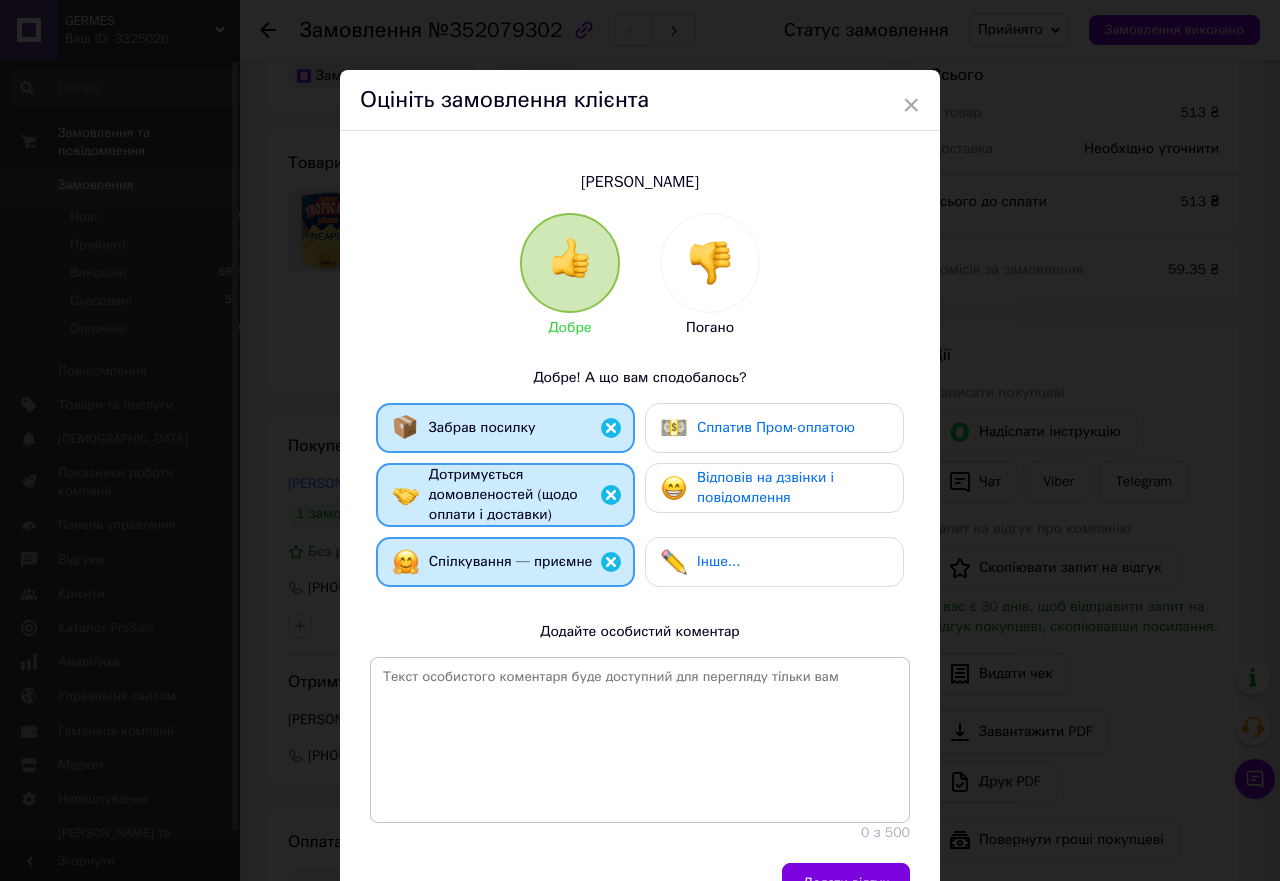 click on "Відповів на дзвінки і повідомлення" at bounding box center [774, 488] 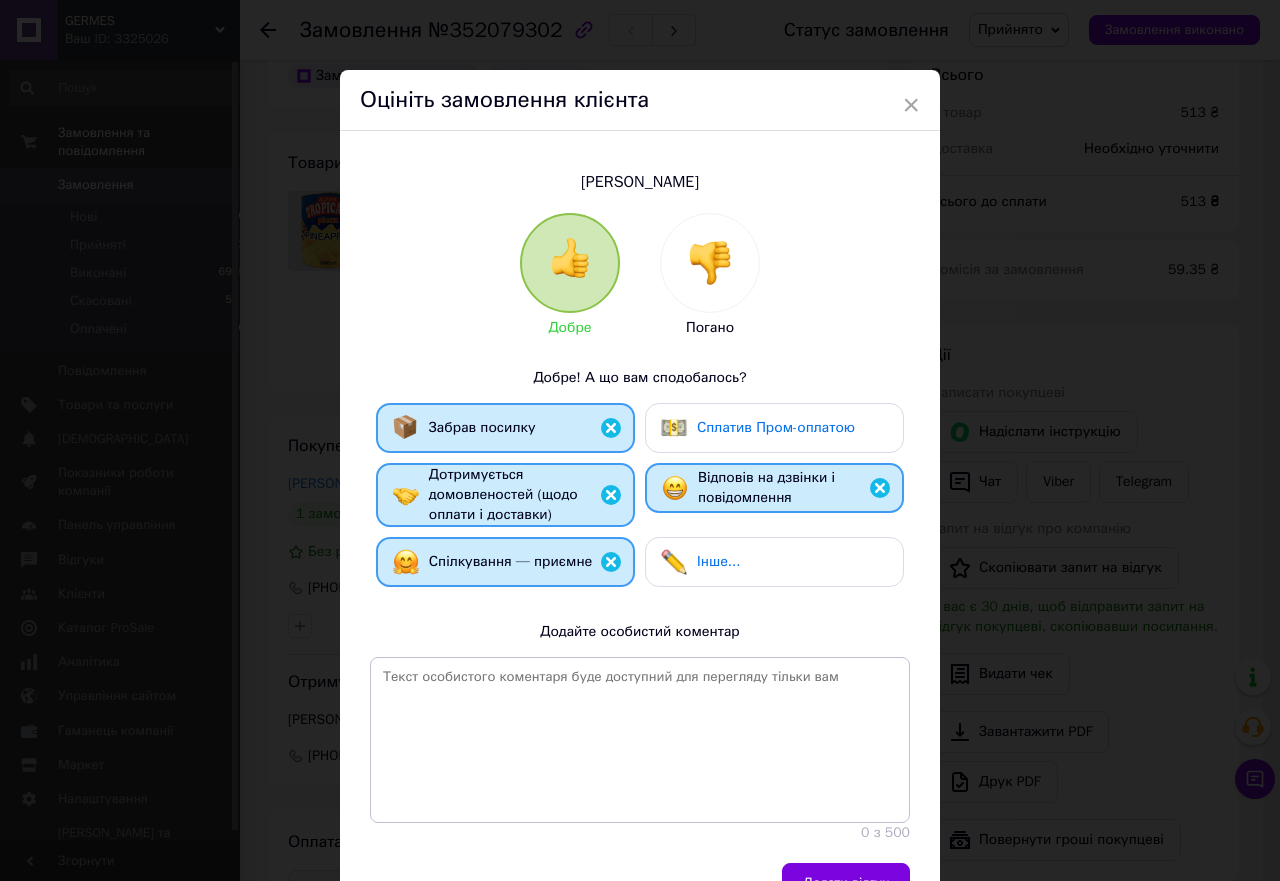 click on "Сплатив Пром-оплатою" at bounding box center (776, 427) 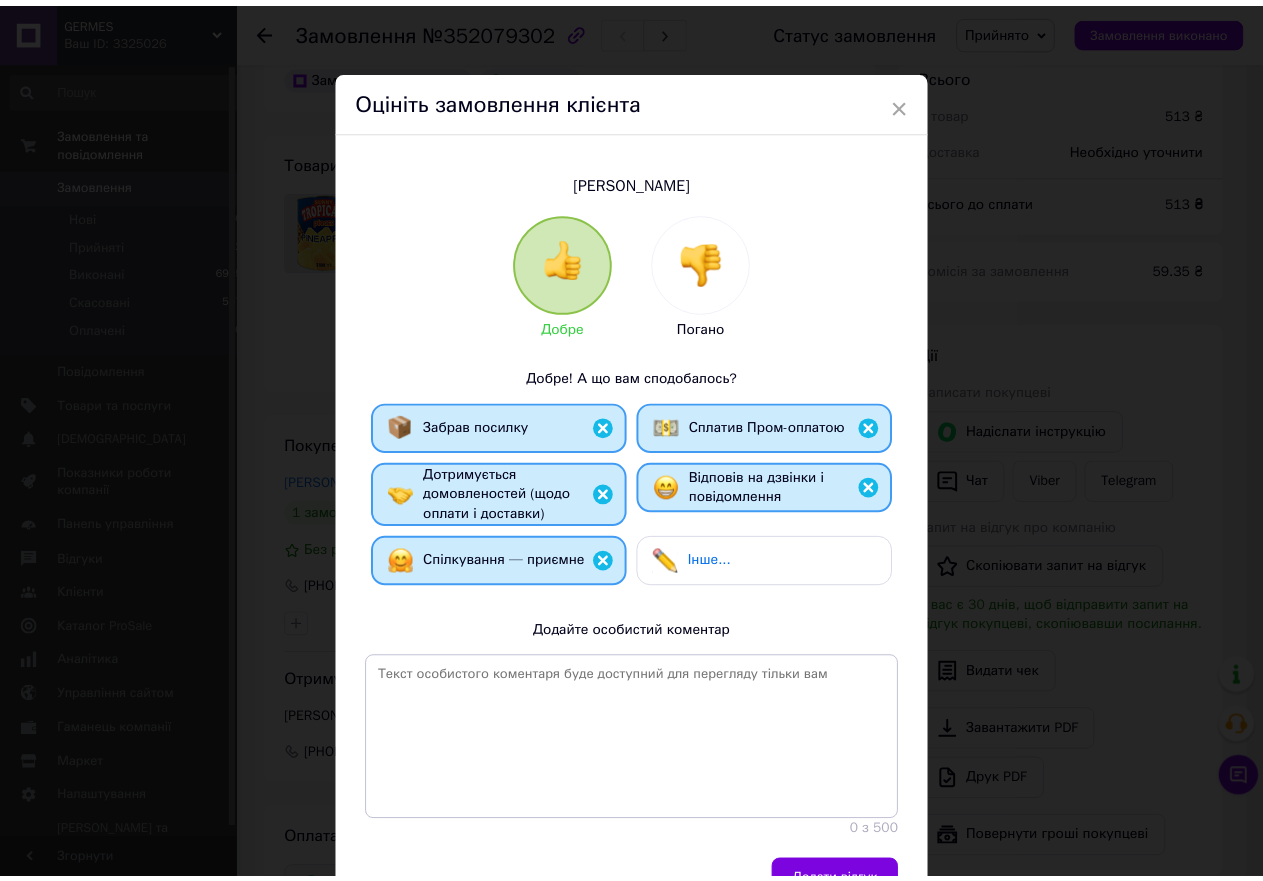 scroll, scrollTop: 136, scrollLeft: 0, axis: vertical 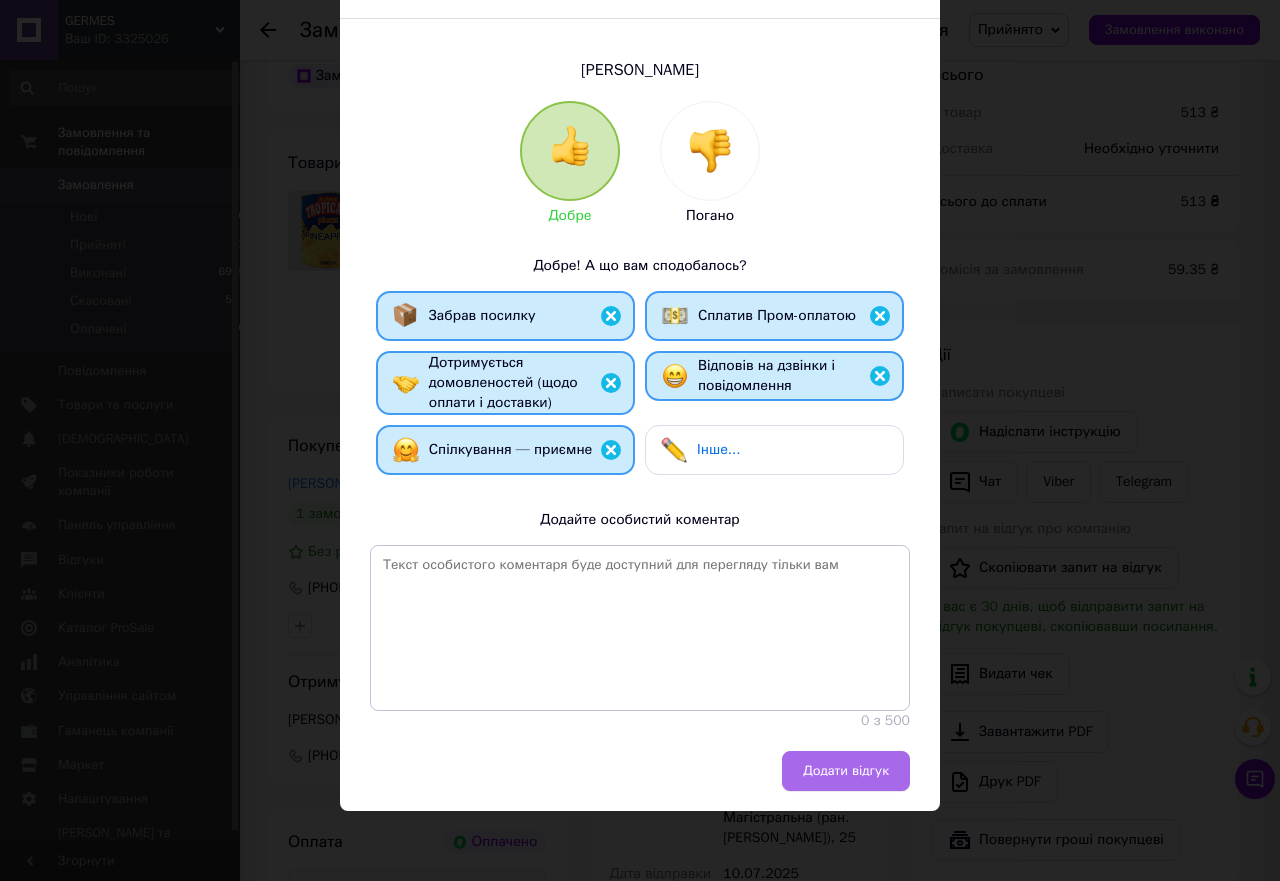 click on "Додати відгук" at bounding box center (846, 771) 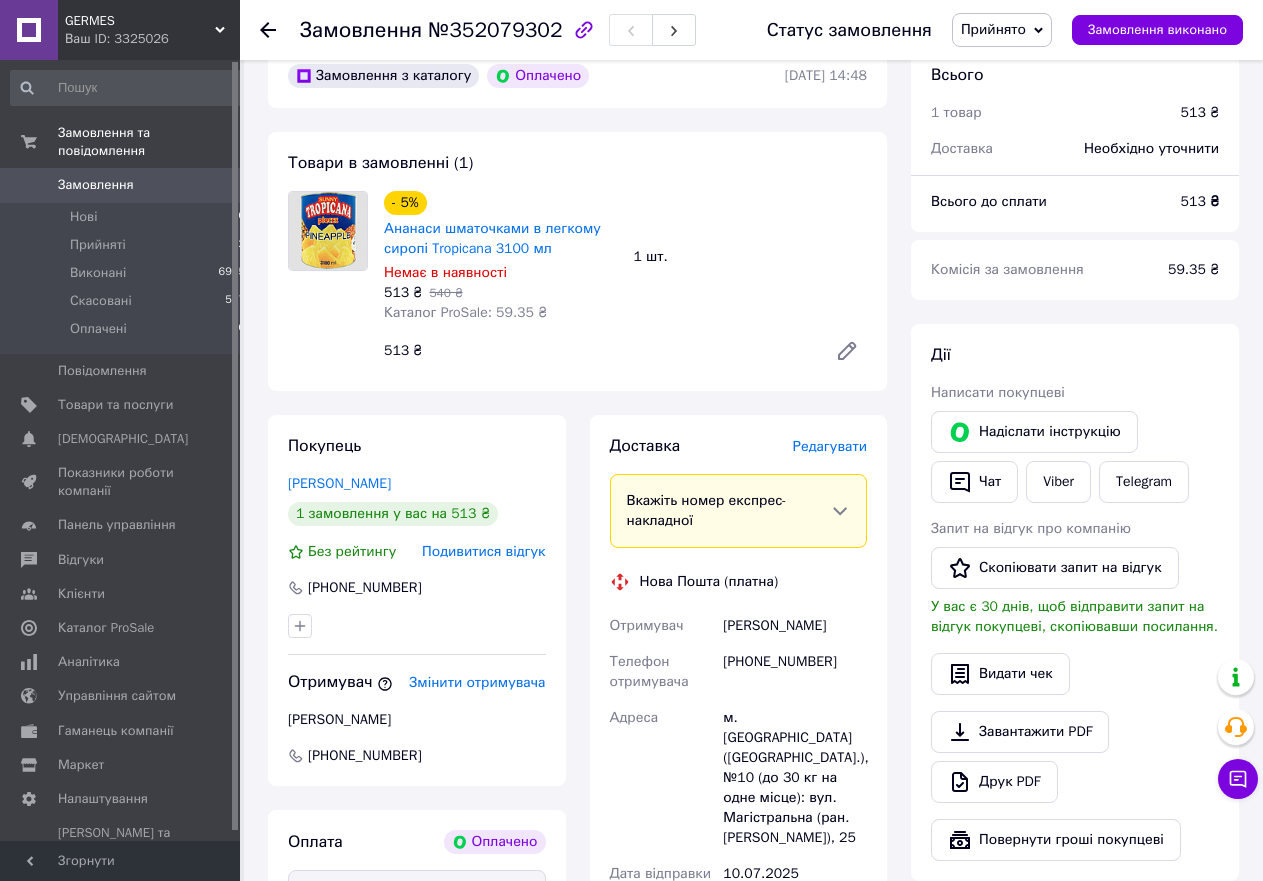 scroll, scrollTop: 306, scrollLeft: 0, axis: vertical 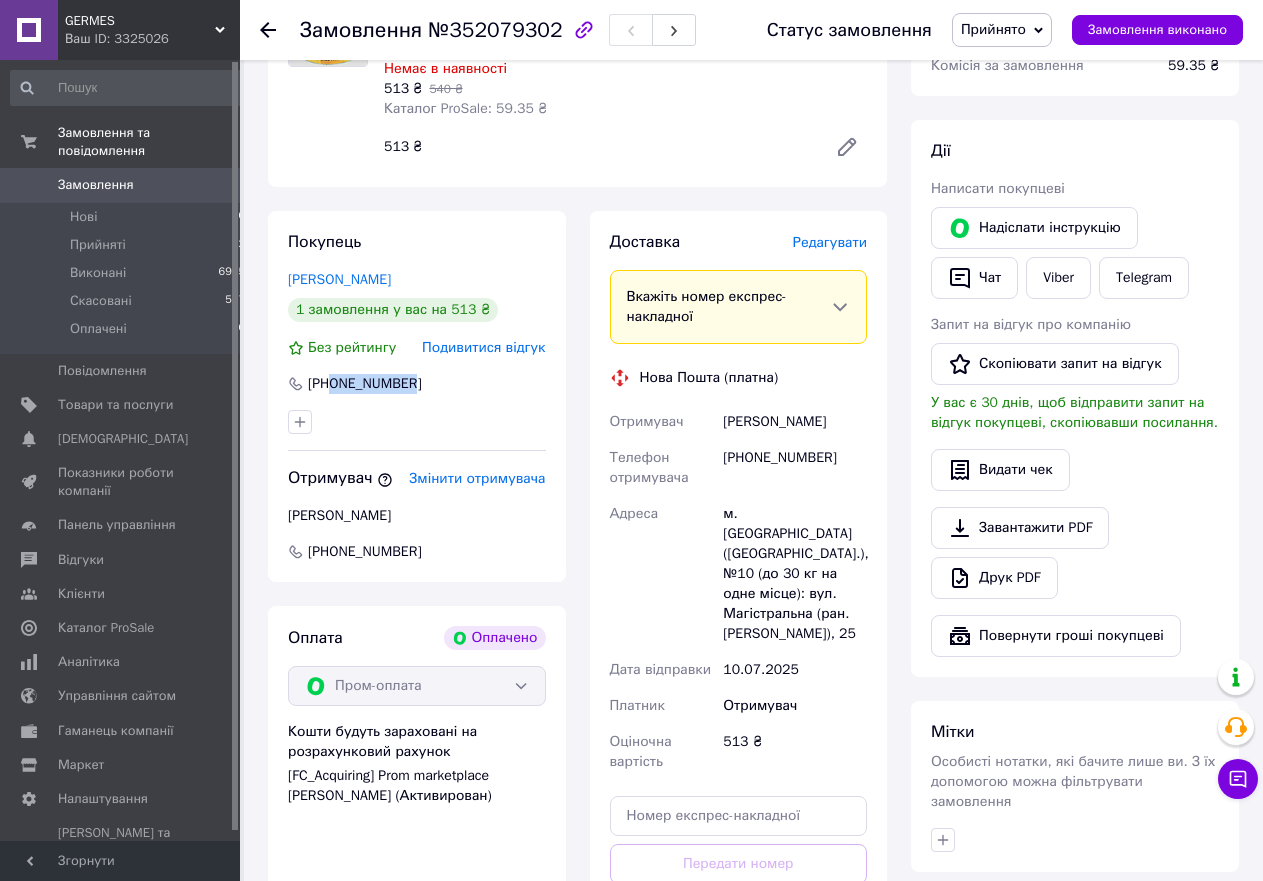 drag, startPoint x: 334, startPoint y: 385, endPoint x: 434, endPoint y: 396, distance: 100.60318 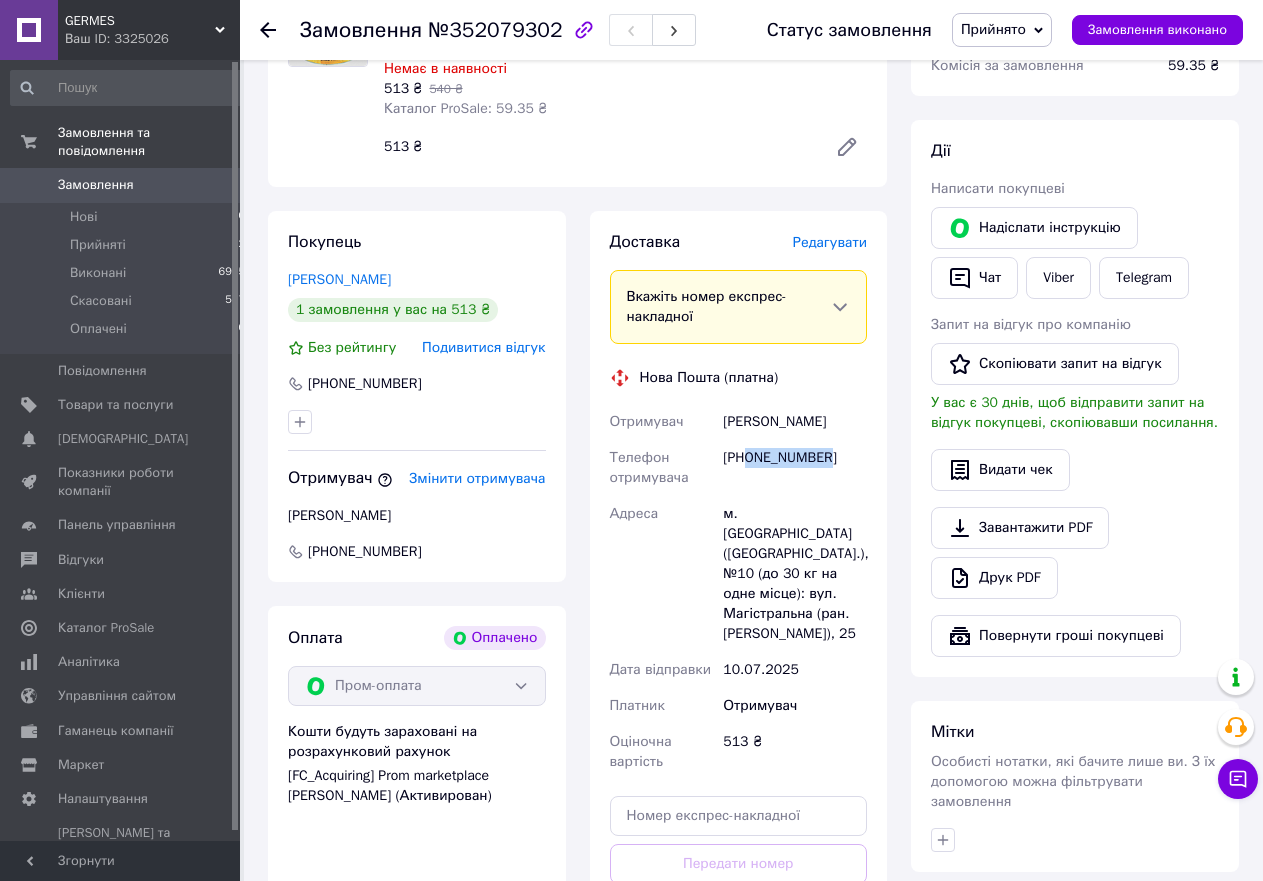 drag, startPoint x: 749, startPoint y: 460, endPoint x: 848, endPoint y: 460, distance: 99 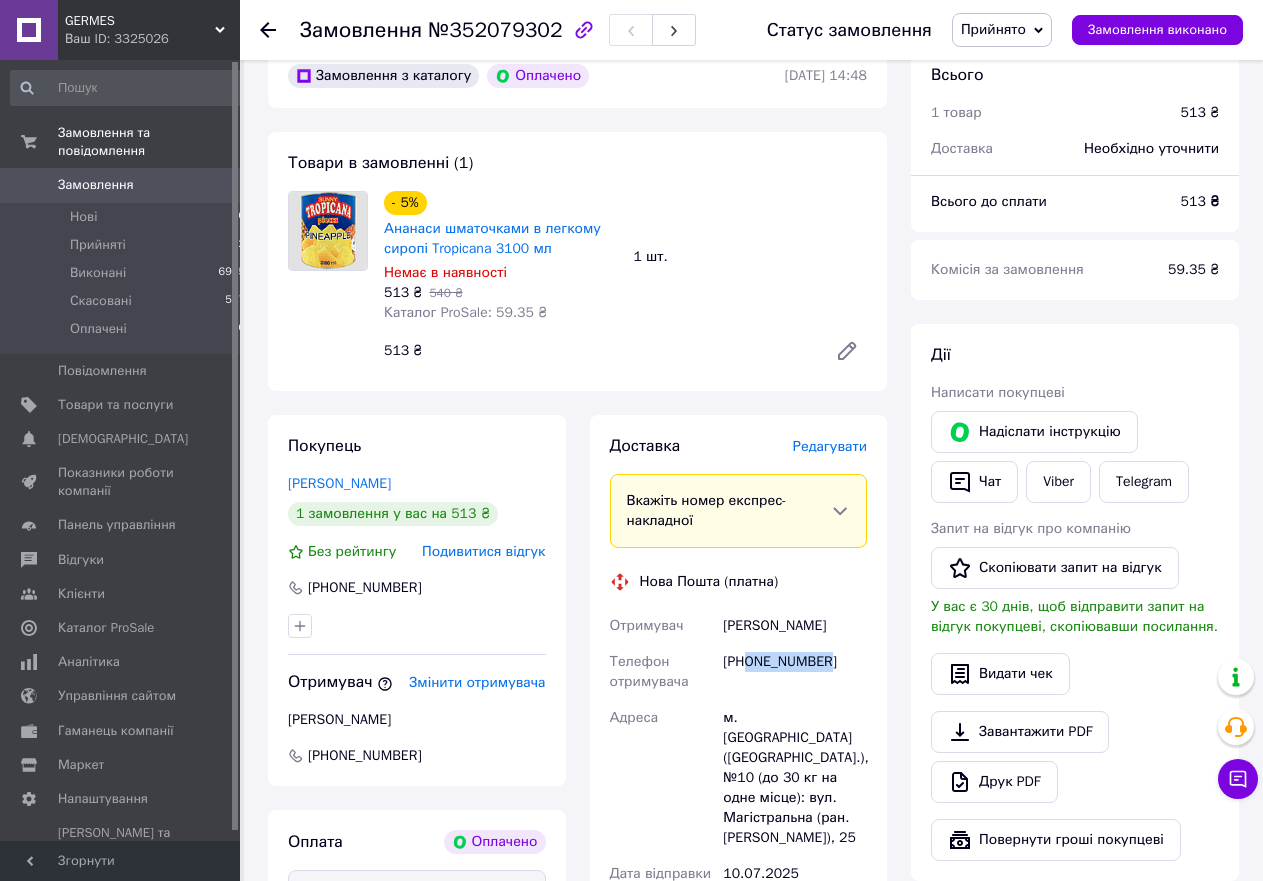 scroll, scrollTop: 0, scrollLeft: 0, axis: both 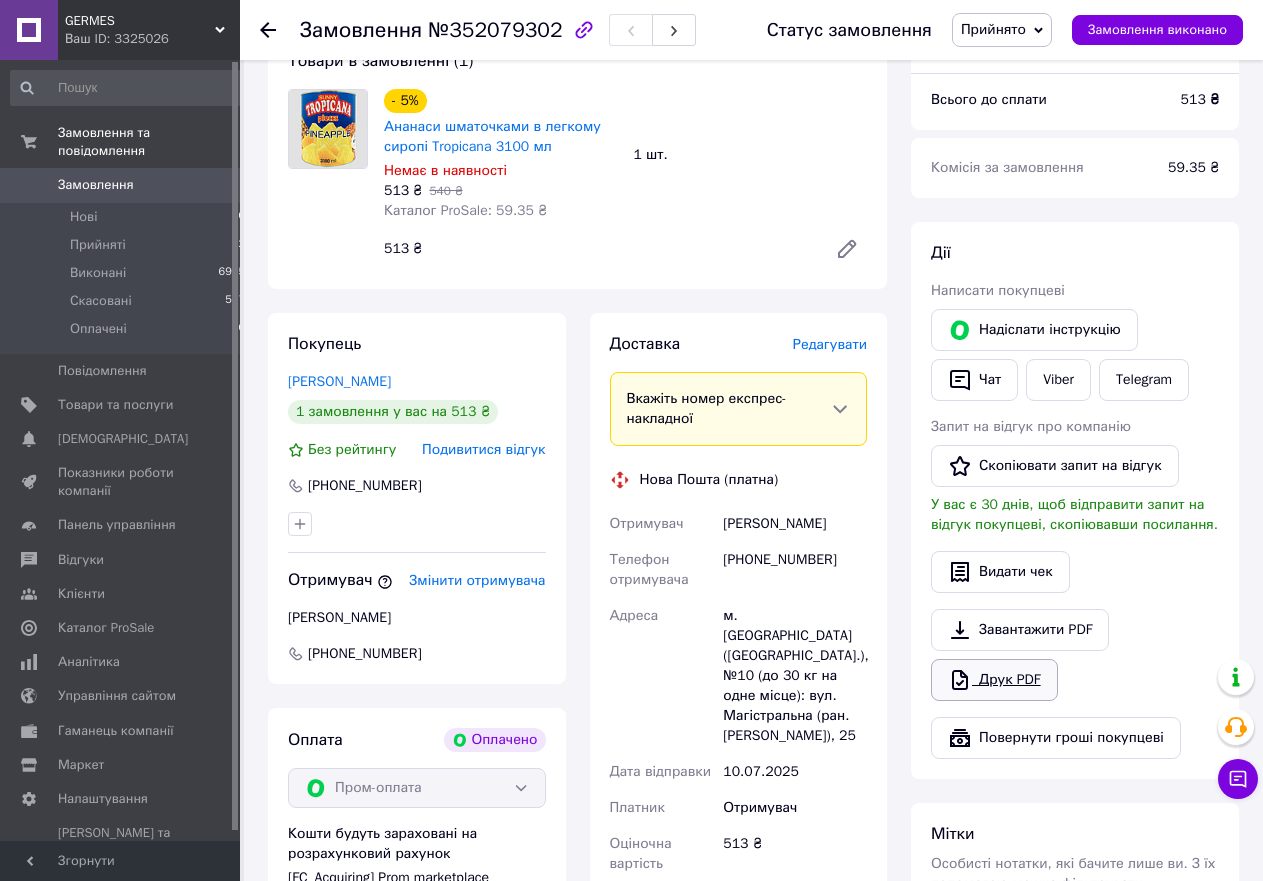click on "Друк PDF" at bounding box center (994, 680) 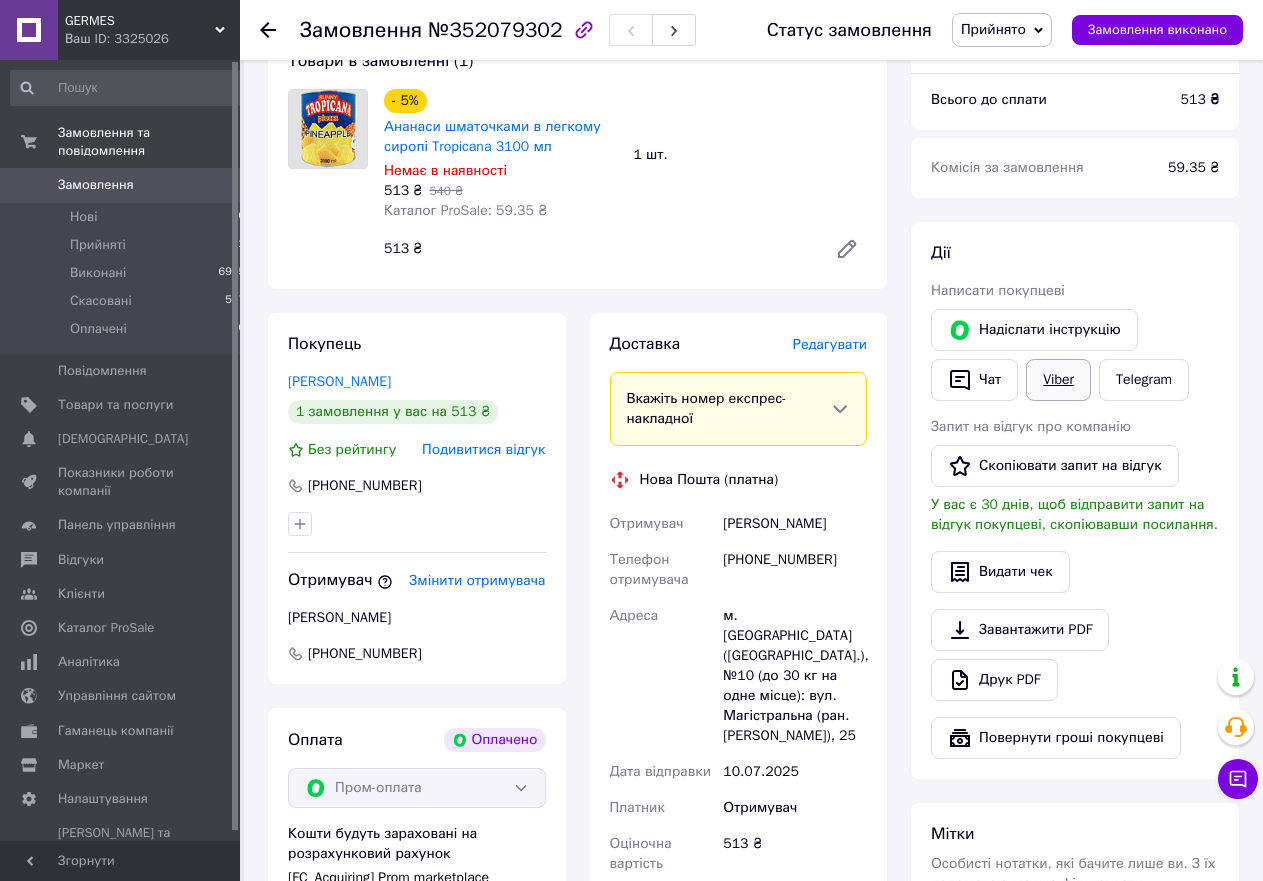 click on "Viber" at bounding box center [1058, 380] 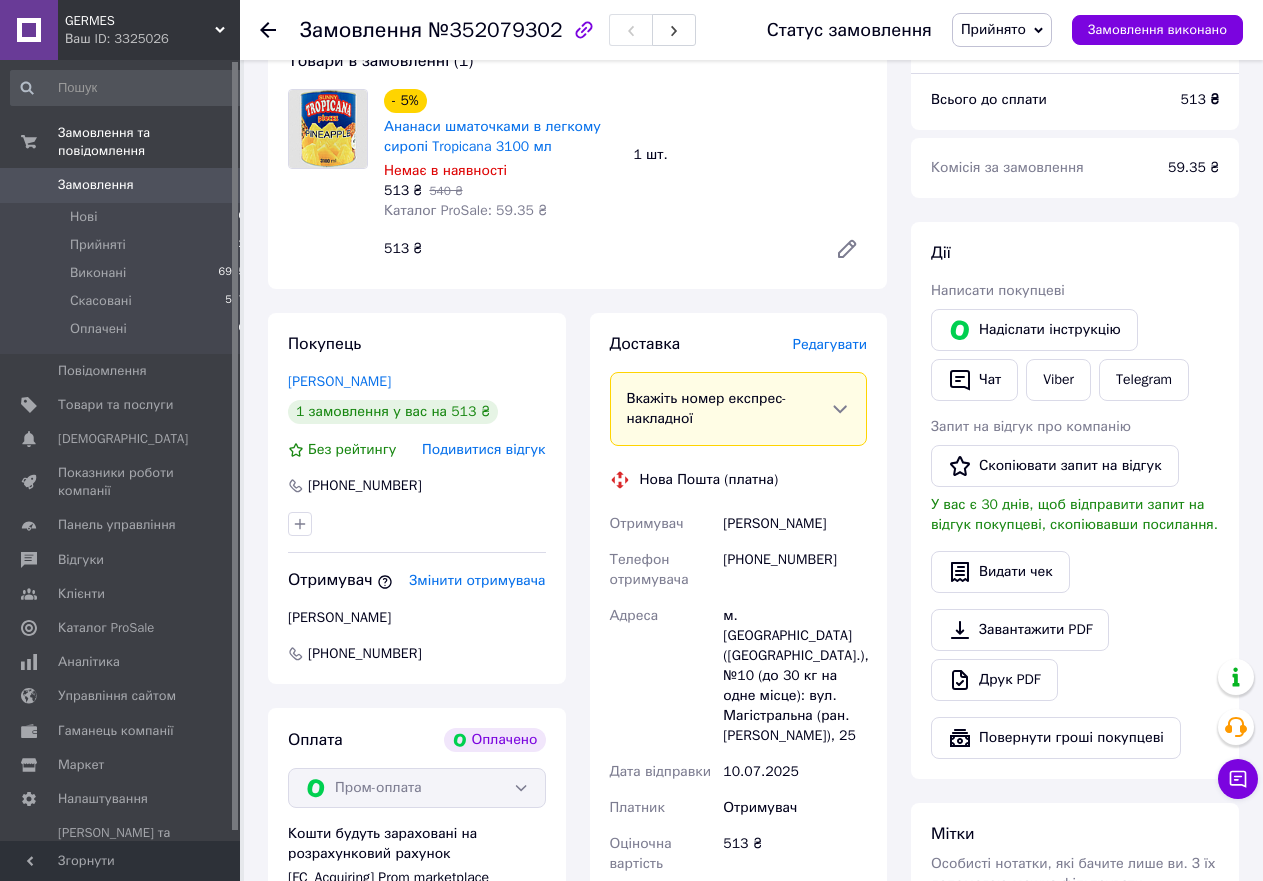 scroll, scrollTop: 0, scrollLeft: 0, axis: both 